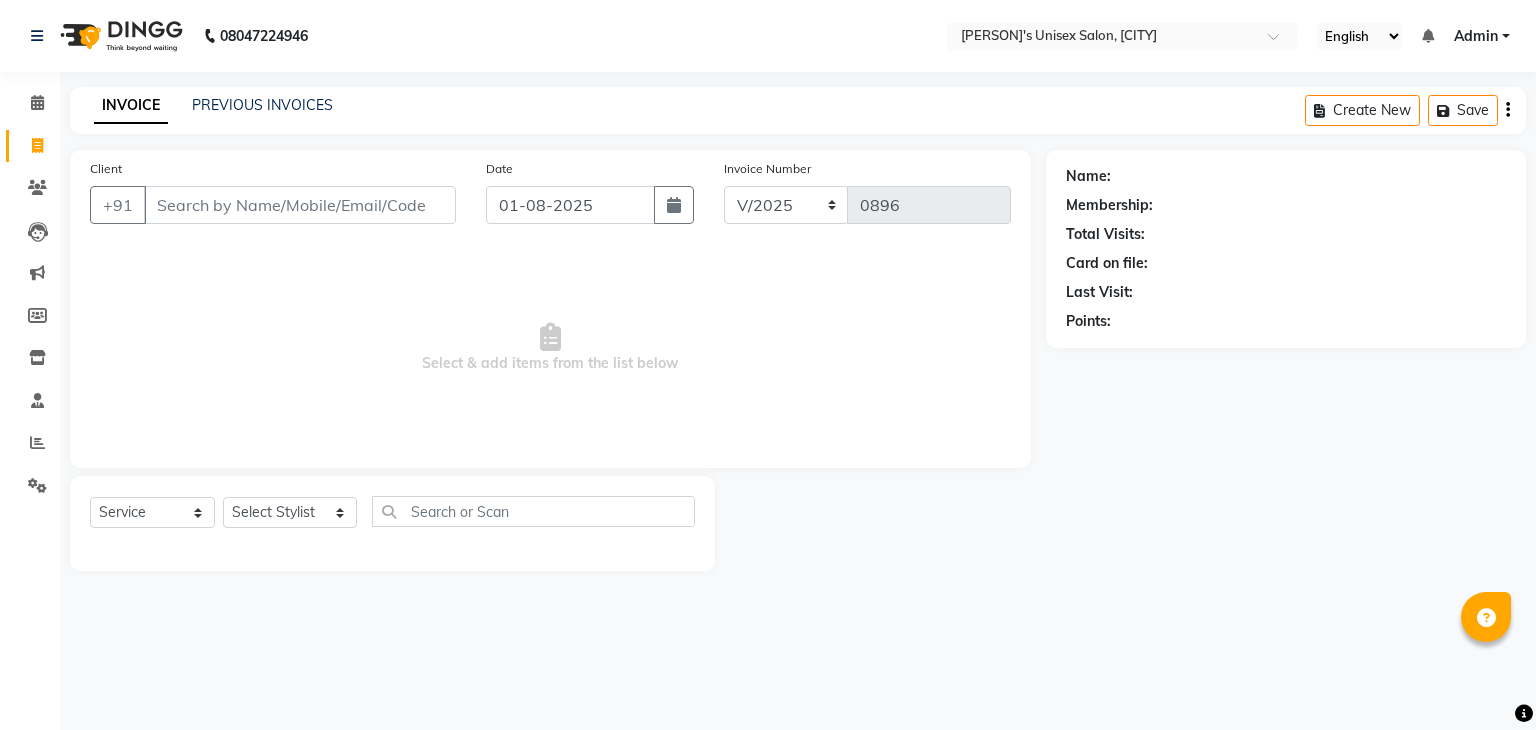 select on "[NUMBER]" 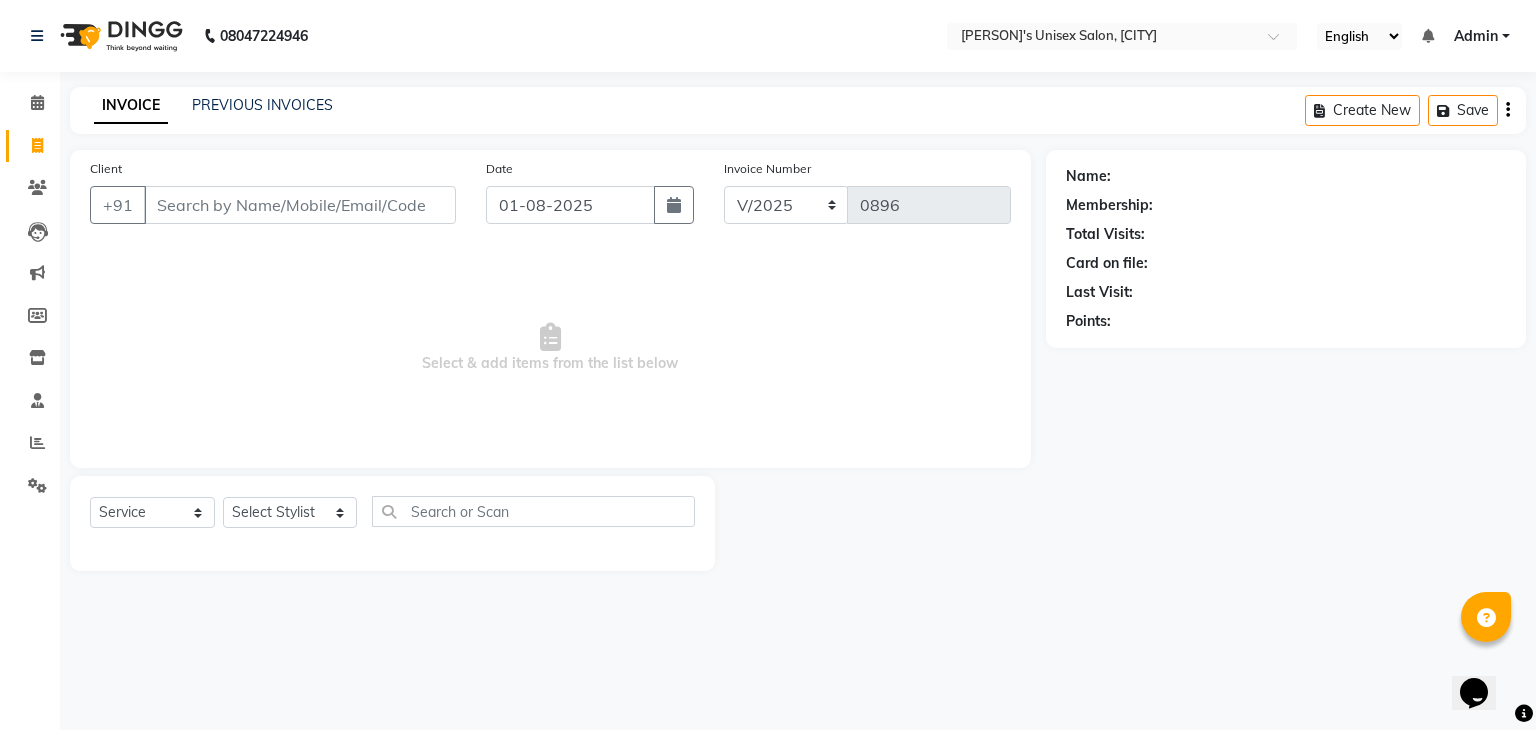 scroll, scrollTop: 0, scrollLeft: 0, axis: both 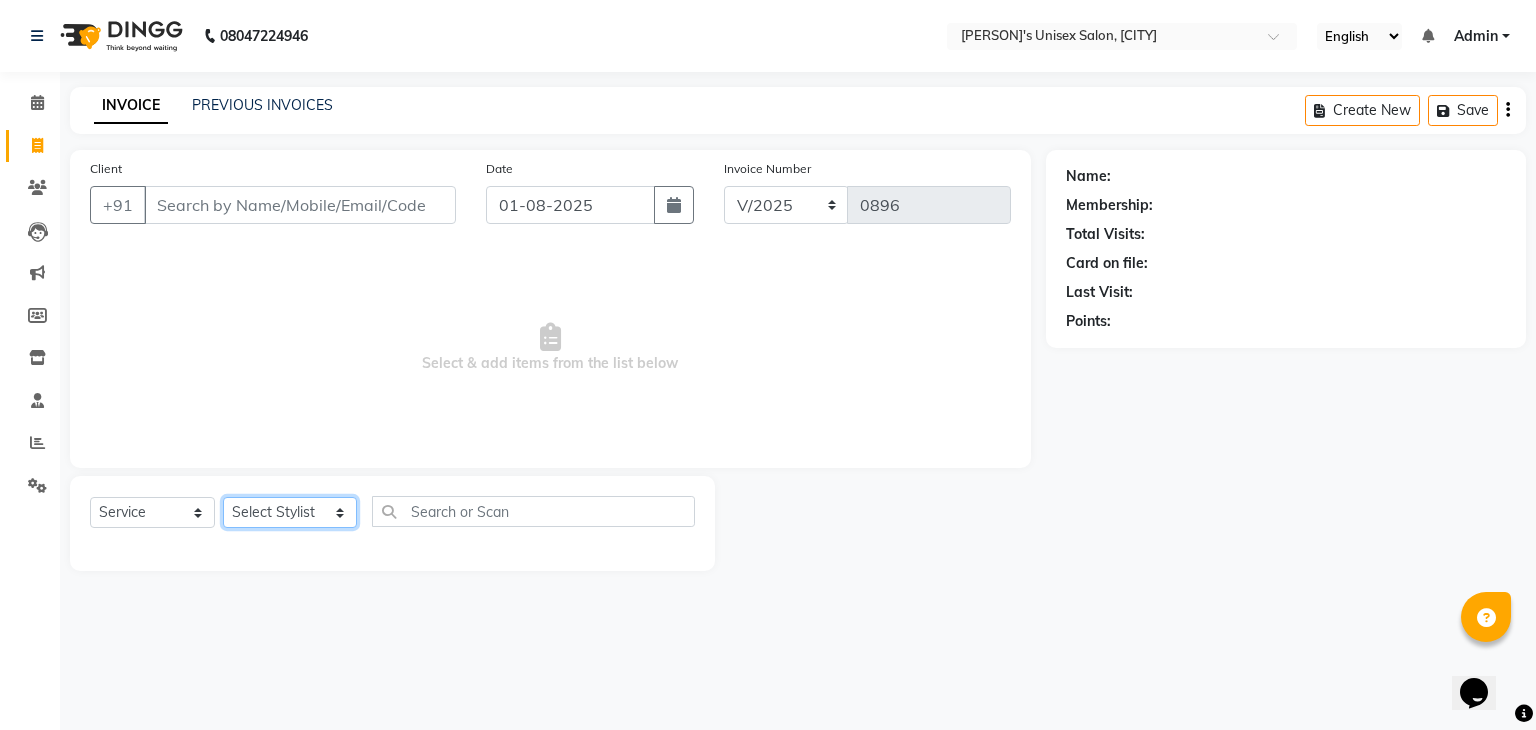 click on "Select Stylist anjali beauty MADHU MUTHU MARI (BEAUTY THERAPIST) NANDHINI NivethaKarthikeyan PRABA SANJITHA" 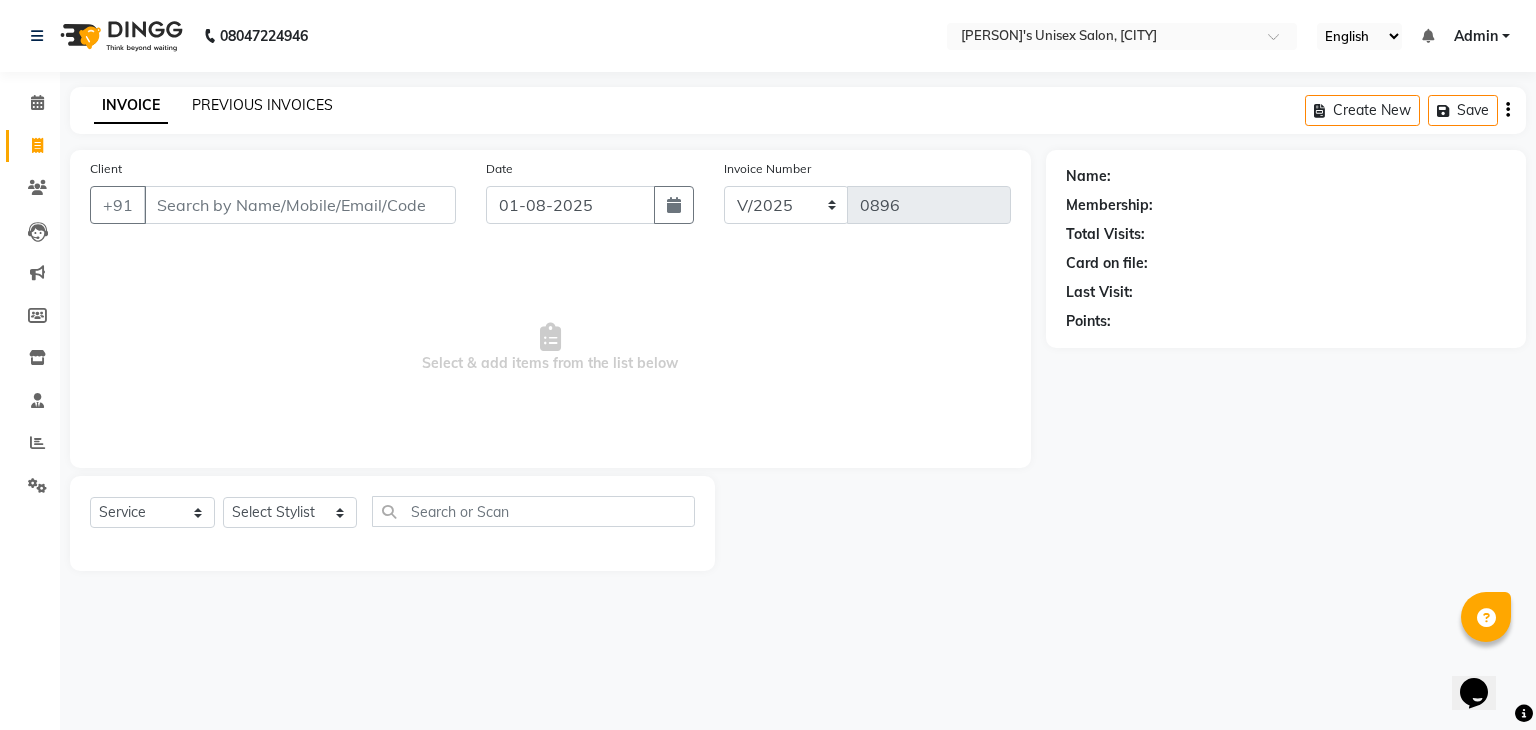 click on "PREVIOUS INVOICES" 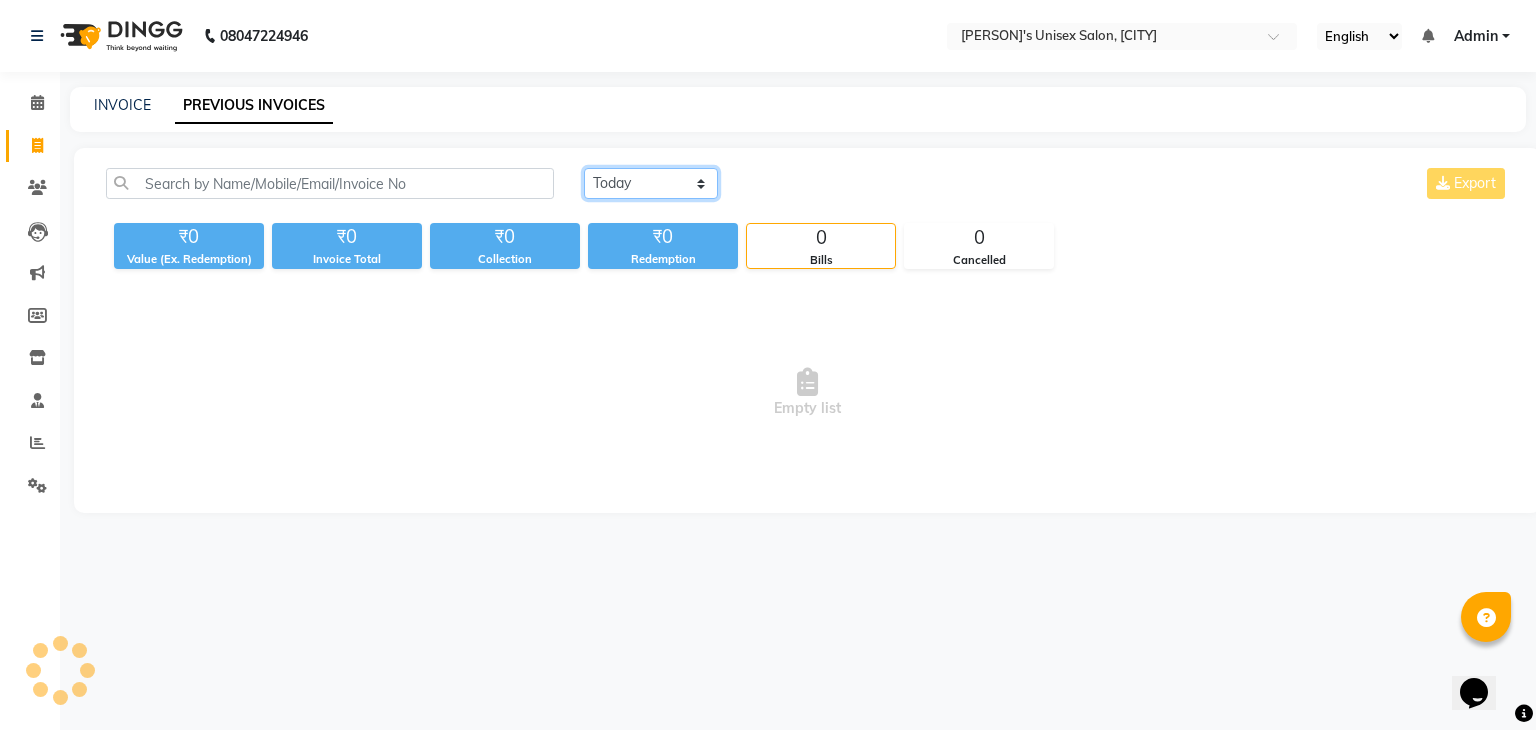 click on "Today Yesterday Custom Range" 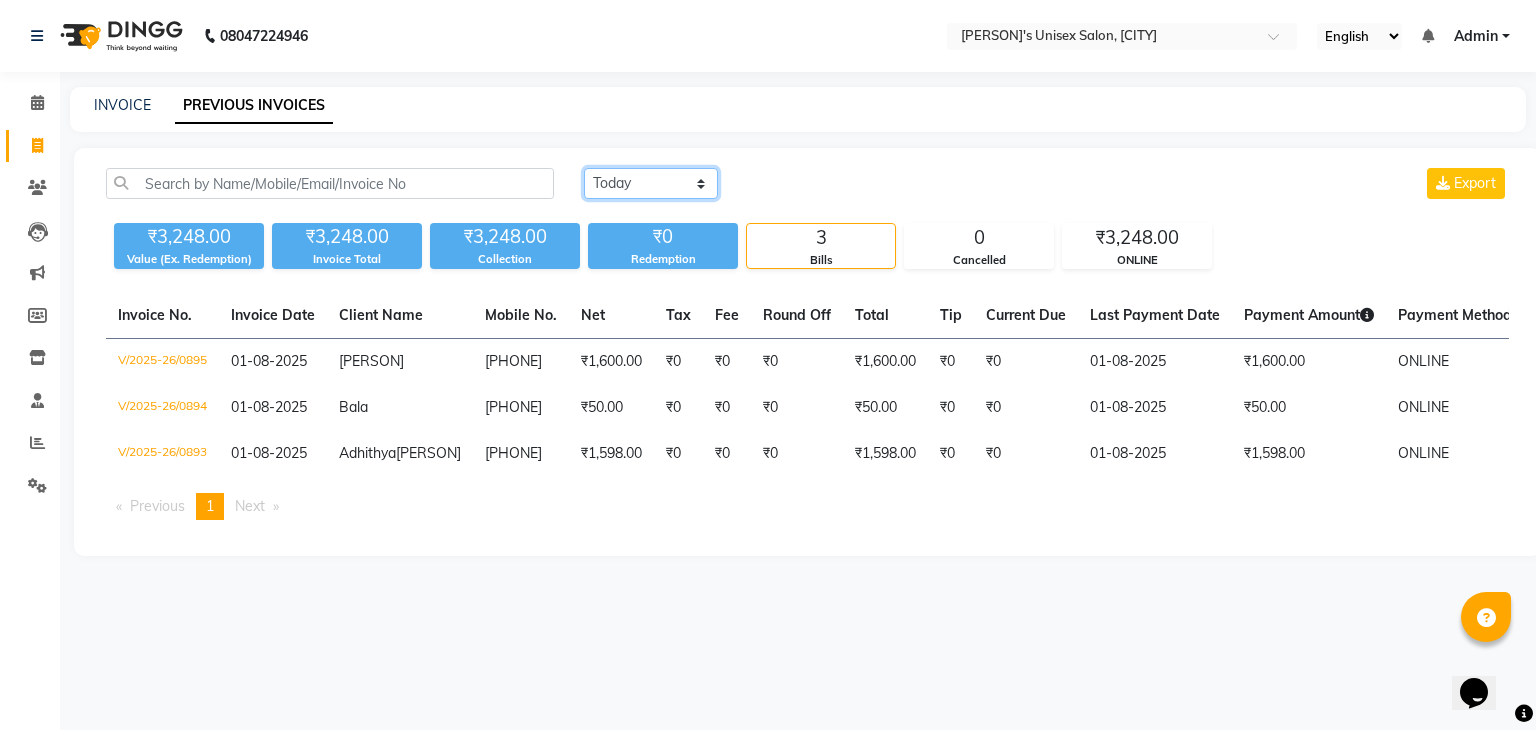 select on "range" 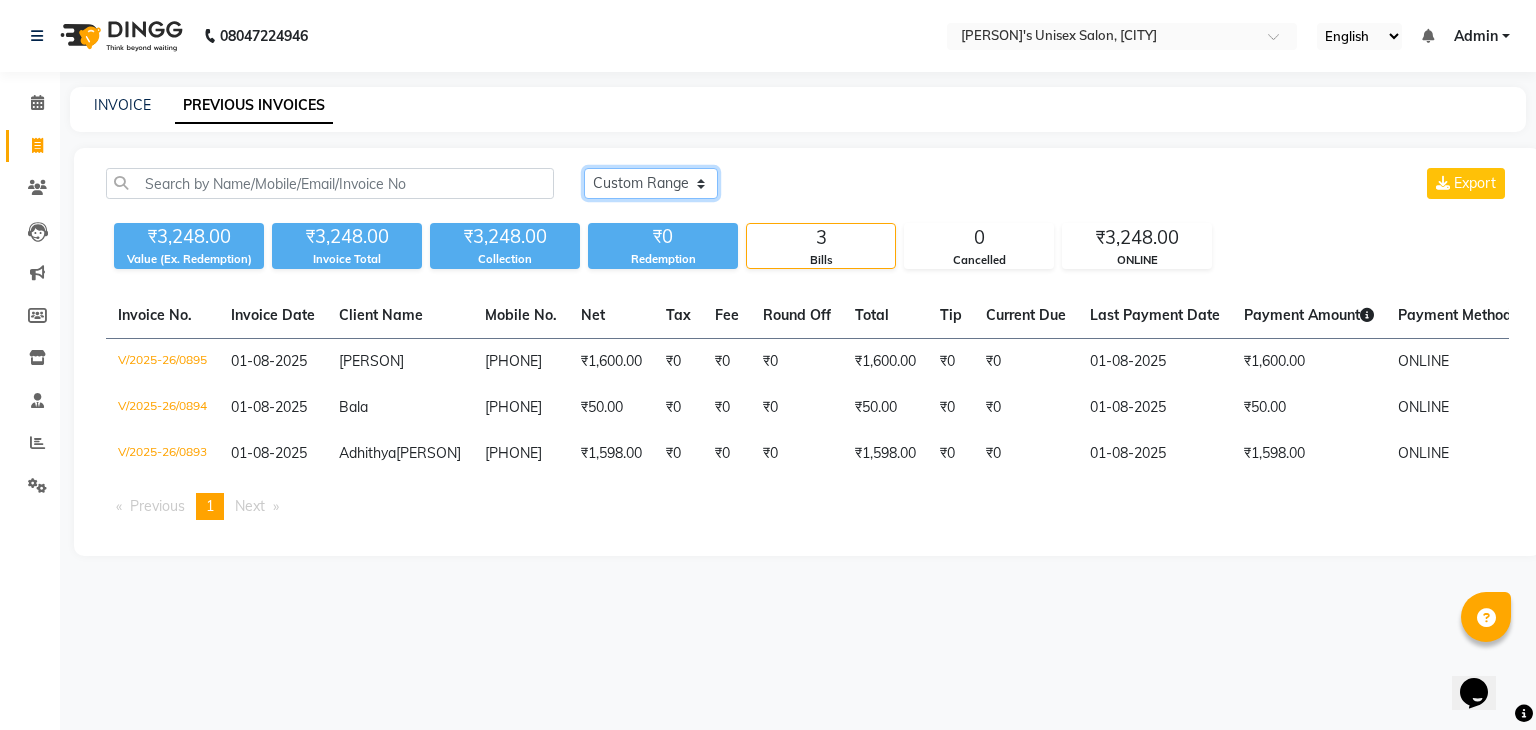 click on "Today Yesterday Custom Range" 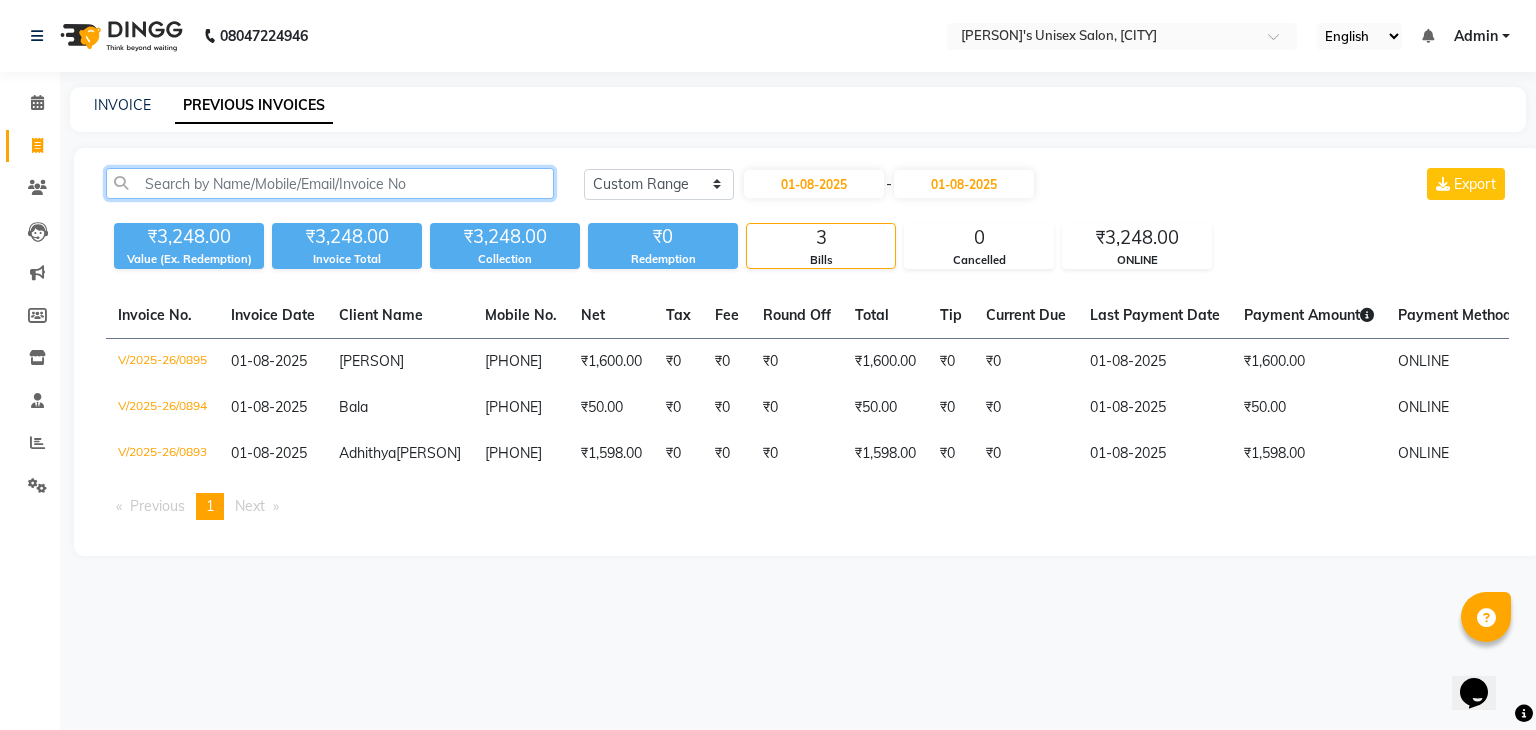 click 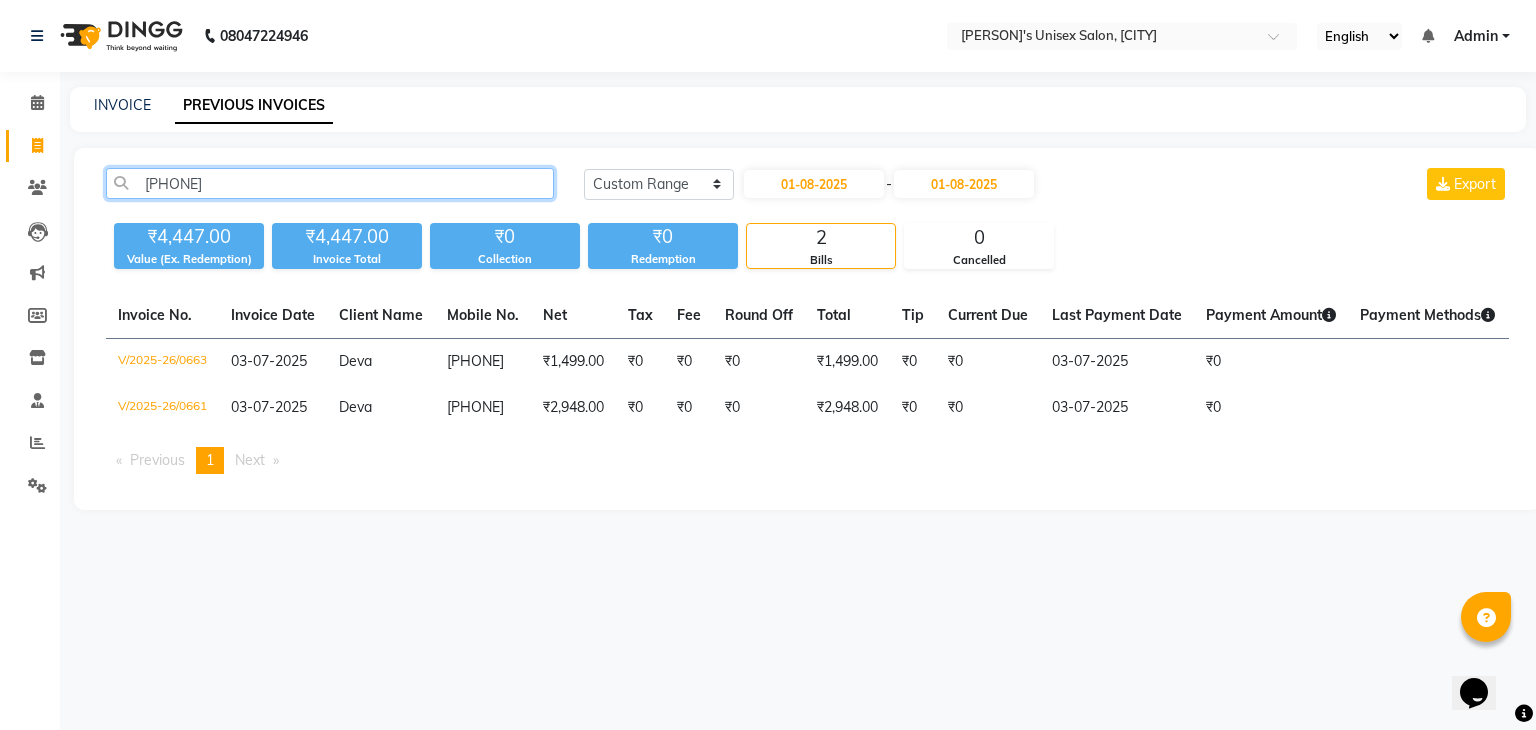 type on "[PHONE]" 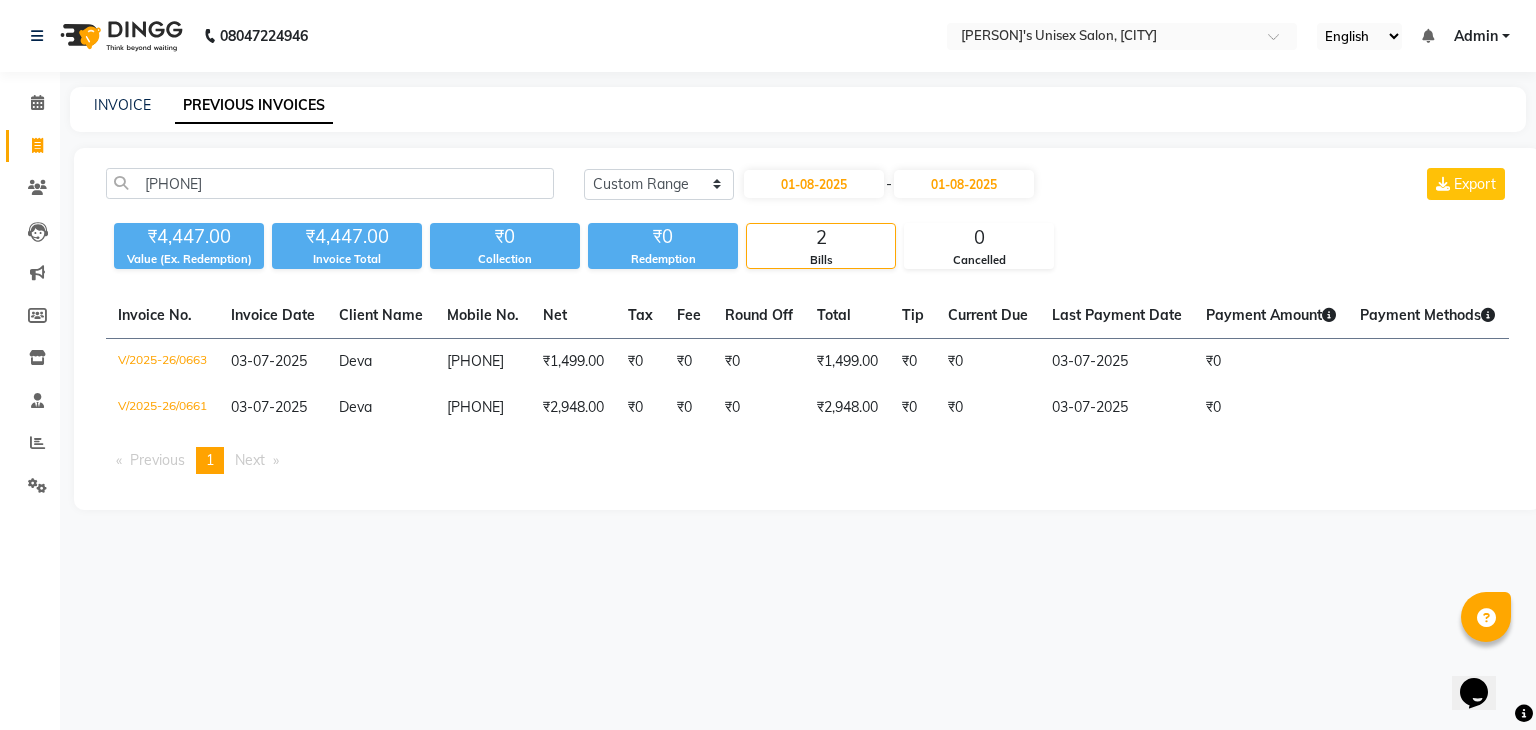 click on "08047224946 Select Location × Sana’s Unisex Salon, Ashok Nagar English ENGLISH Español العربية मराठी हिंदी ગુજરાતી தமிழ் 中文 Notifications nothing to show Admin Manage Profile Change Password Sign out  Version:3.15.11  ☀ Sana’s unisex salon, Ashok Nagar  Calendar  Invoice  Clients  Leads   Marketing  Members  Inventory  Staff  Reports  Settings Completed InProgress Upcoming Dropped Tentative Check-In Confirm Bookings Generate Report Segments Page Builder INVOICE PREVIOUS INVOICES 9790264769 Today Yesterday Custom Range 01-08-2025 - 01-08-2025 Export ₹4,447.00 Value (Ex. Redemption) ₹4,447.00 Invoice Total  ₹0 Collection ₹0 Redemption 2 Bills 0 Cancelled  Invoice No.   Invoice Date   Client Name   Mobile No.   Net   Tax   Fee   Round Off   Total   Tip   Current Due   Last Payment Date   Payment Amount   Payment Methods   Cancel Reason   Status   V/2025-26/0663  03-07-2025 Deva   9790264769 ₹1,499.00 ₹0  ₹0  ₹0 ₹1,499.00" at bounding box center [768, 365] 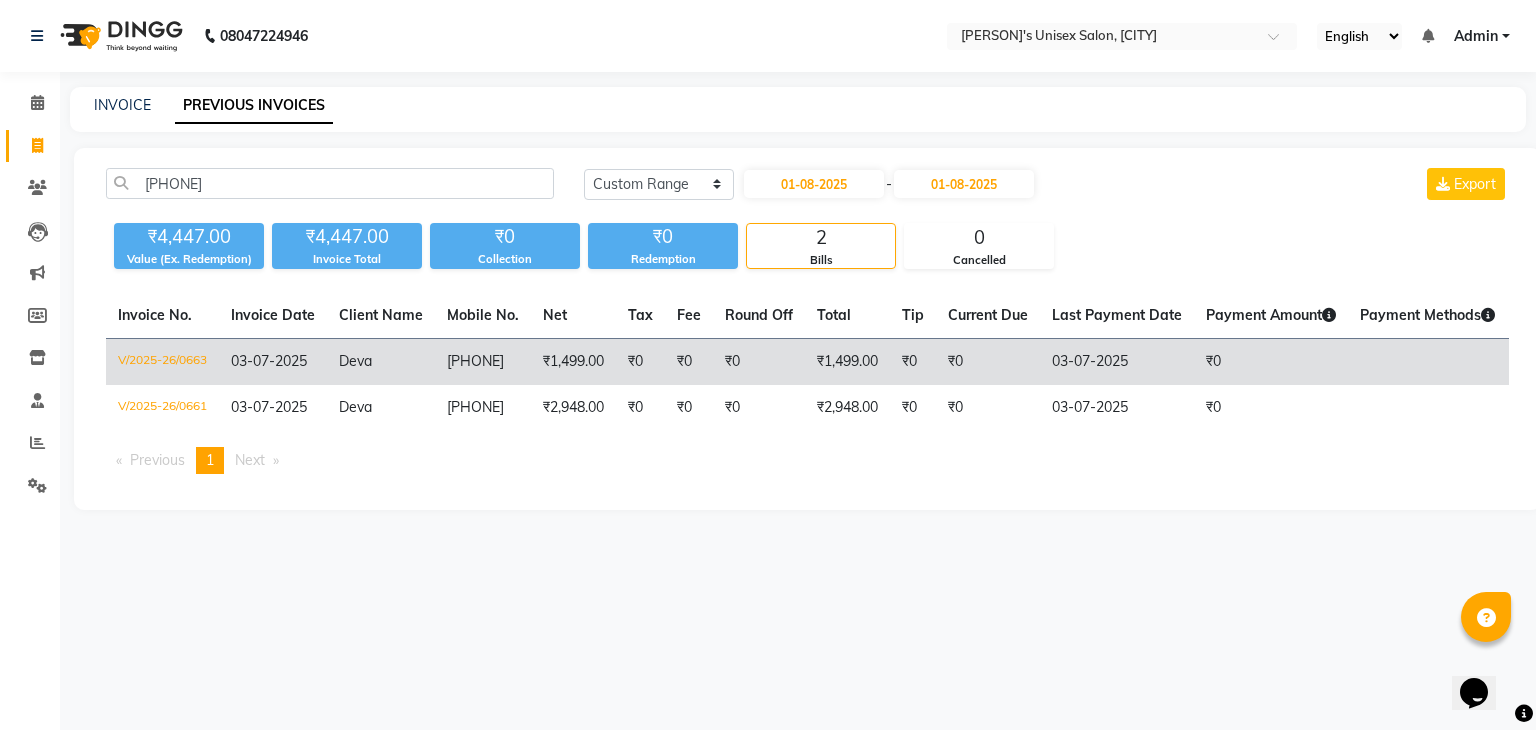 click on "Deva" 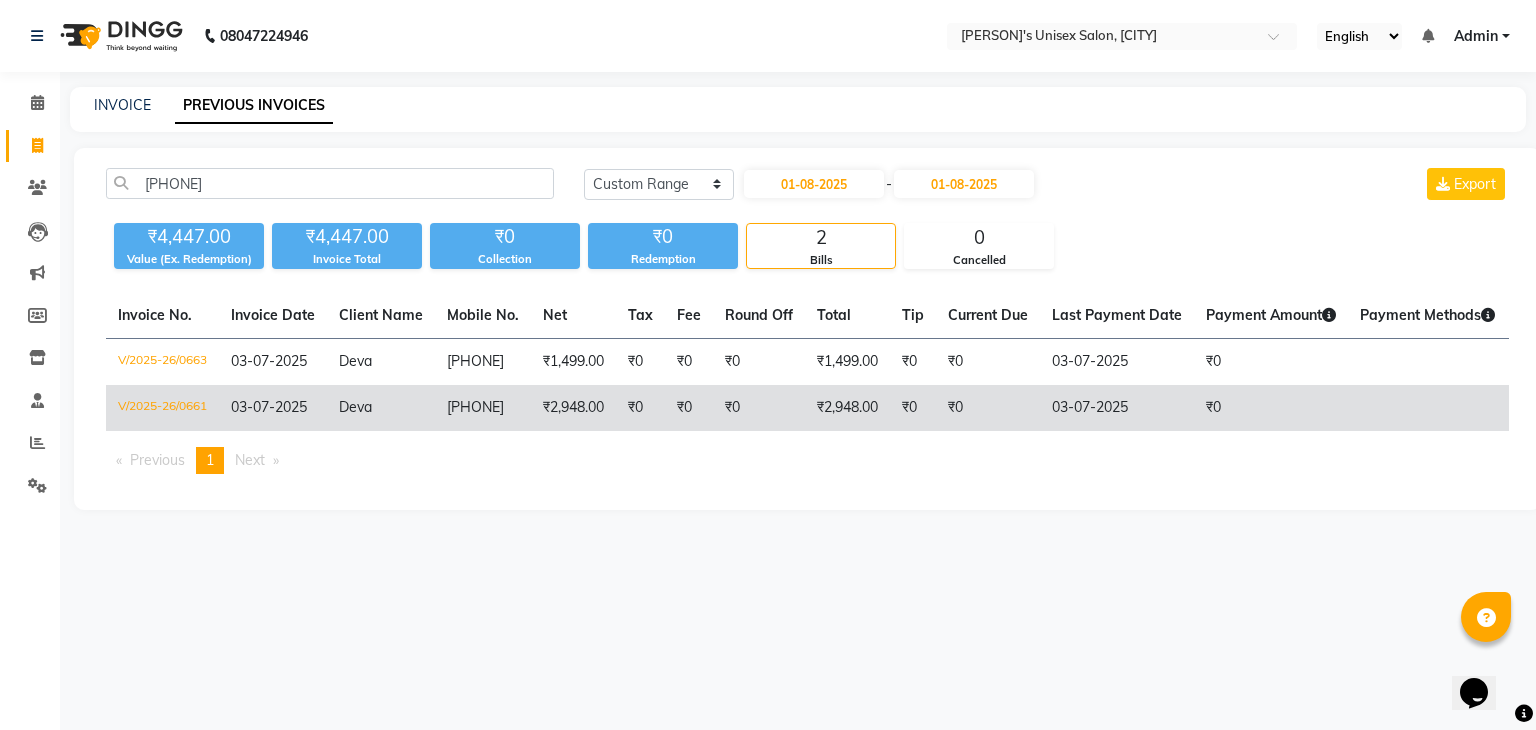 click on "Deva" 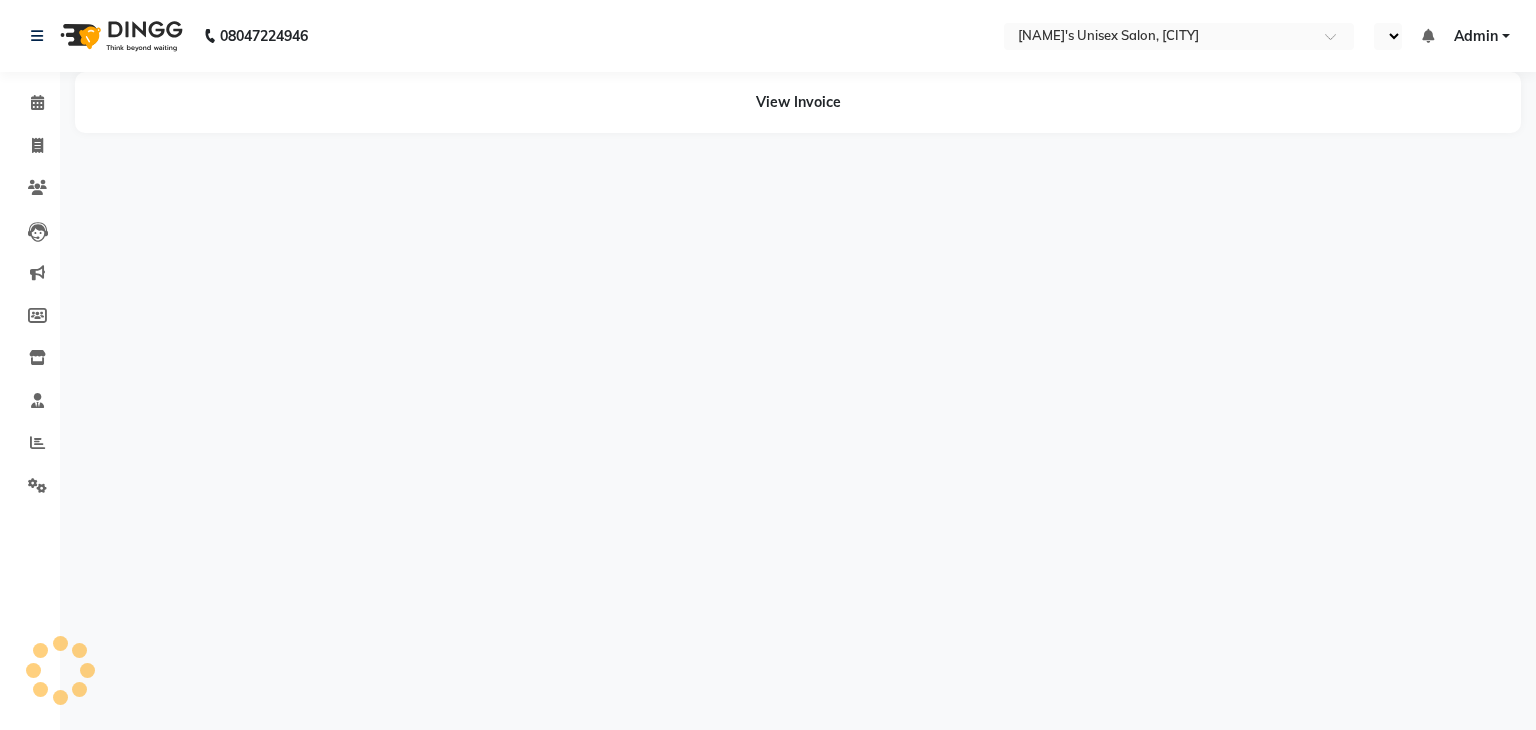 select on "en" 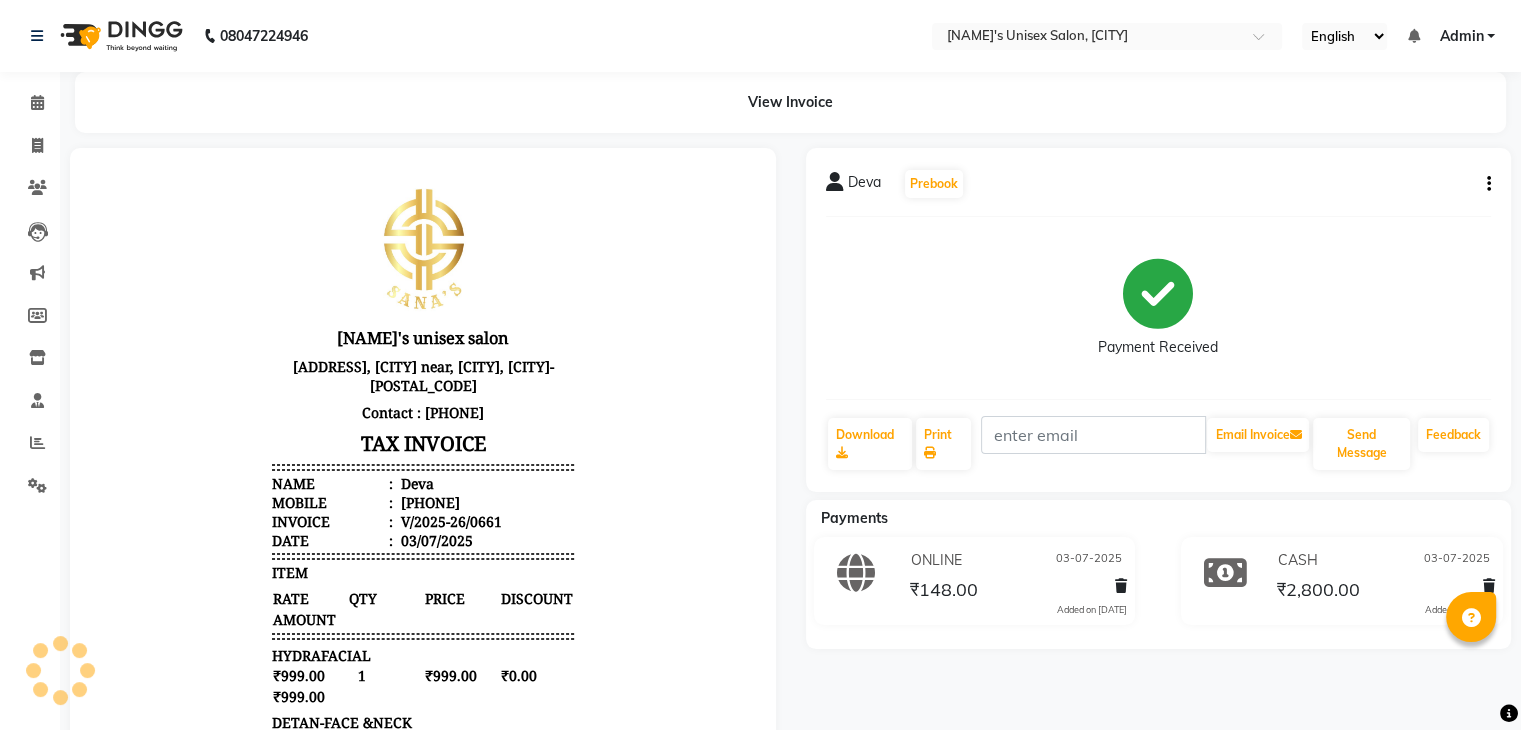 scroll, scrollTop: 0, scrollLeft: 0, axis: both 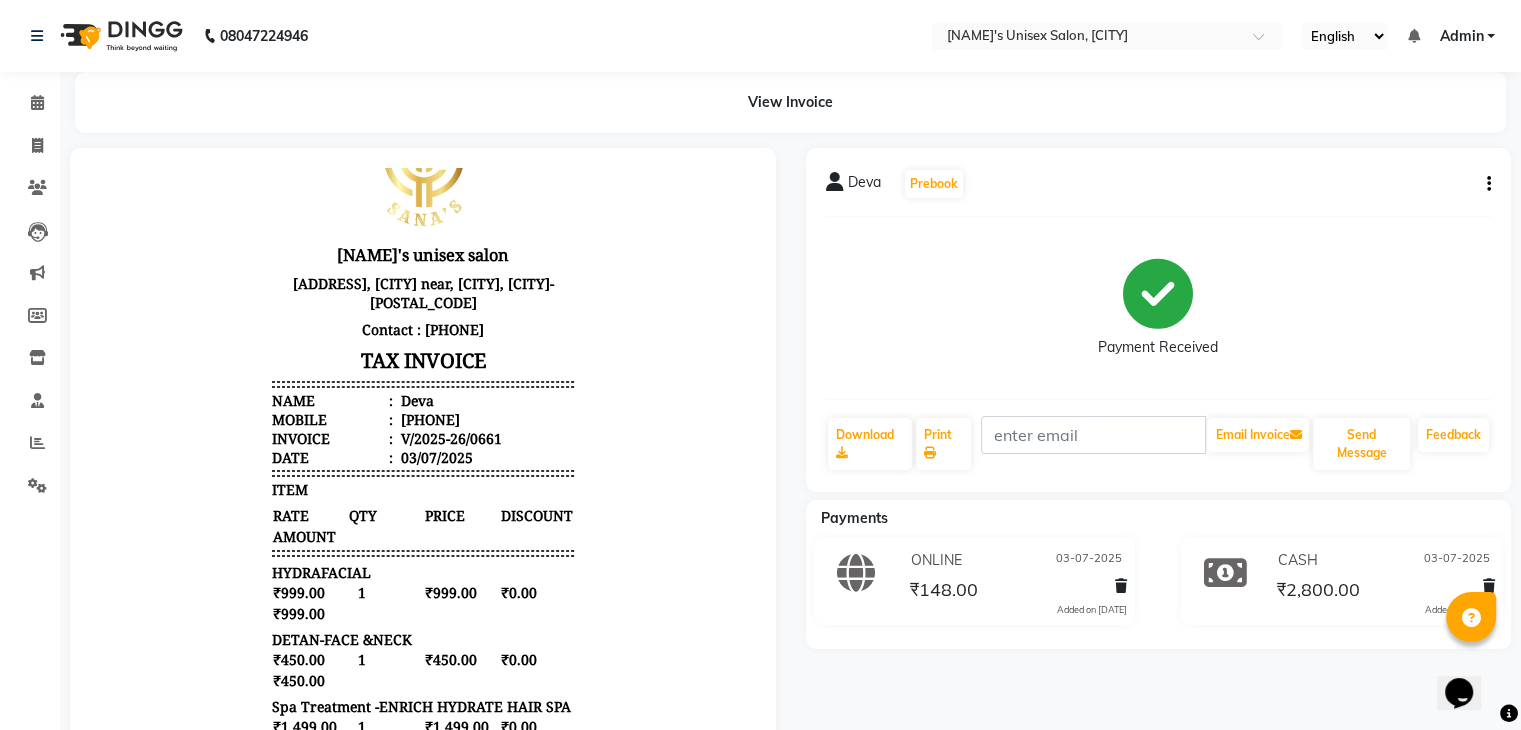 click on "Deva   Prebook" 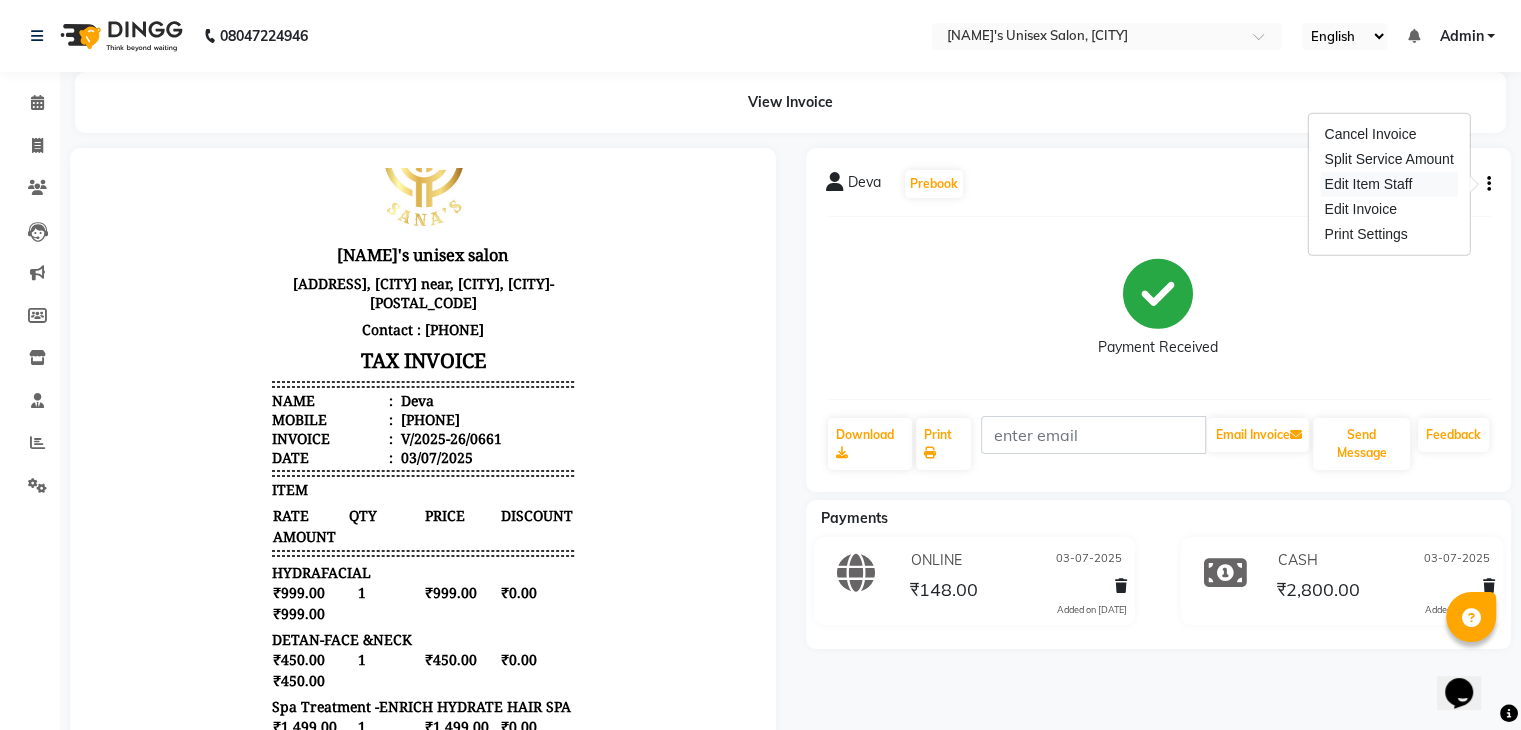 click on "Edit Item Staff" at bounding box center [1388, 184] 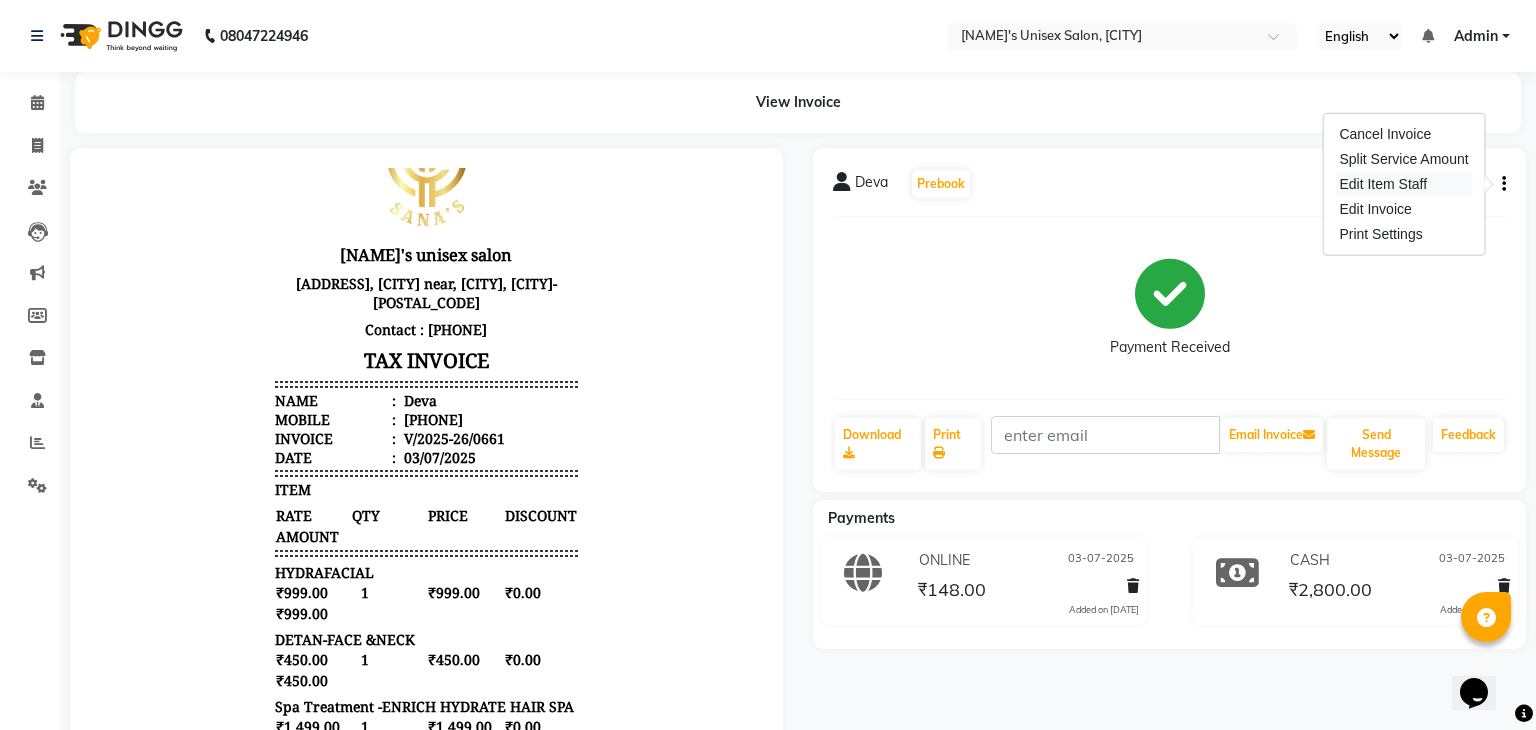 select 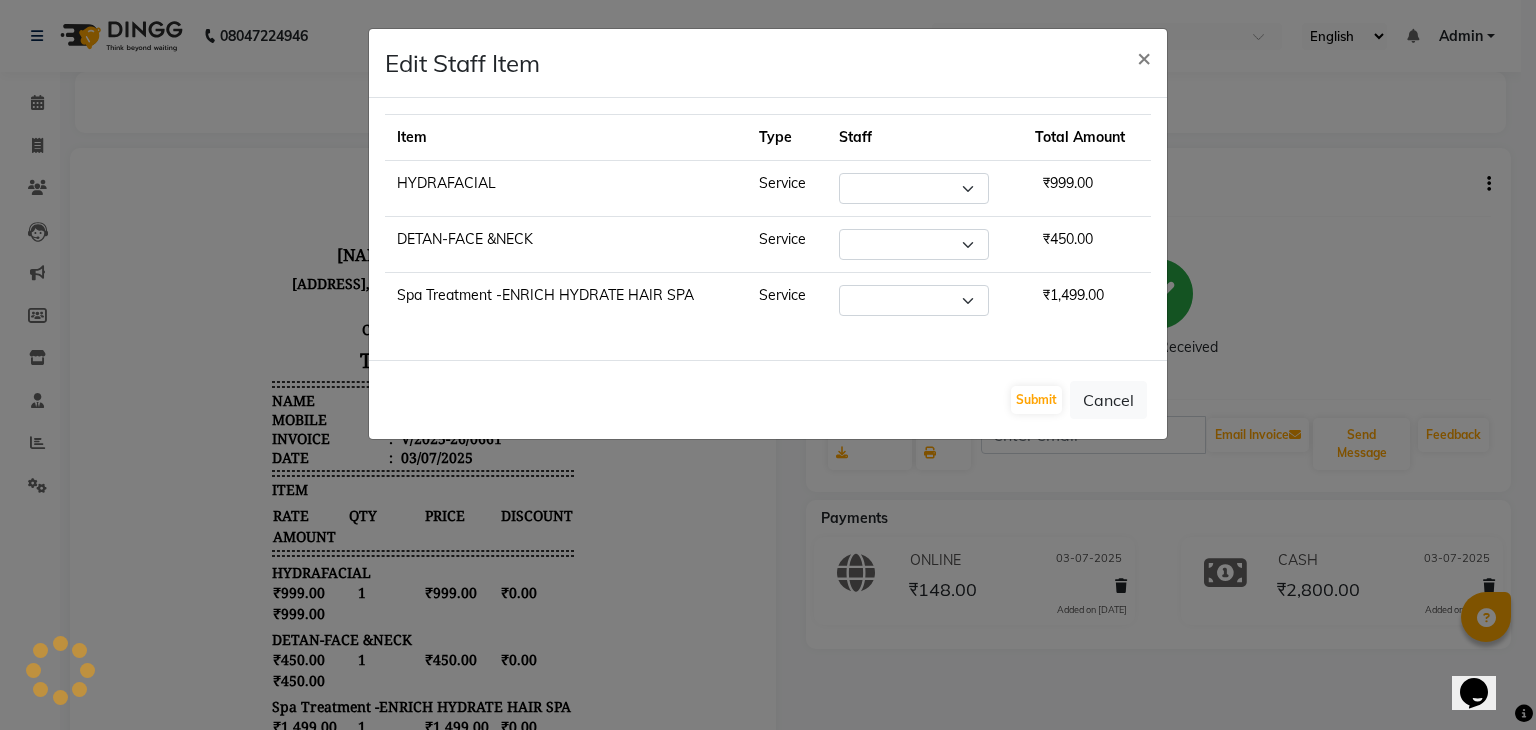 select on "45605" 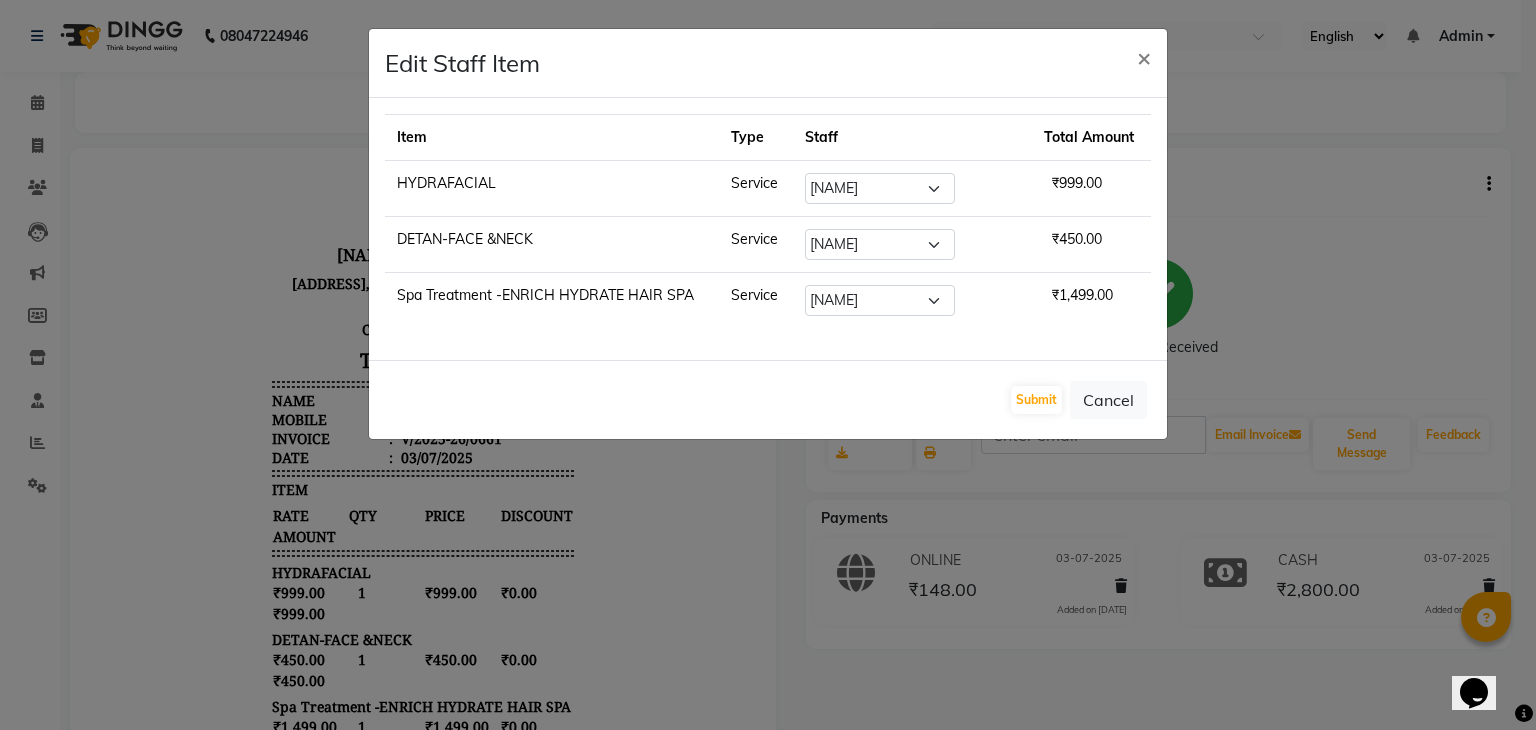 click on "×" 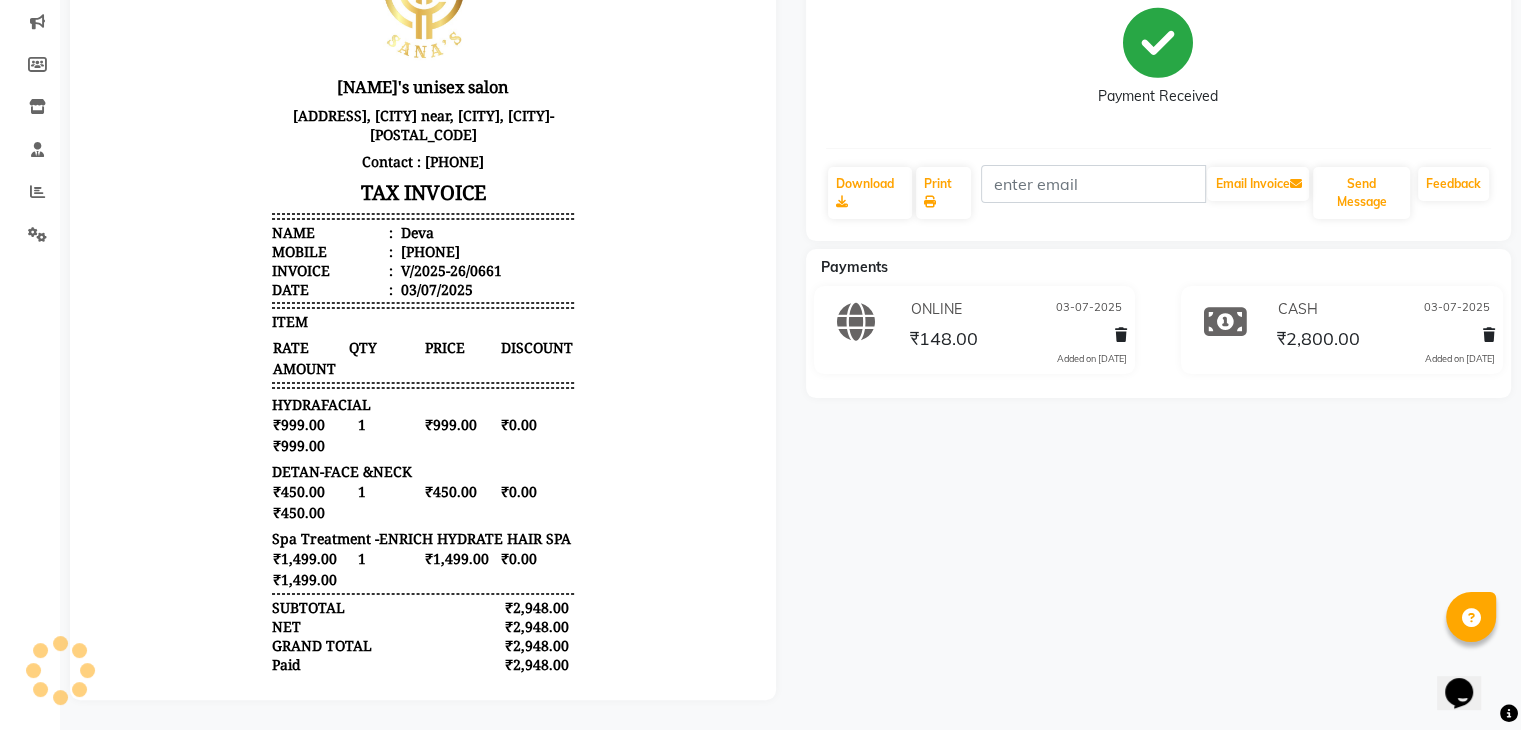 scroll, scrollTop: 0, scrollLeft: 0, axis: both 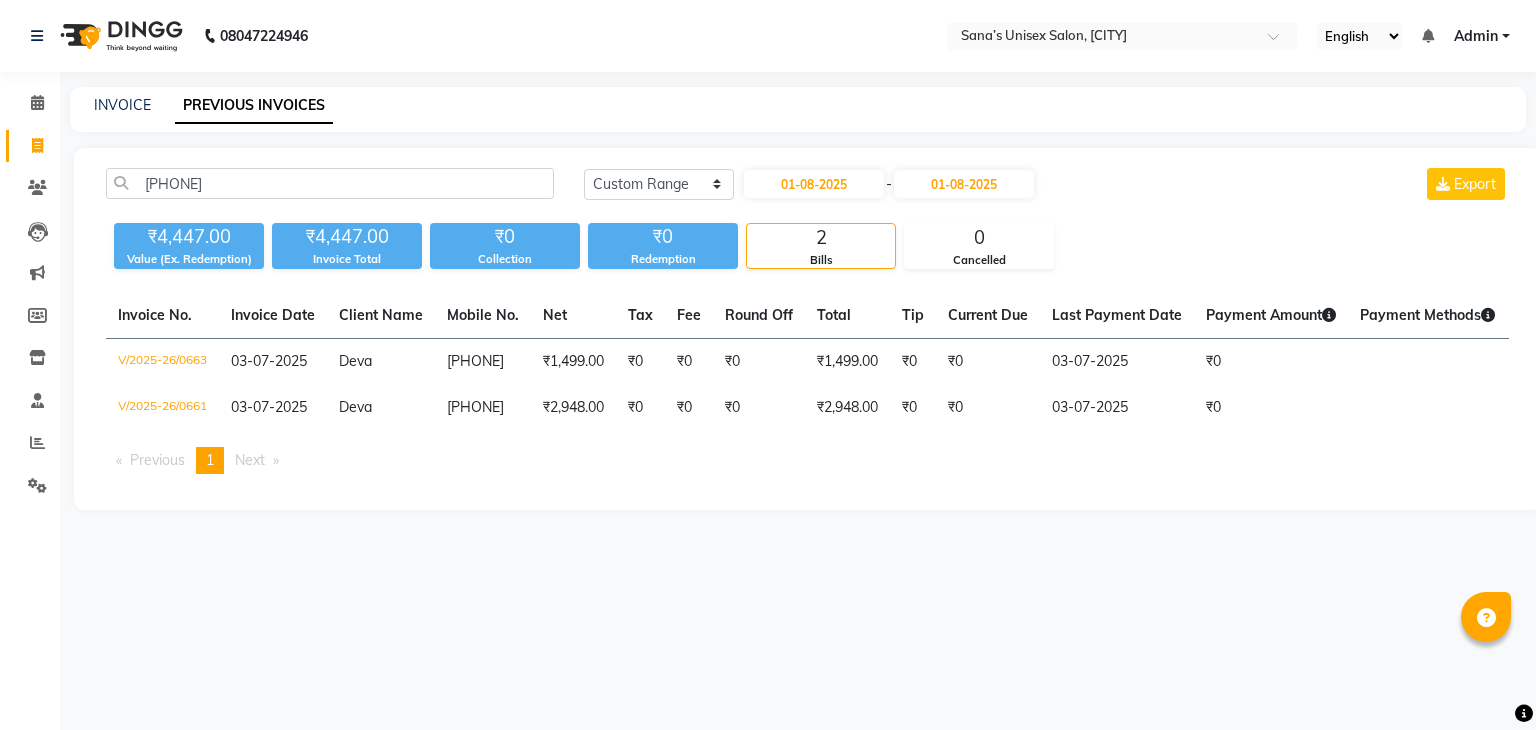 select on "range" 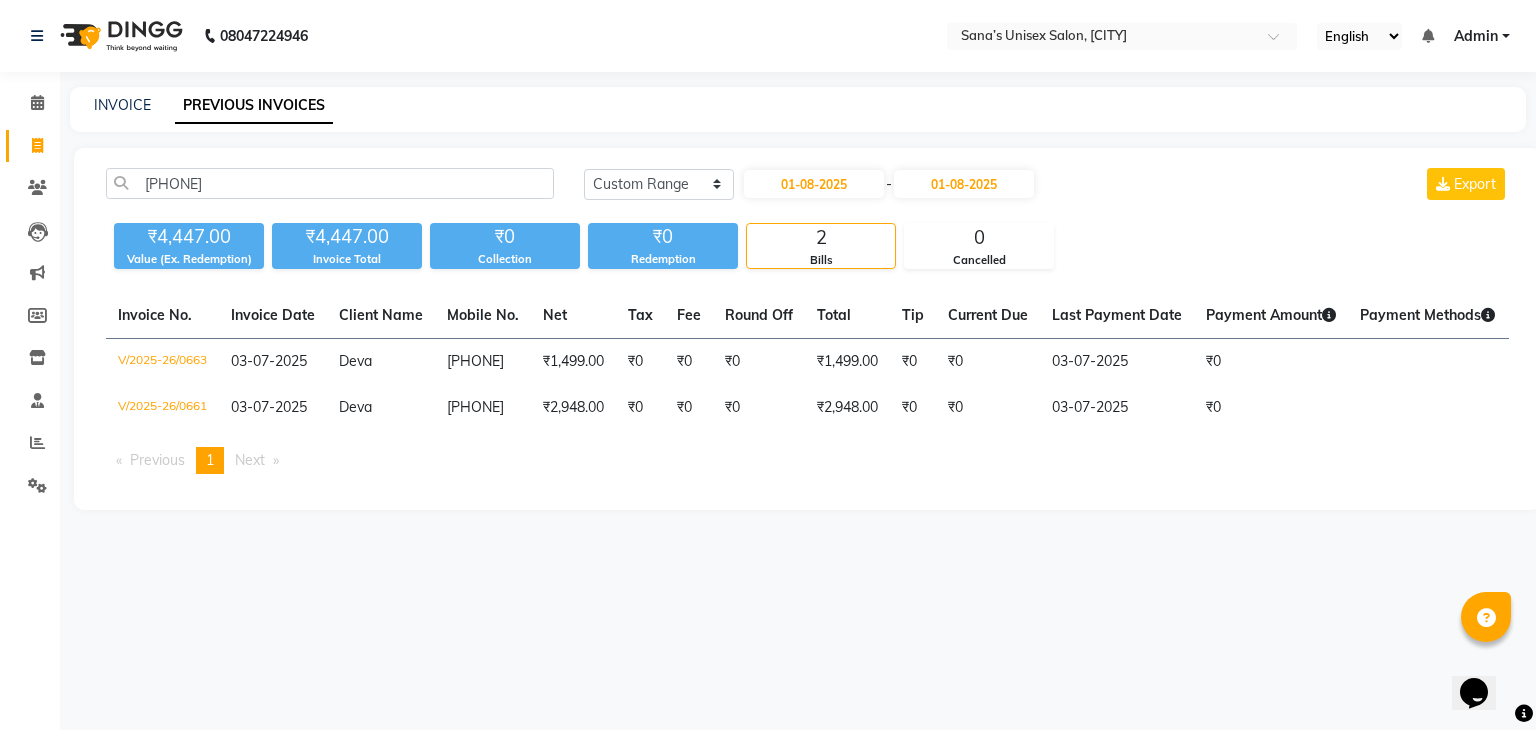 scroll, scrollTop: 0, scrollLeft: 0, axis: both 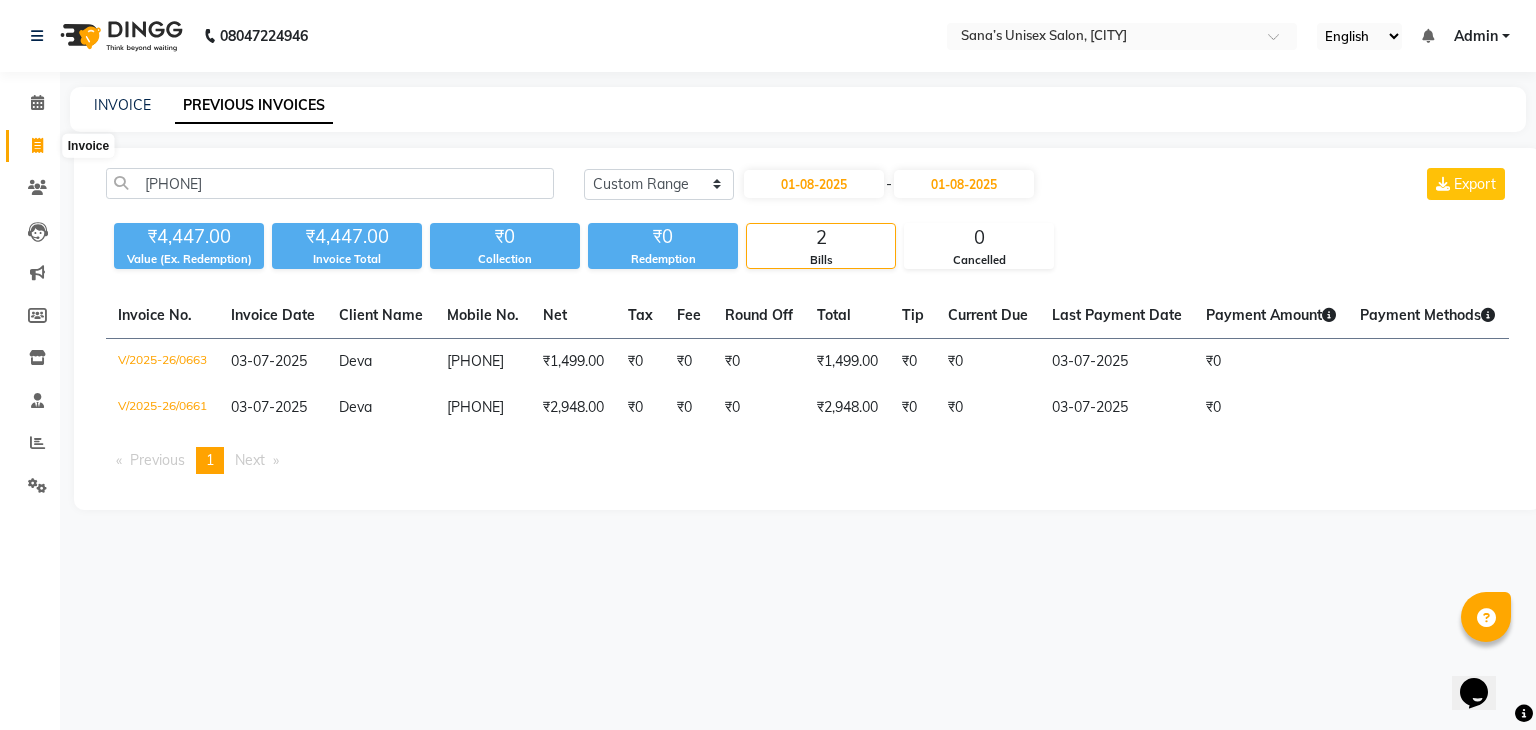 click 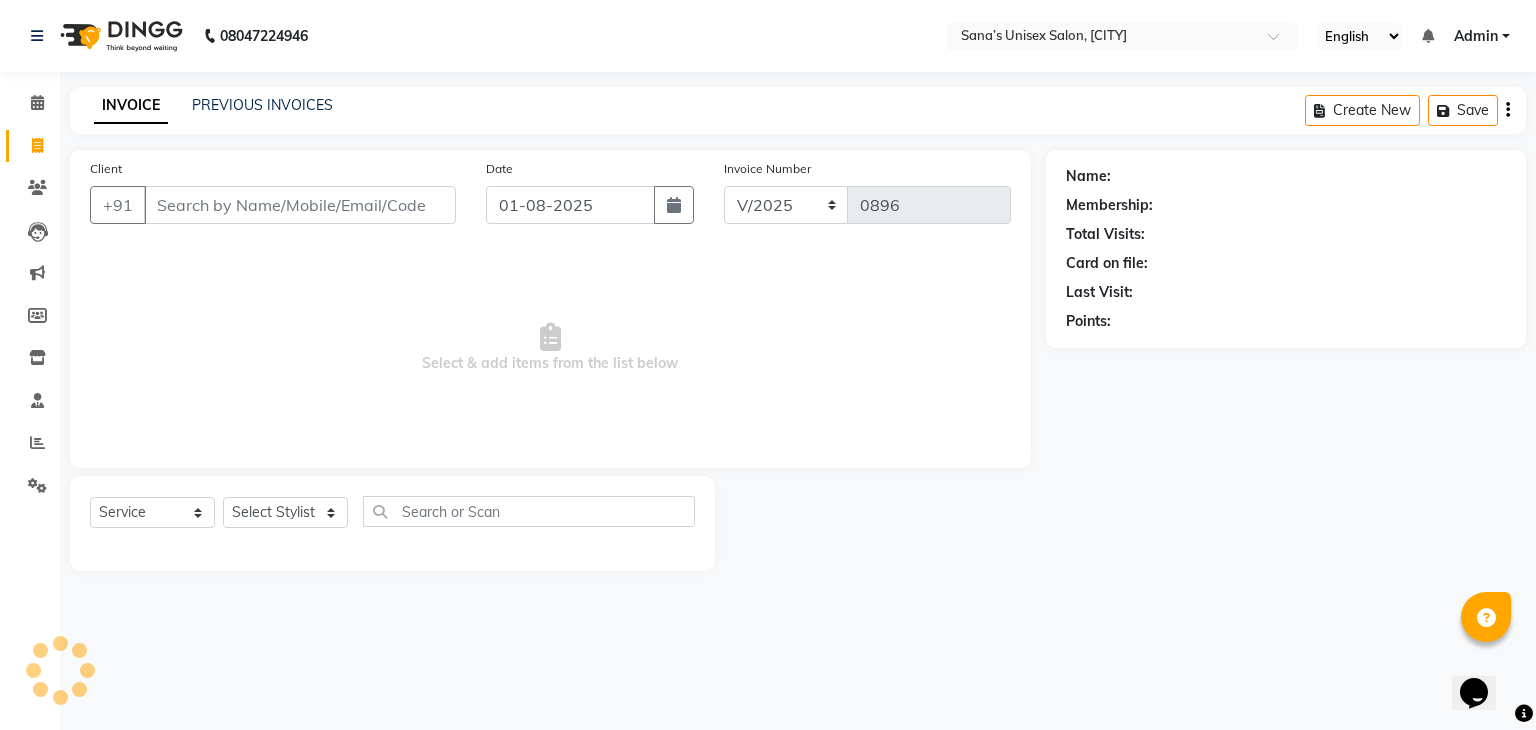 click on "INVOICE PREVIOUS INVOICES" 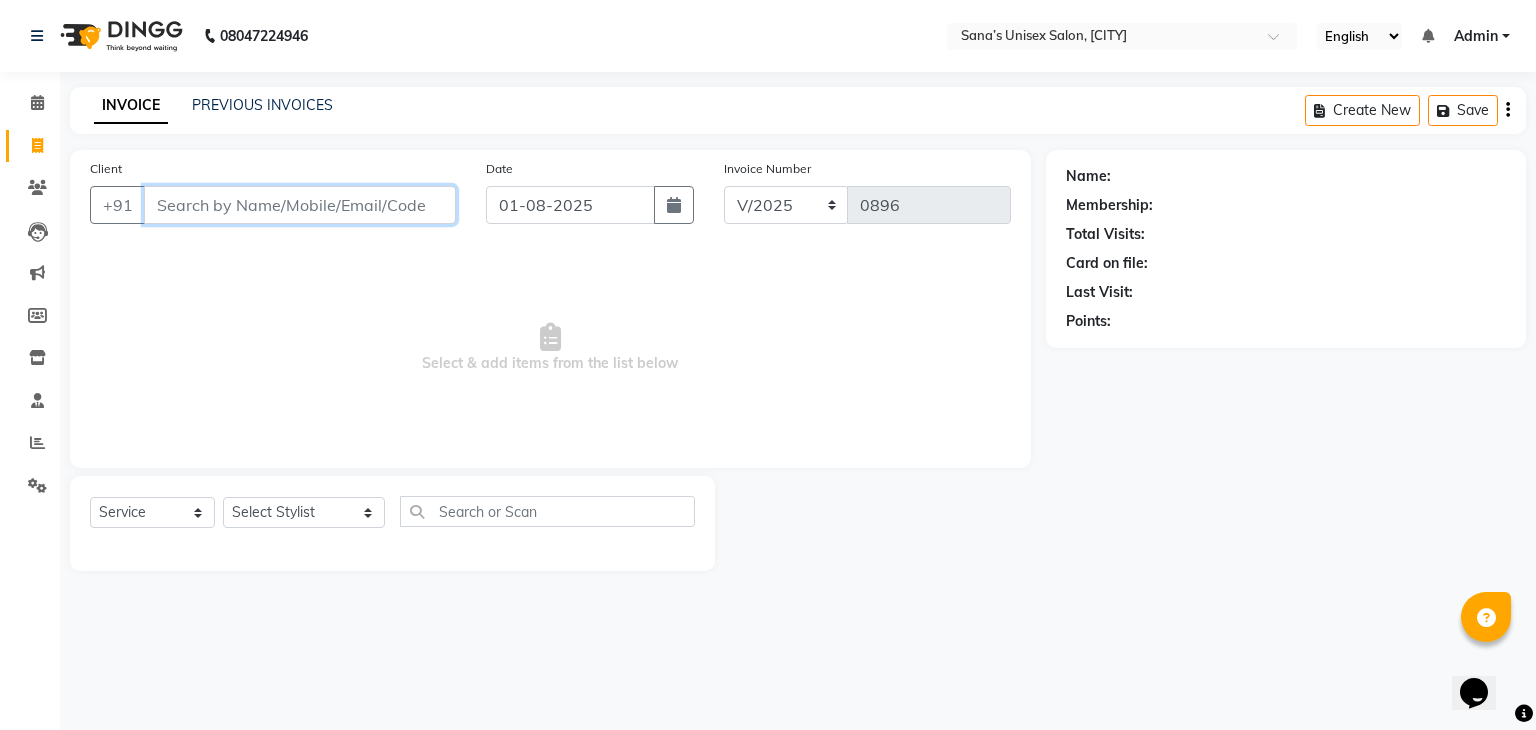 click on "Client" at bounding box center [300, 205] 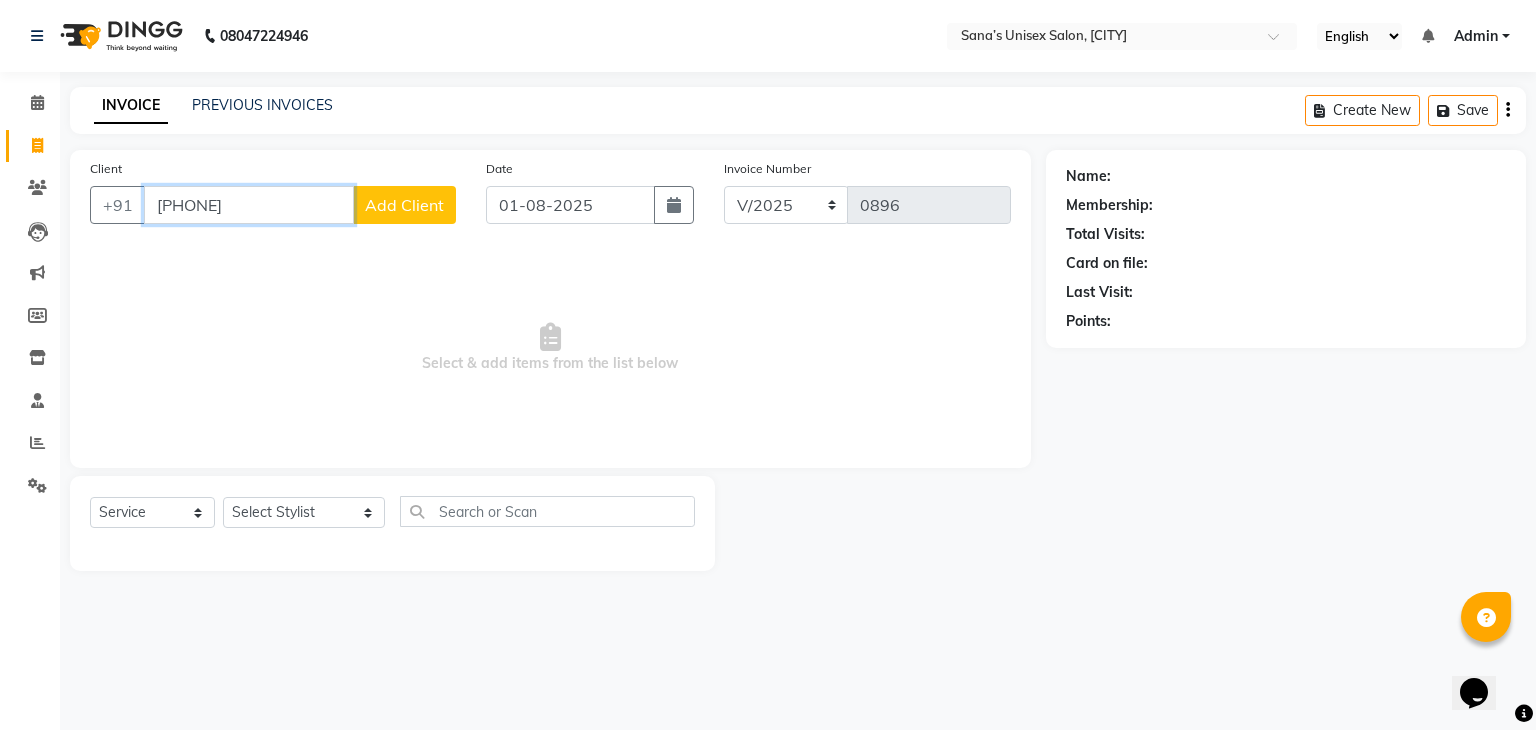 type on "[PHONE]" 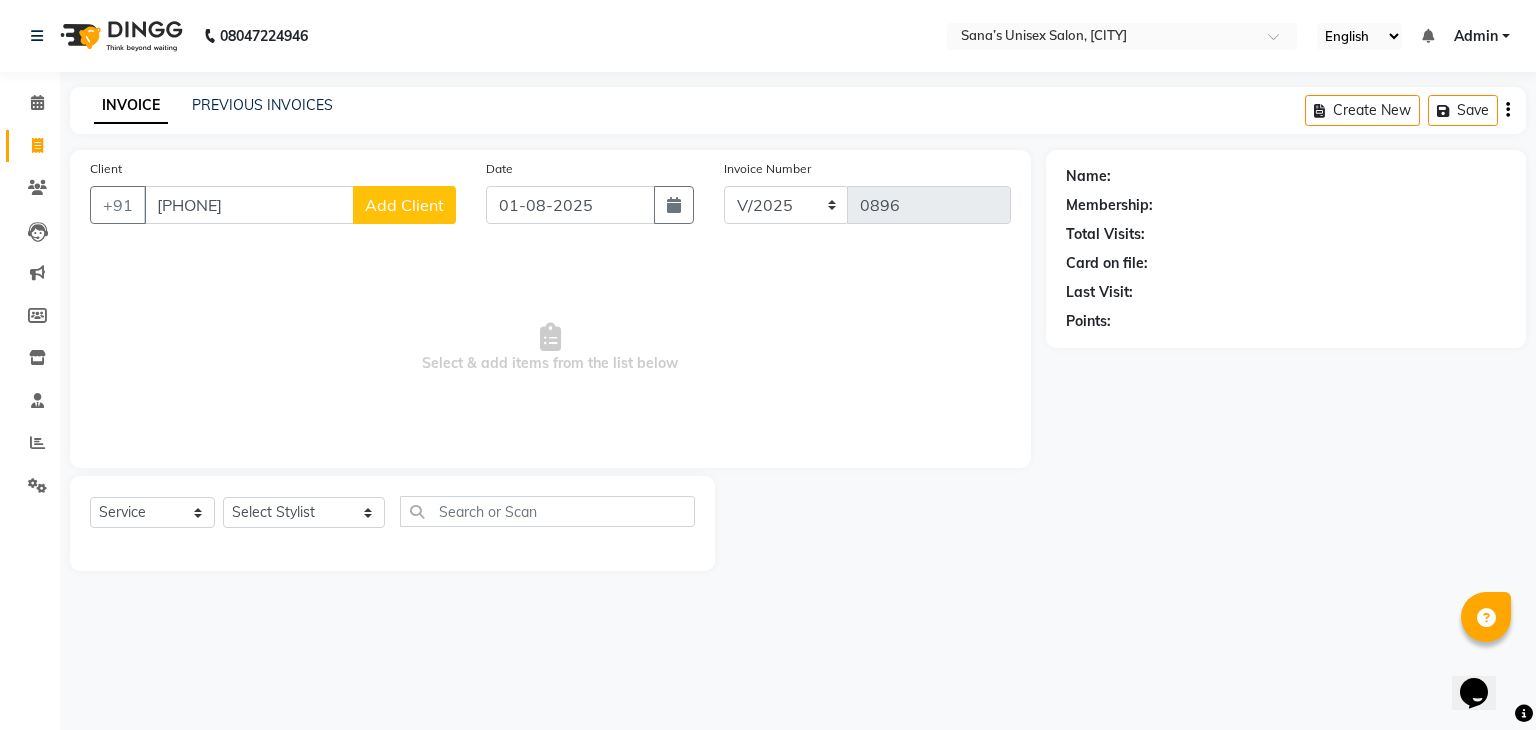 click on "Add Client" 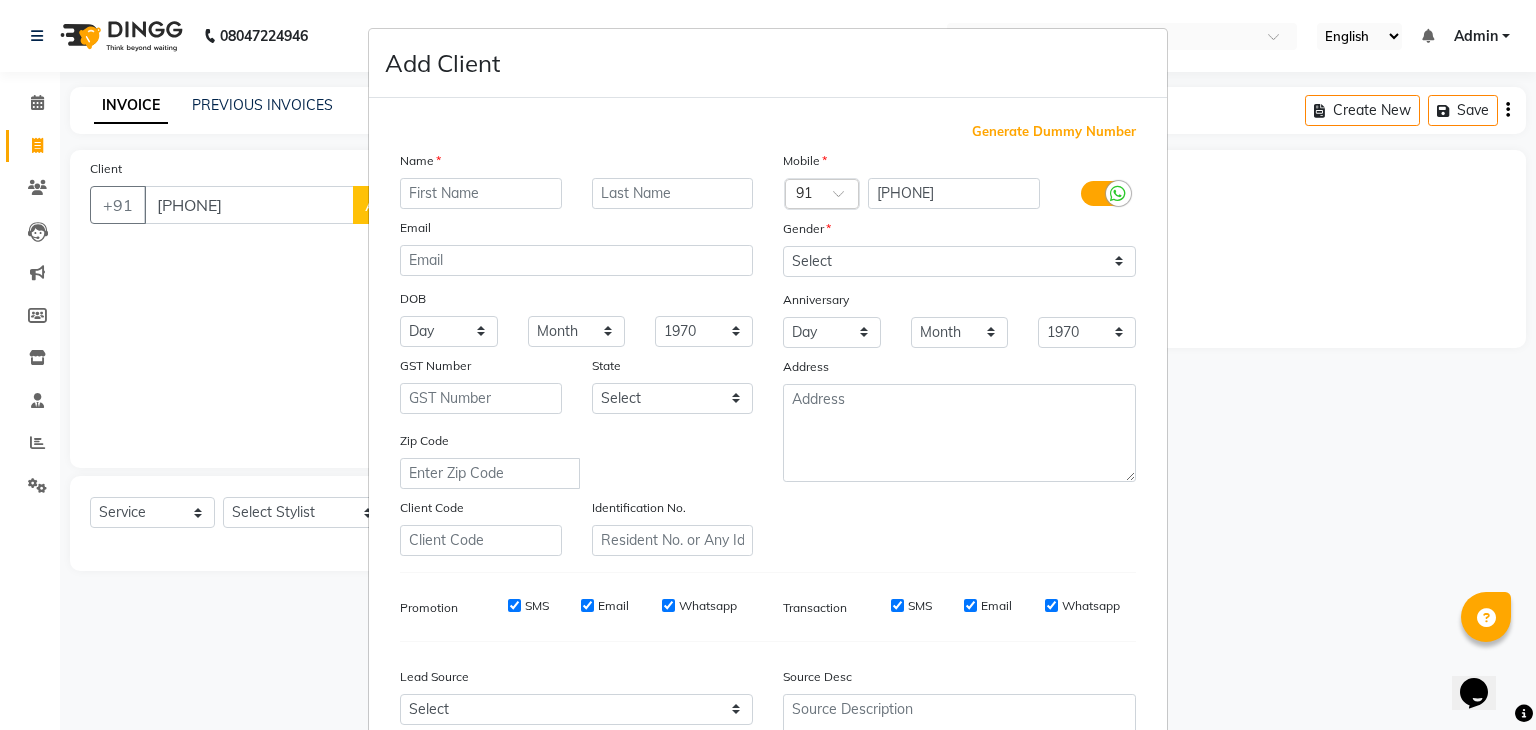 click at bounding box center [481, 193] 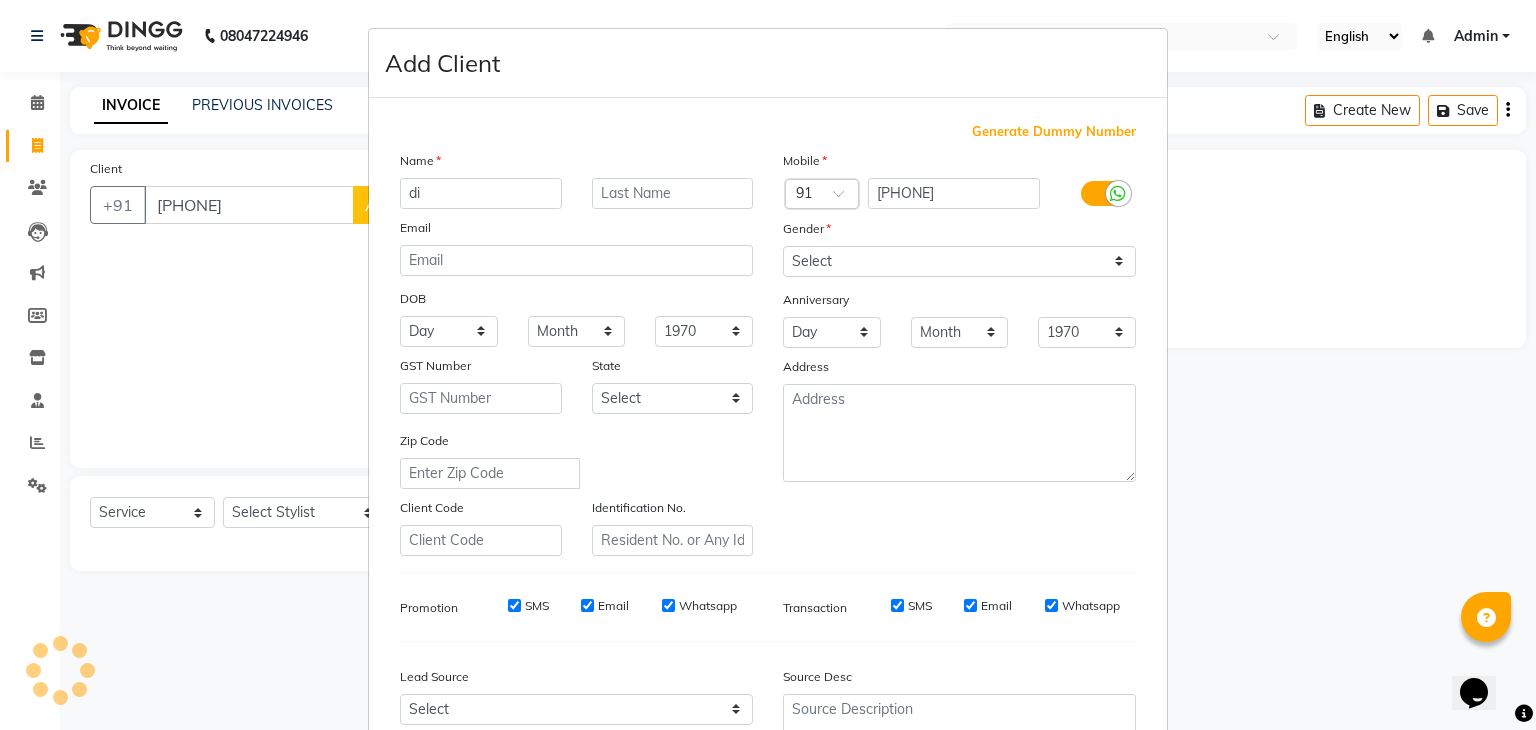 type on "d" 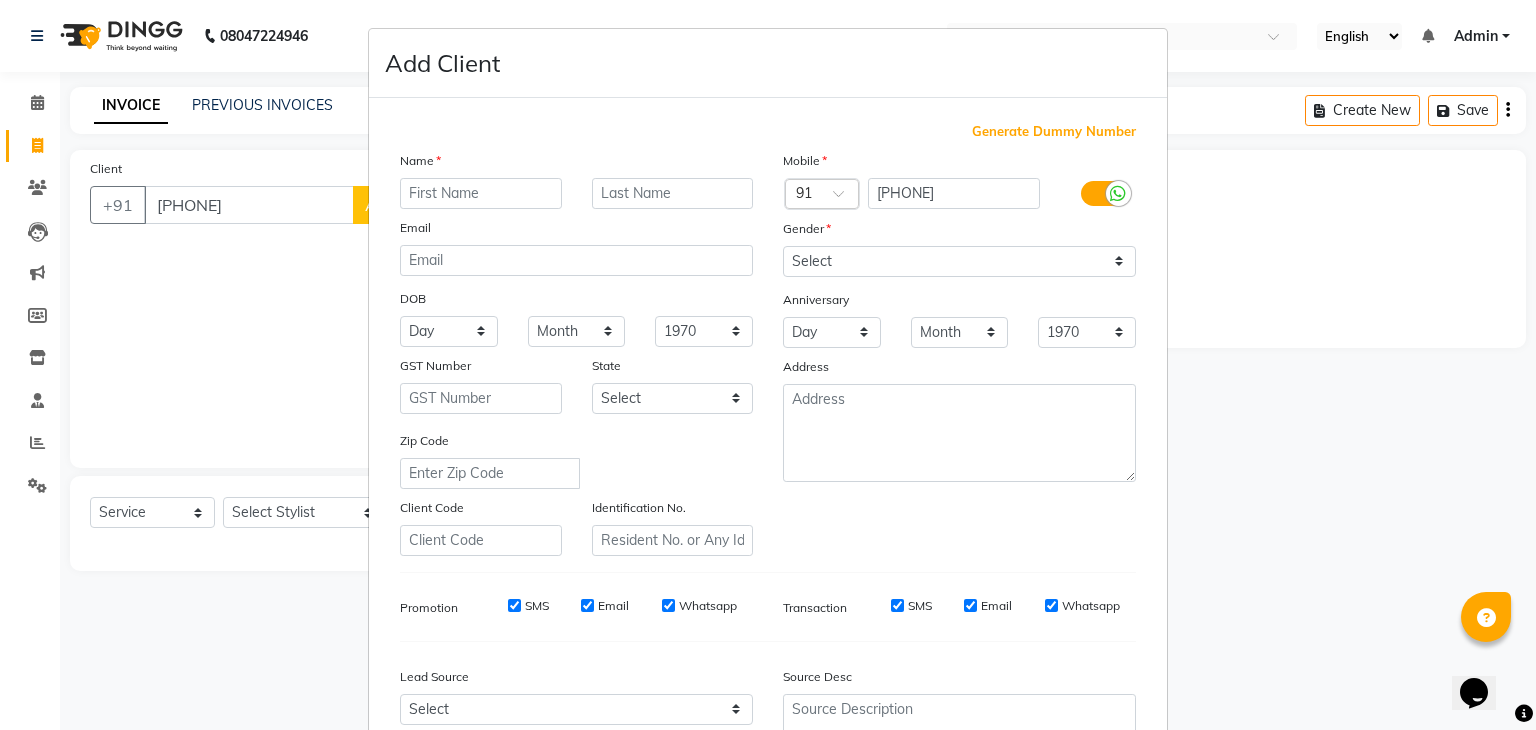 type on "S" 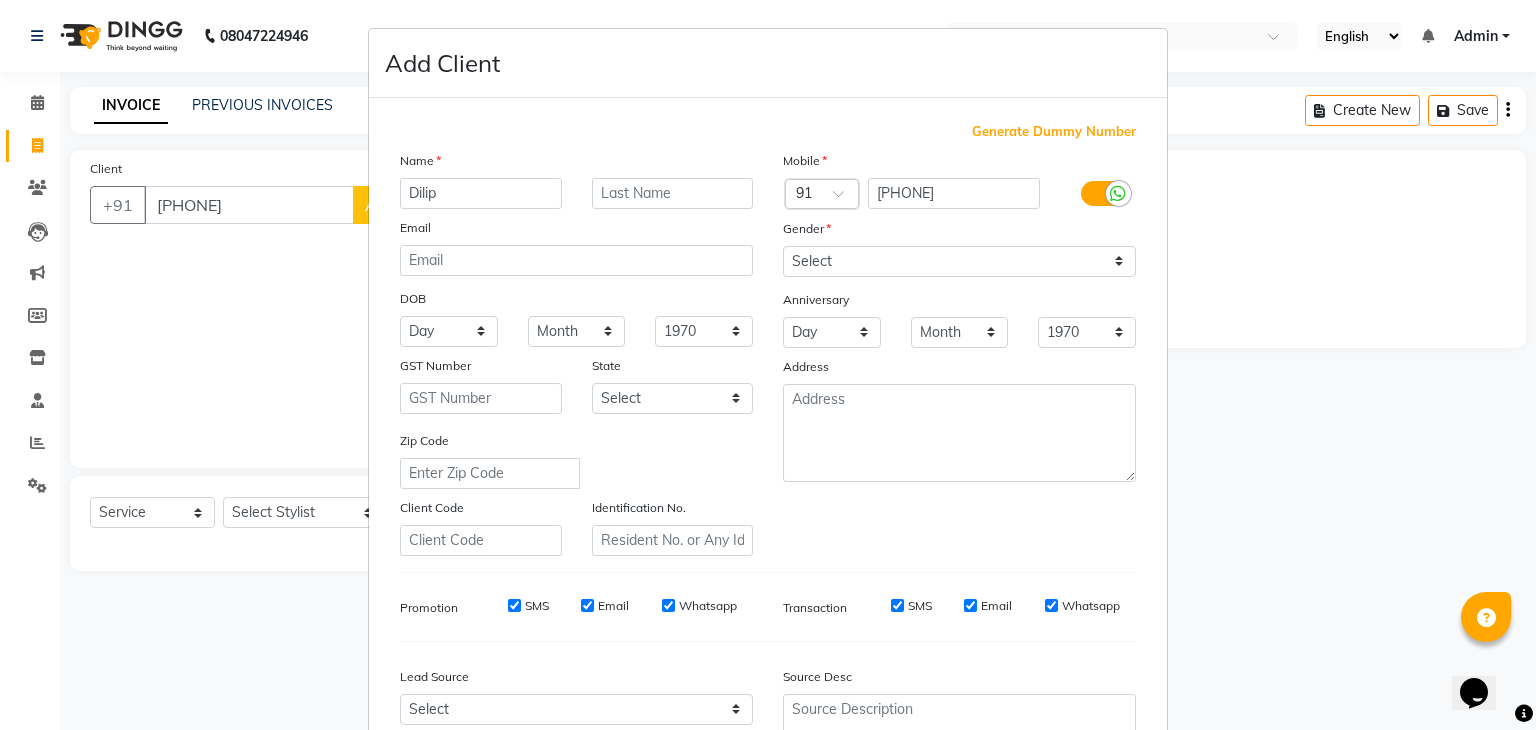 type on "Dilip" 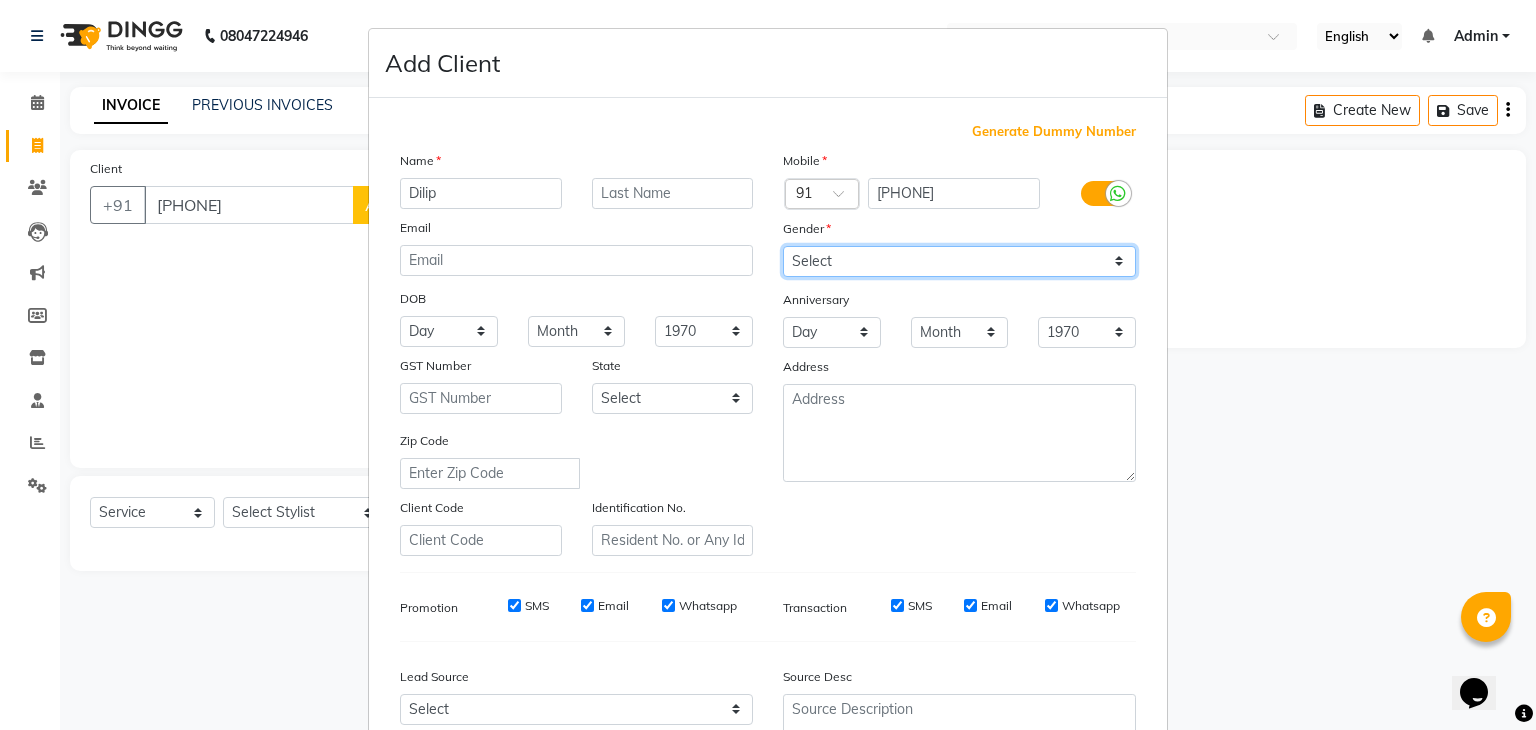 click on "Select Male Female Other Prefer Not To Say" at bounding box center (959, 261) 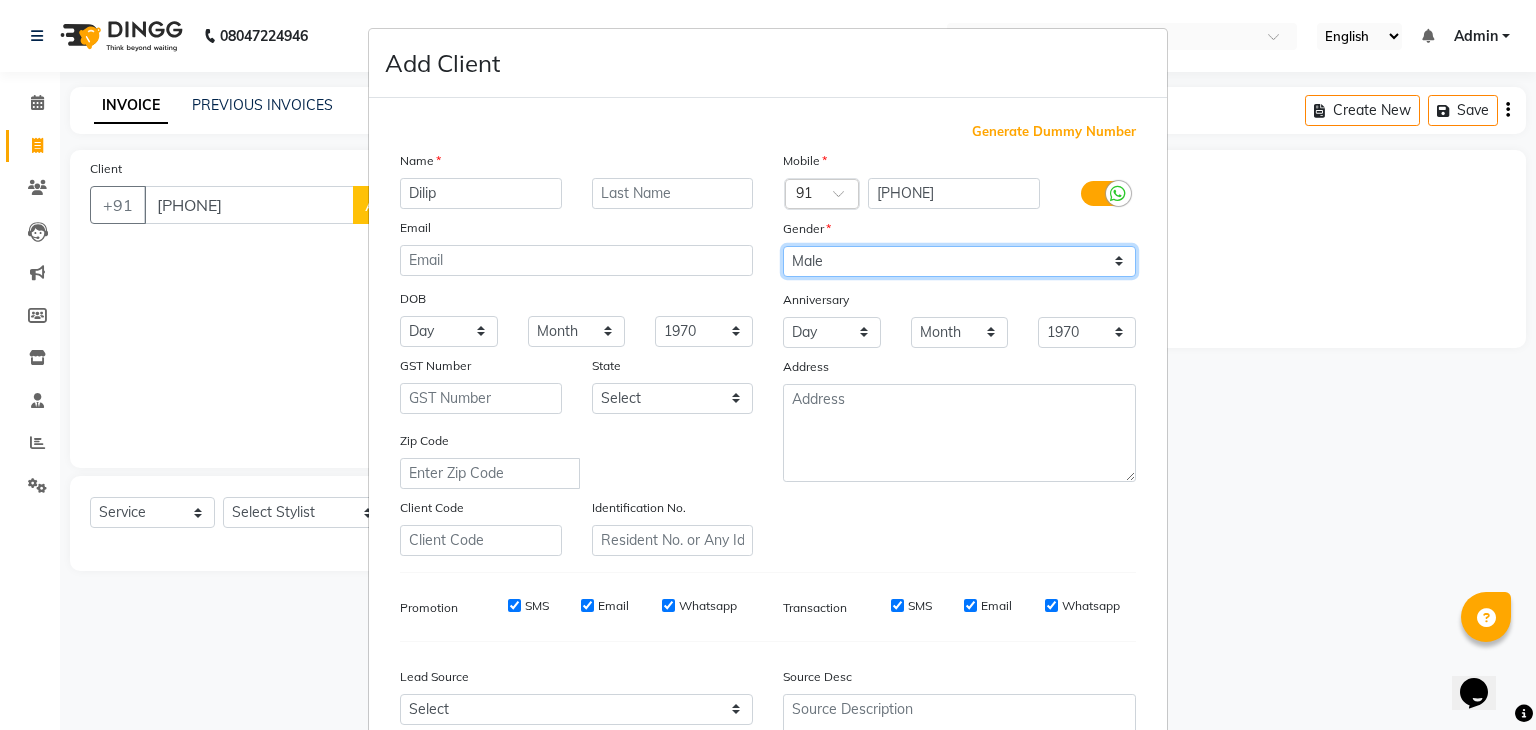 click on "Select Male Female Other Prefer Not To Say" at bounding box center (959, 261) 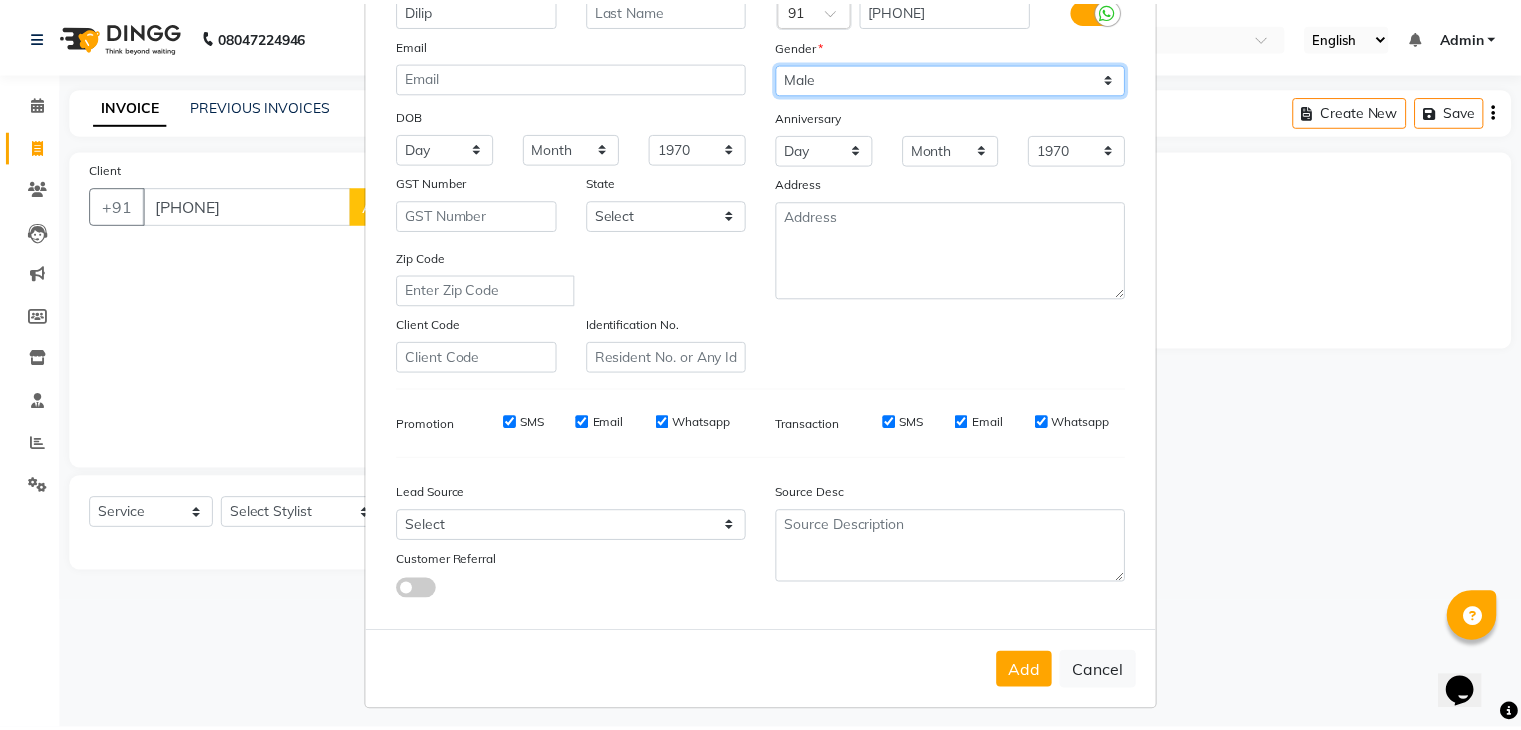 scroll, scrollTop: 203, scrollLeft: 0, axis: vertical 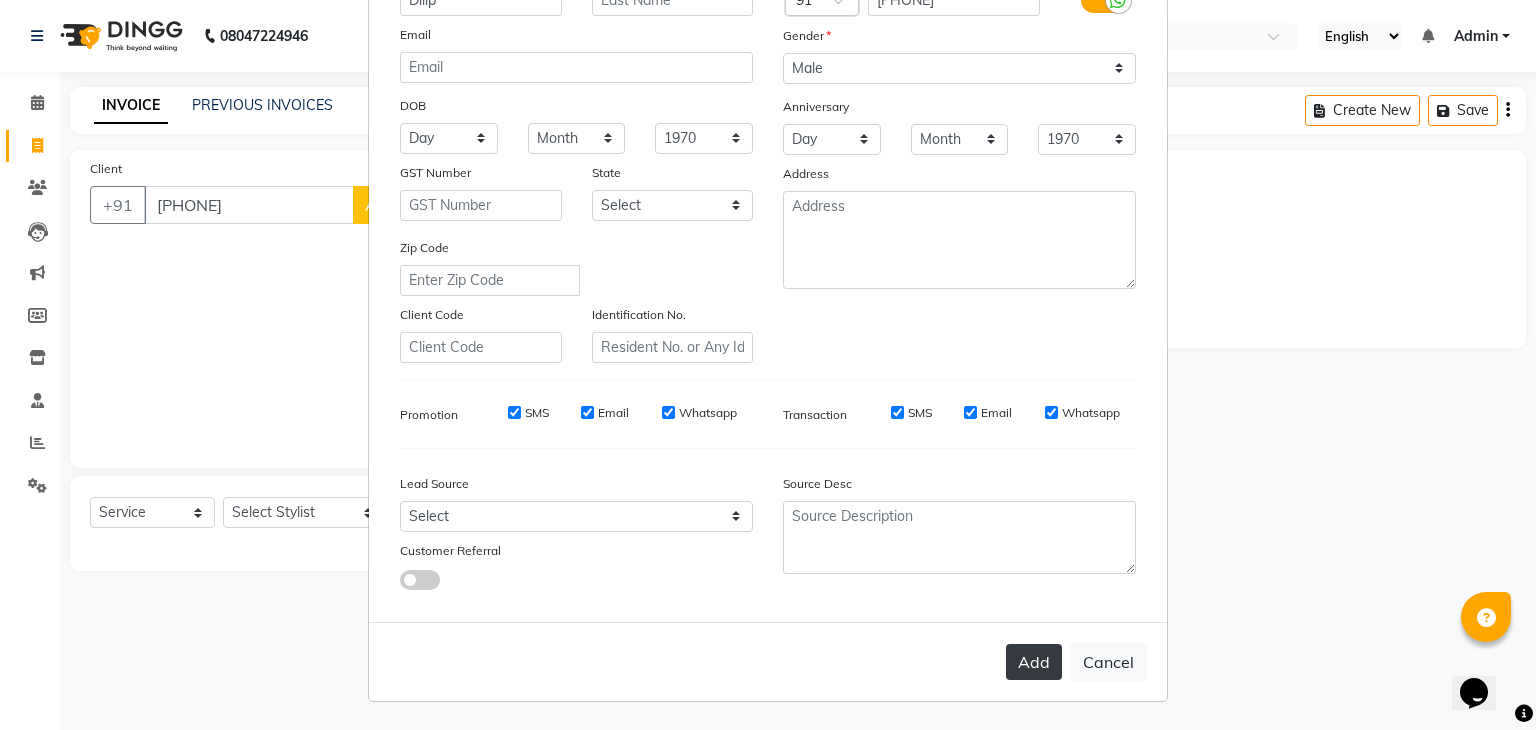 click on "Add" at bounding box center (1034, 662) 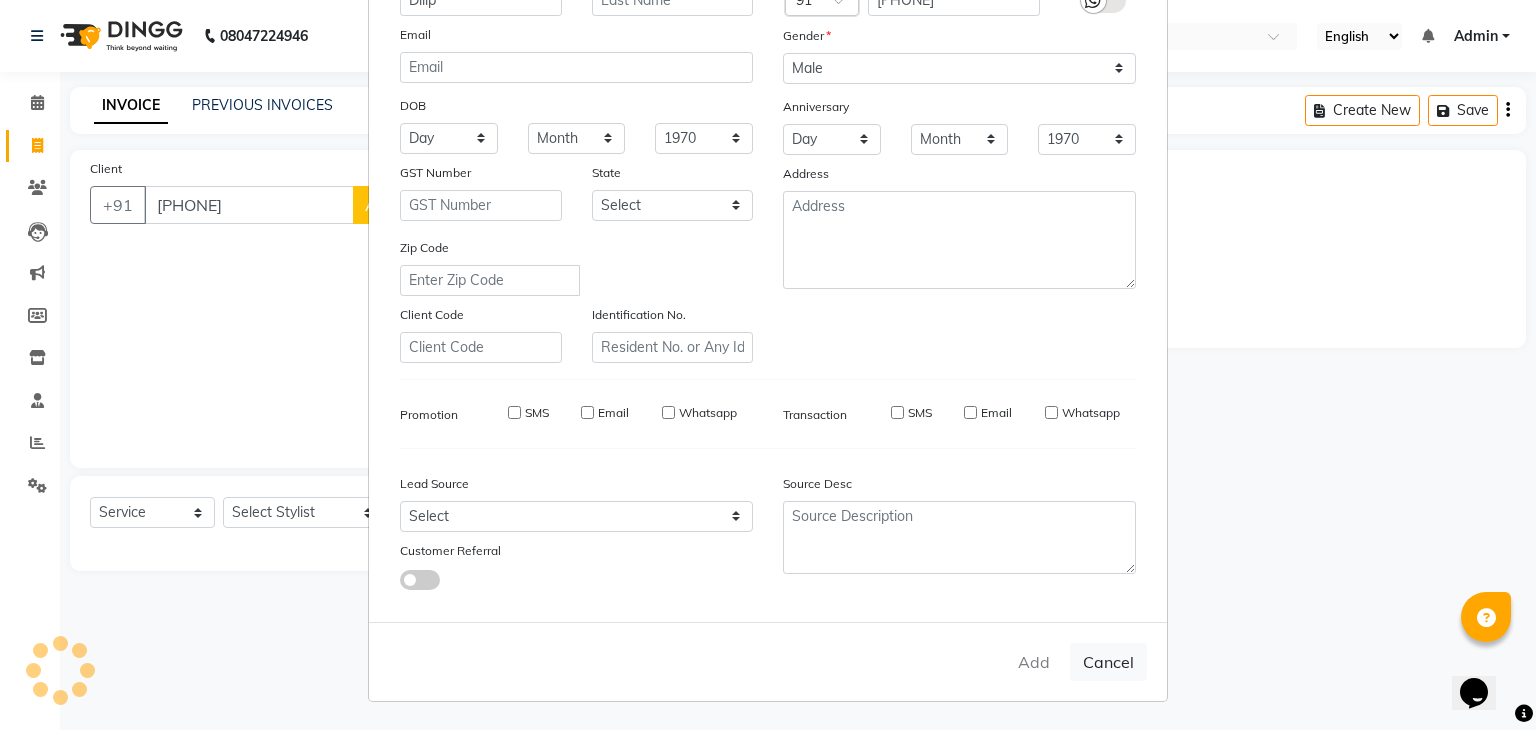 type 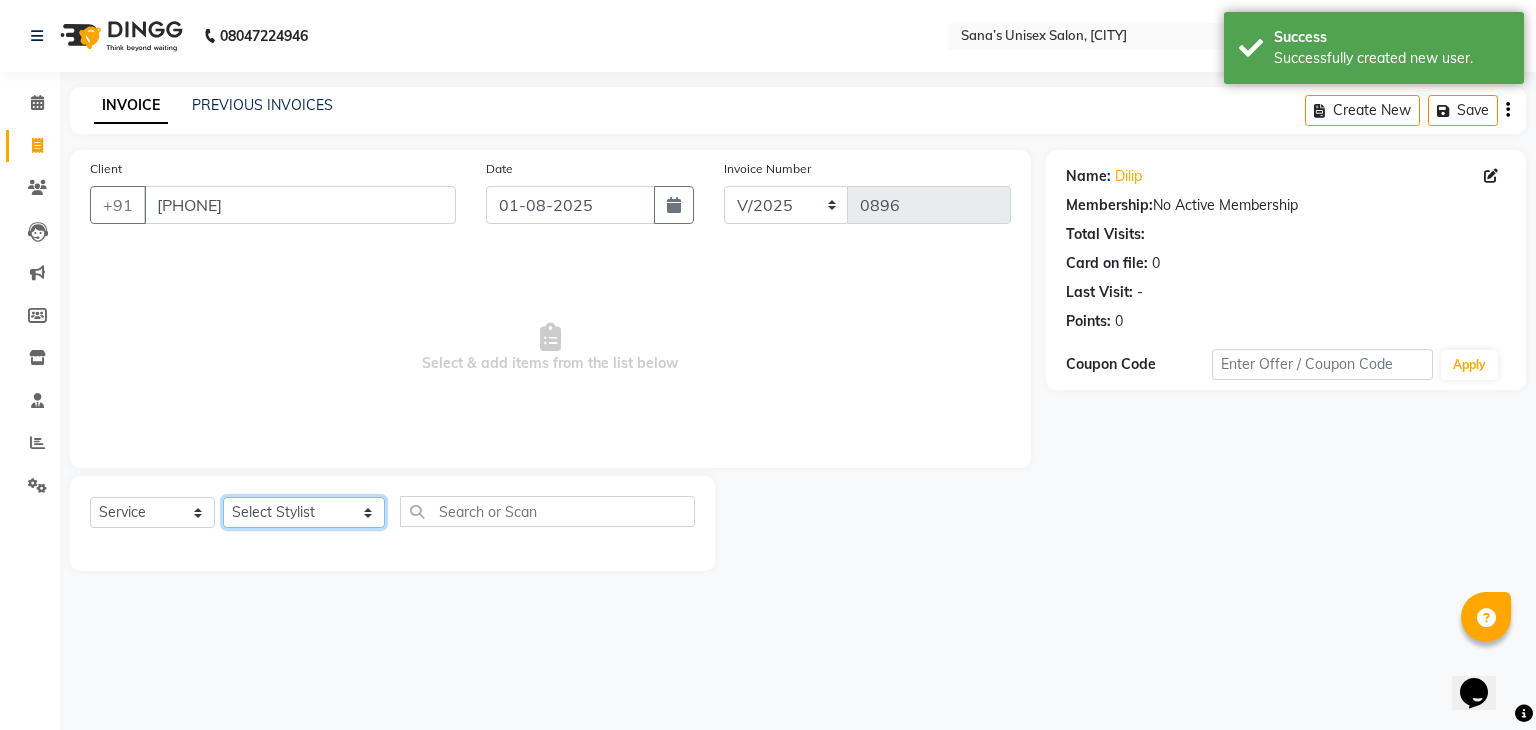 click on "Select Stylist anjali beauty MADHU MUTHU MARI (BEAUTY THERAPIST) NANDHINI NivethaKarthikeyan PRABA SANJITHA" 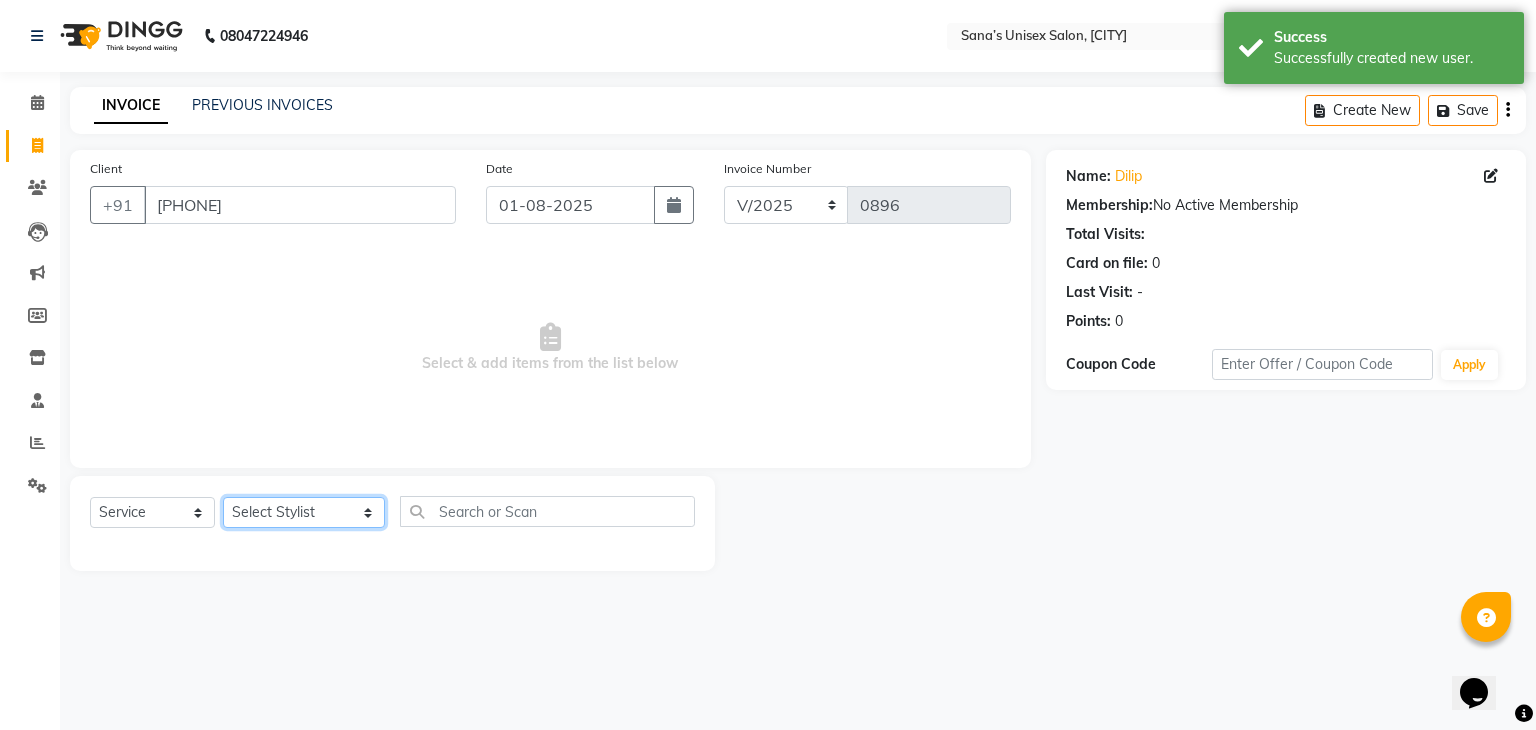 select on "45708" 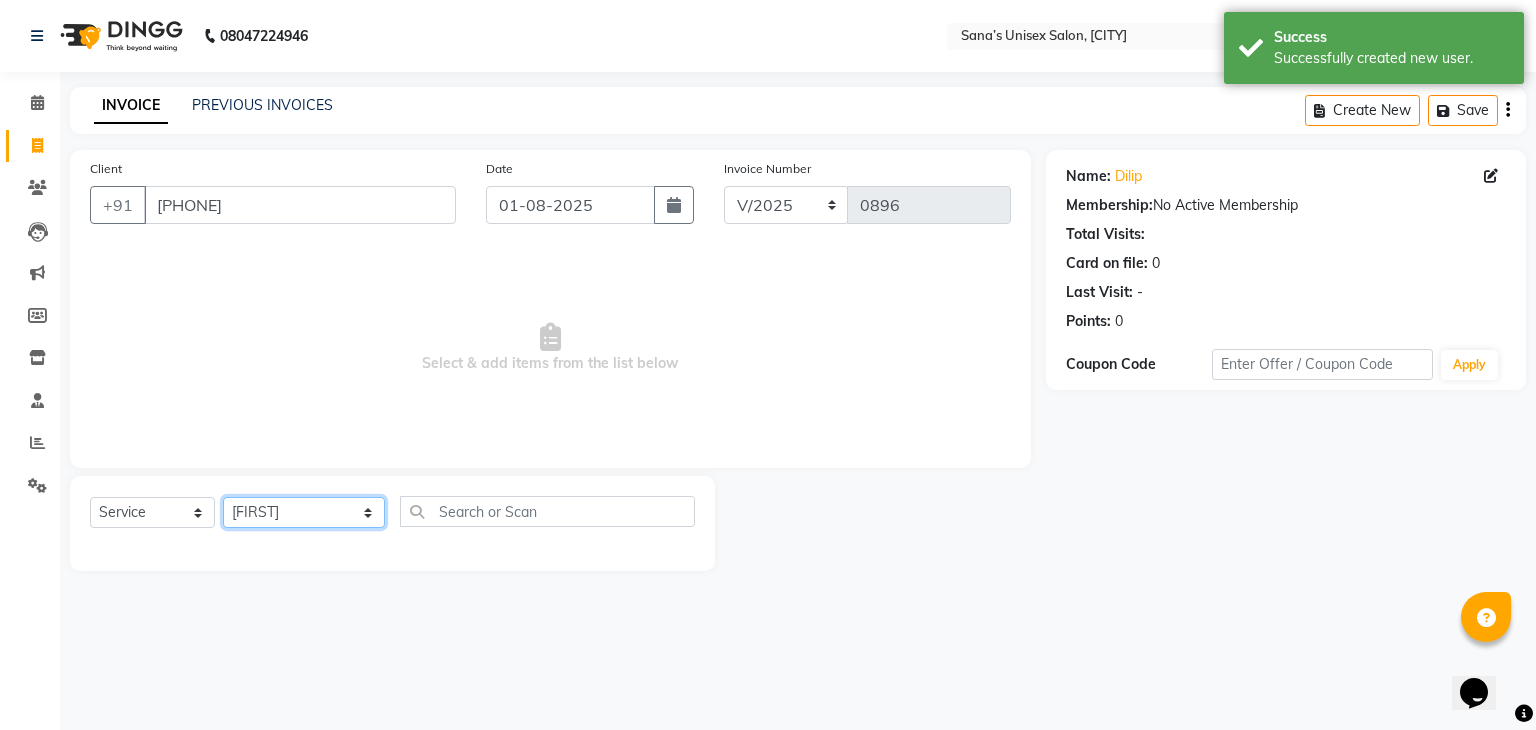 click on "Select Stylist anjali beauty MADHU MUTHU MARI (BEAUTY THERAPIST) NANDHINI NivethaKarthikeyan PRABA SANJITHA" 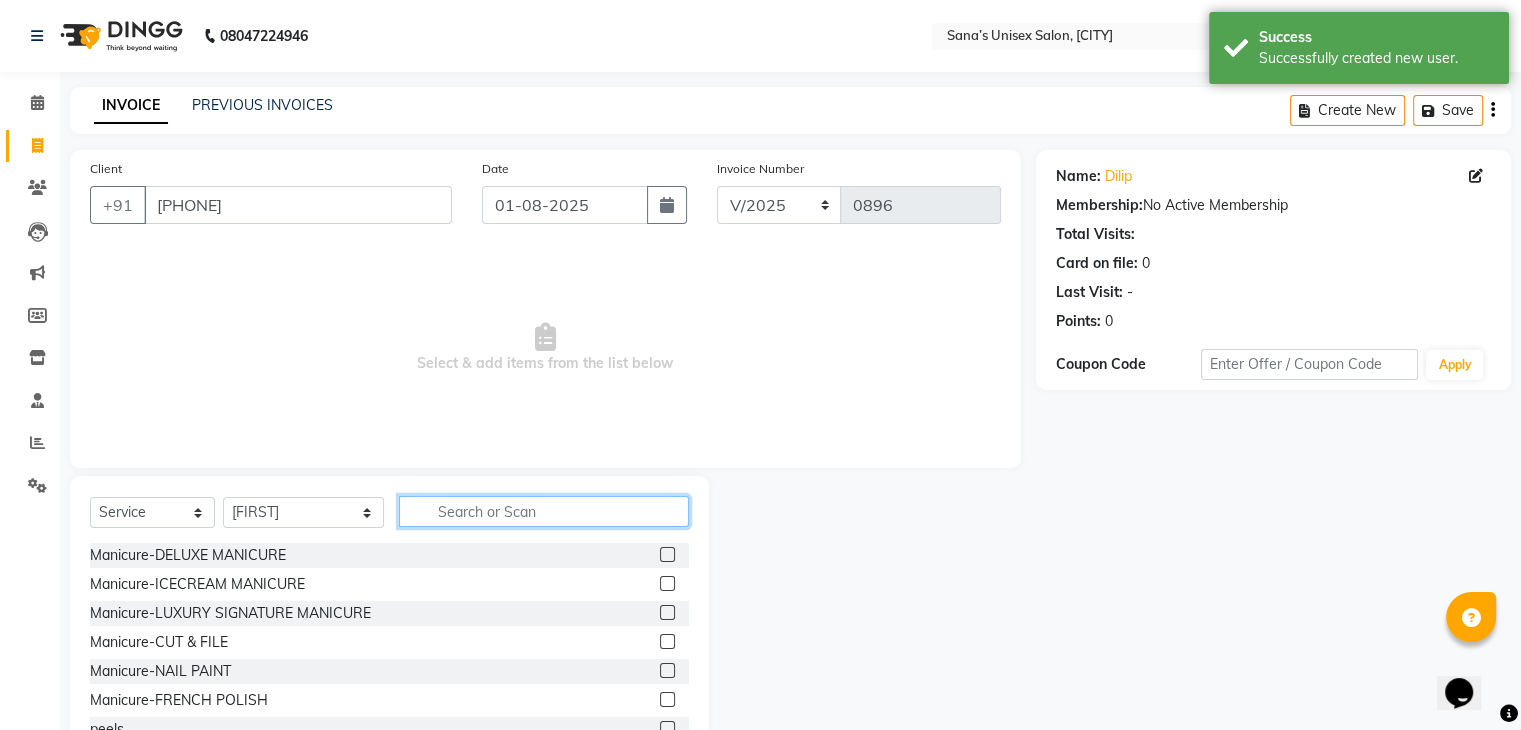 click 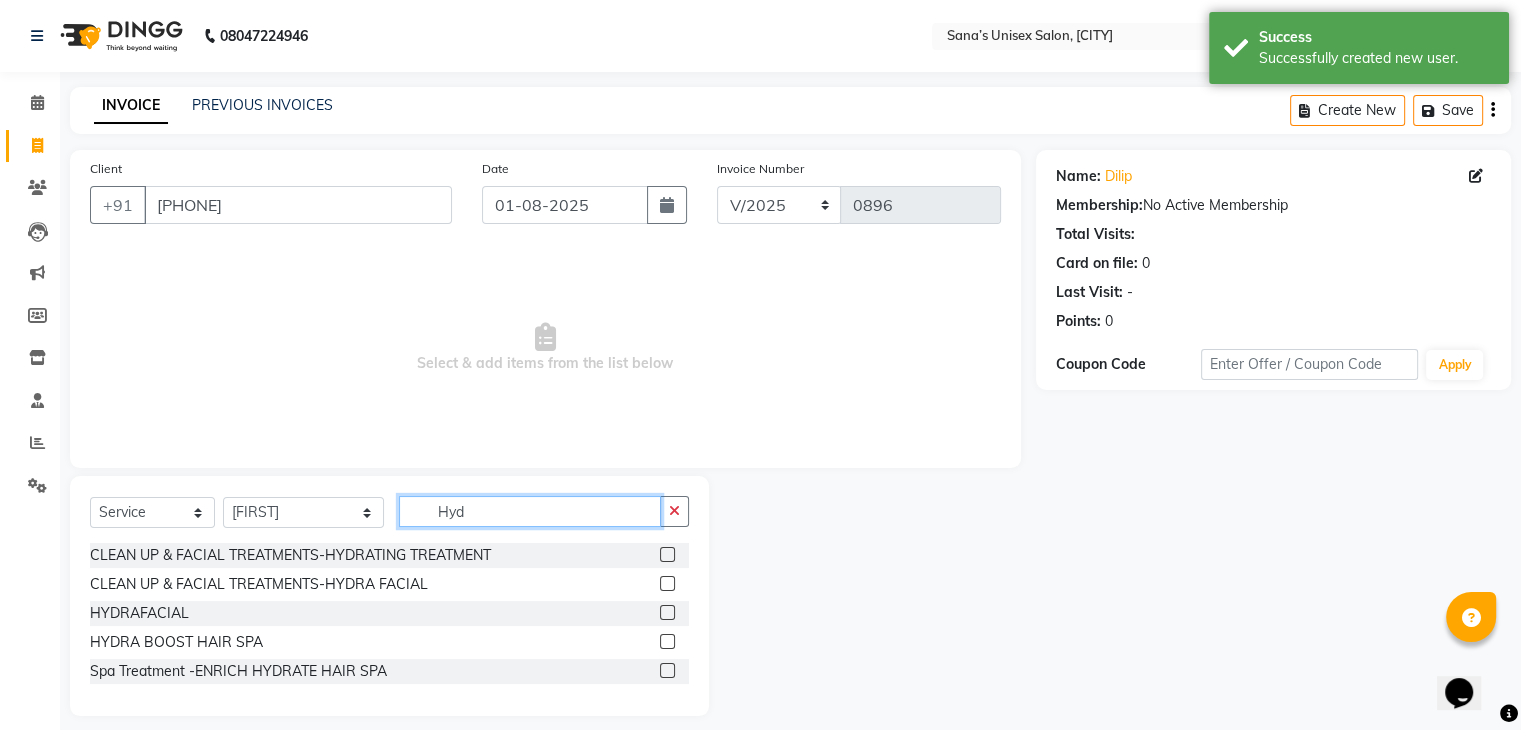 type on "Hyd" 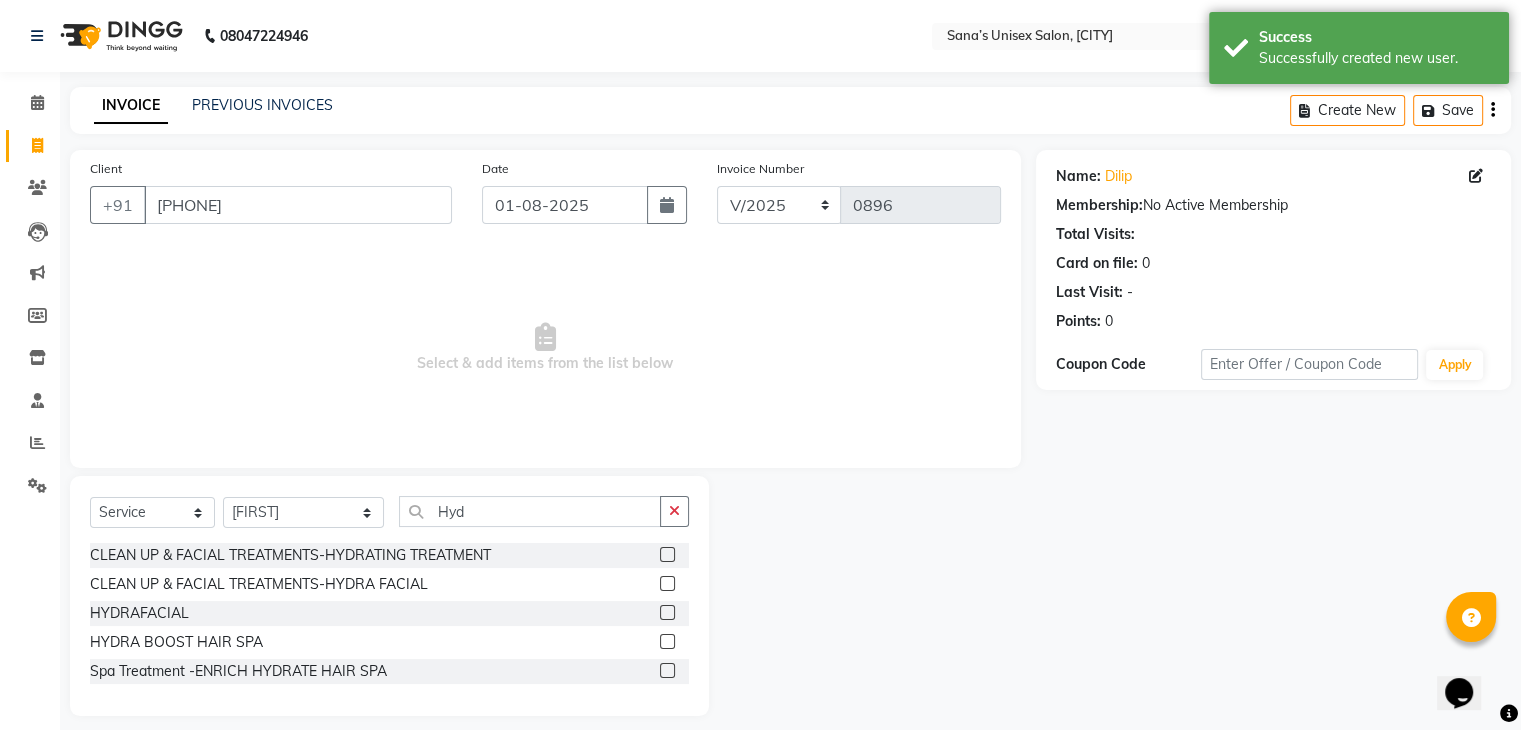 click 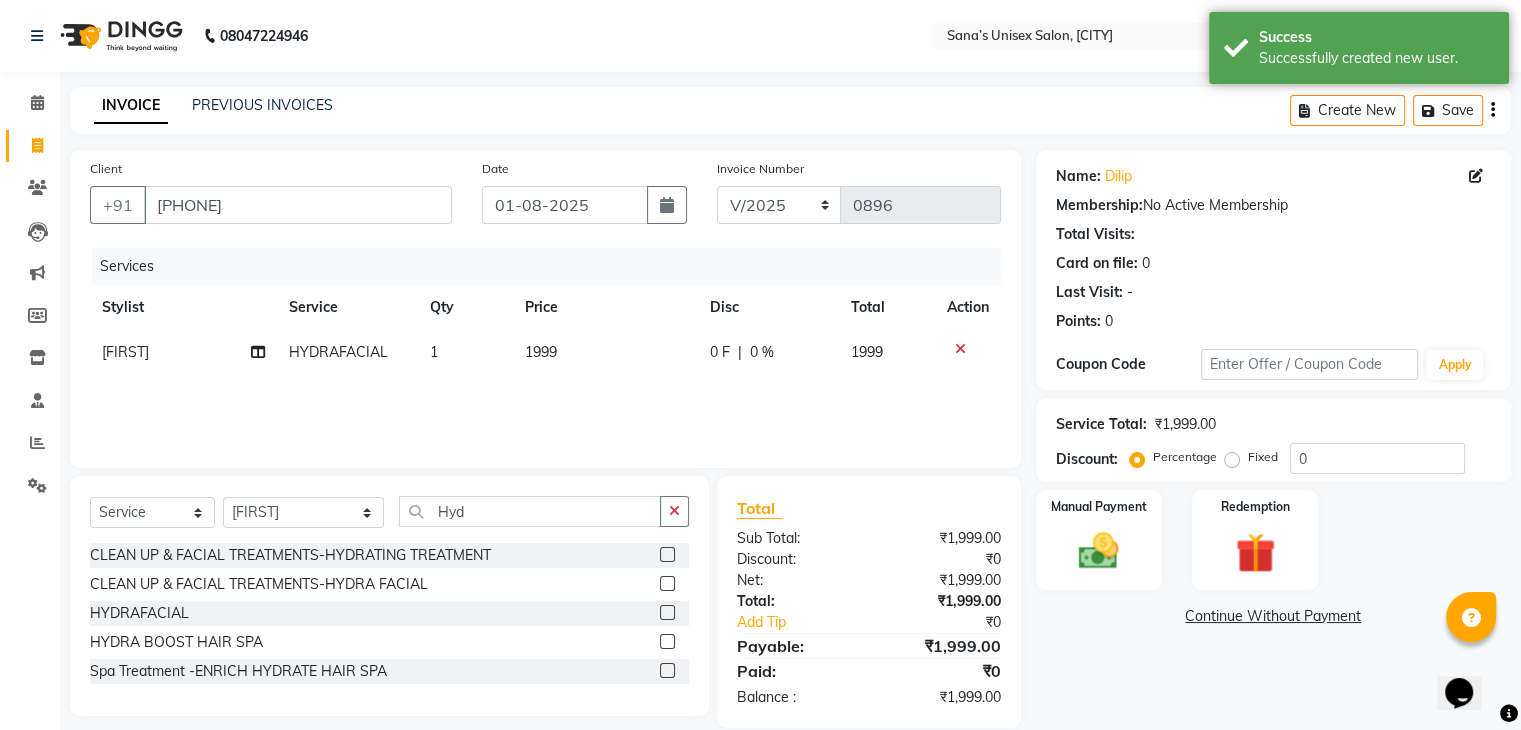 checkbox on "false" 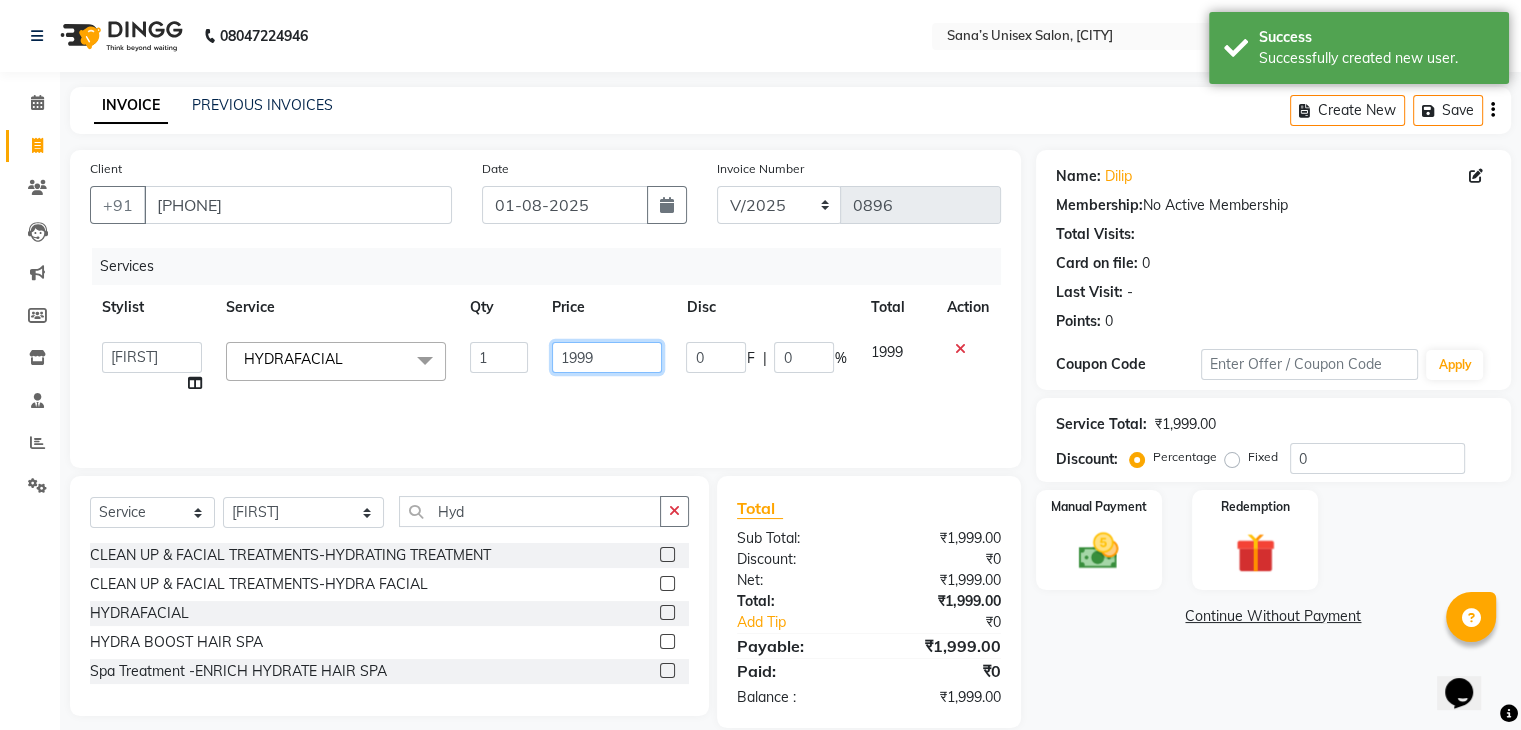 drag, startPoint x: 640, startPoint y: 345, endPoint x: 519, endPoint y: 398, distance: 132.09845 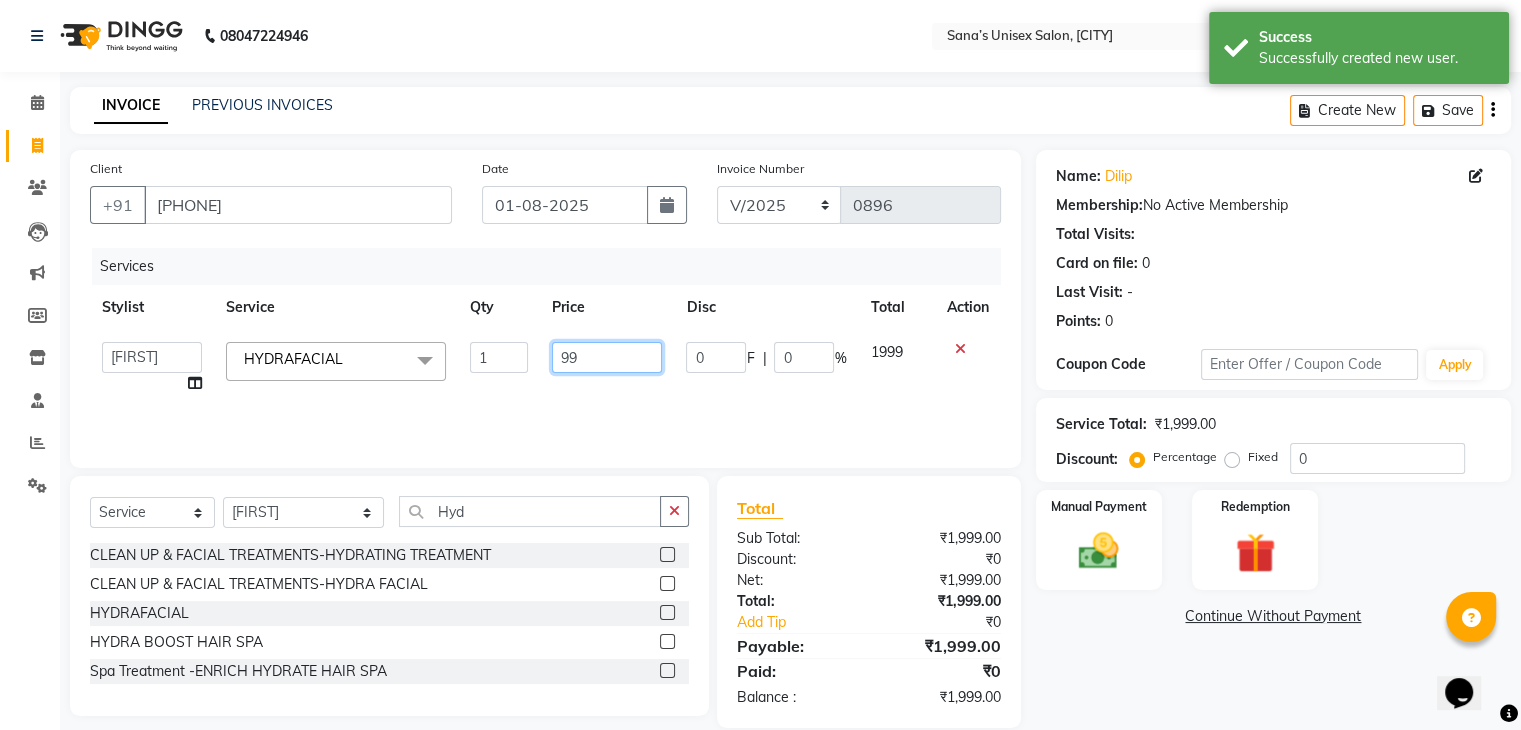 type on "999" 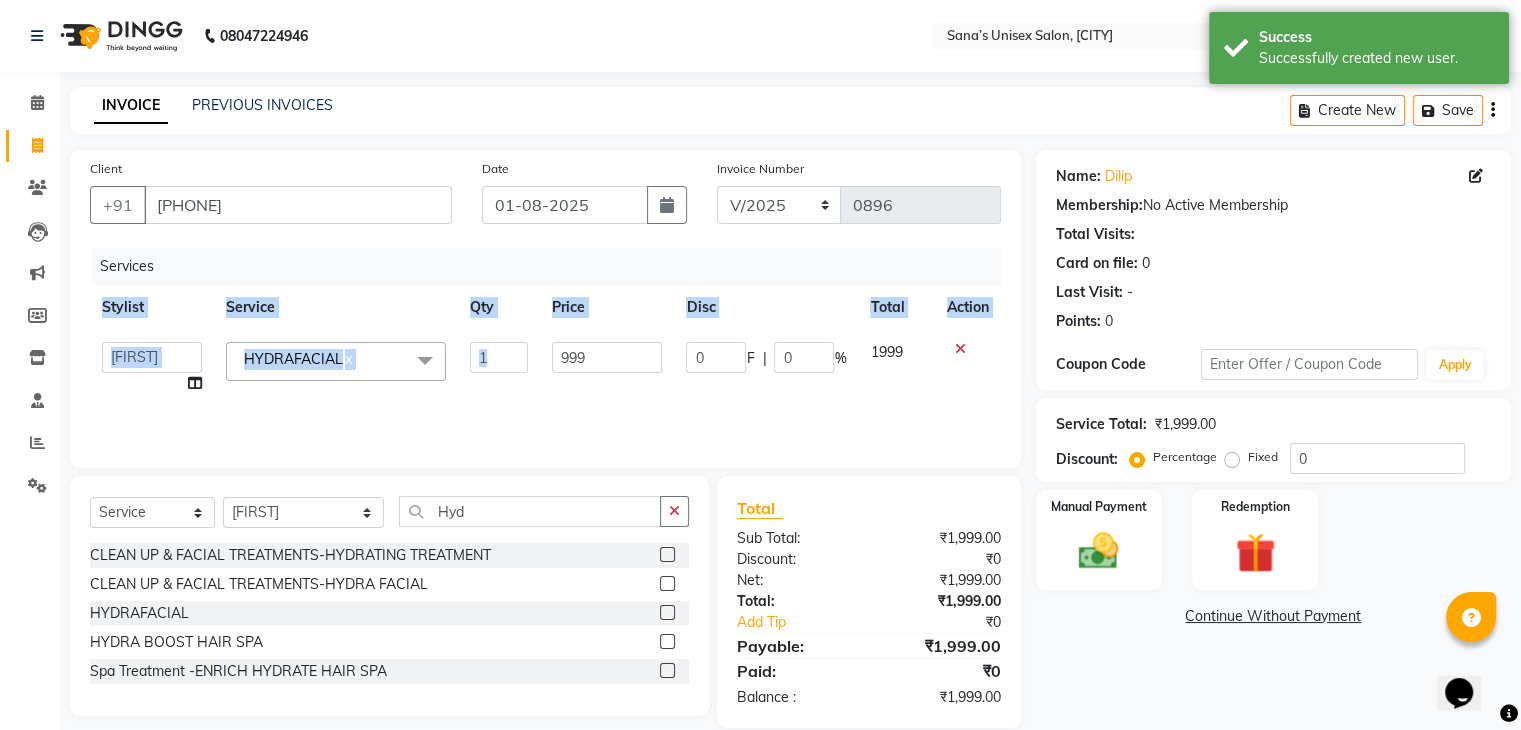 drag, startPoint x: 543, startPoint y: 373, endPoint x: 620, endPoint y: 398, distance: 80.95678 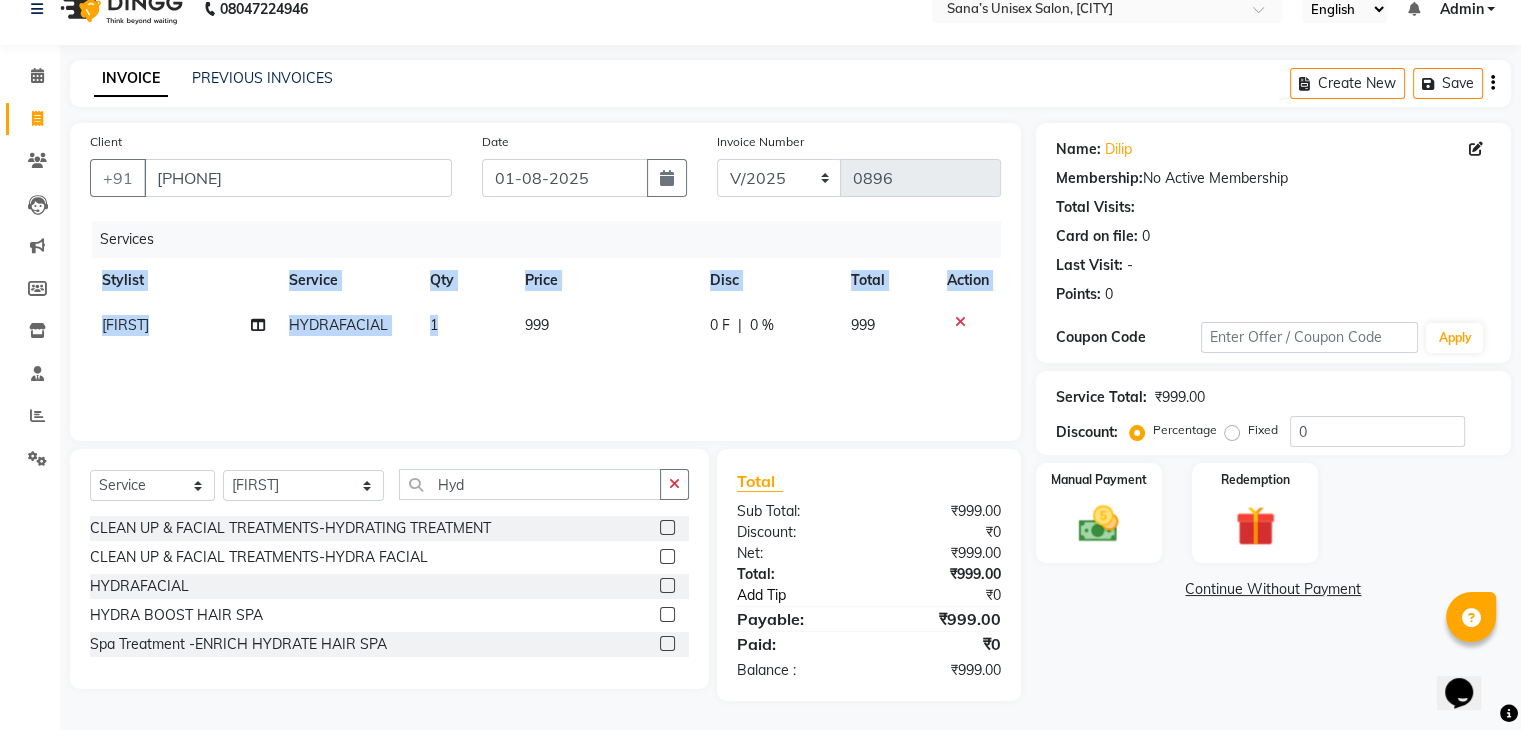 scroll, scrollTop: 28, scrollLeft: 0, axis: vertical 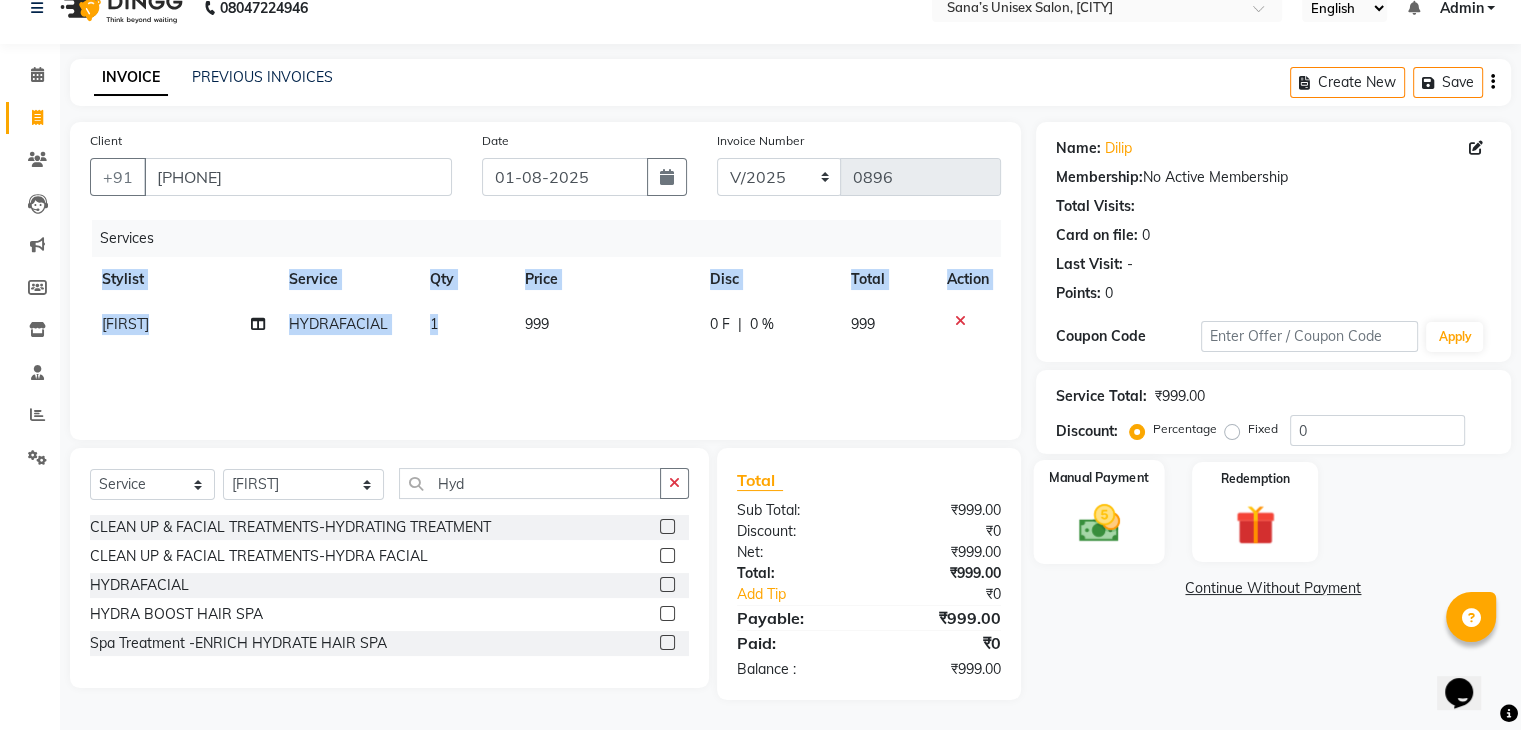 click 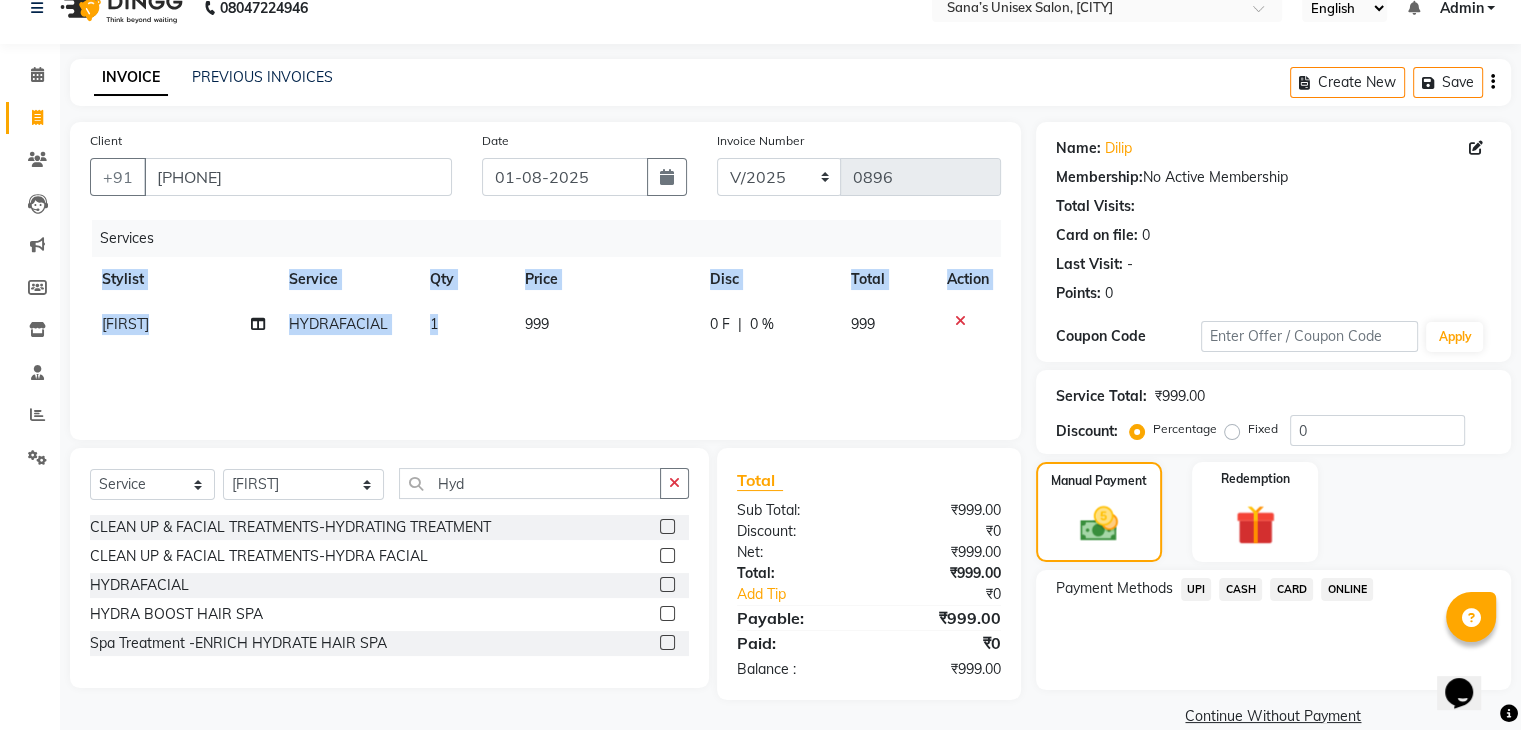 click on "ONLINE" 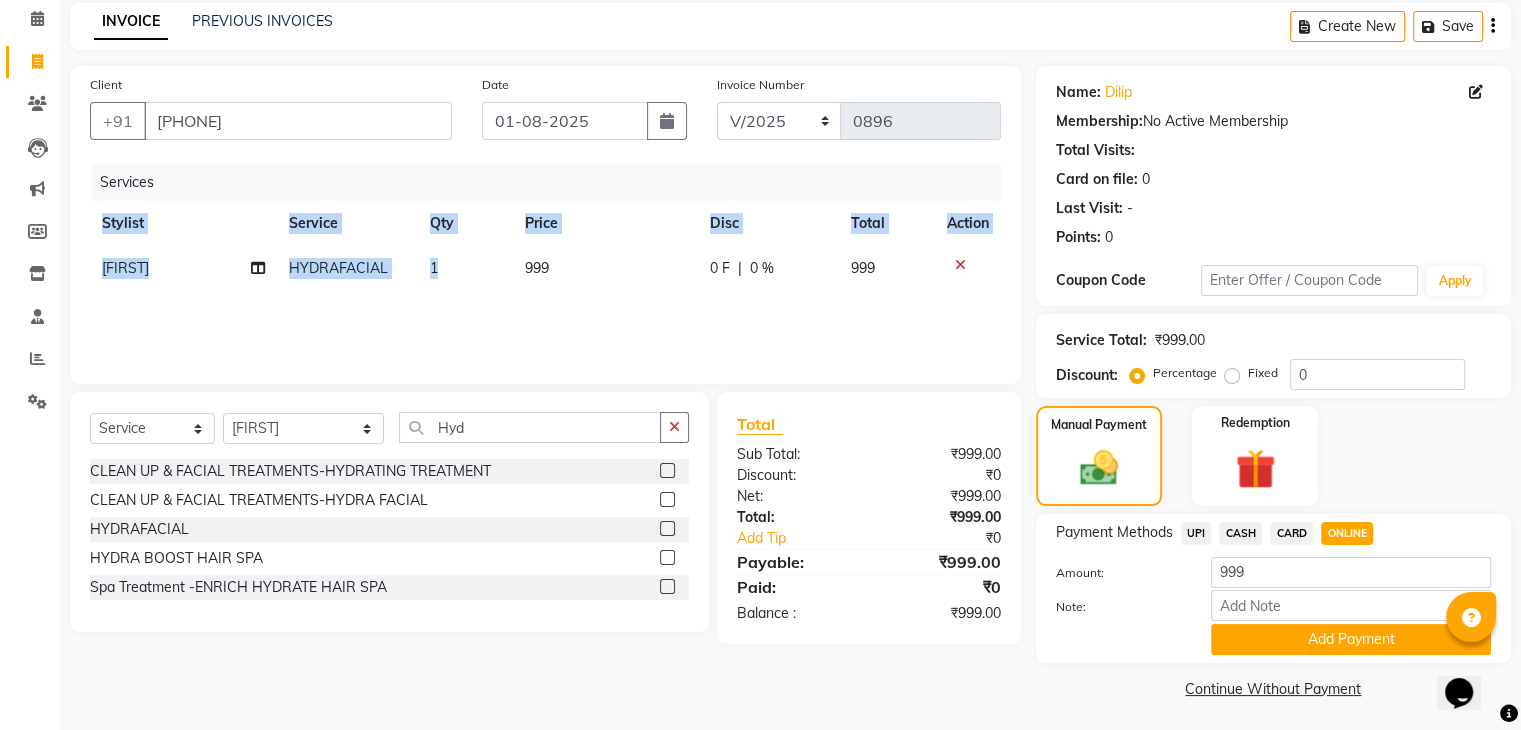 scroll, scrollTop: 89, scrollLeft: 0, axis: vertical 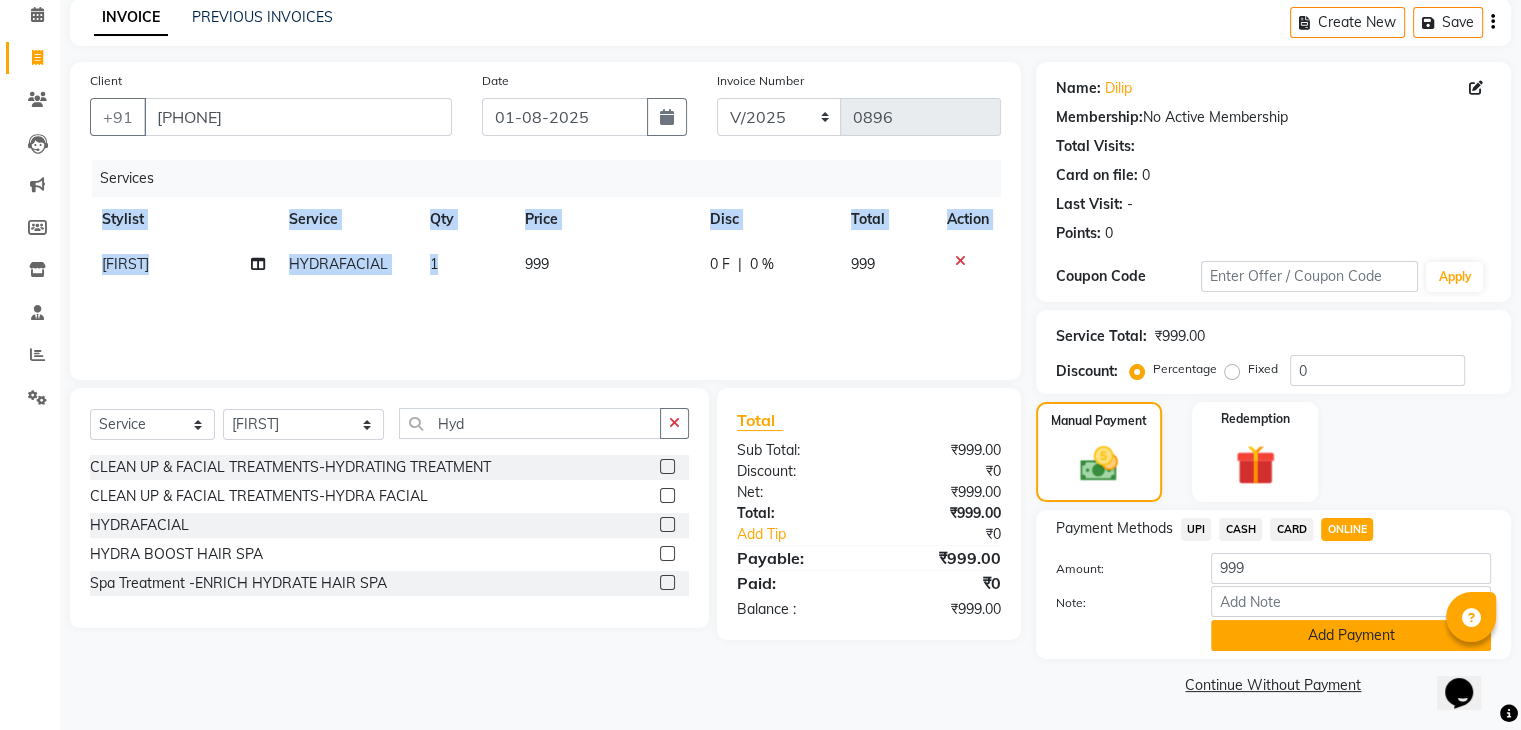 click on "Add Payment" 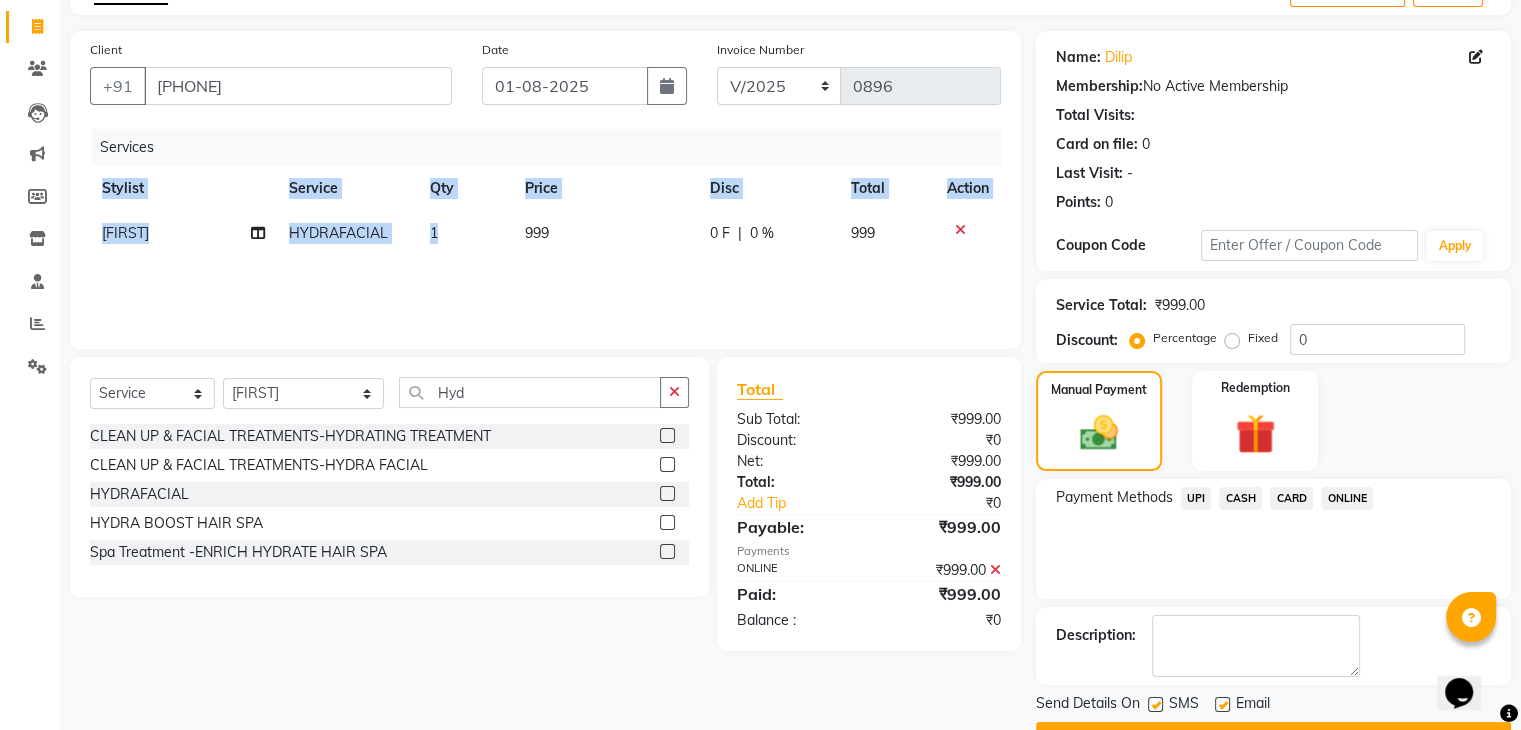 scroll, scrollTop: 171, scrollLeft: 0, axis: vertical 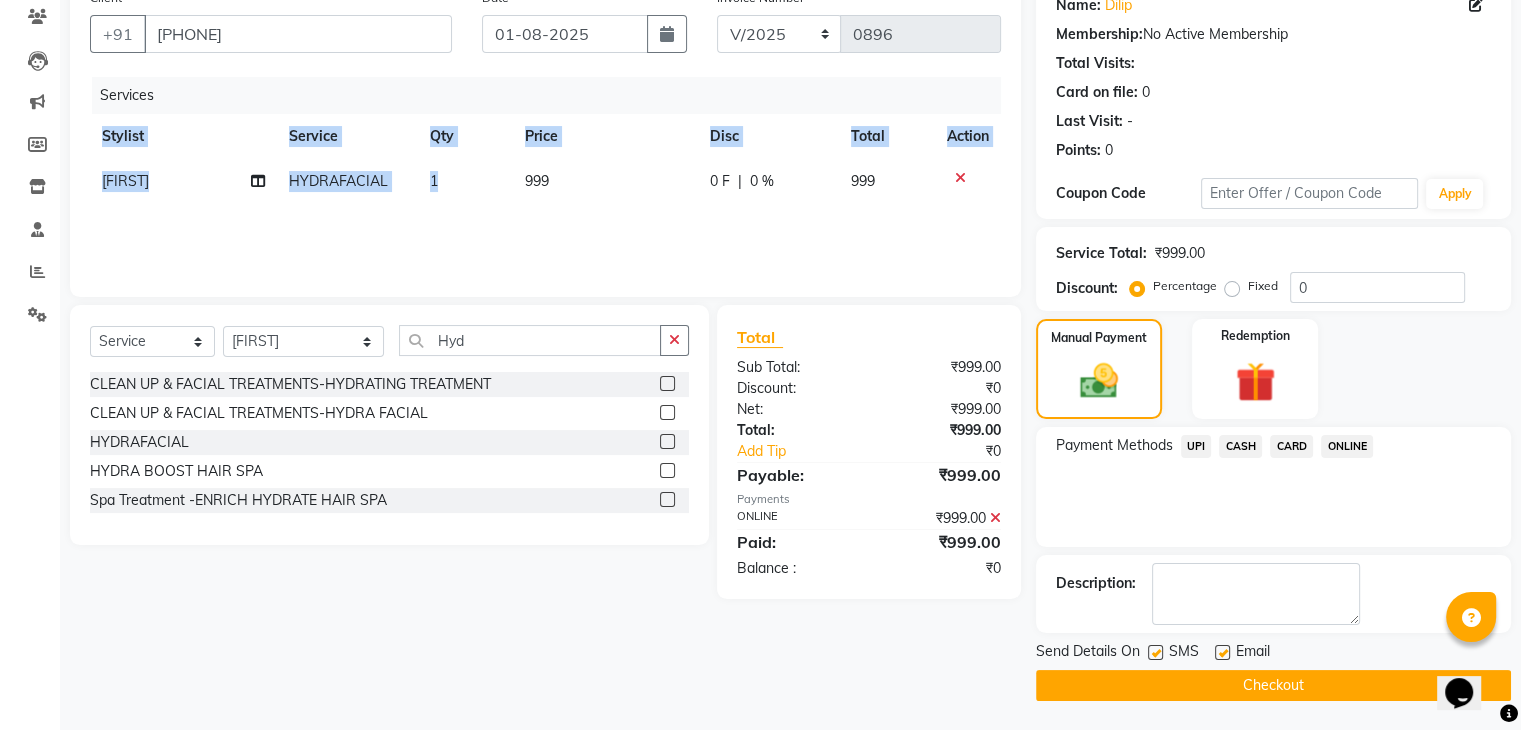 click on "Checkout" 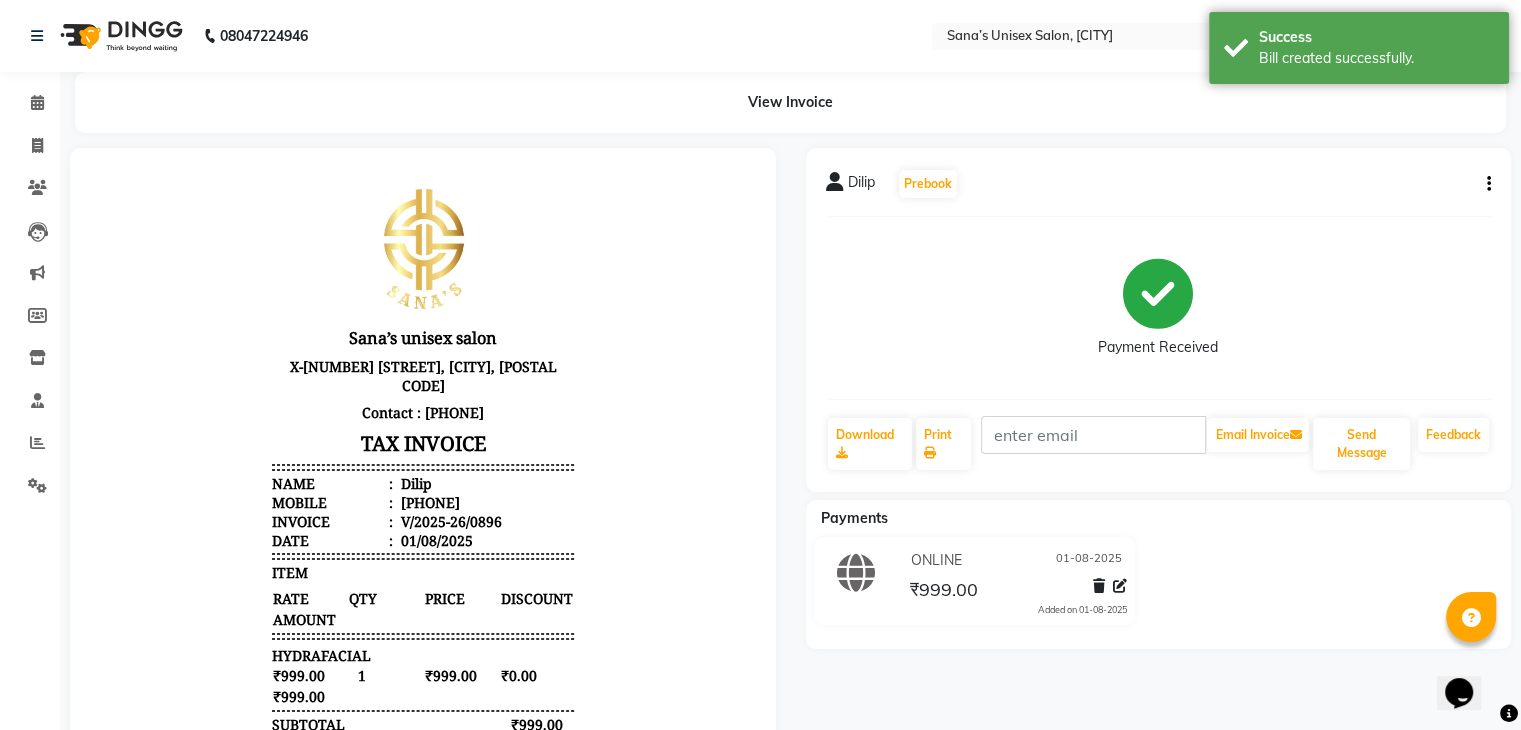 scroll, scrollTop: 0, scrollLeft: 0, axis: both 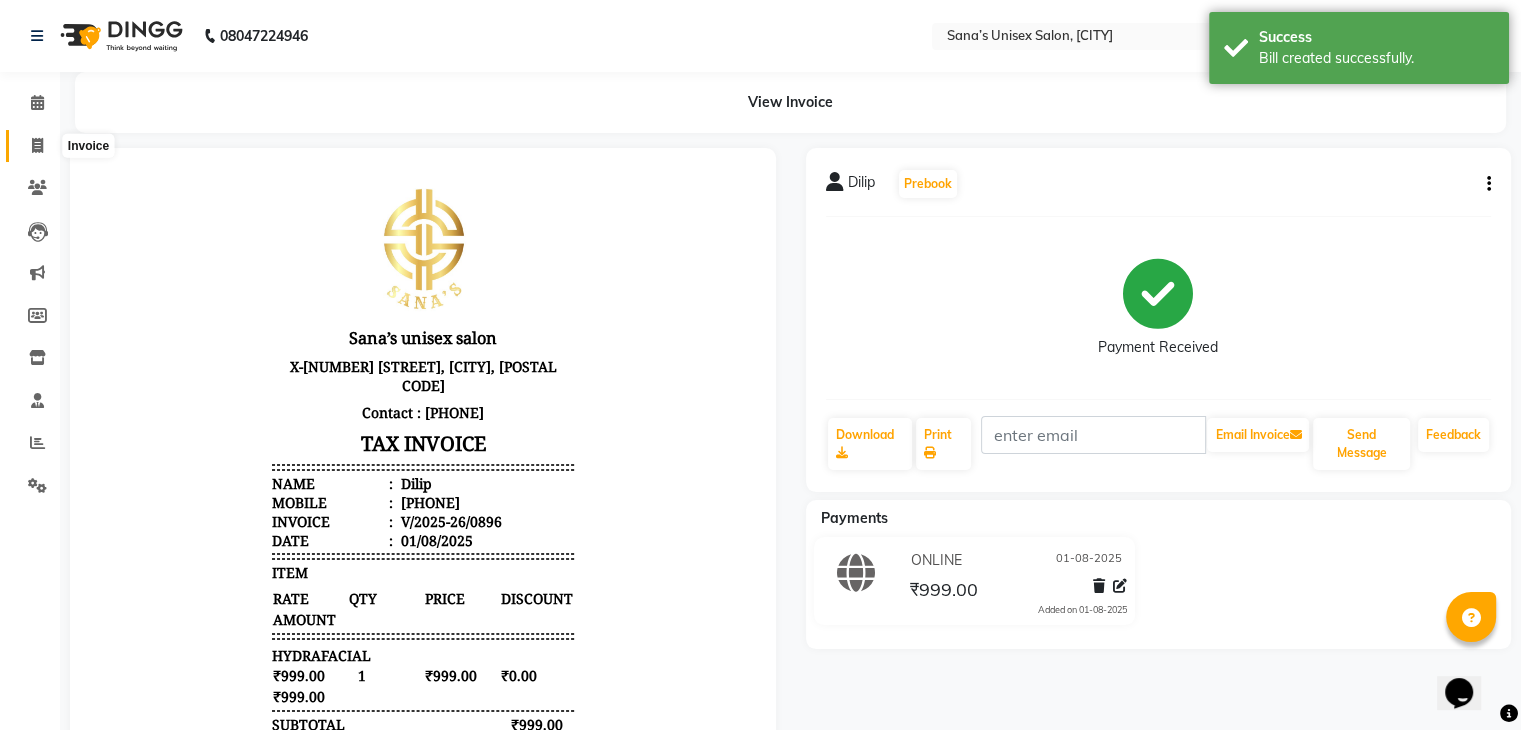 click 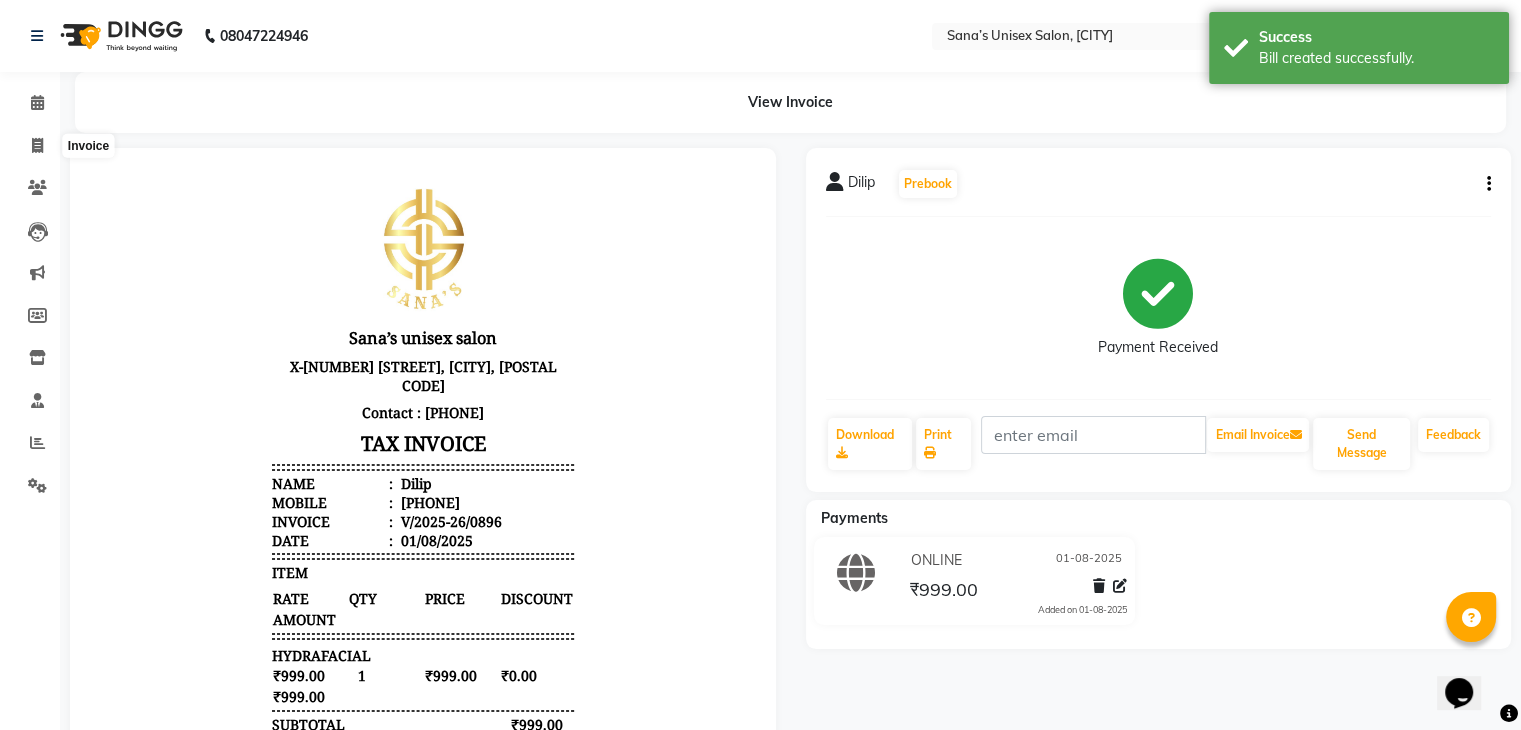 select on "[NUMBER]" 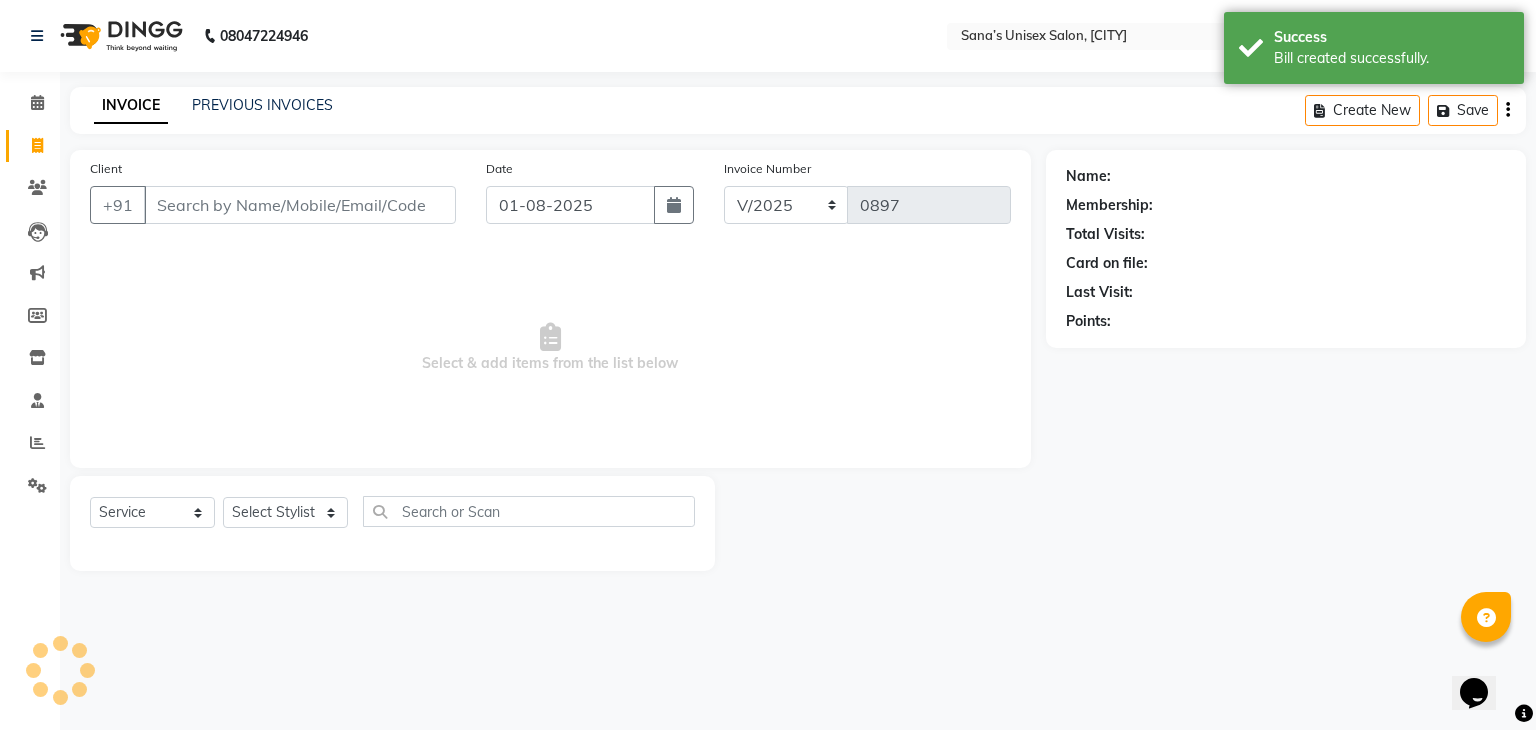 click on "INVOICE PREVIOUS INVOICES Create New   Save" 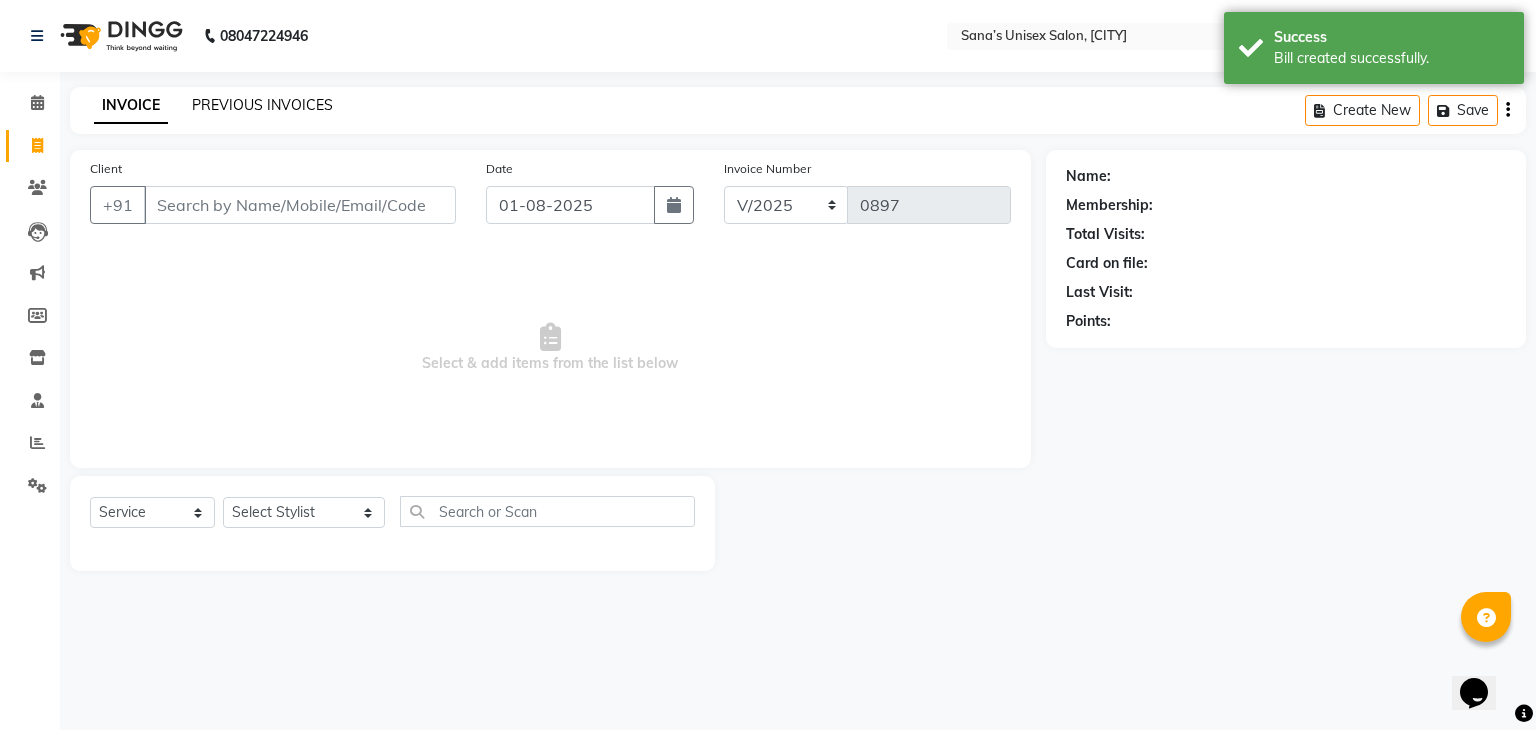 click on "PREVIOUS INVOICES" 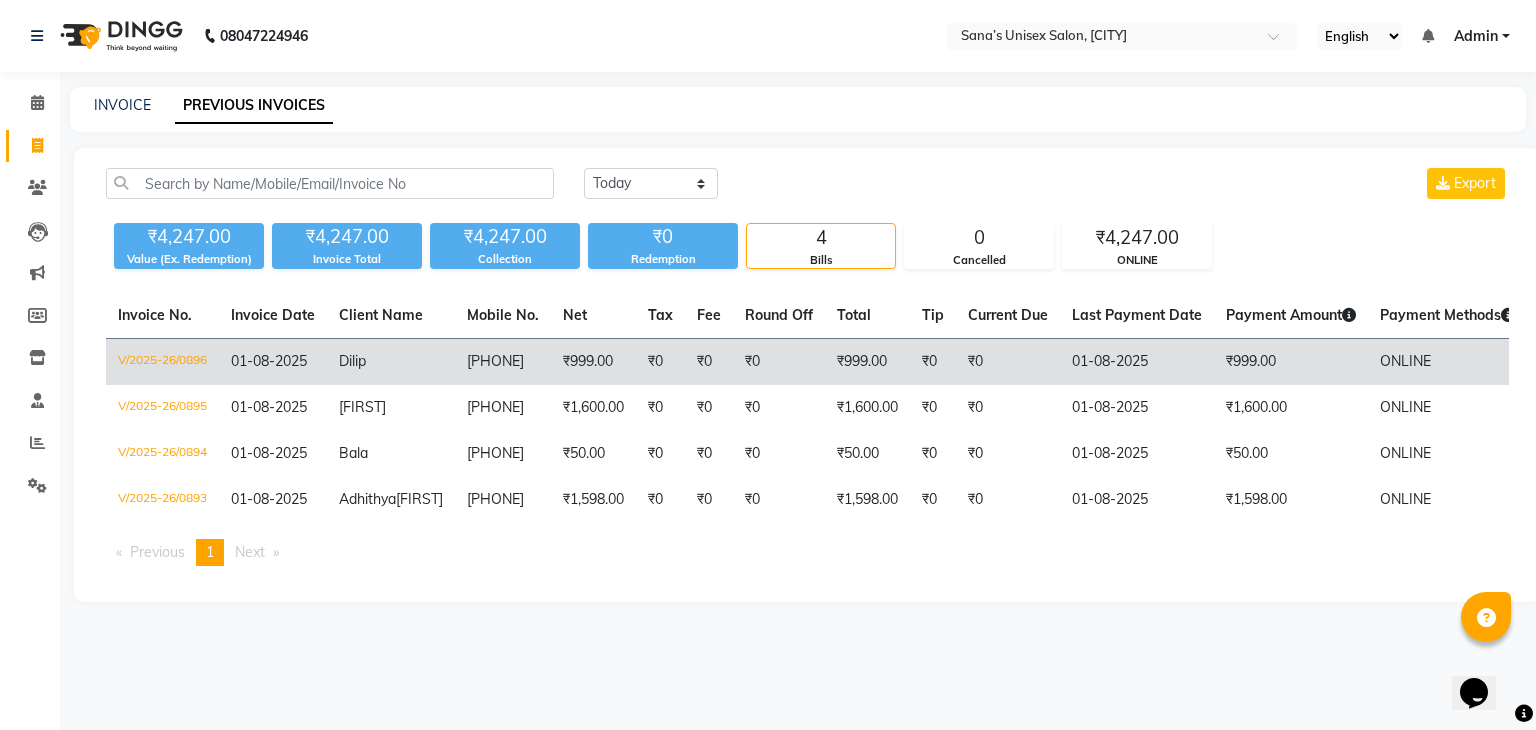 click on "Dilip" 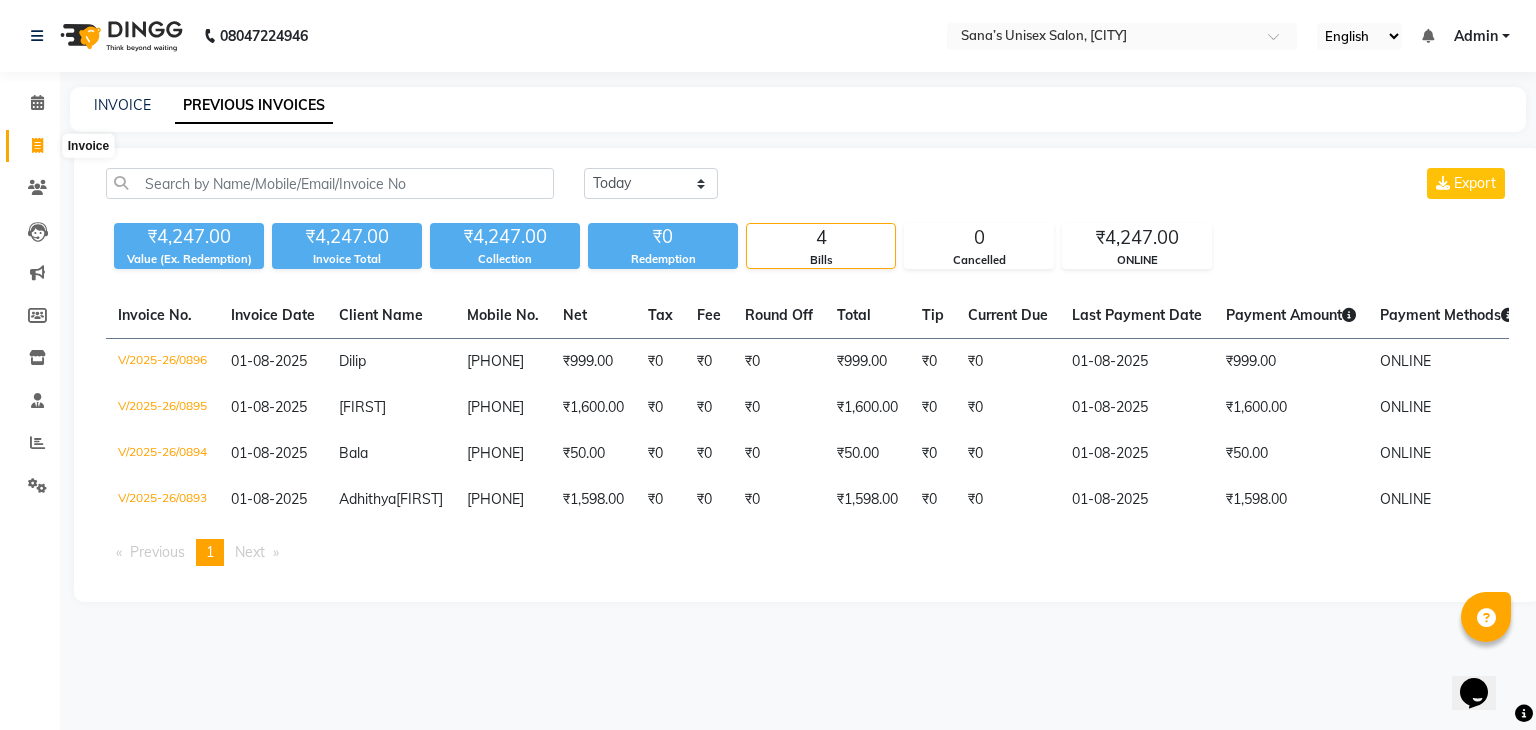 click 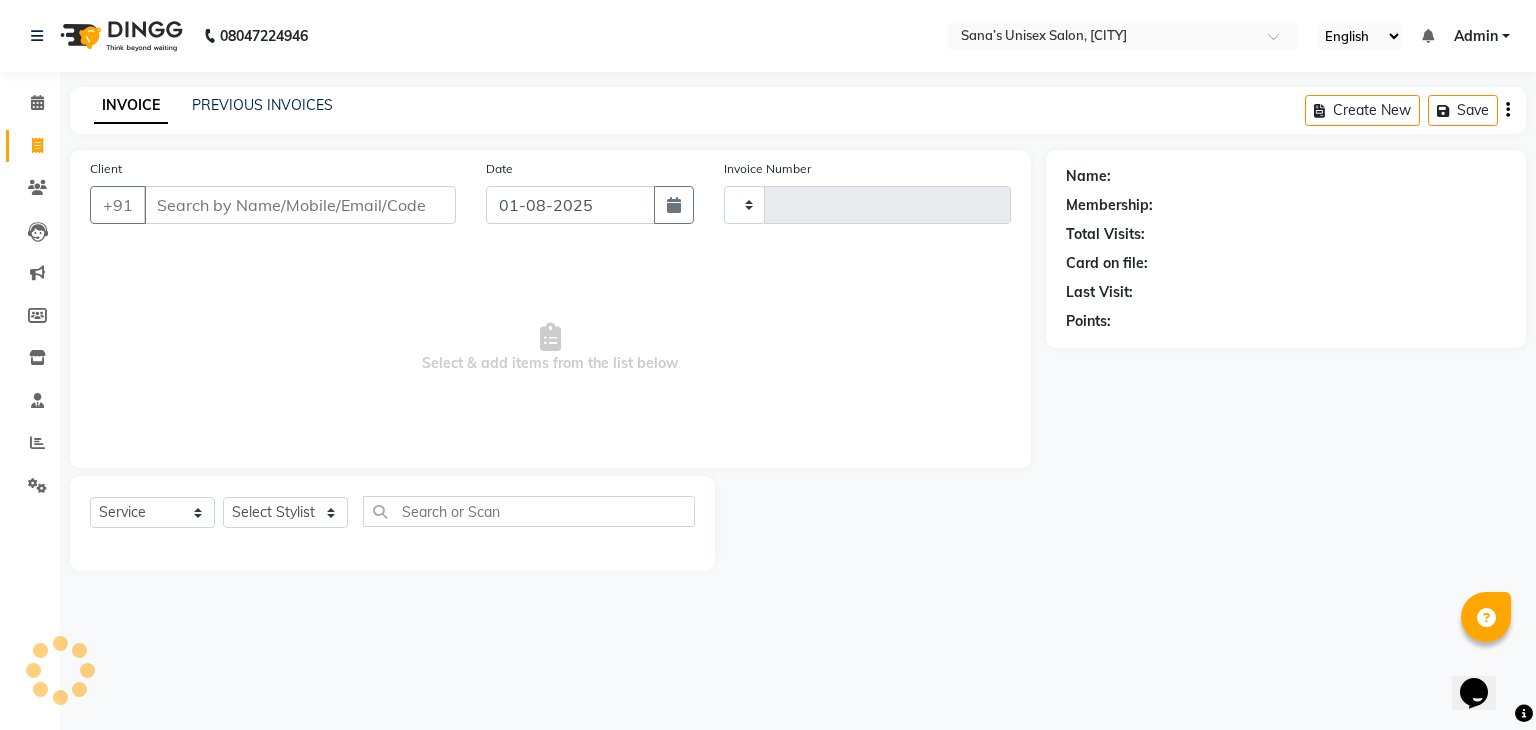 type on "0897" 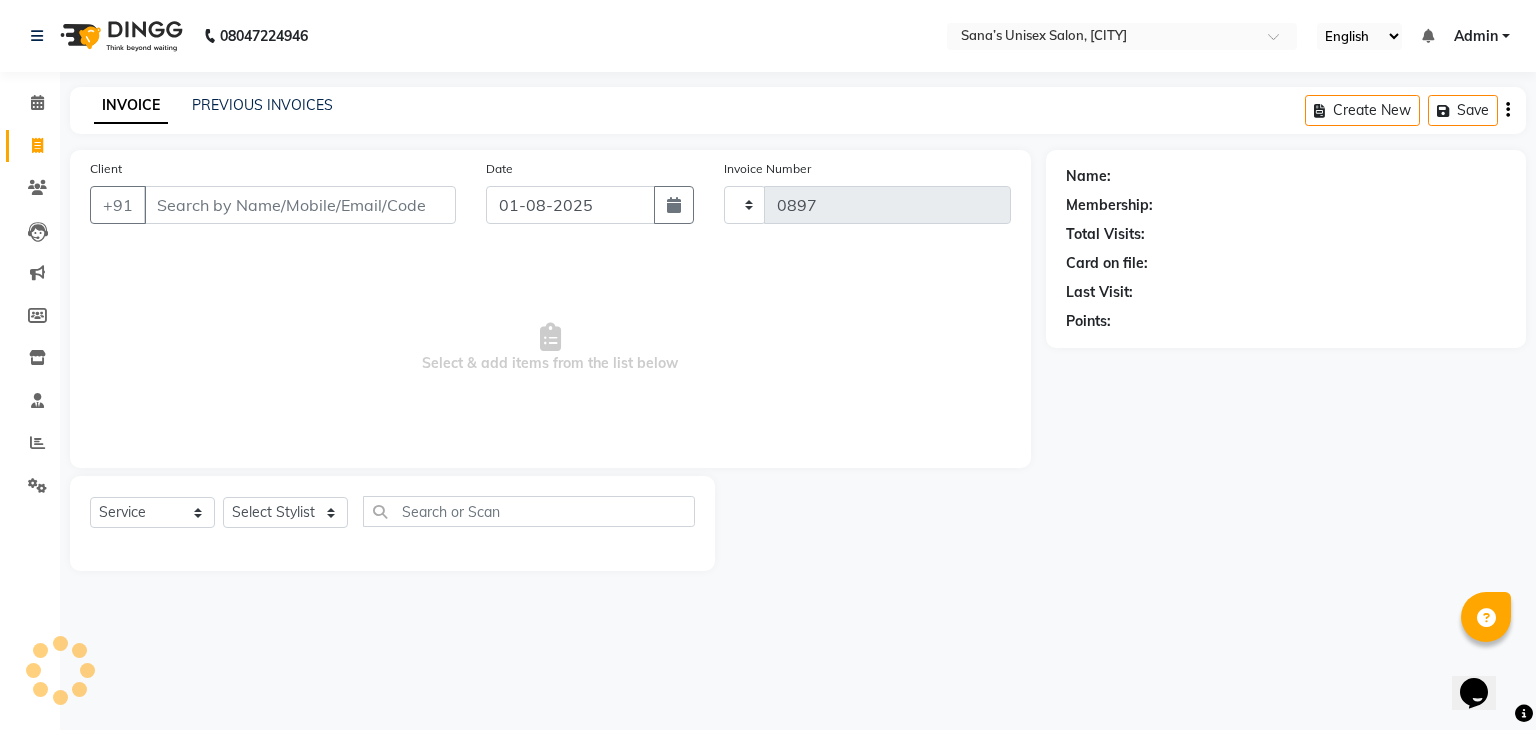 select on "[NUMBER]" 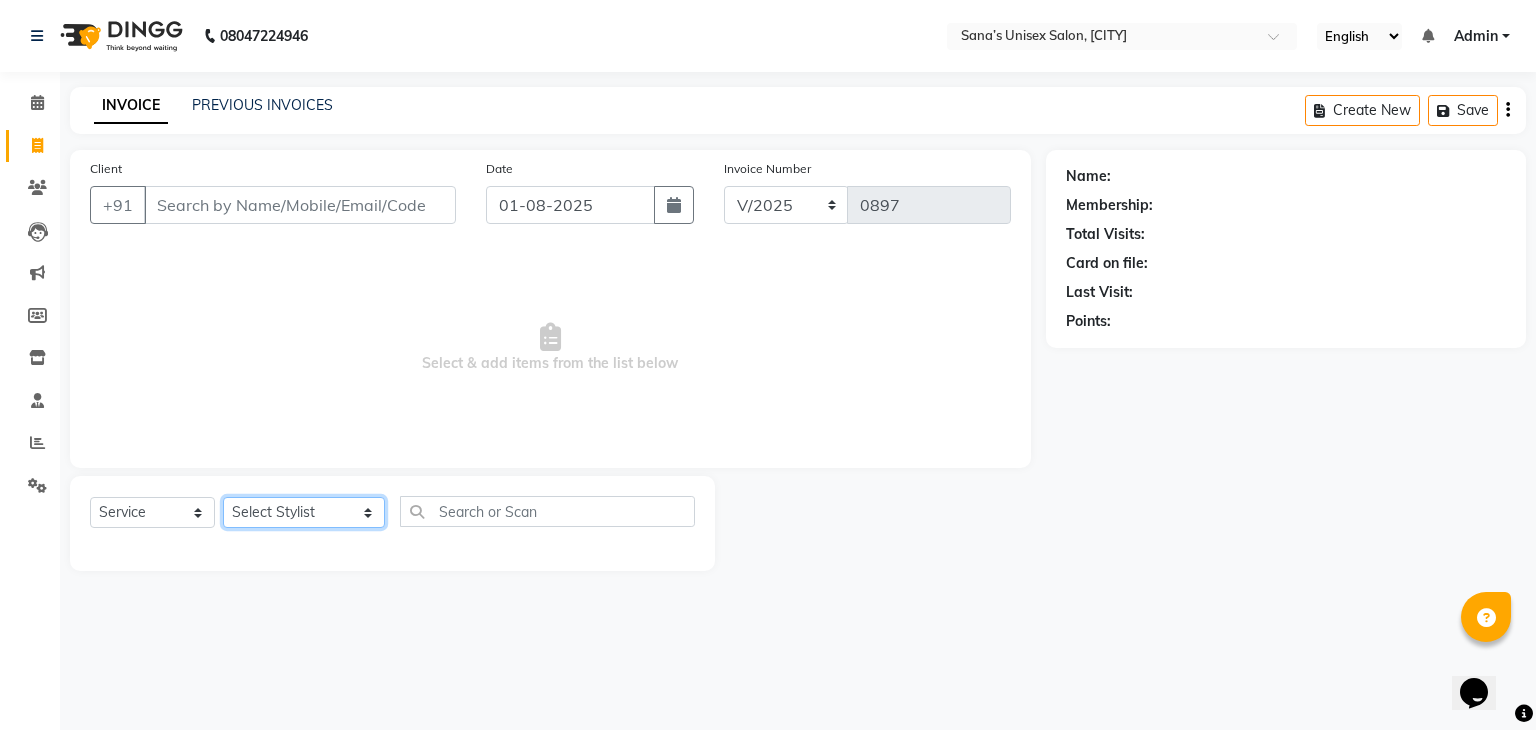 click on "Select Stylist anjali beauty MADHU MUTHU MARI (BEAUTY THERAPIST) NANDHINI NivethaKarthikeyan PRABA SANJITHA" 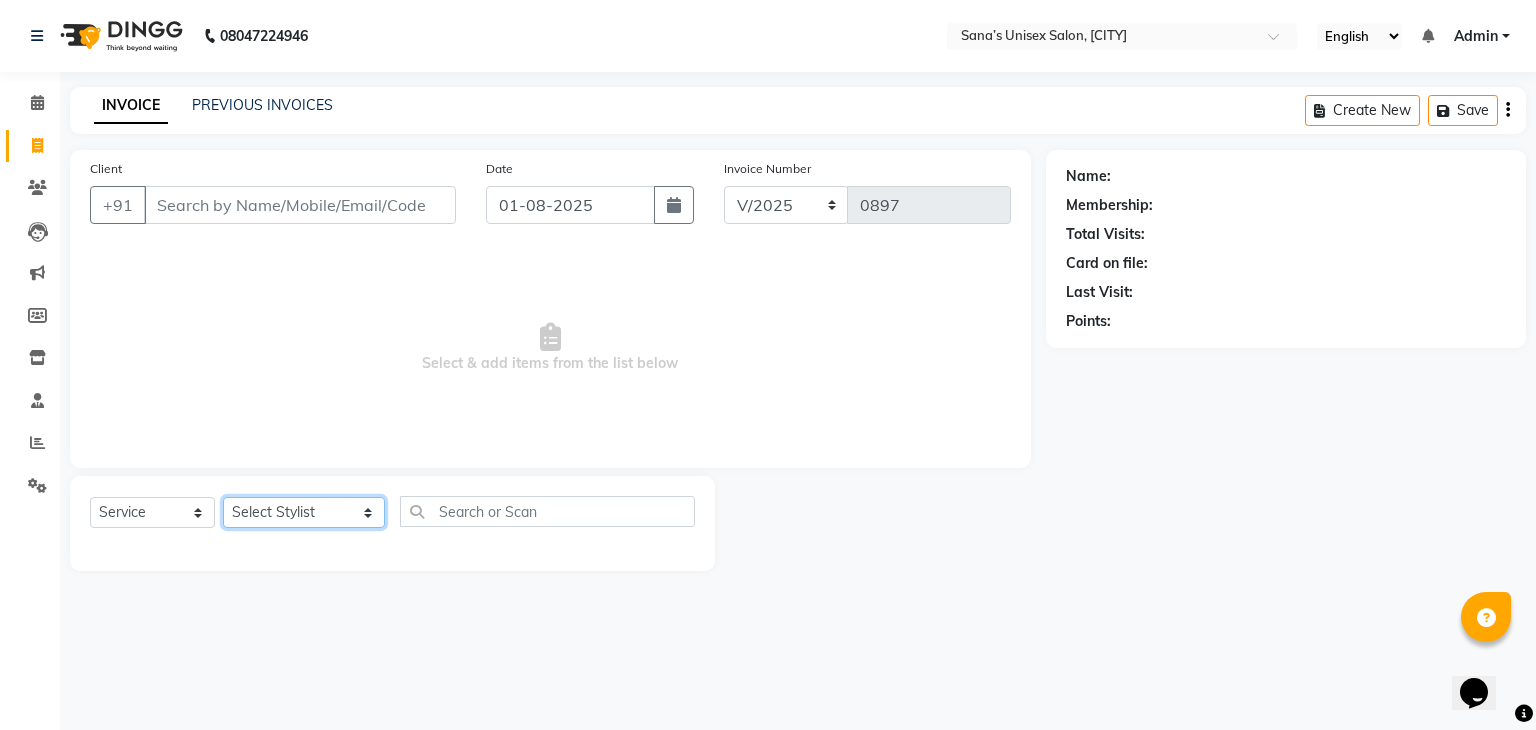 select on "[NUMBER]" 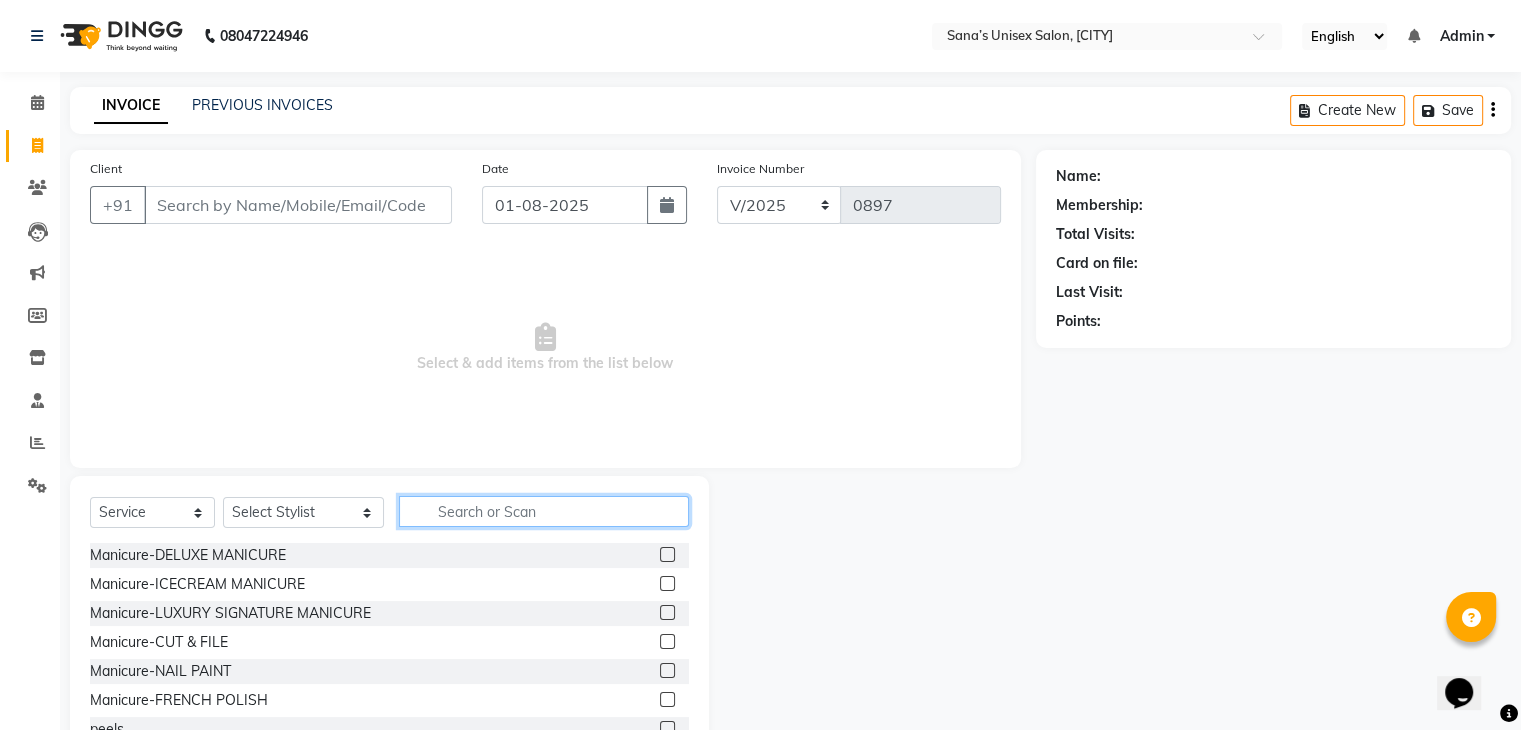 click 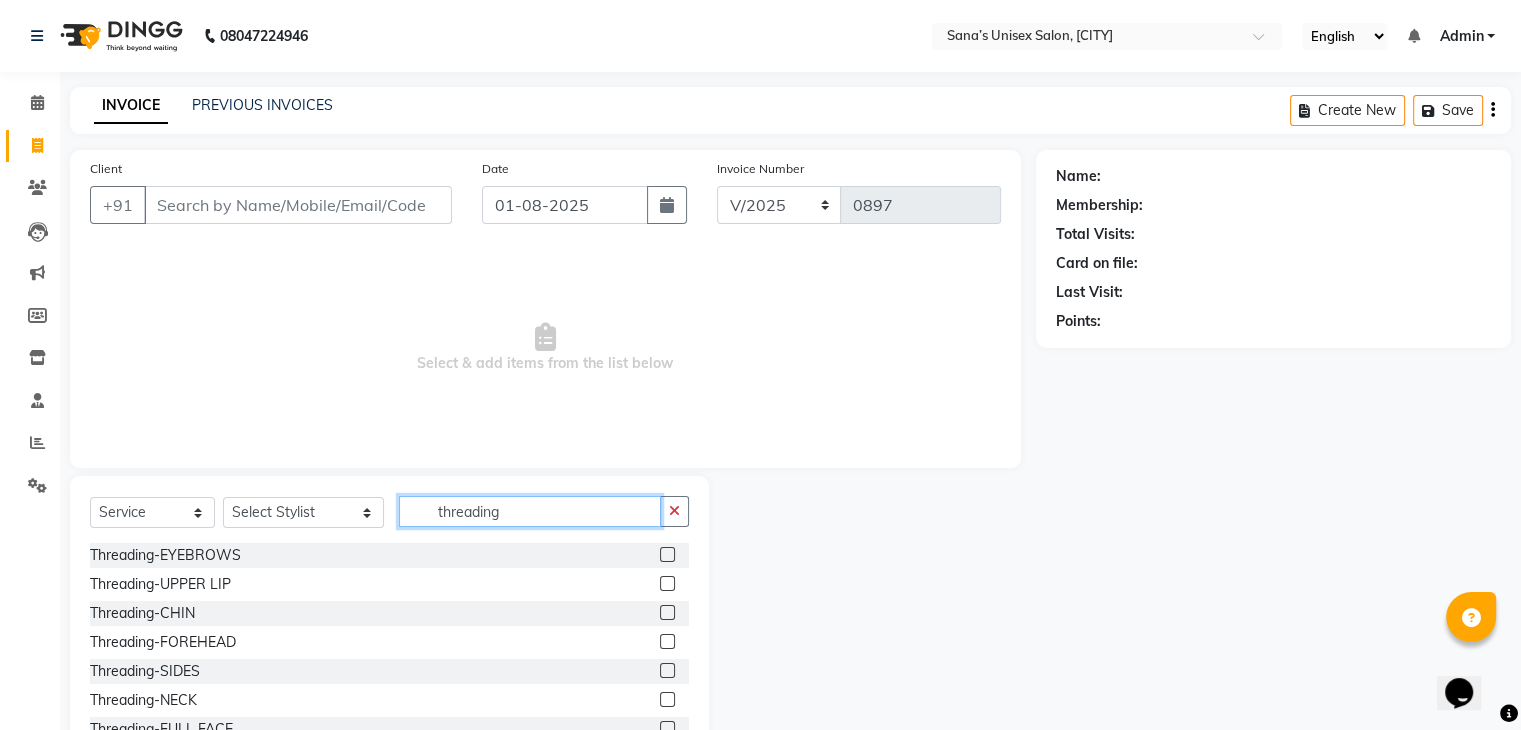 type on "threading" 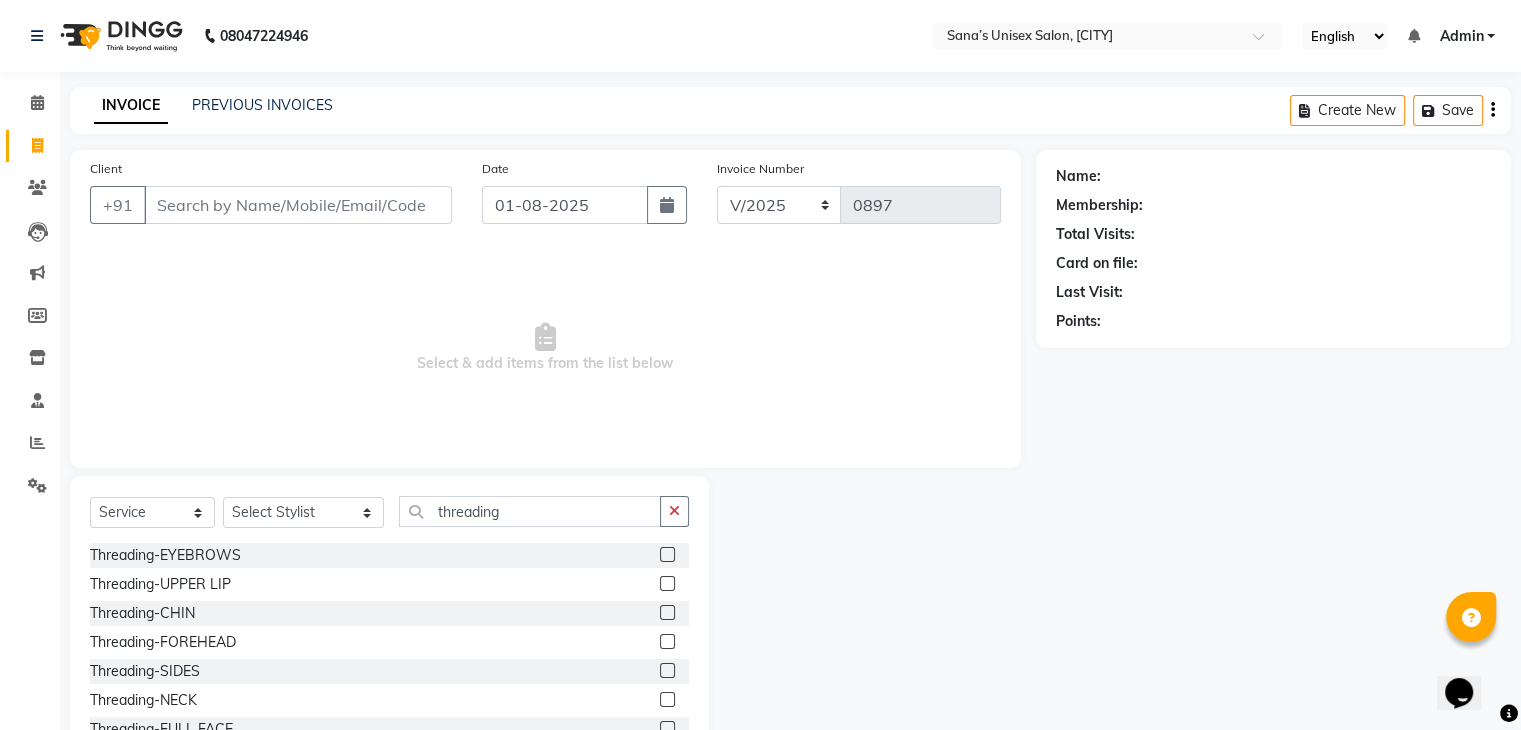 click 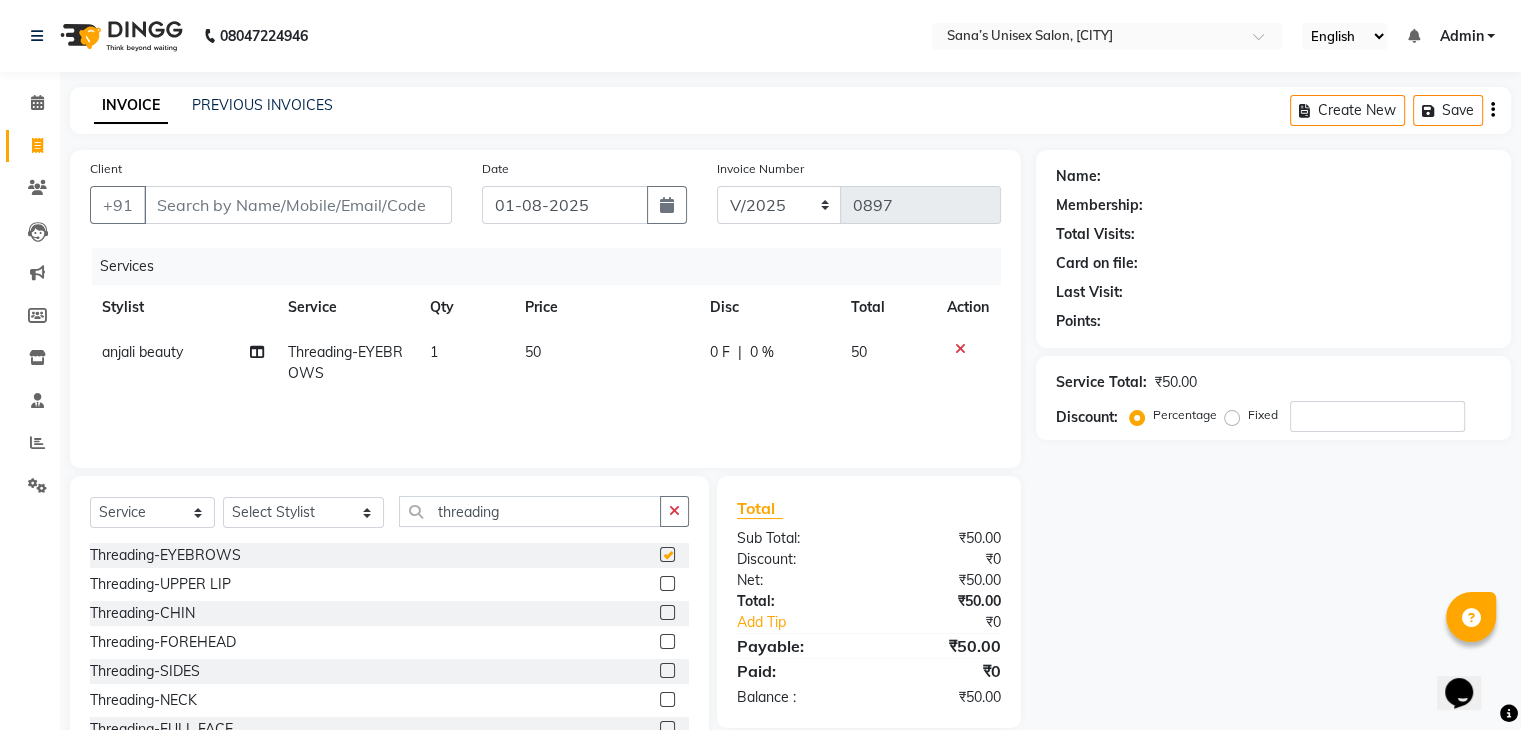checkbox on "false" 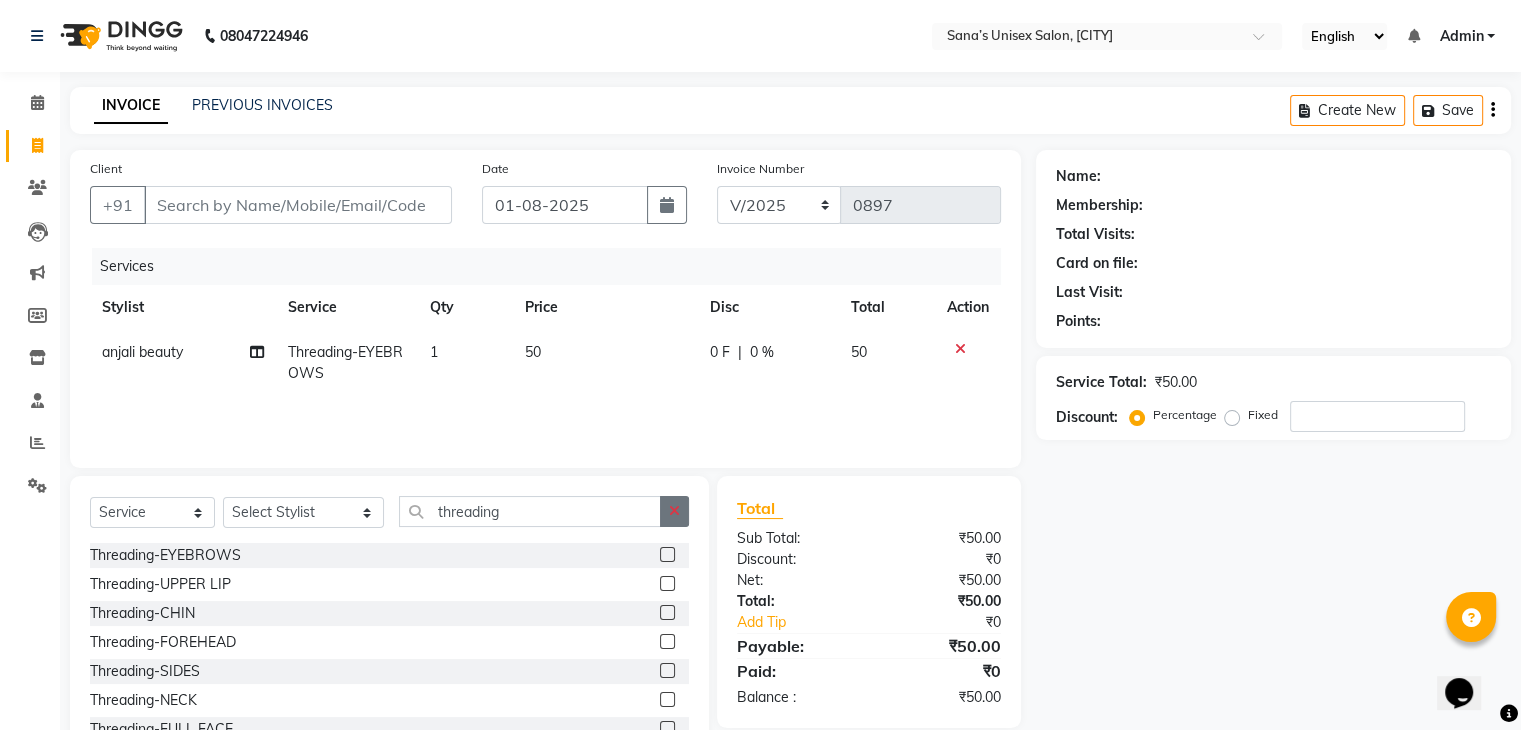 click 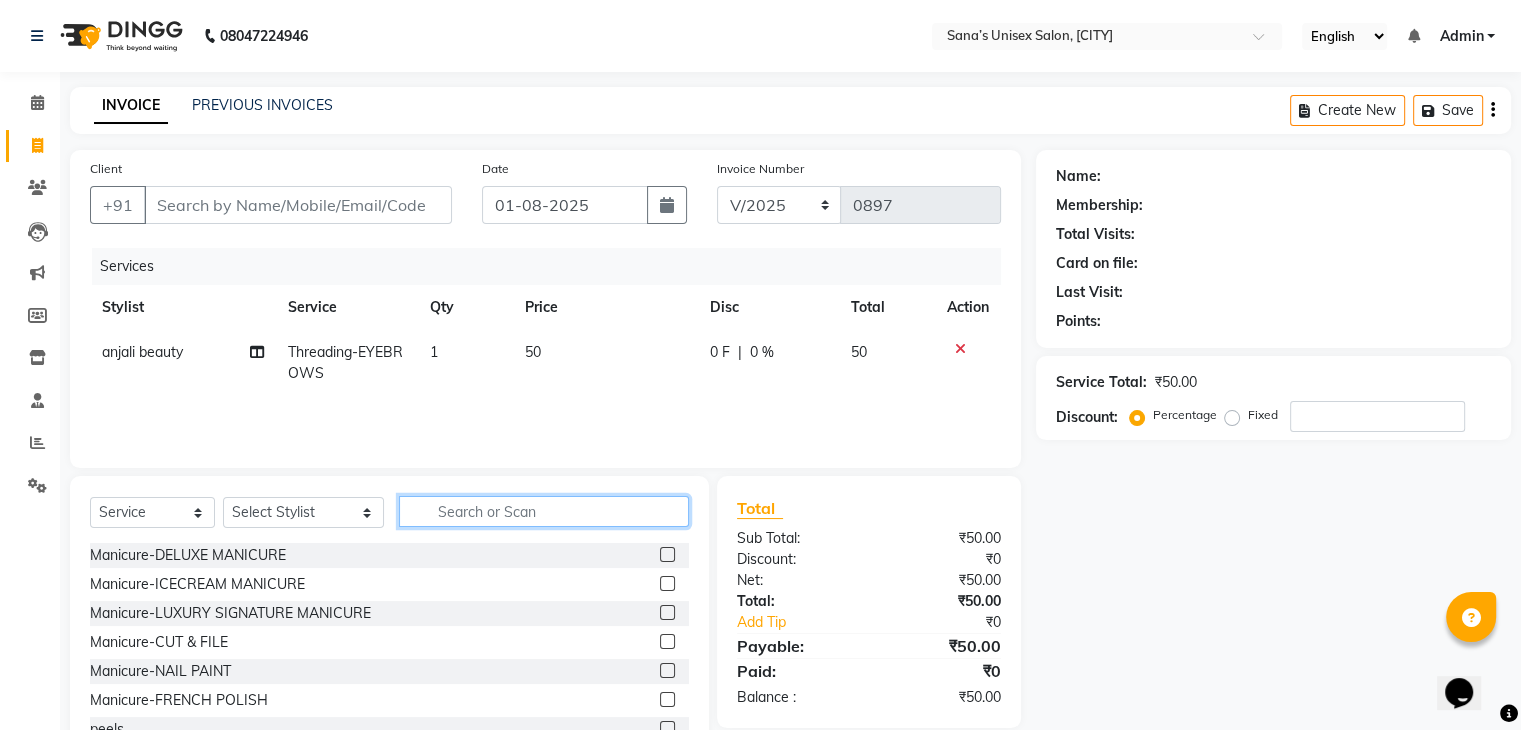 click 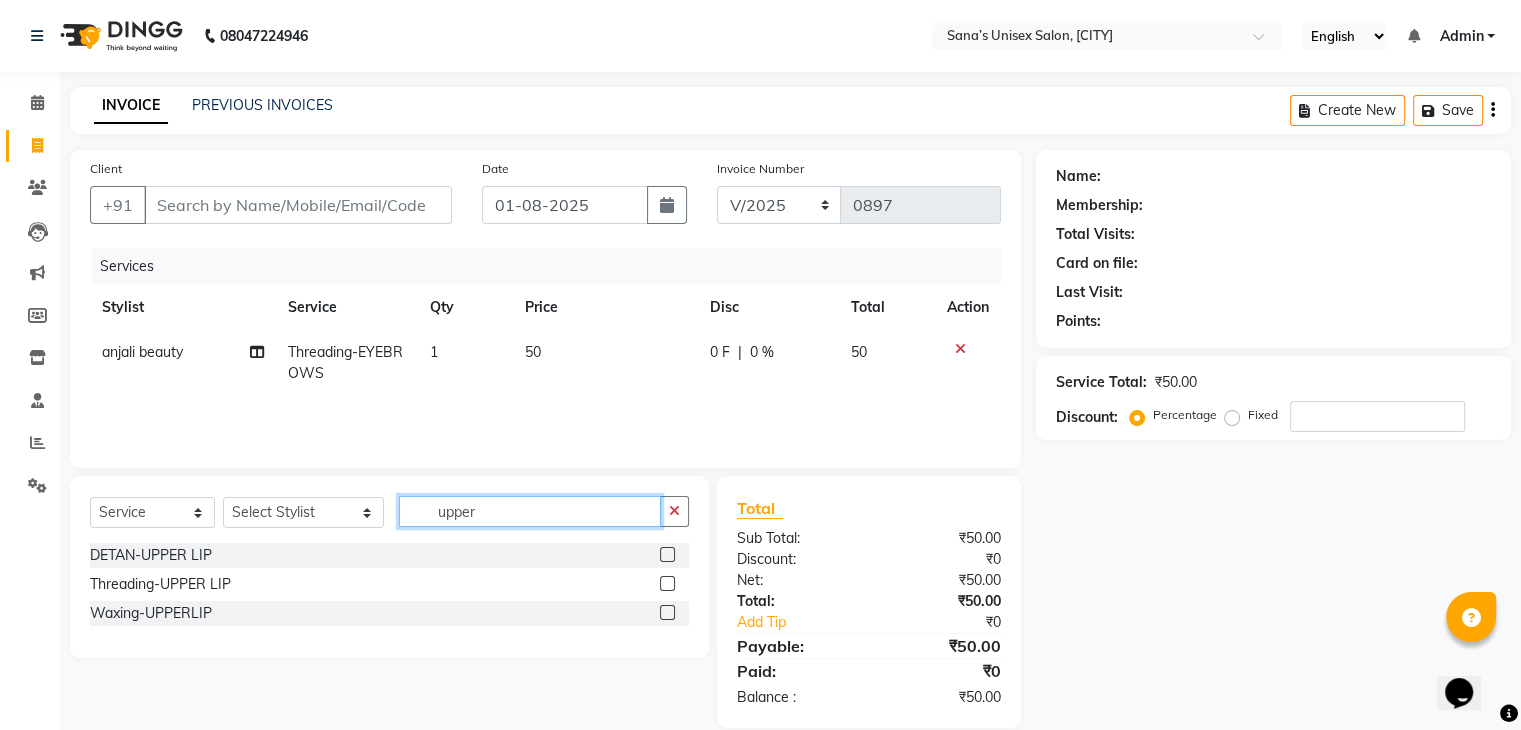 type on "upper" 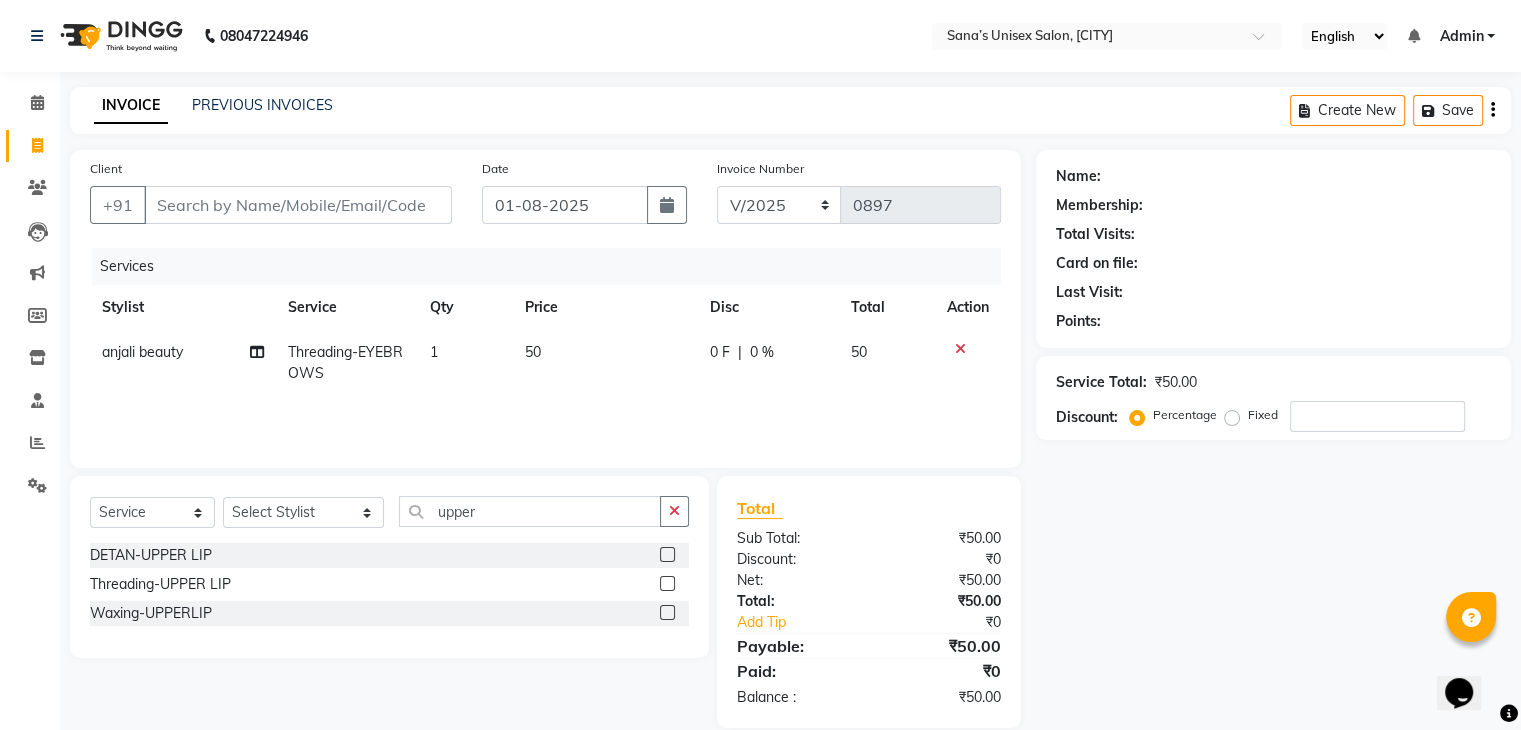 click 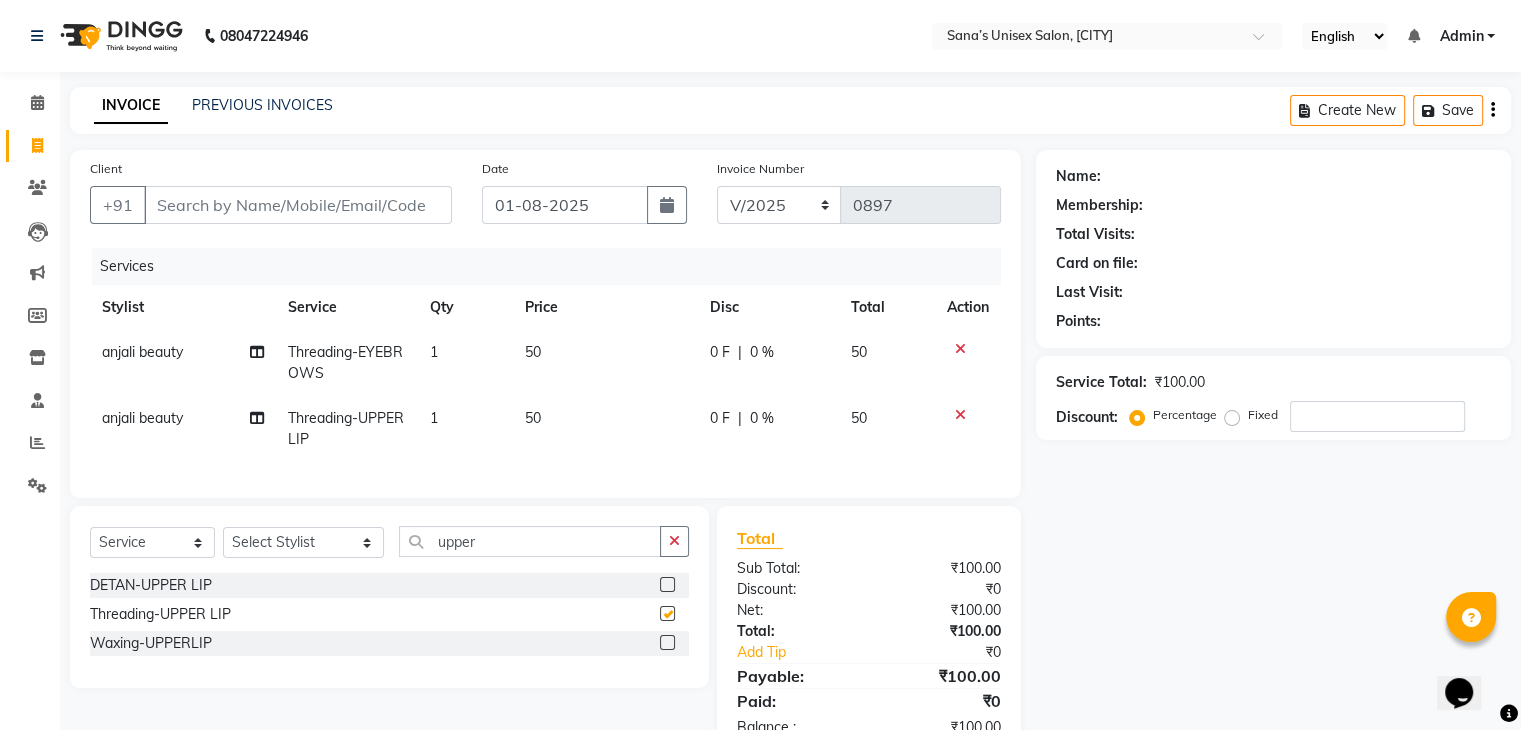 checkbox on "false" 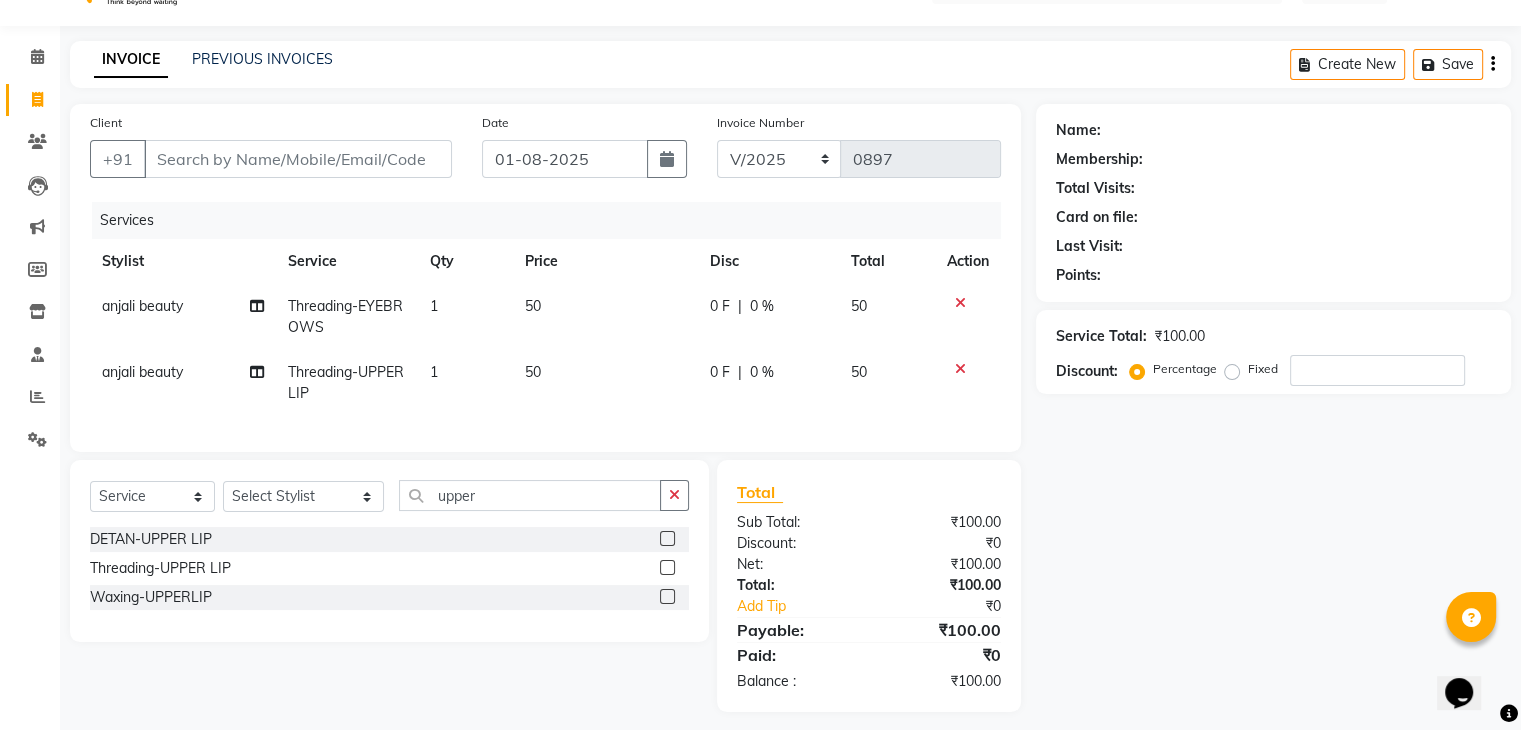scroll, scrollTop: 0, scrollLeft: 0, axis: both 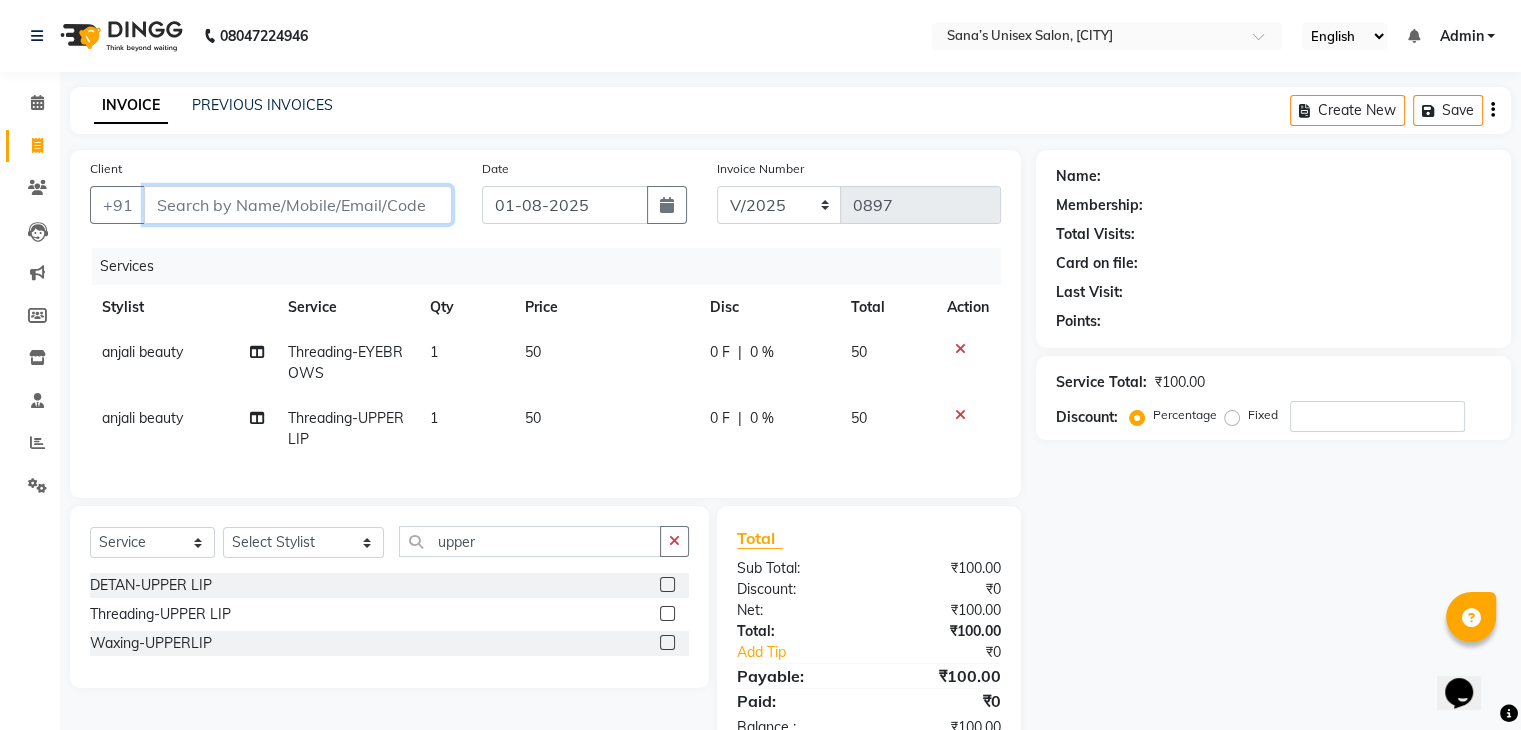 click on "Client" at bounding box center (298, 205) 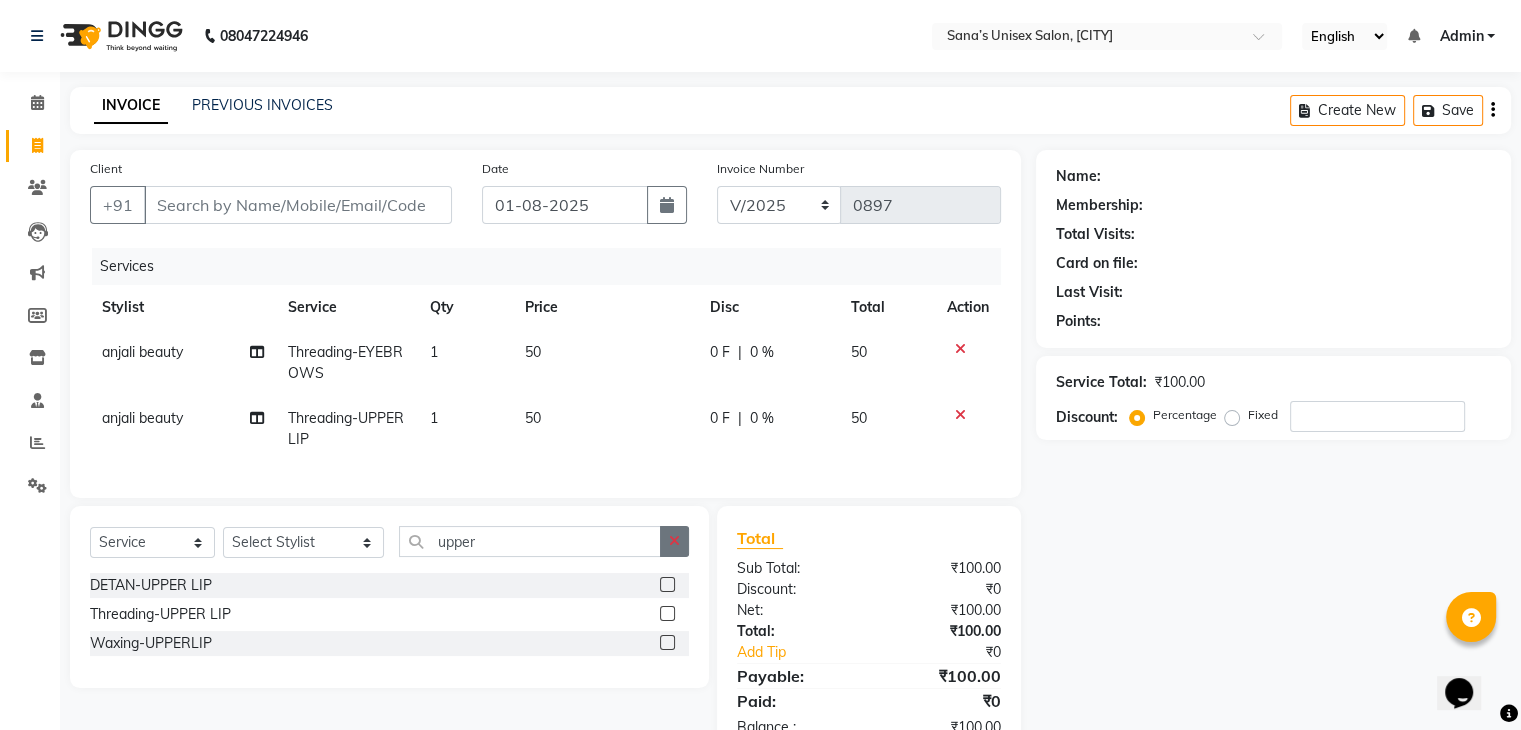 click 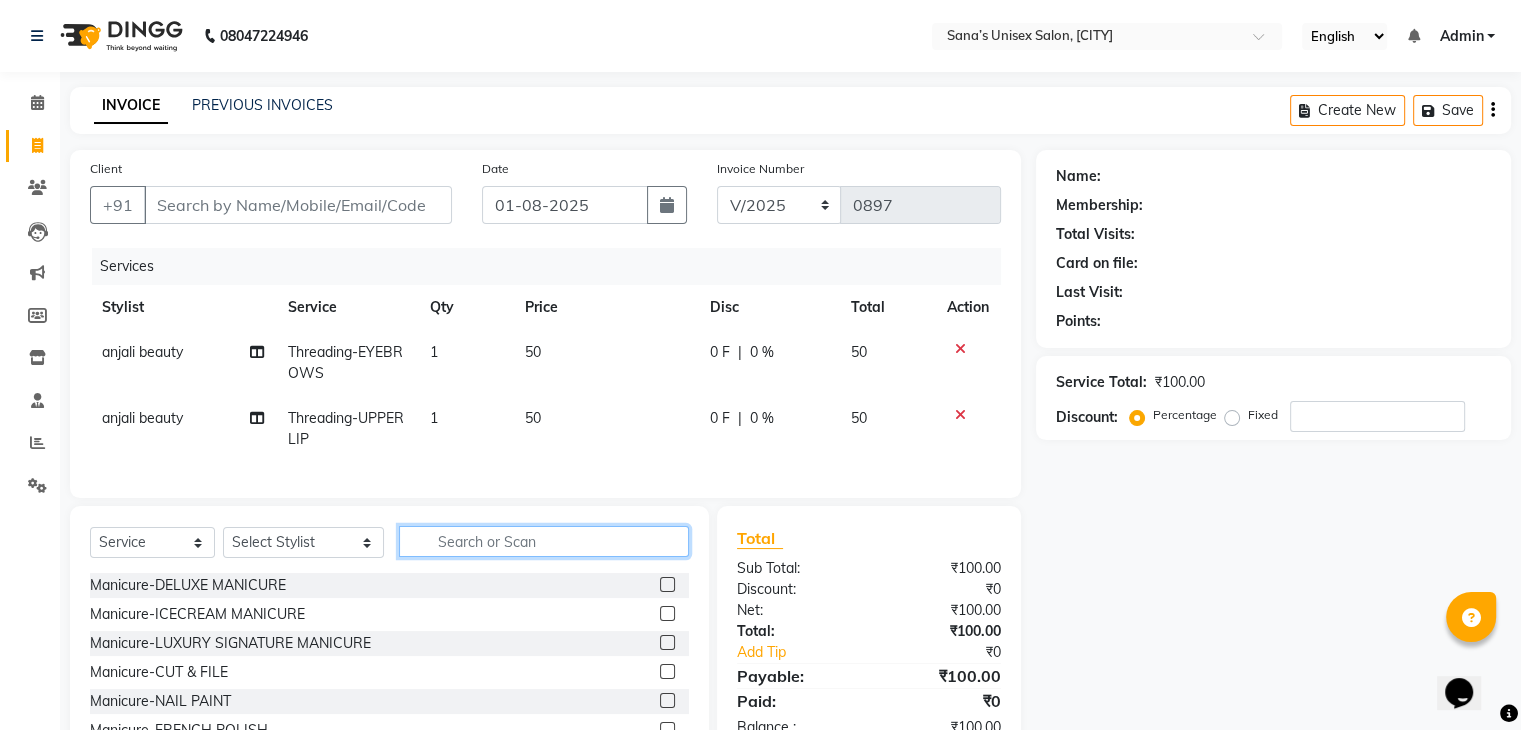 click 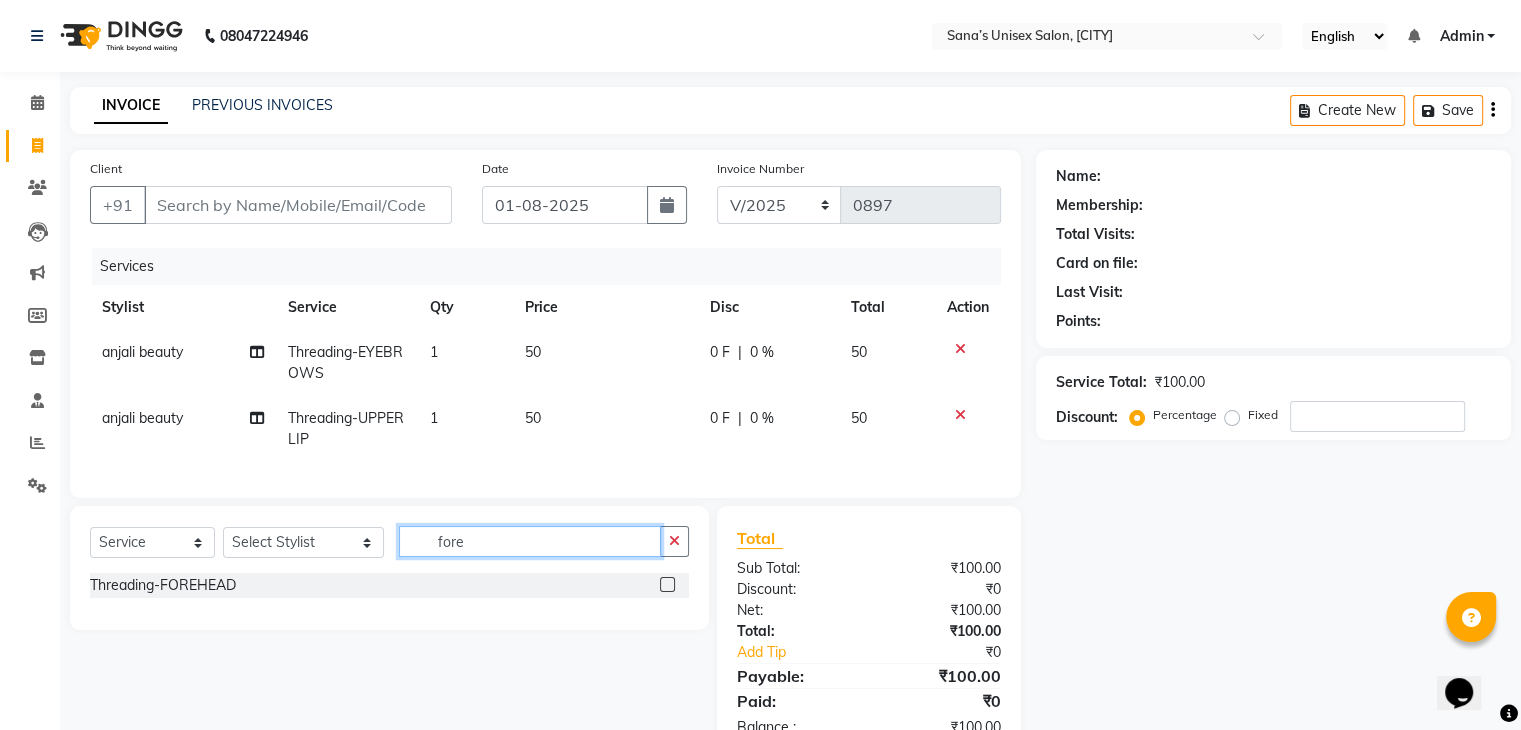 type on "fore" 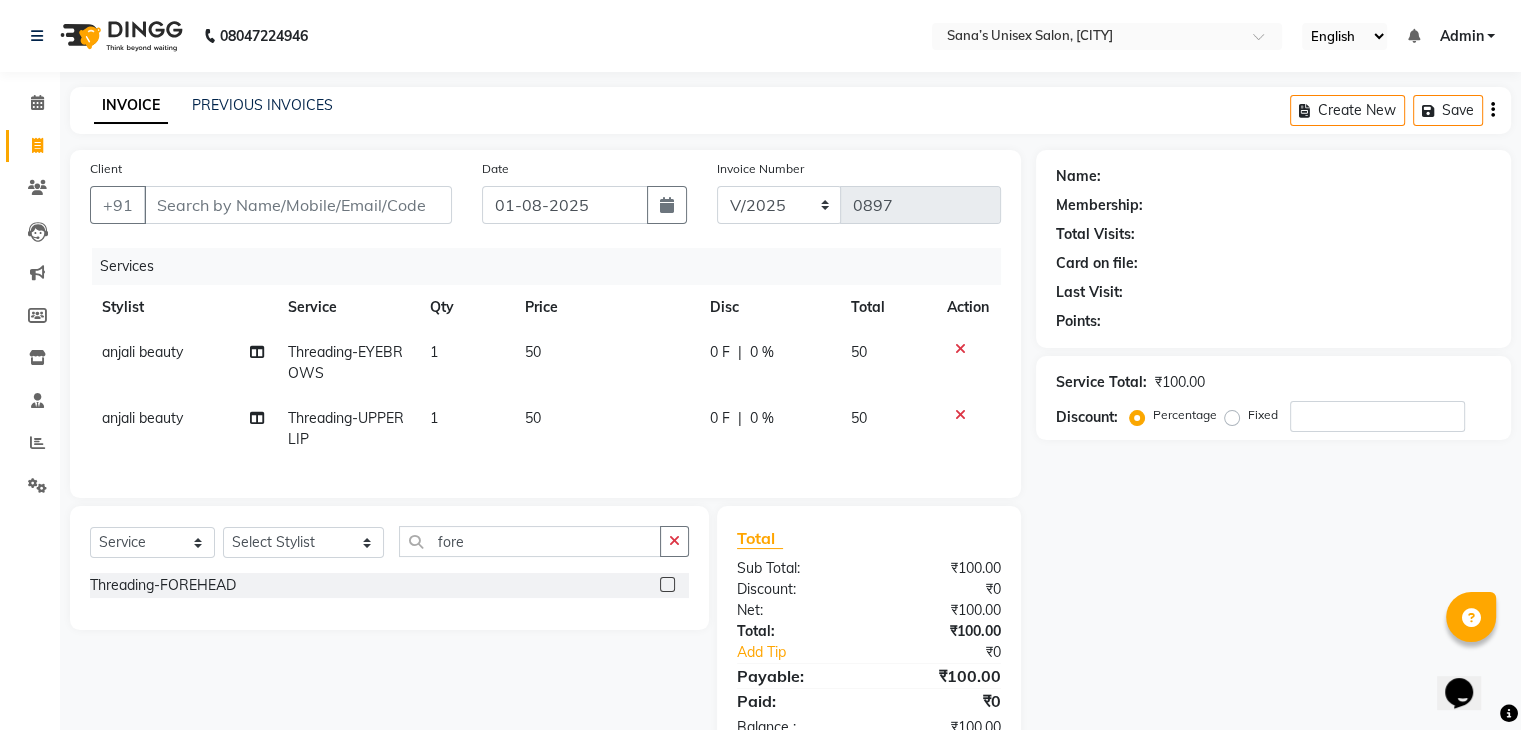 click 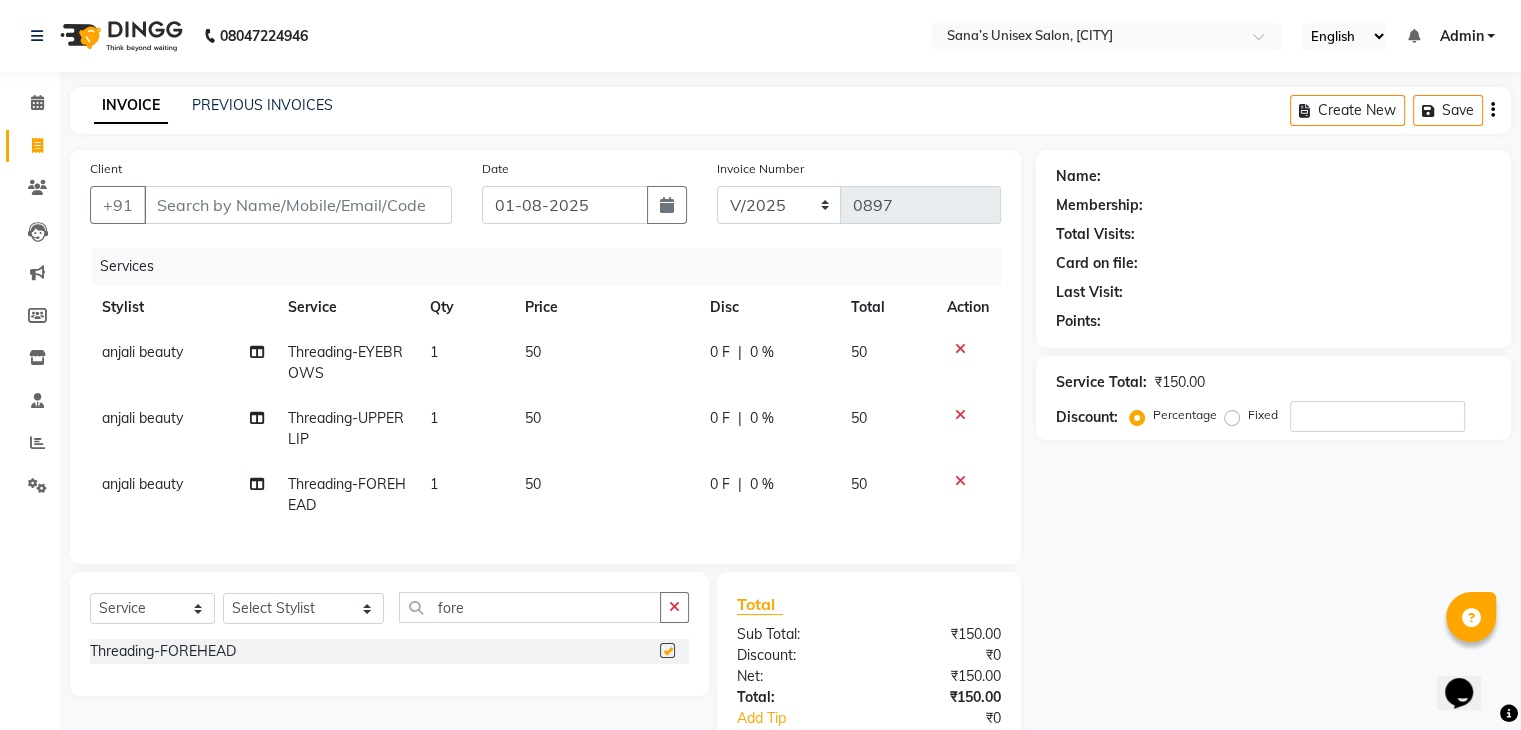 checkbox on "false" 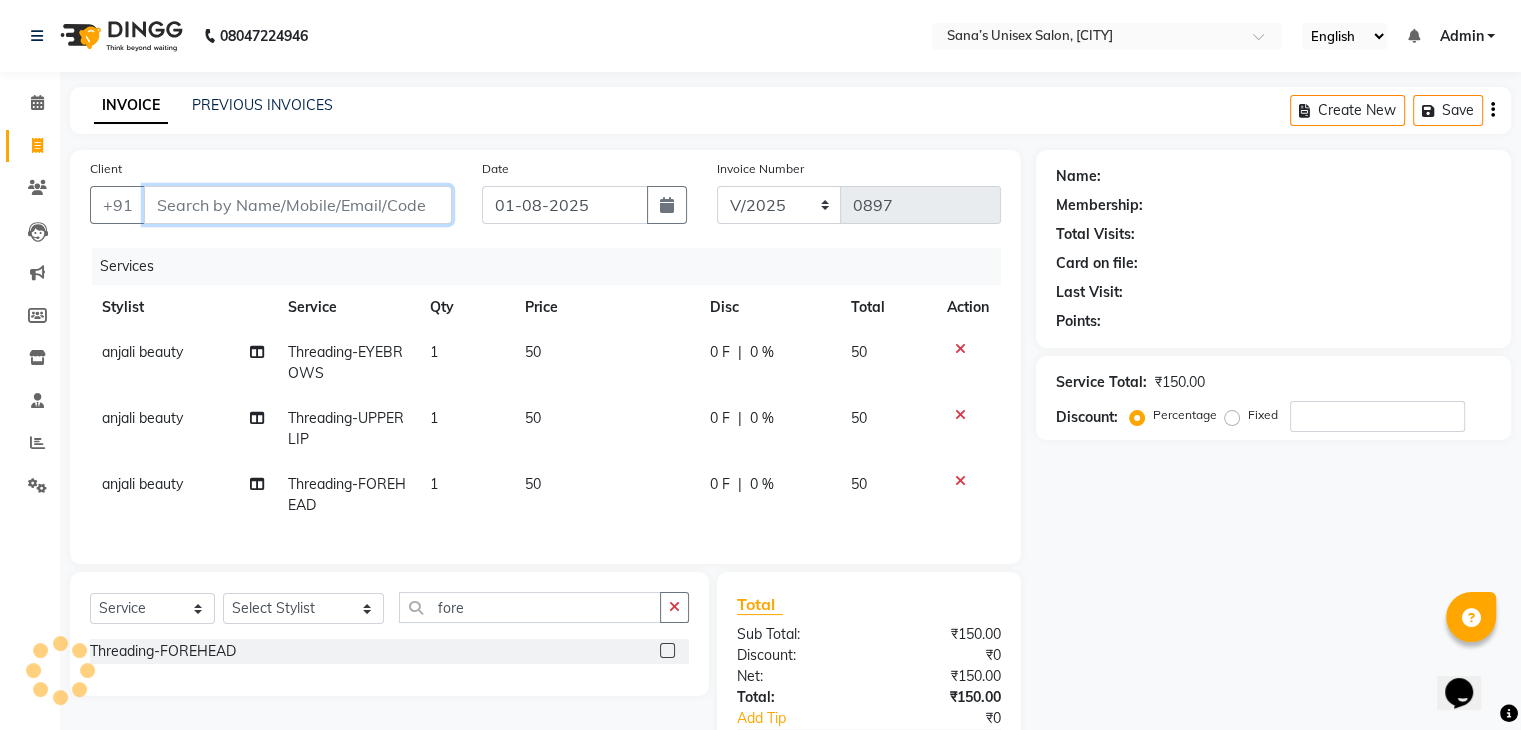 click on "Client" at bounding box center [298, 205] 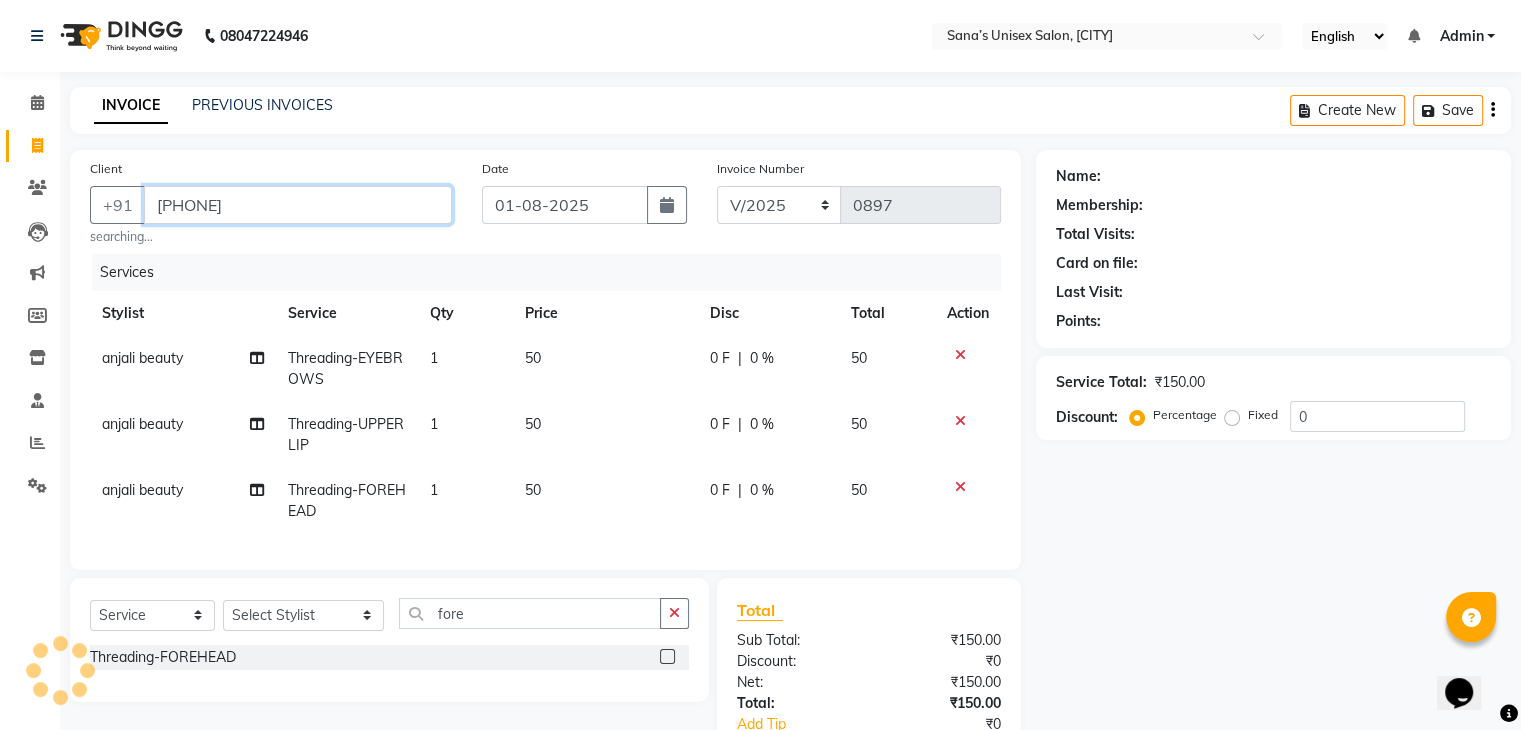 type on "[PHONE]" 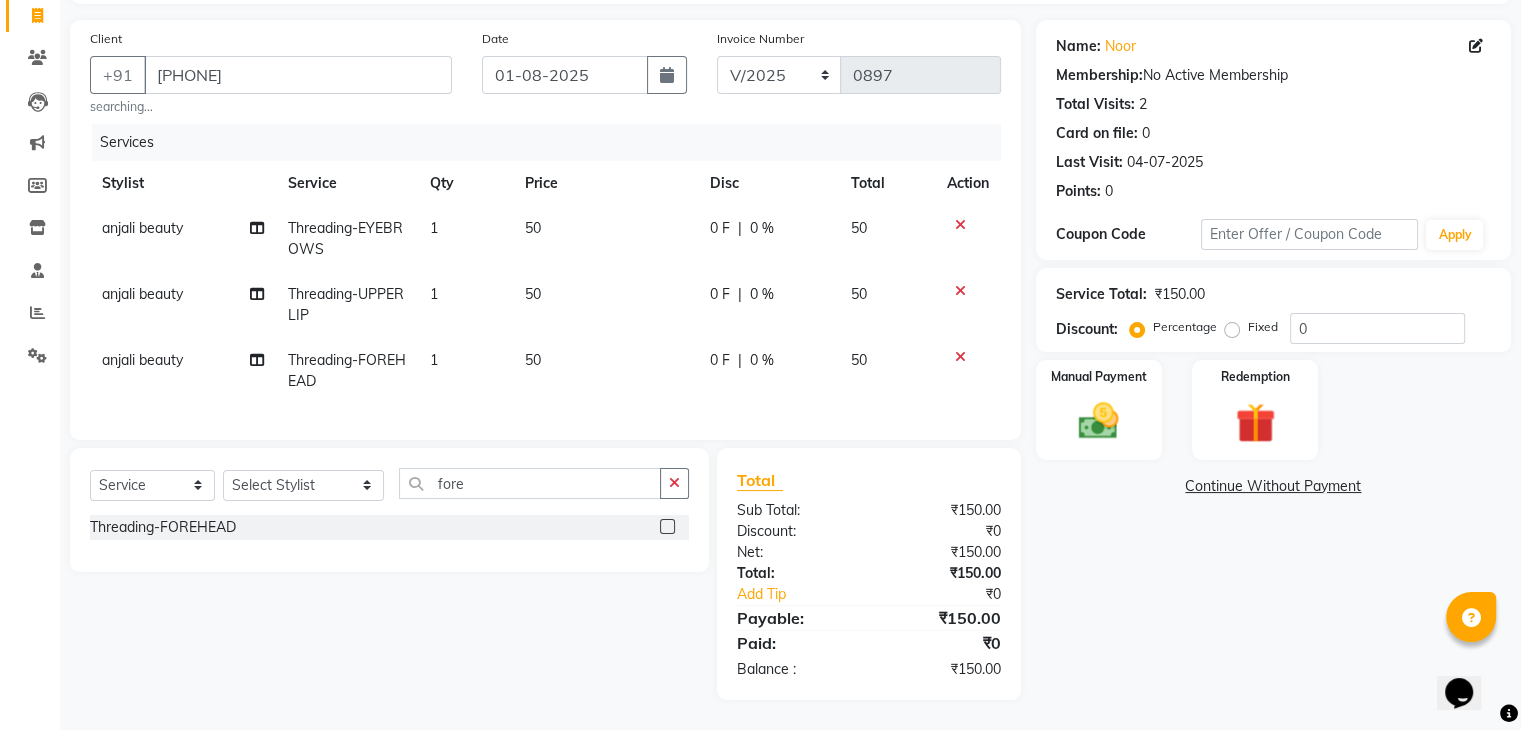 scroll, scrollTop: 146, scrollLeft: 0, axis: vertical 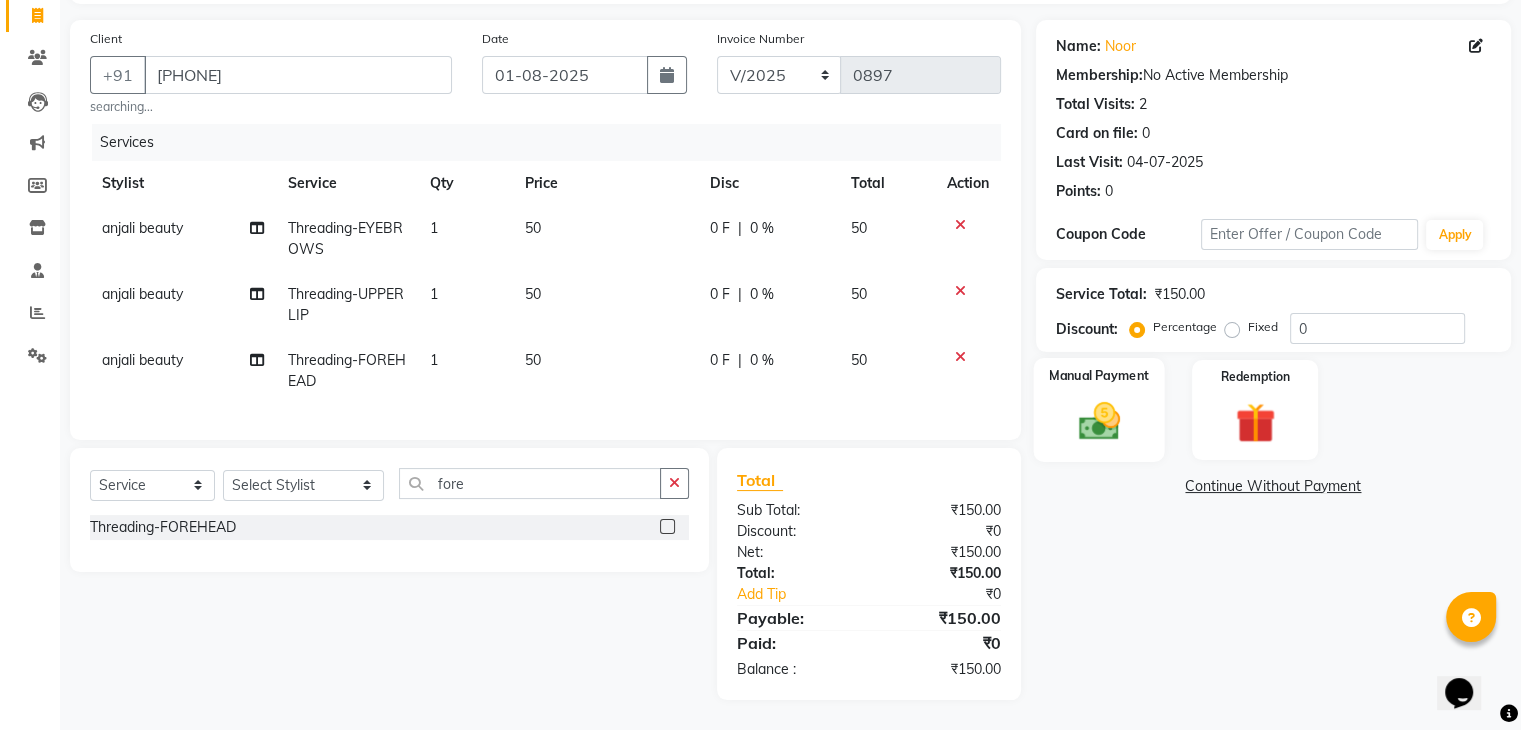 click 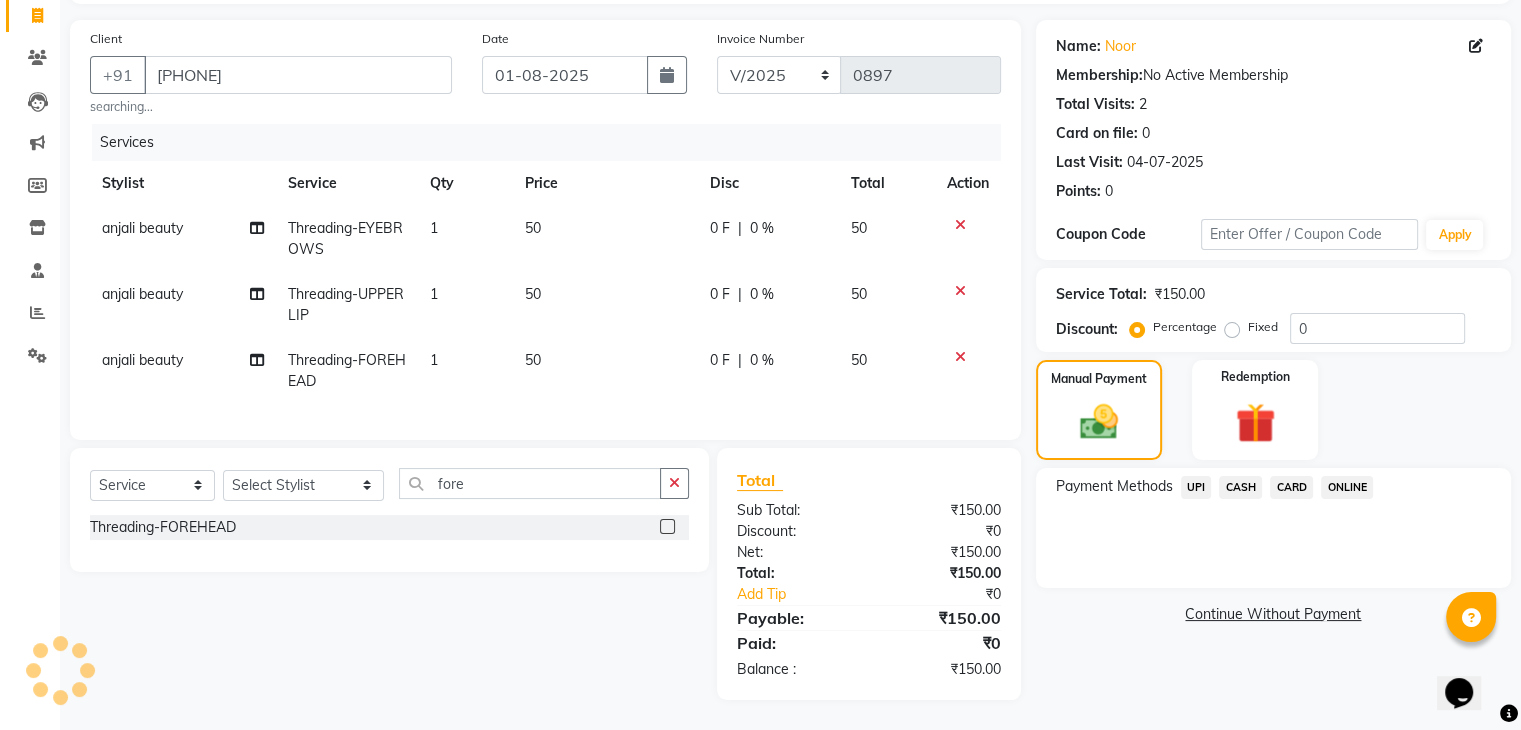 click on "ONLINE" 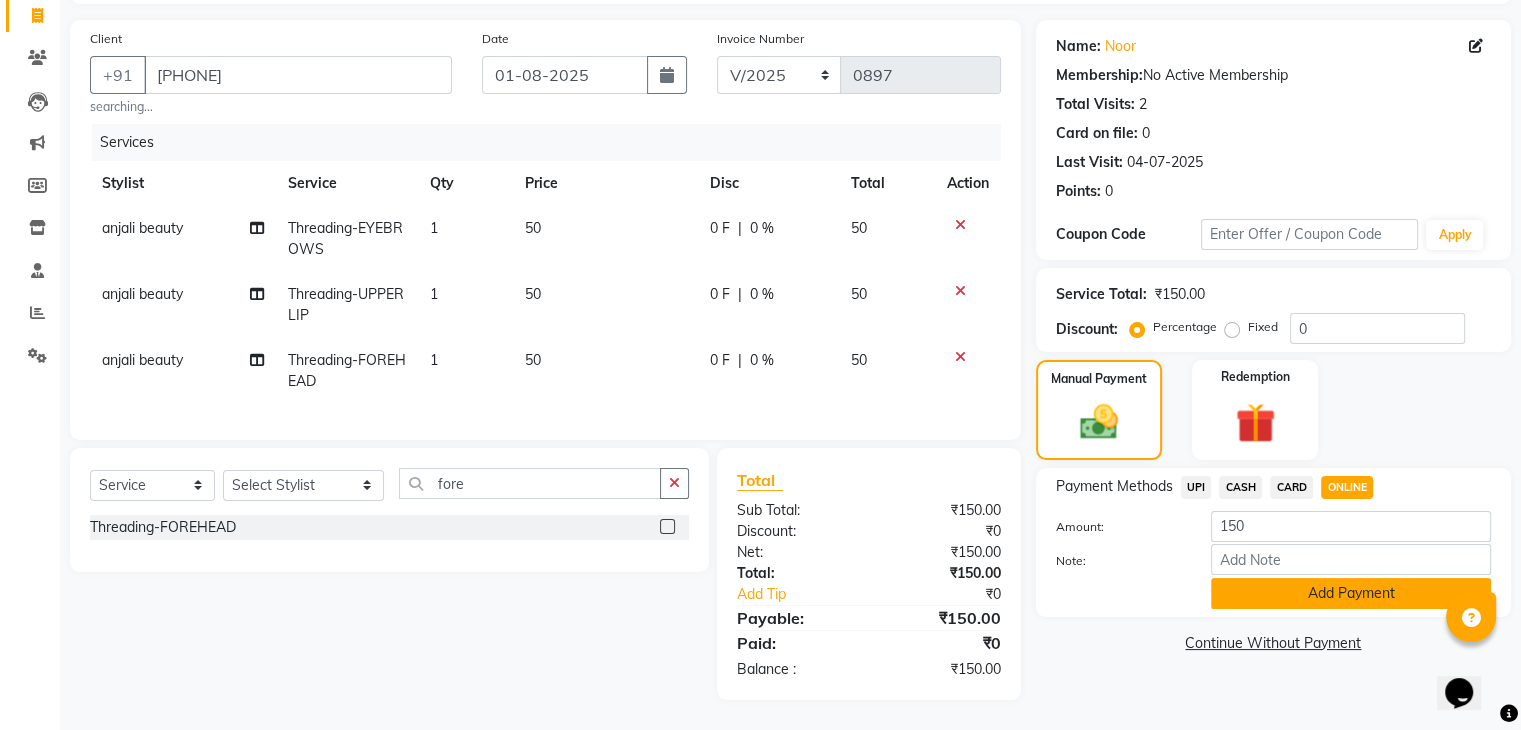 click on "Add Payment" 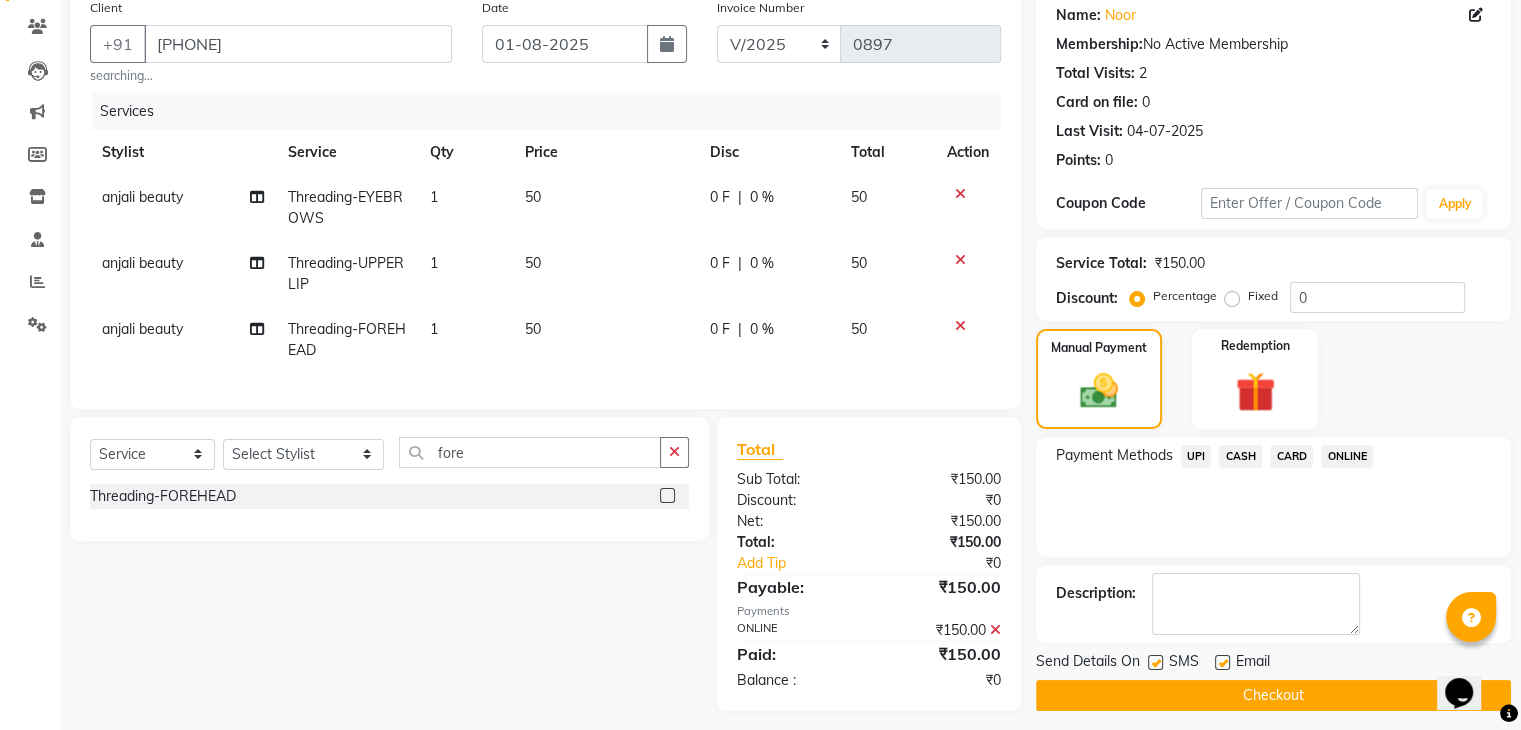 scroll, scrollTop: 188, scrollLeft: 0, axis: vertical 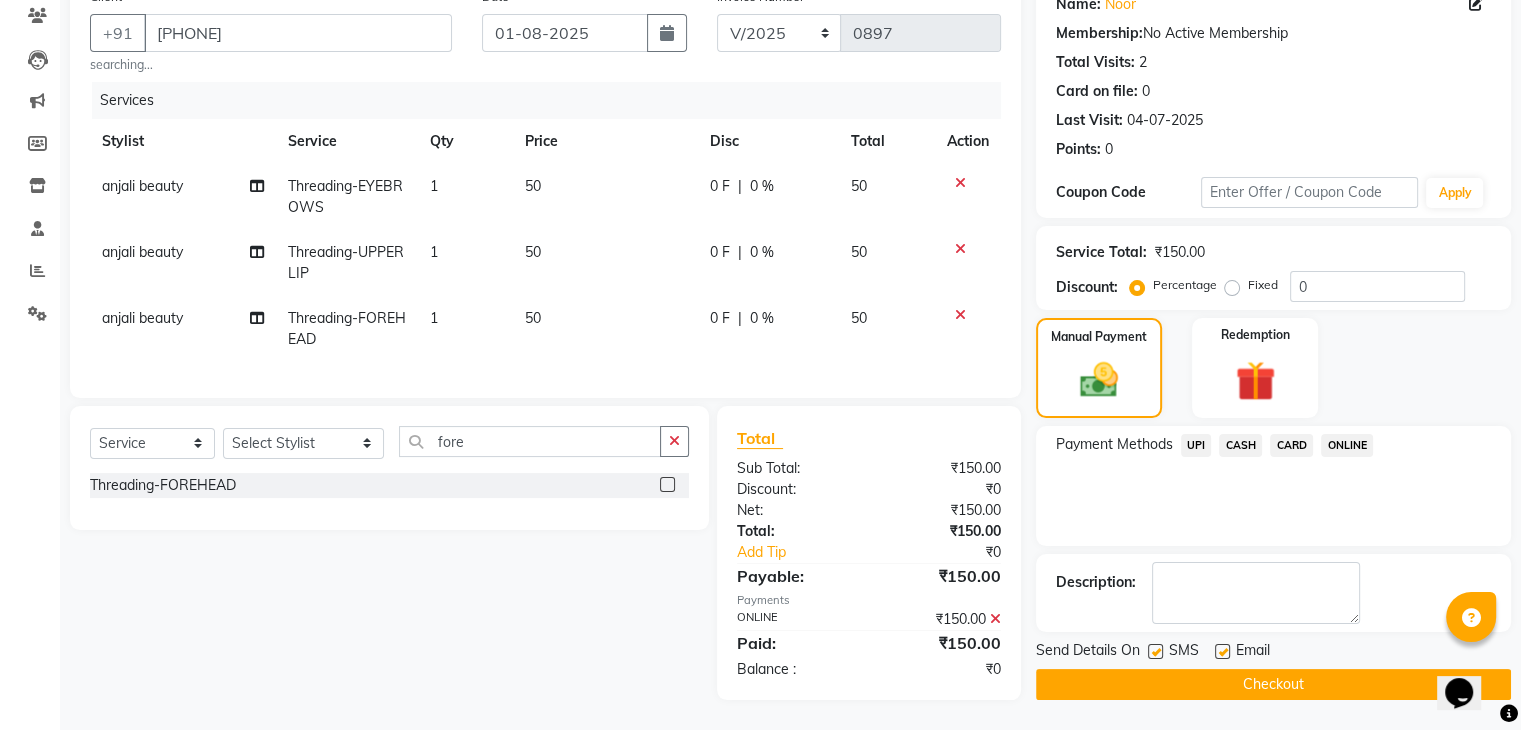 click on "Checkout" 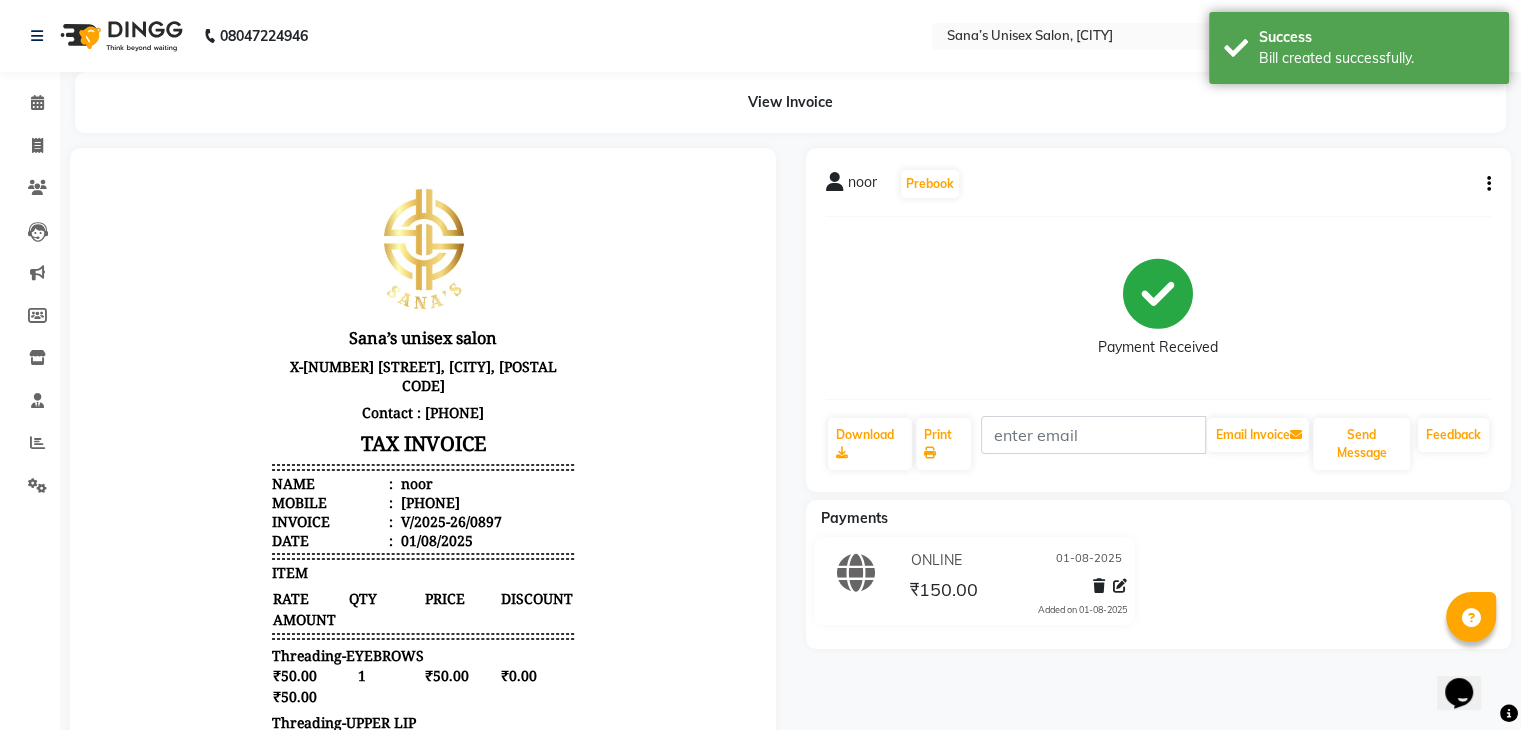 scroll, scrollTop: 0, scrollLeft: 0, axis: both 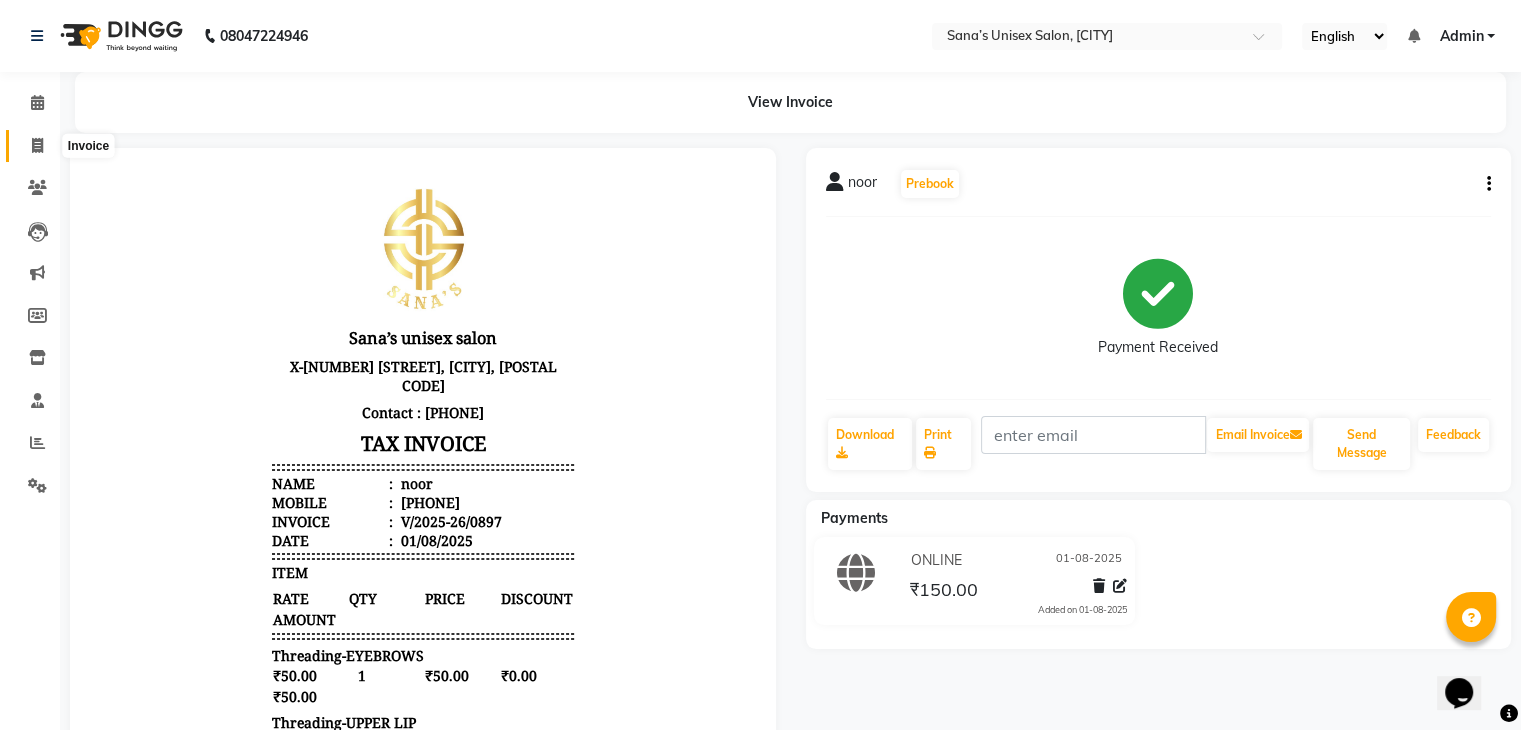 click 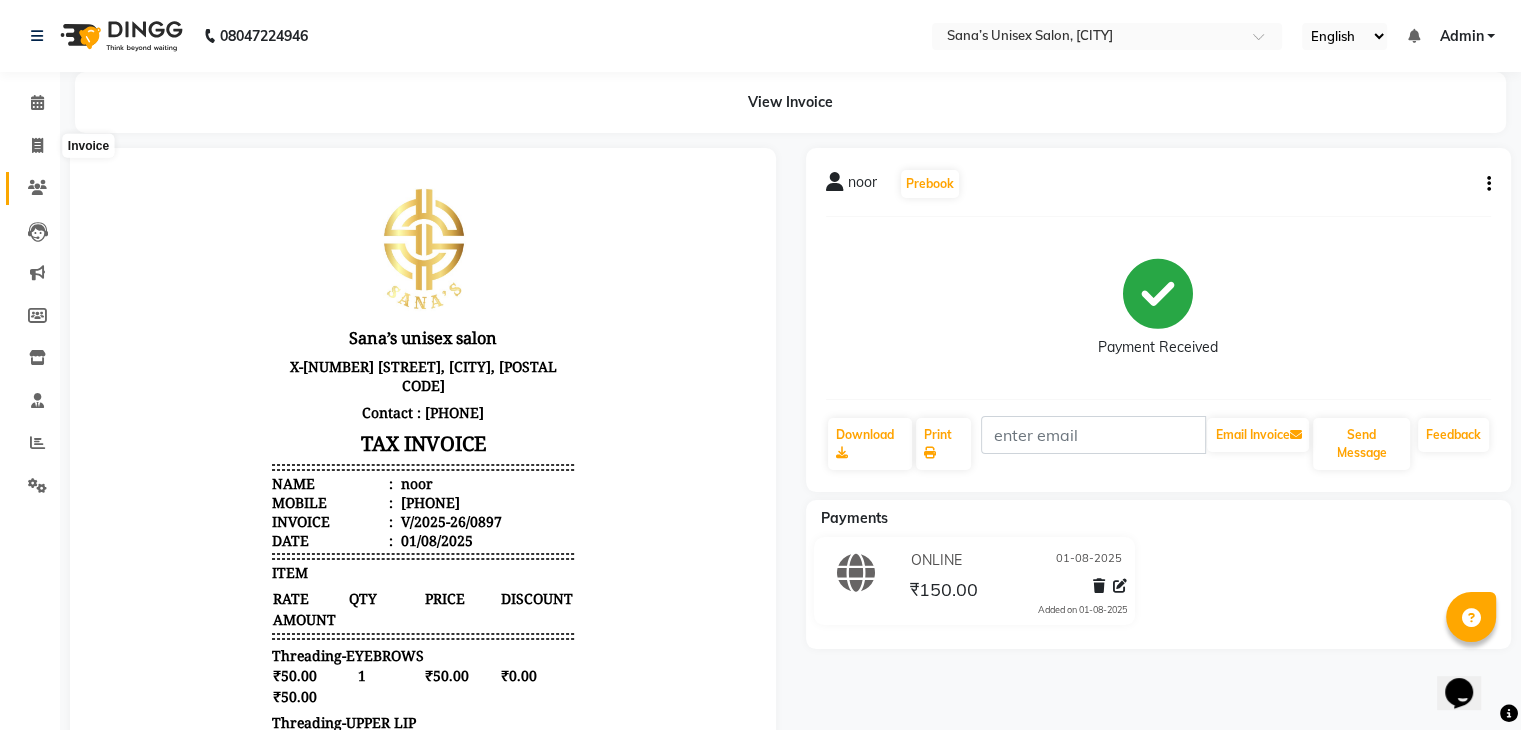 select on "service" 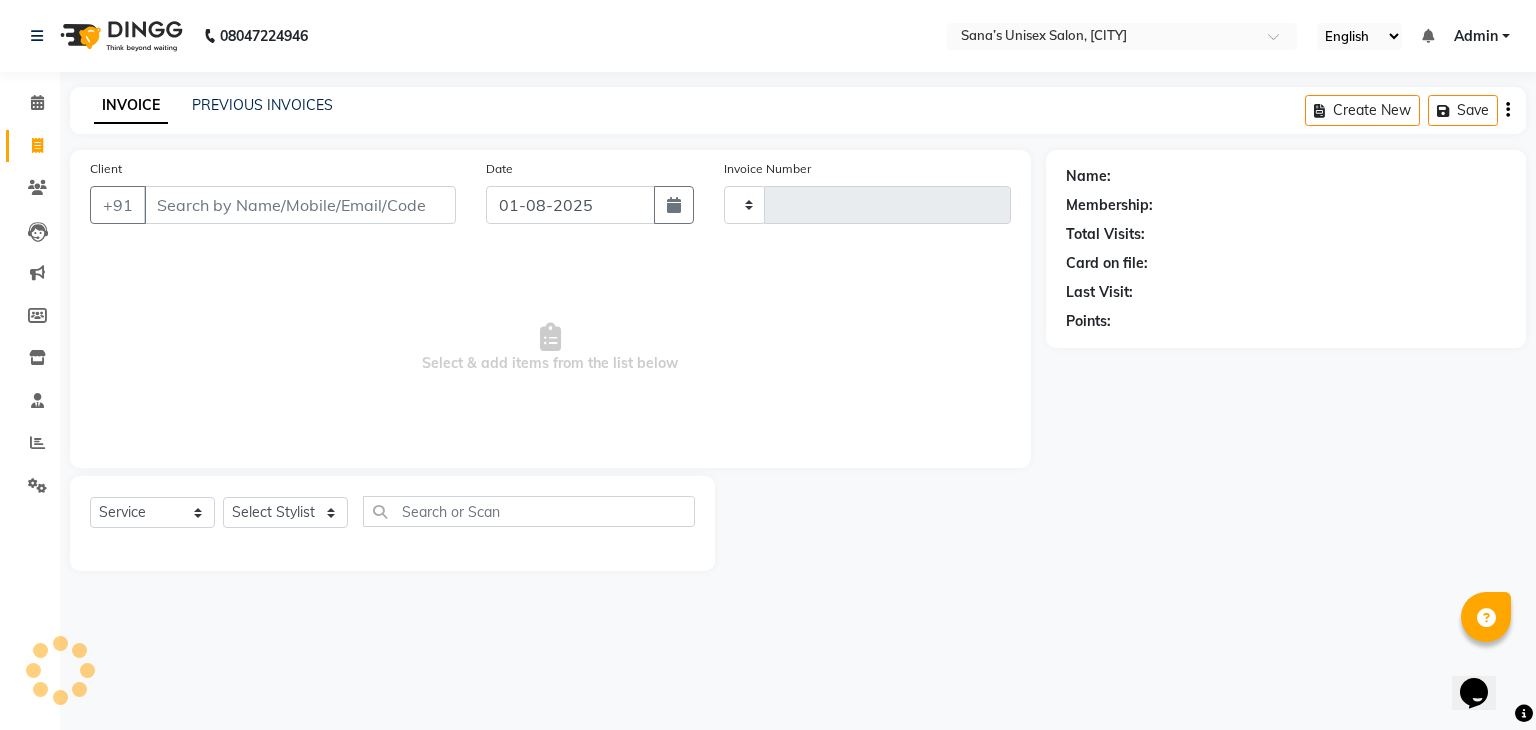 type on "0898" 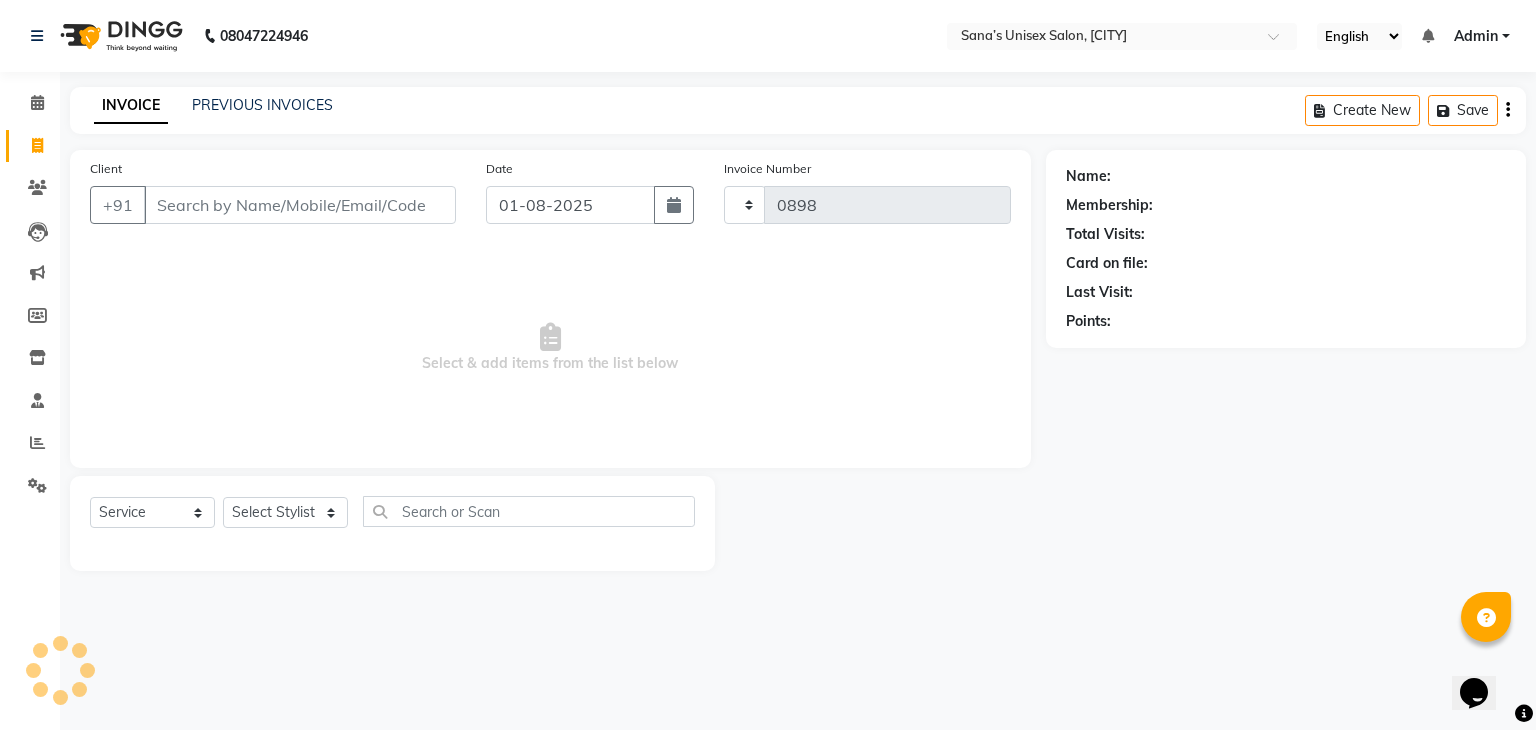select on "[NUMBER]" 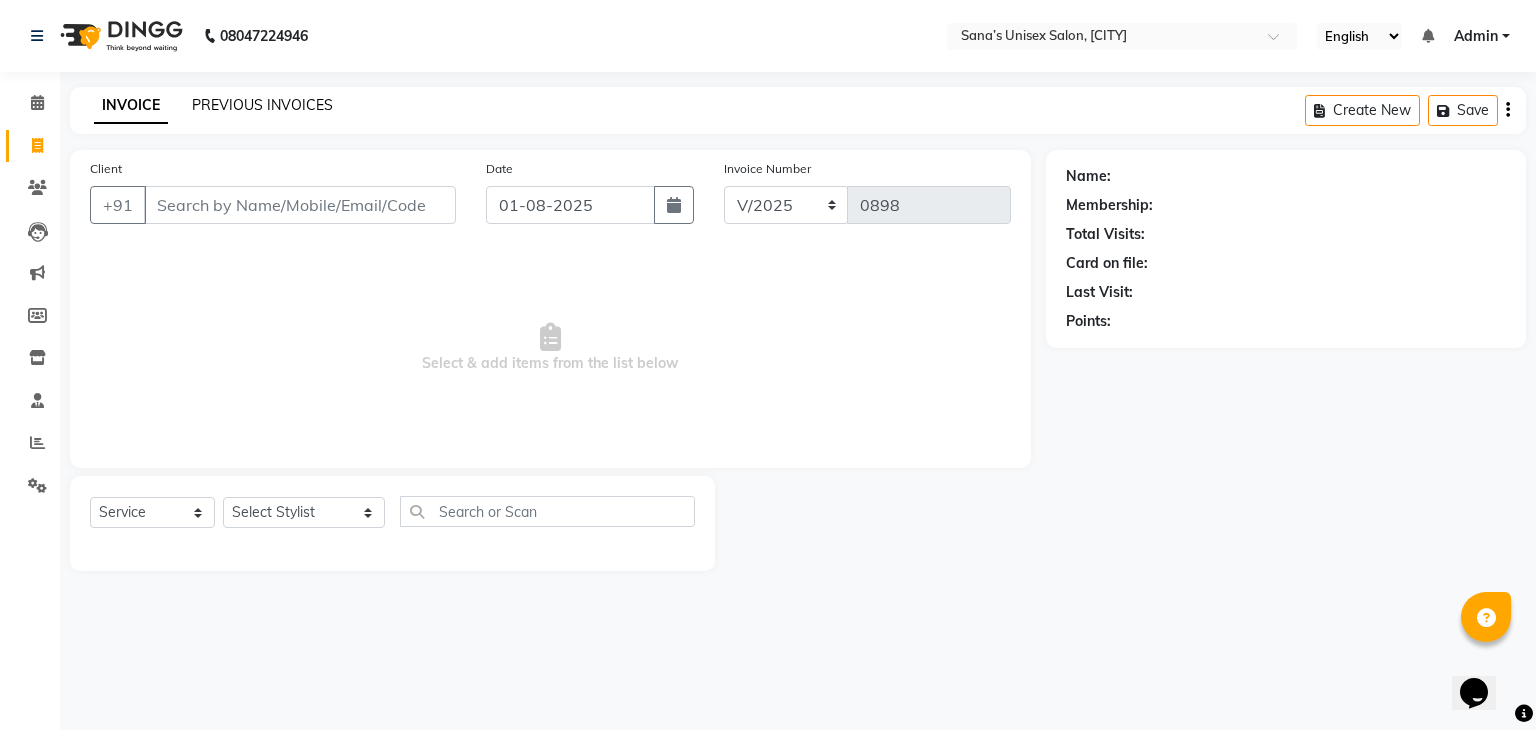 click on "PREVIOUS INVOICES" 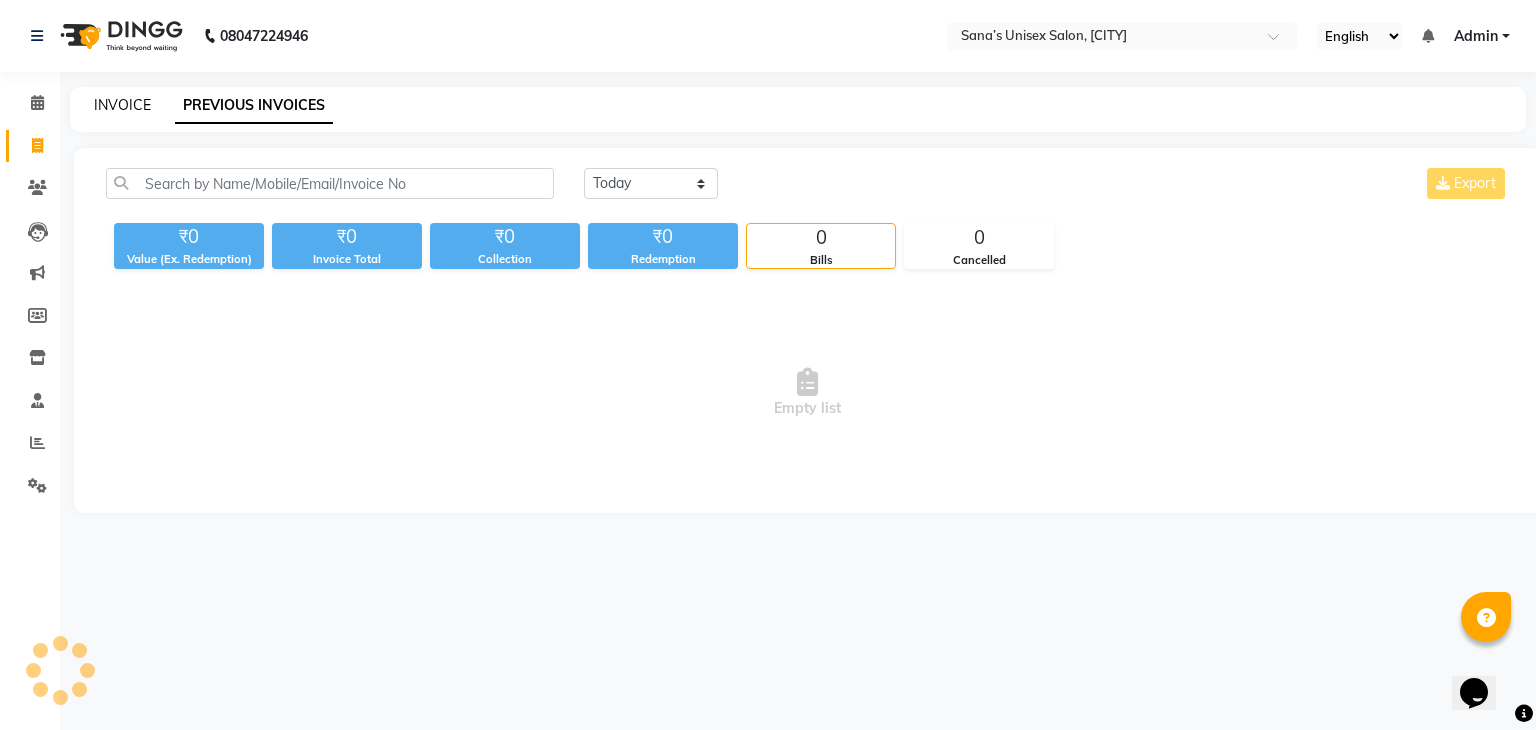 click on "INVOICE" 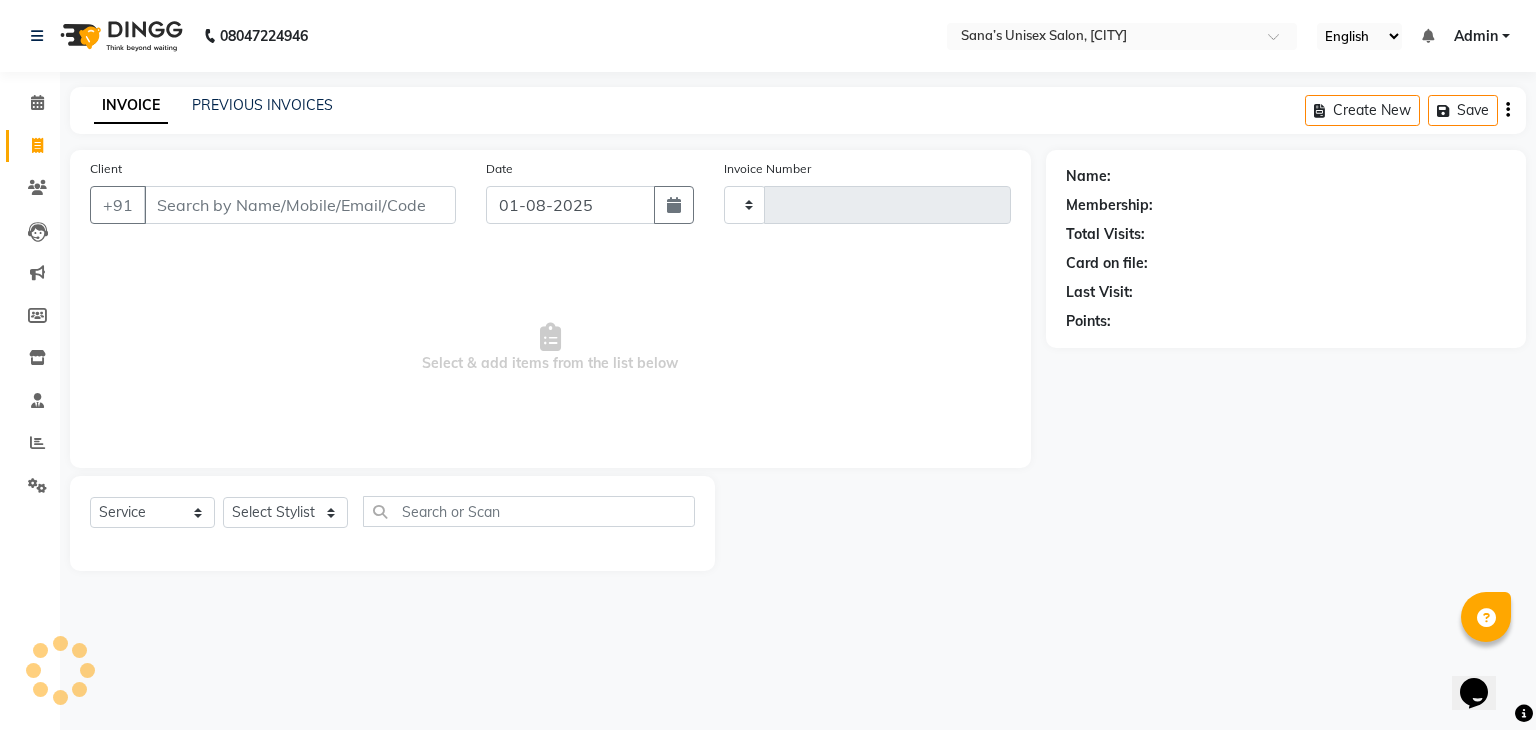 type on "0898" 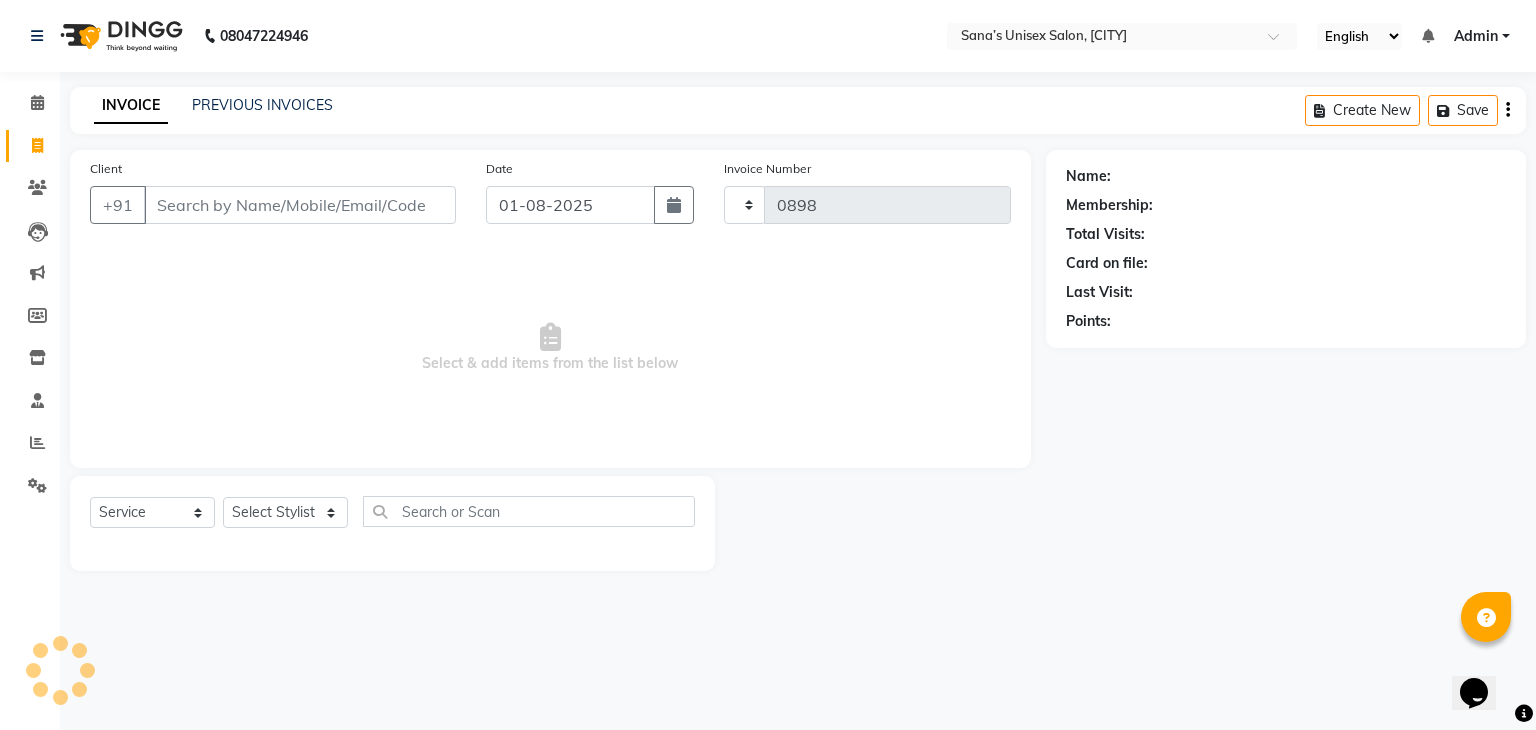 select on "[NUMBER]" 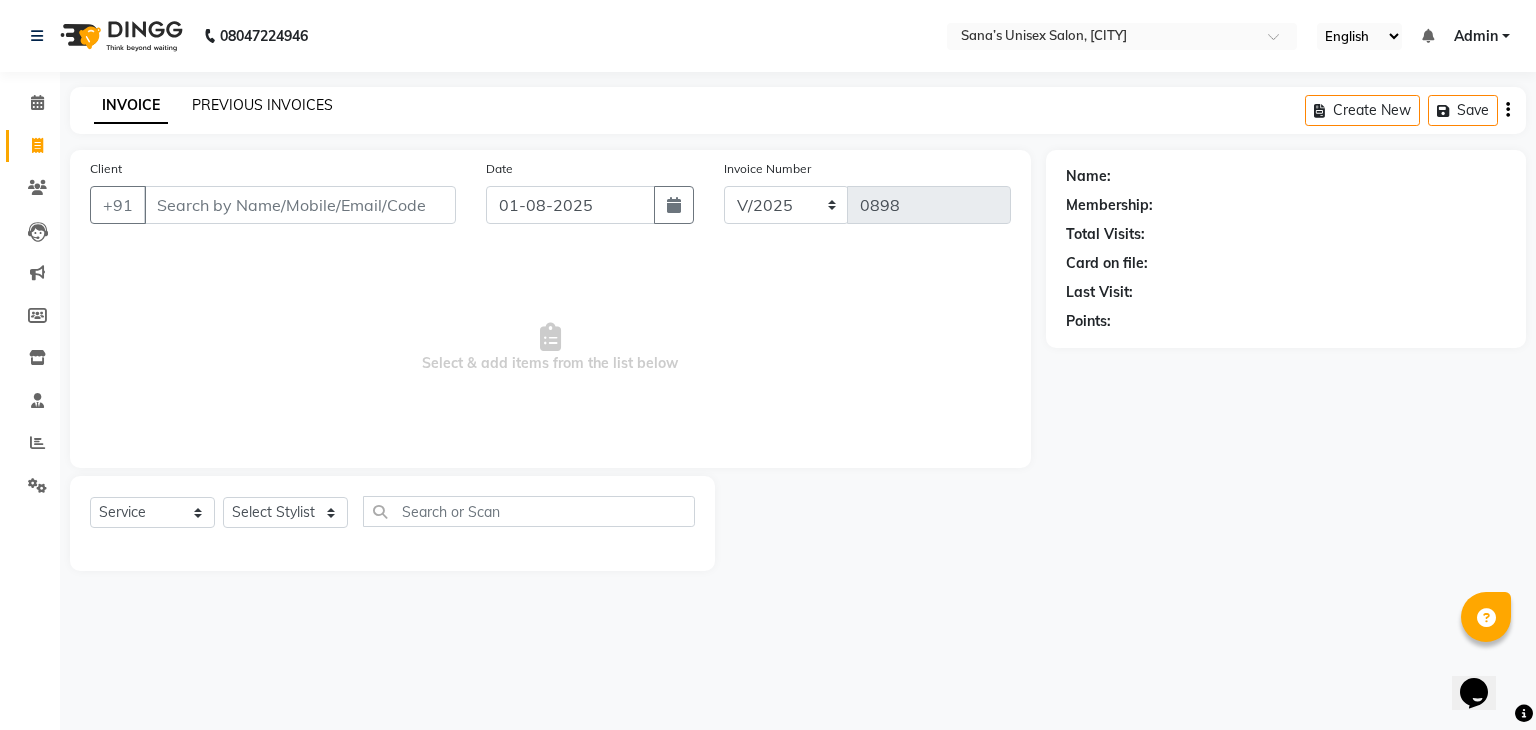click on "PREVIOUS INVOICES" 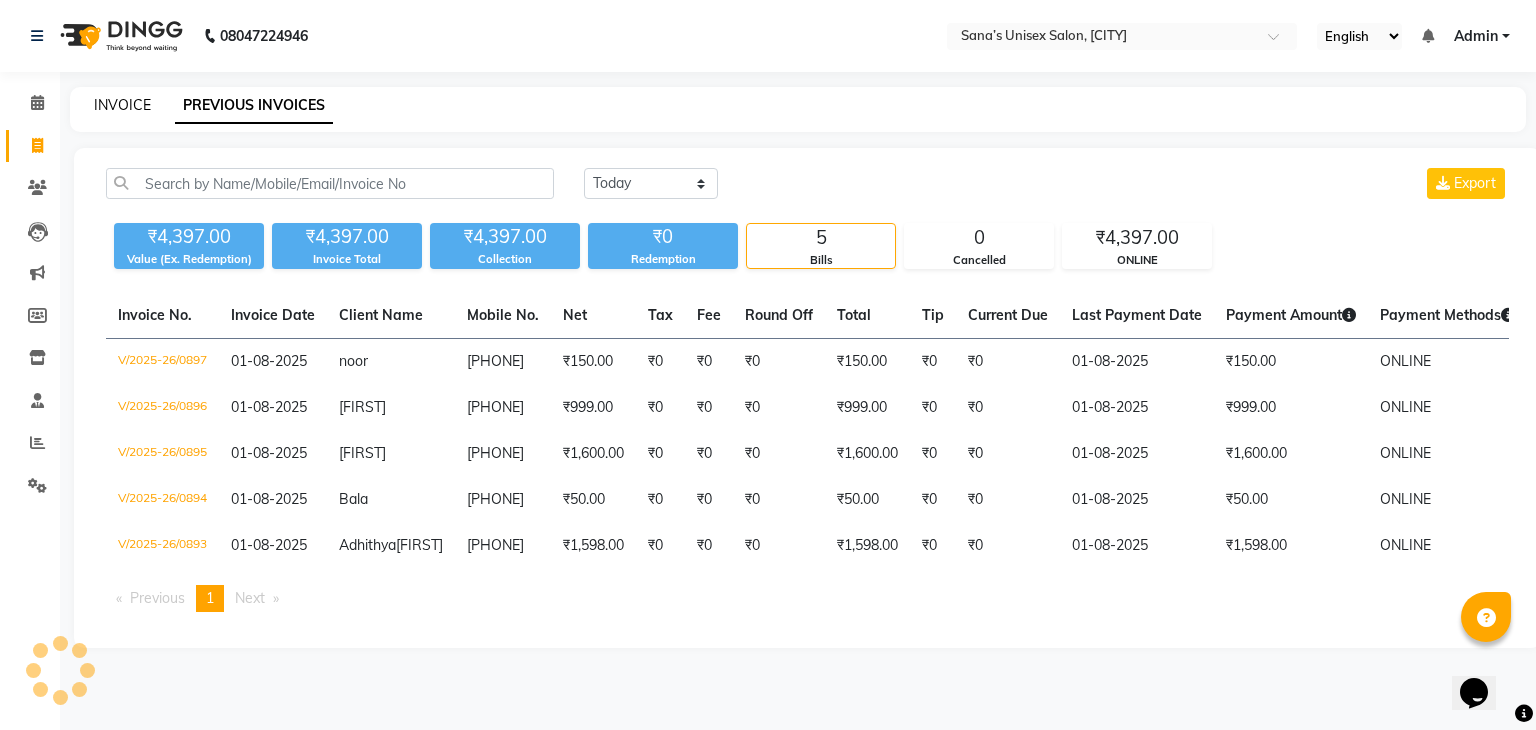 click on "INVOICE" 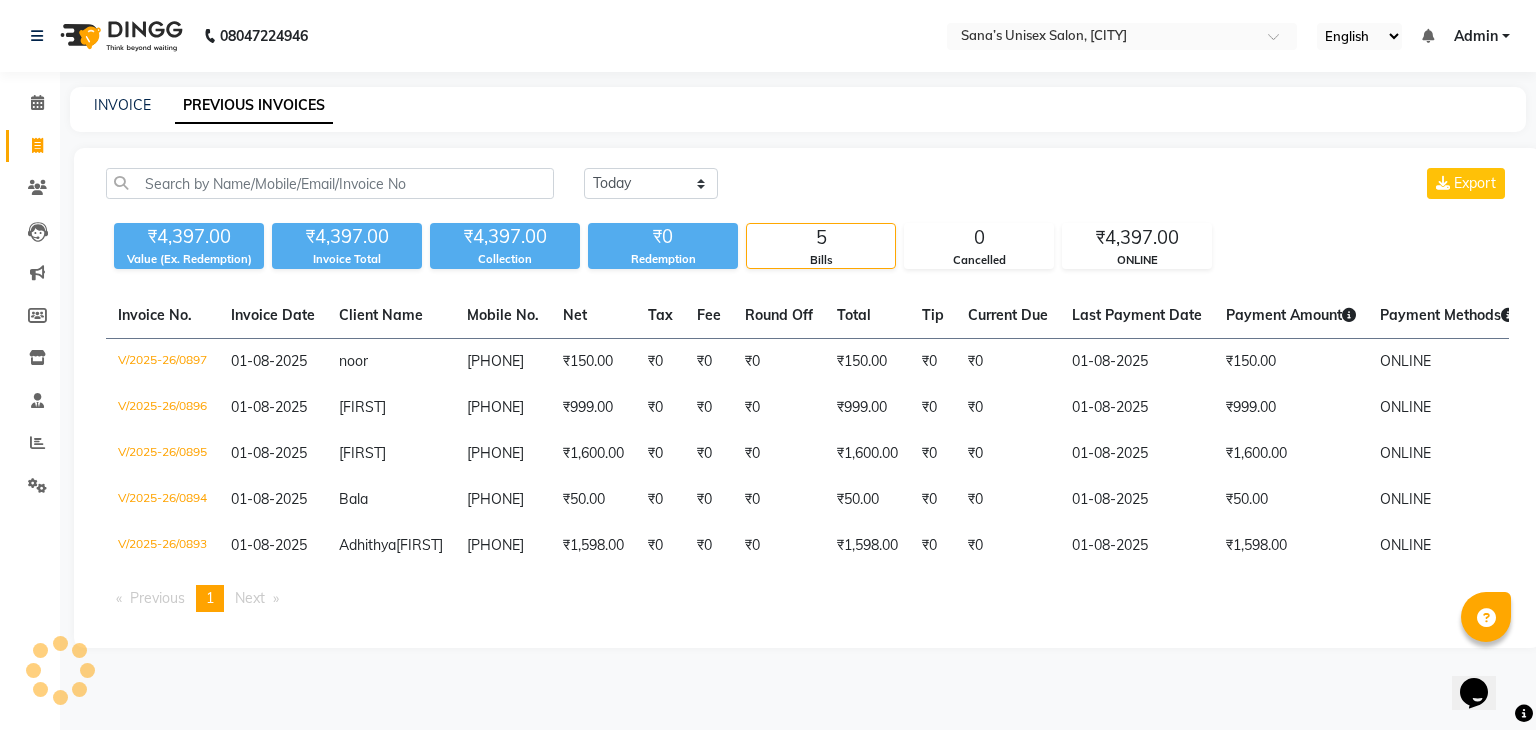 select on "service" 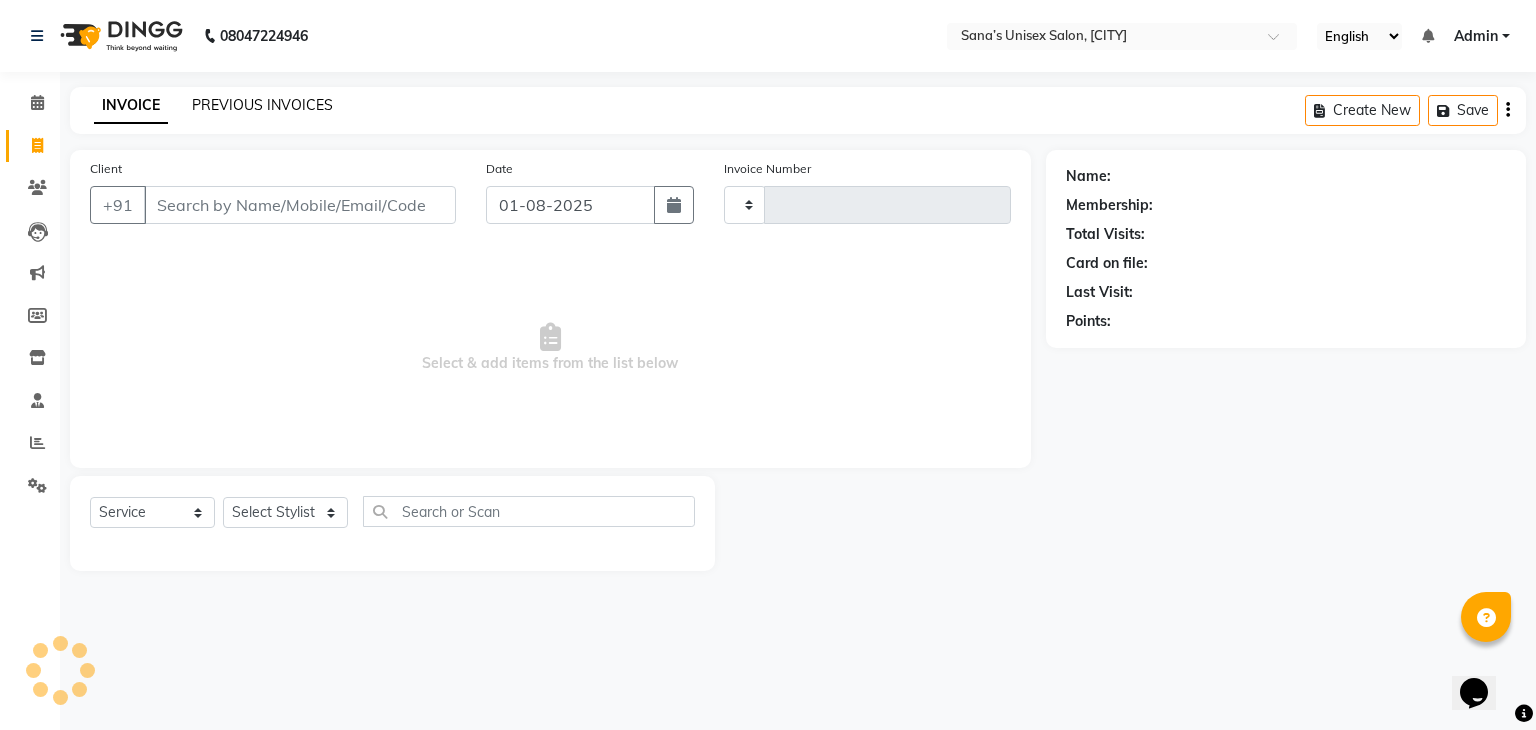 click on "PREVIOUS INVOICES" 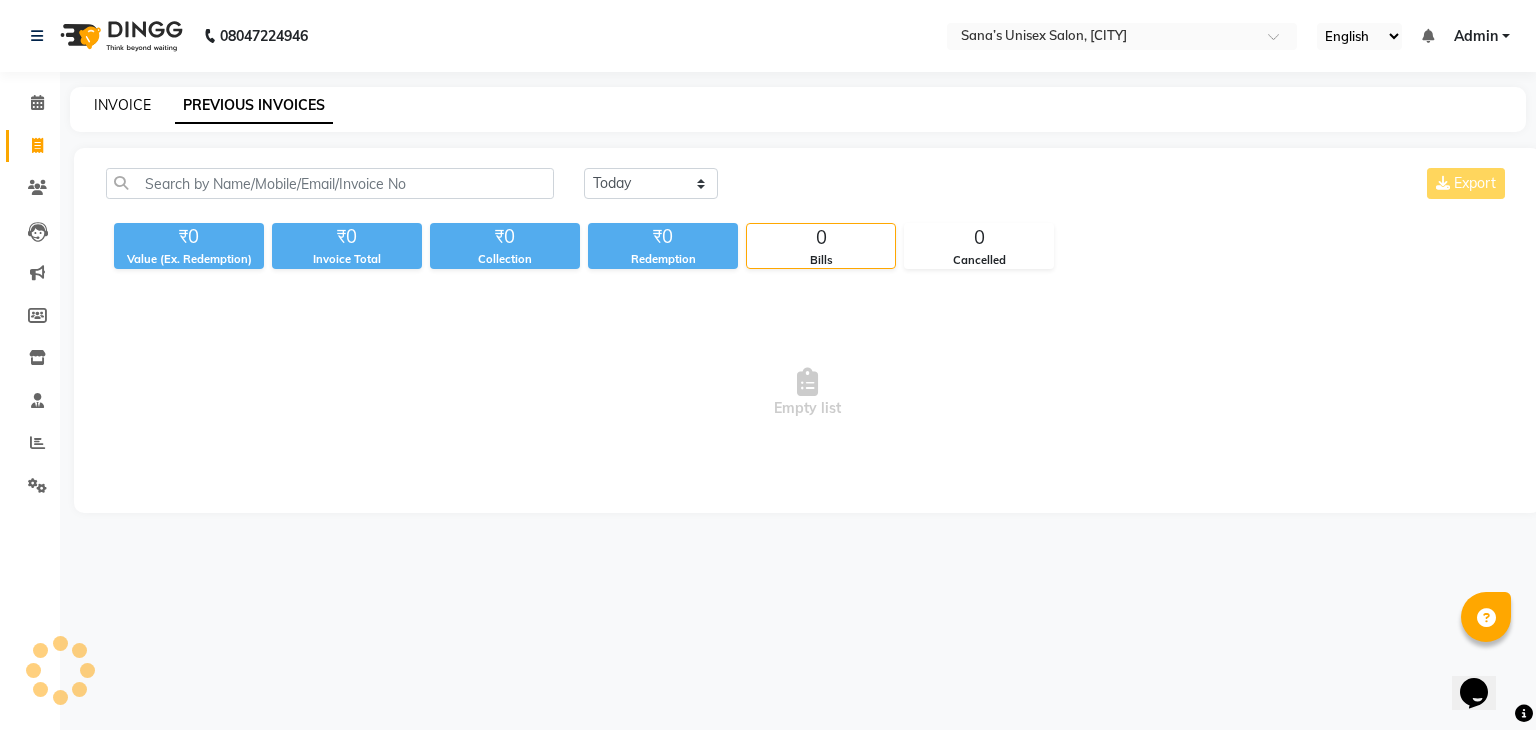 click on "INVOICE" 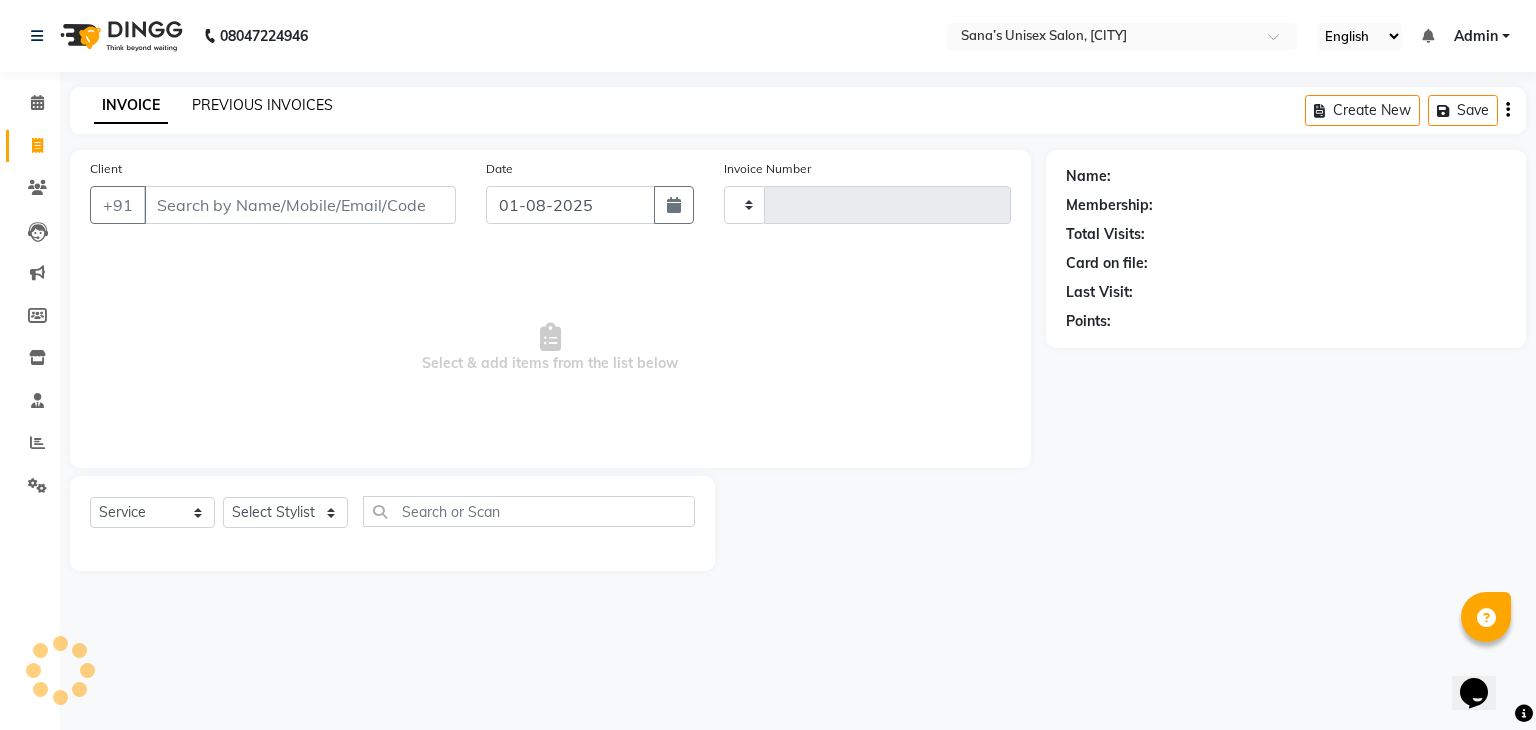 type on "0898" 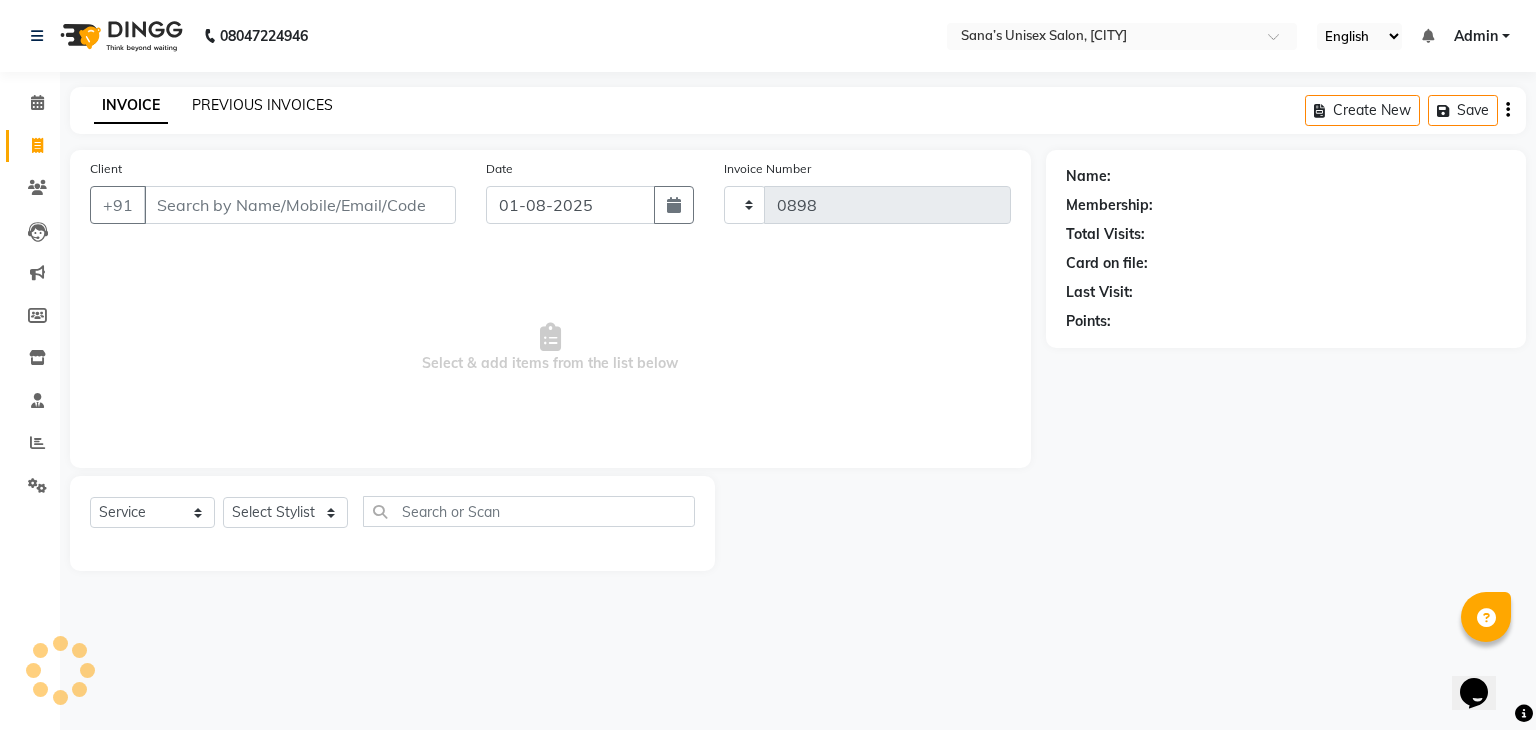 select on "[NUMBER]" 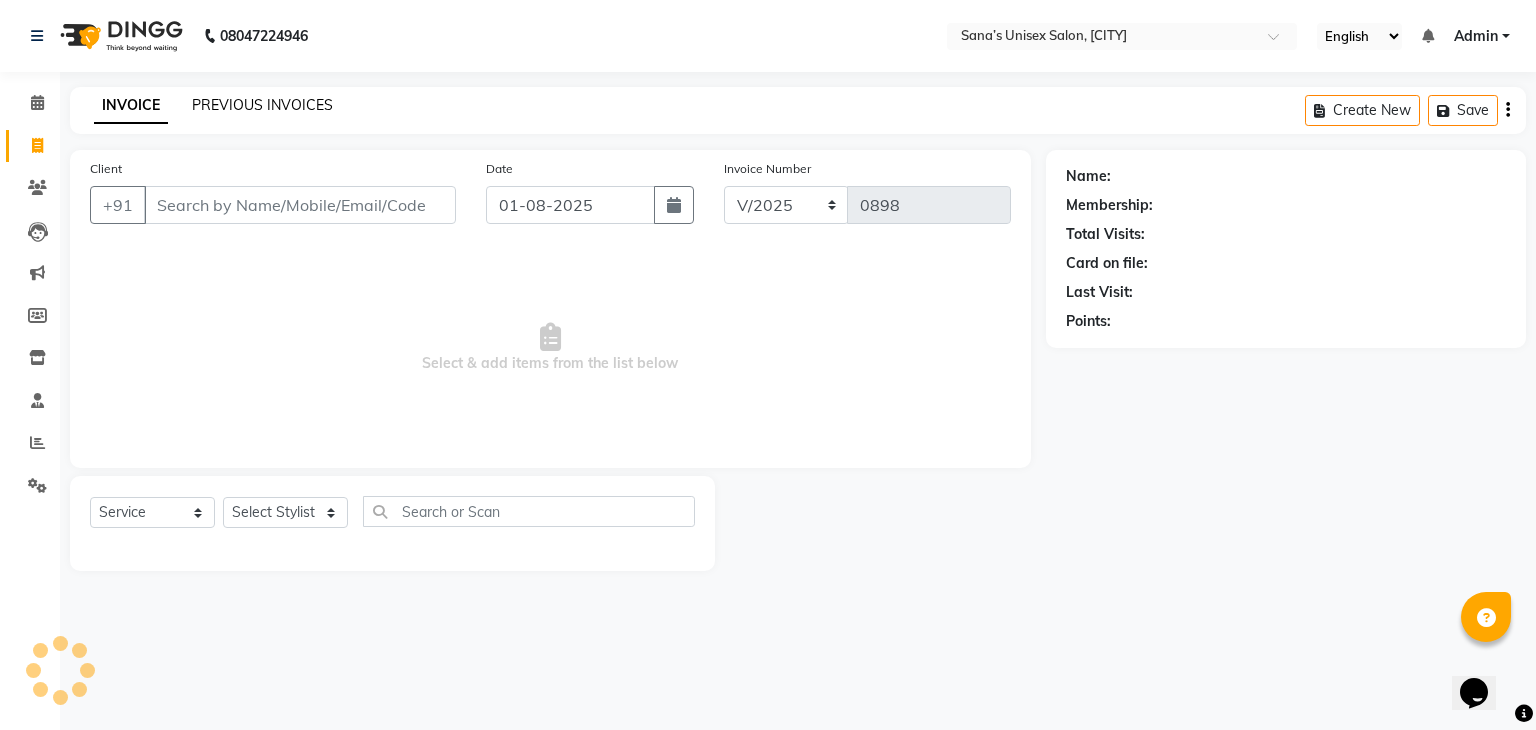 click on "PREVIOUS INVOICES" 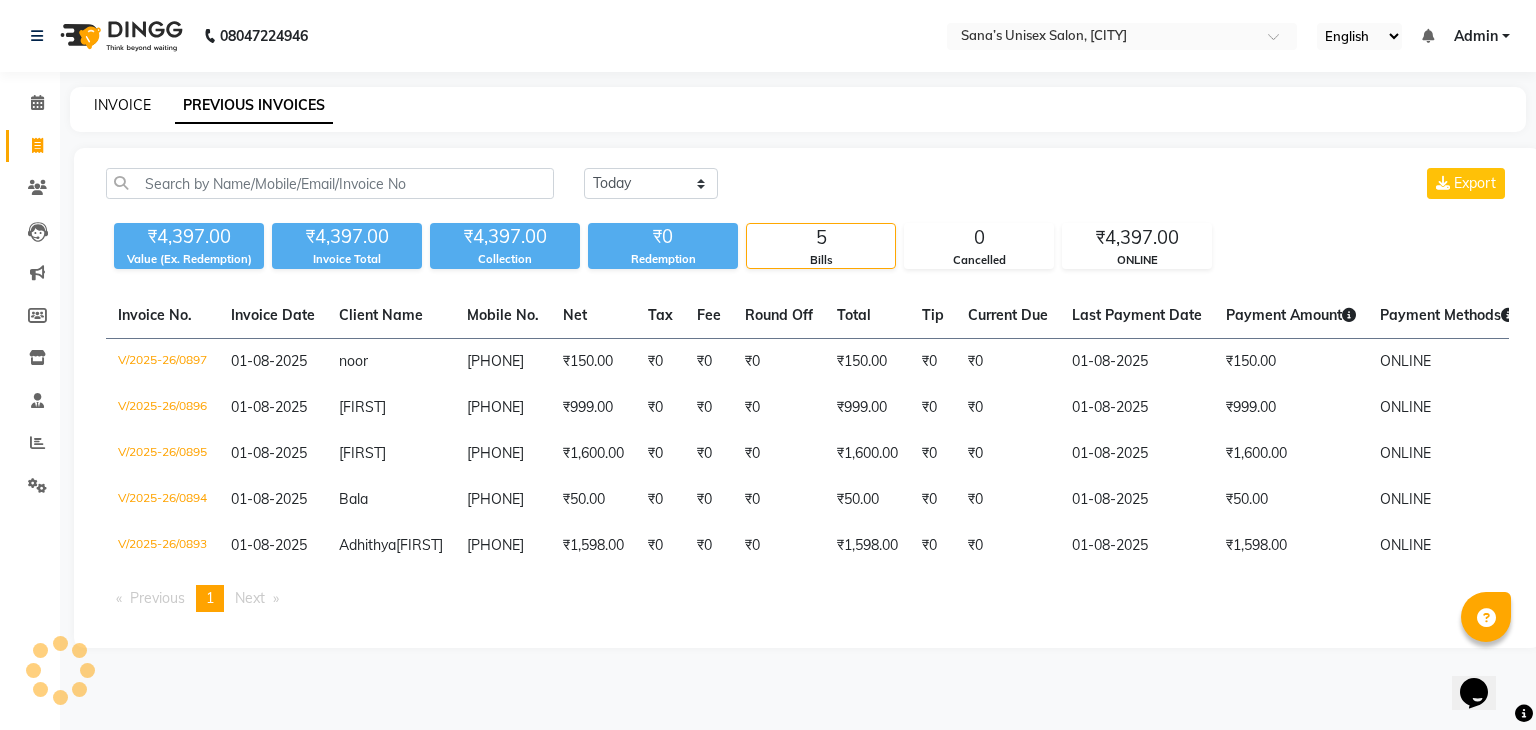 click on "INVOICE" 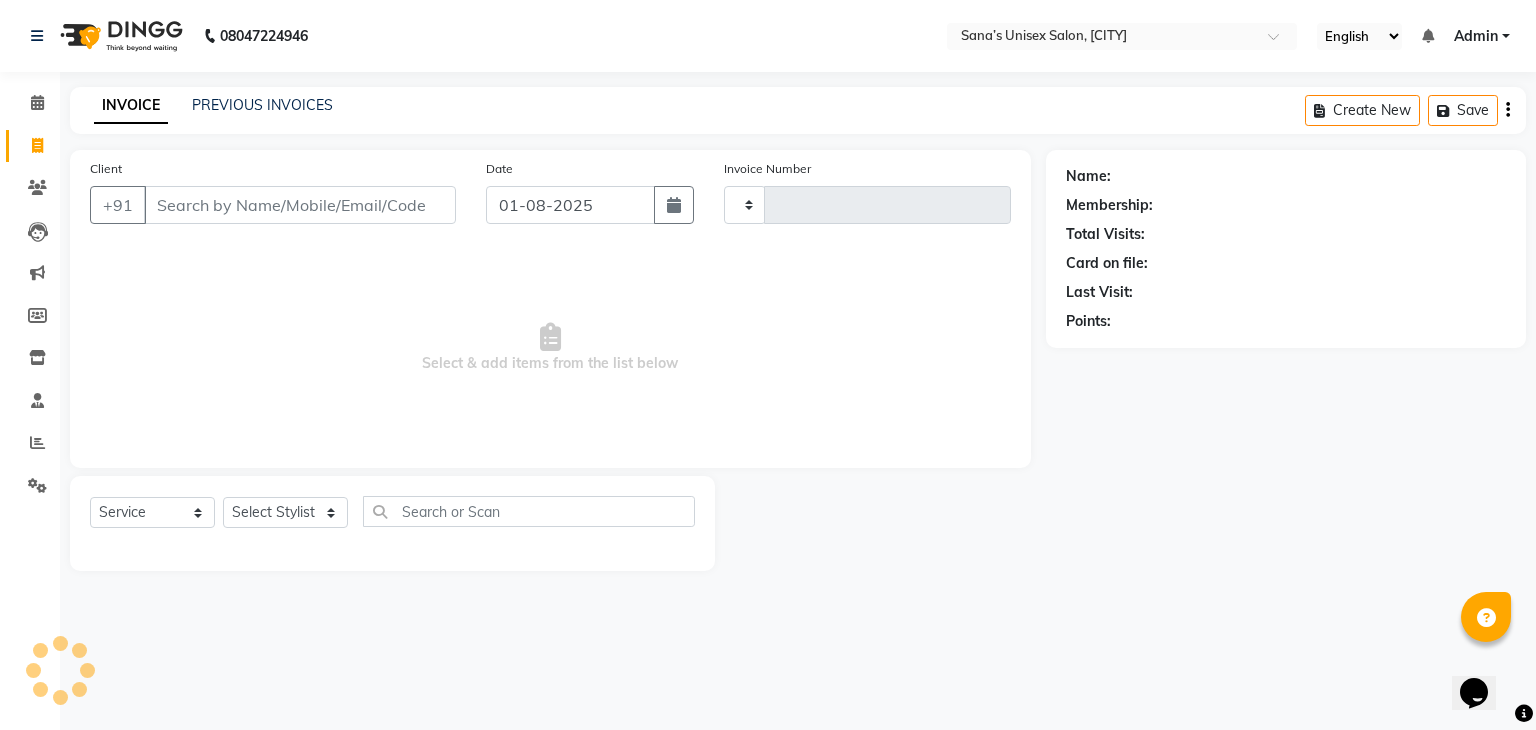 type on "0898" 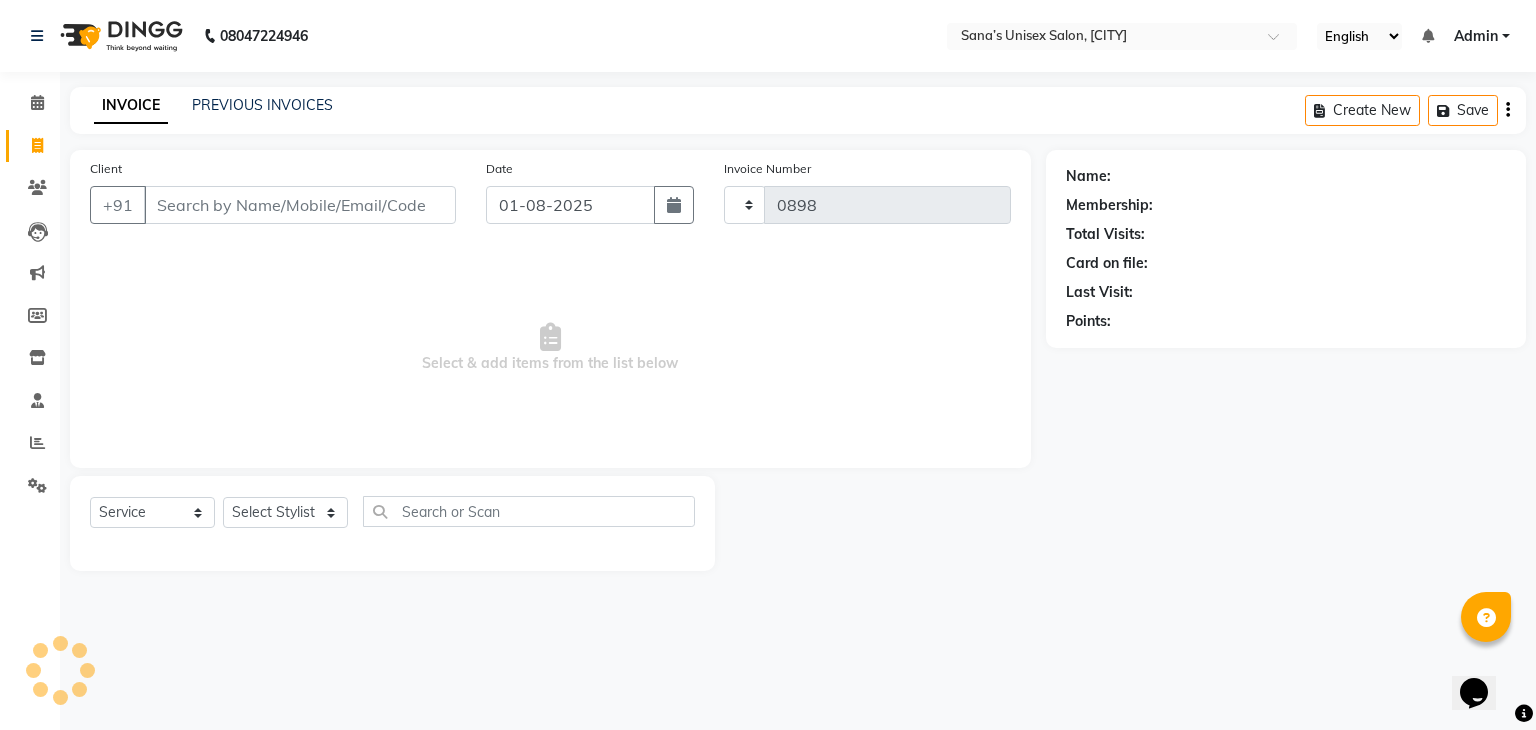 select on "[NUMBER]" 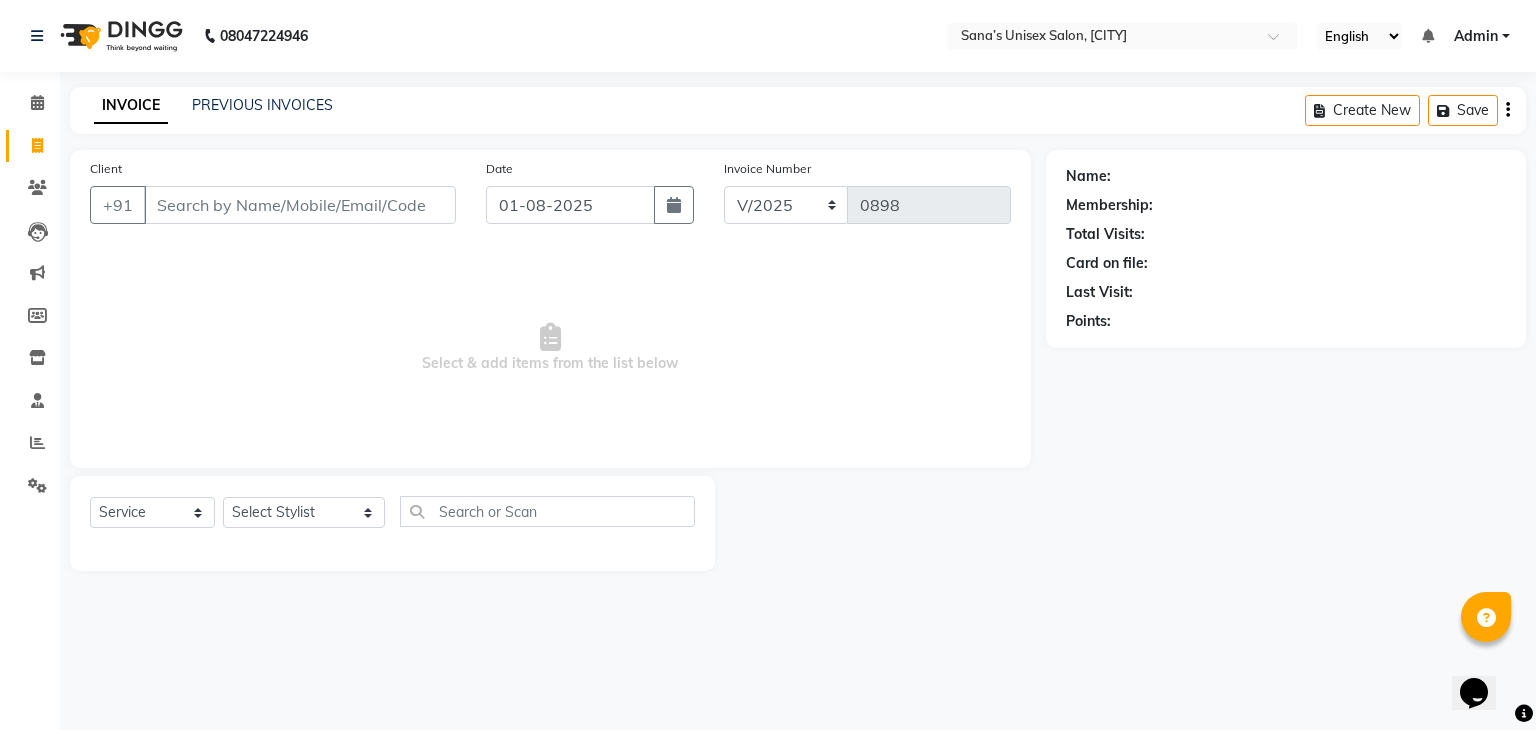 drag, startPoint x: 274, startPoint y: 533, endPoint x: 276, endPoint y: 514, distance: 19.104973 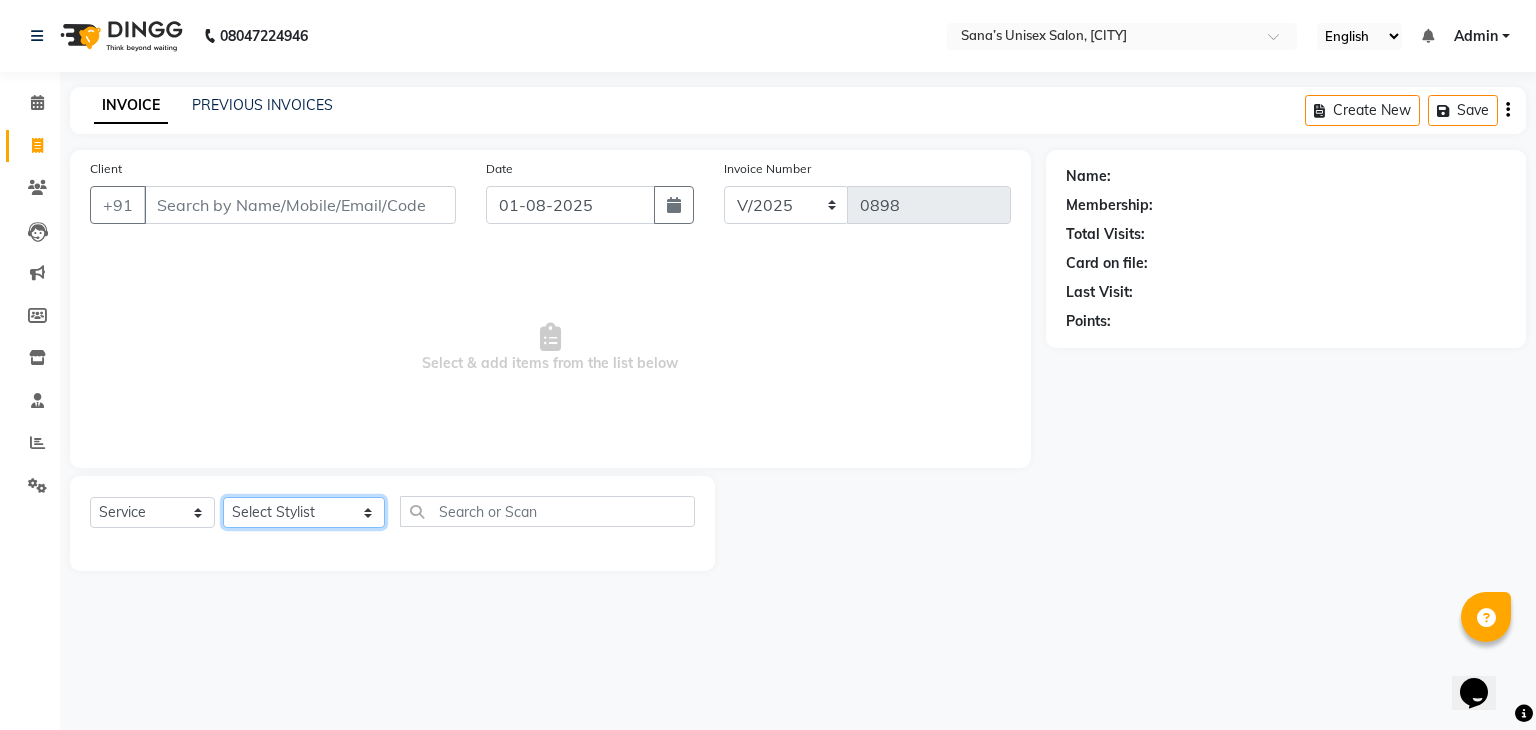 click on "Select Stylist anjali beauty MADHU MUTHU MARI (BEAUTY THERAPIST) NANDHINI NivethaKarthikeyan PRABA SANJITHA" 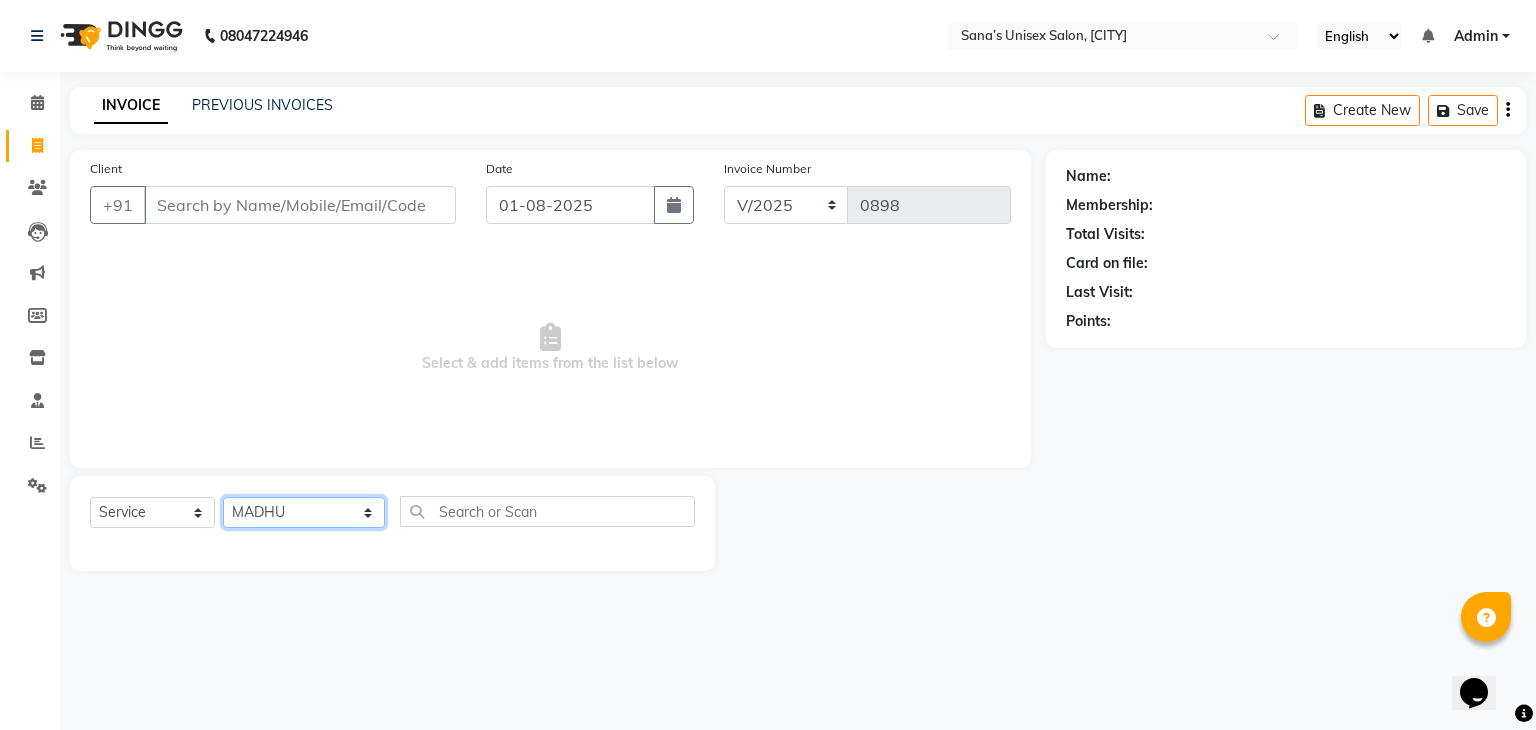 click on "Select Stylist anjali beauty MADHU MUTHU MARI (BEAUTY THERAPIST) NANDHINI NivethaKarthikeyan PRABA SANJITHA" 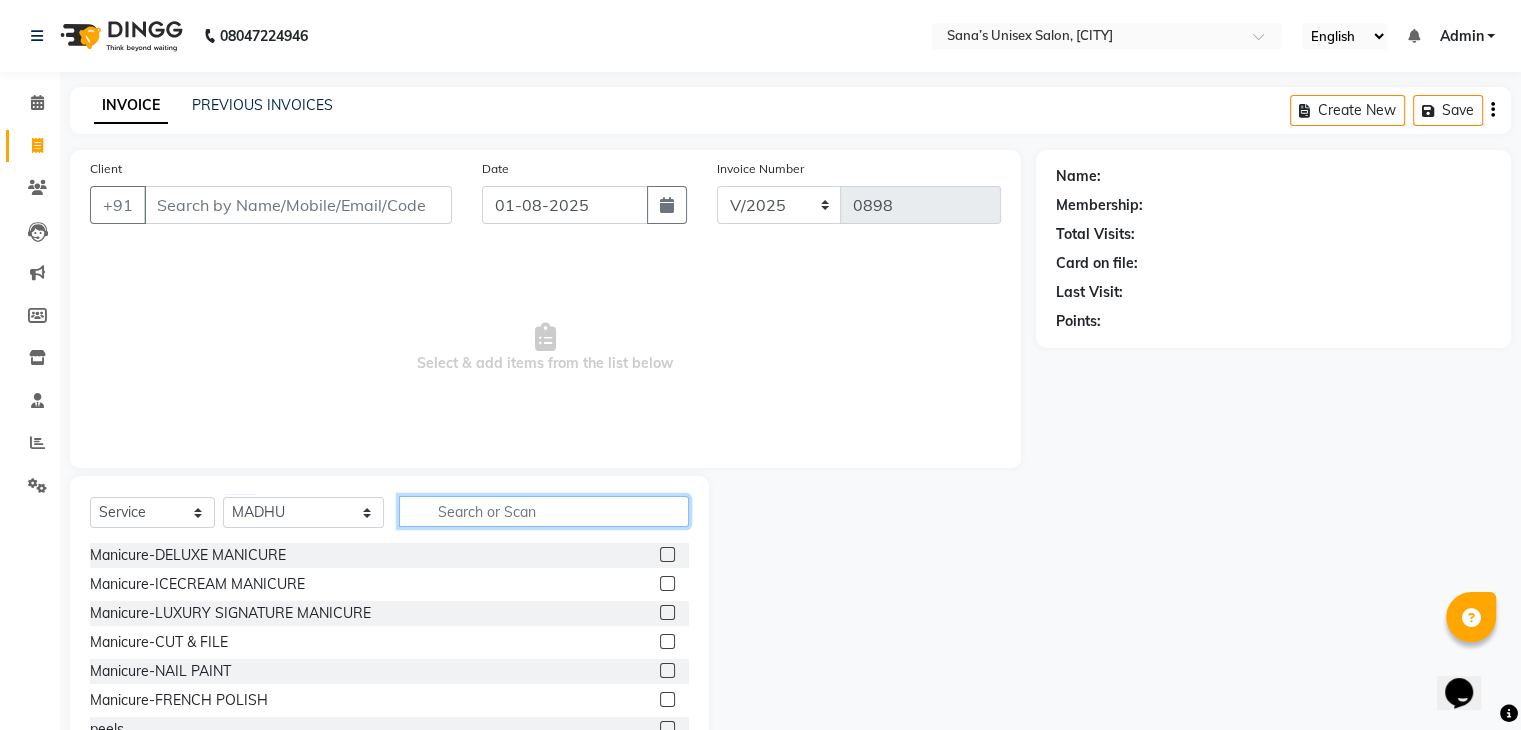 click 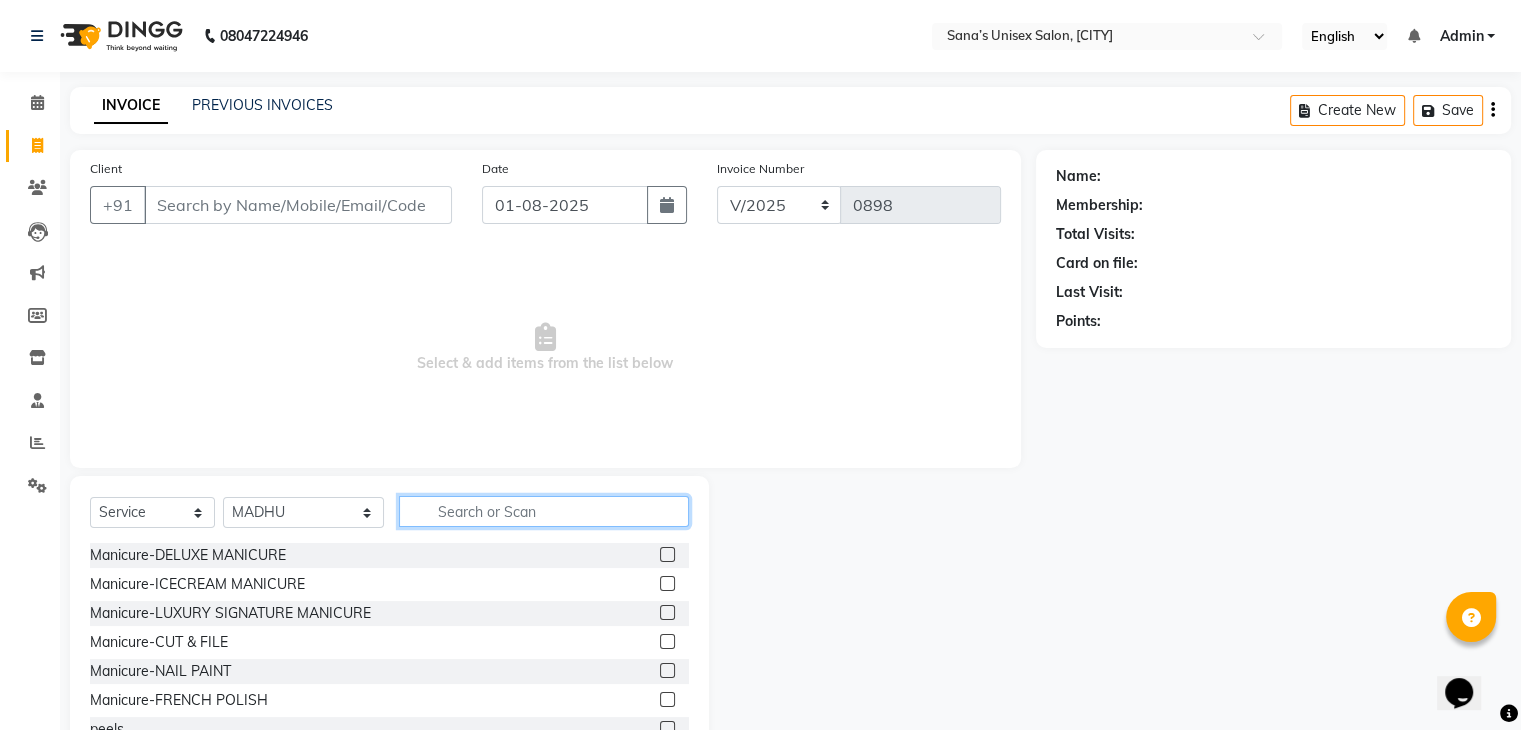 click 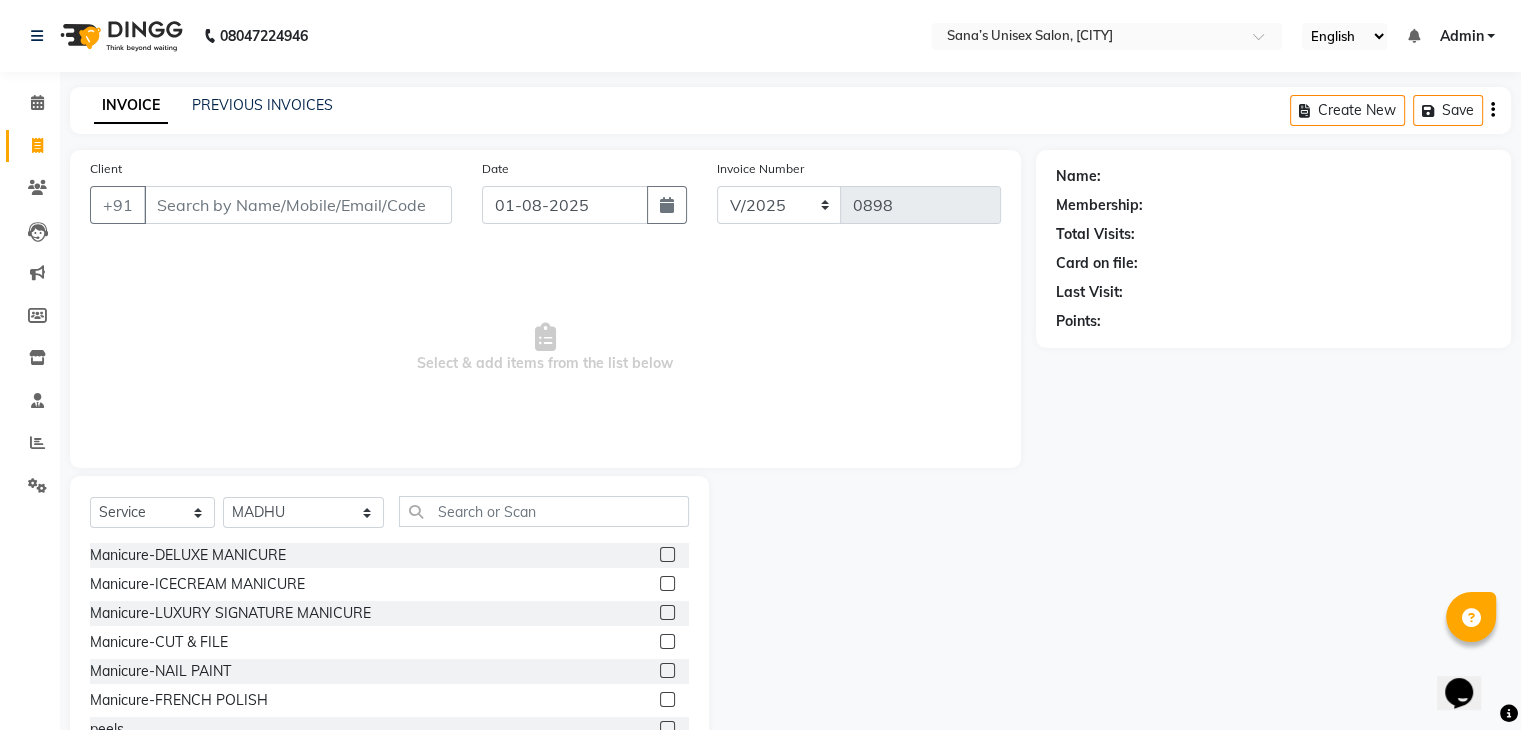 click 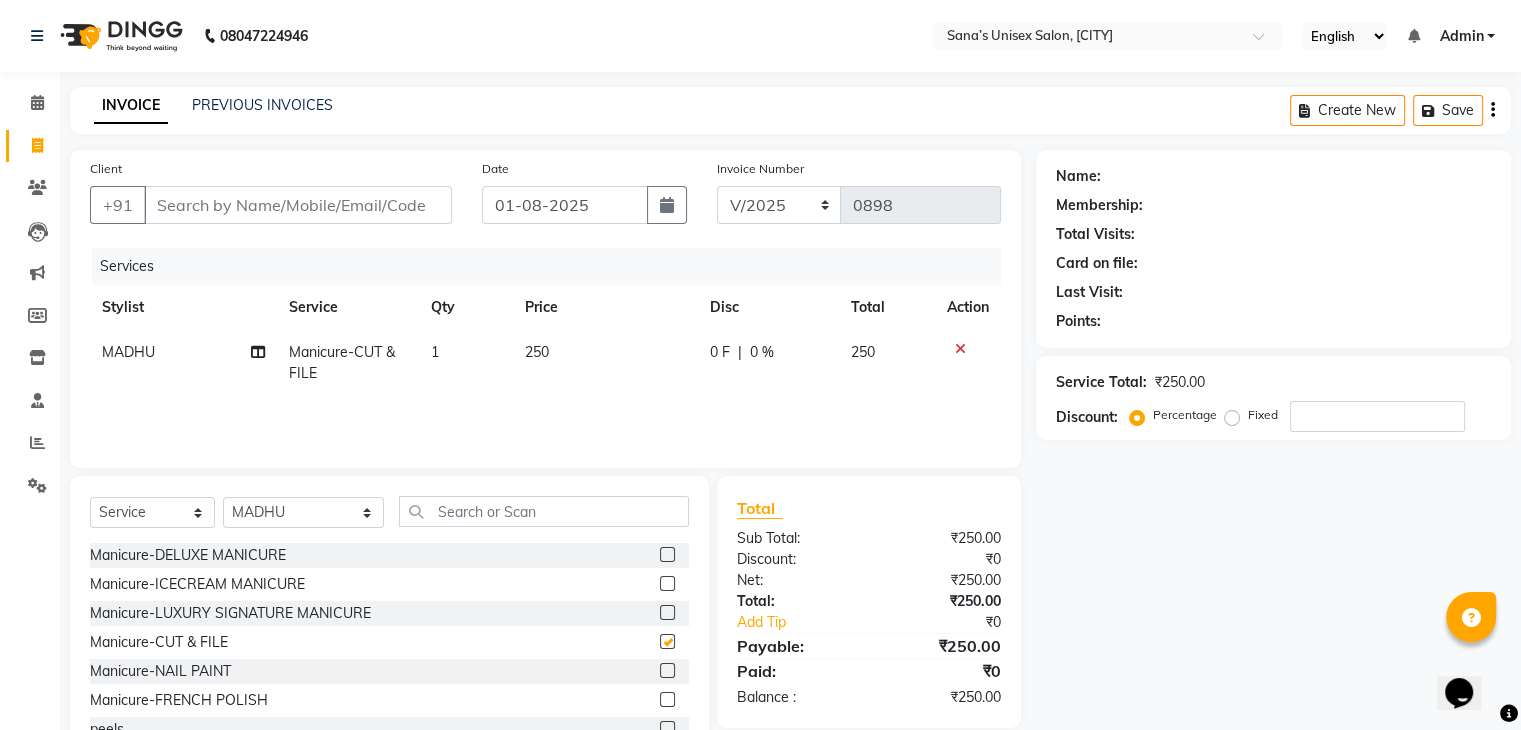checkbox on "false" 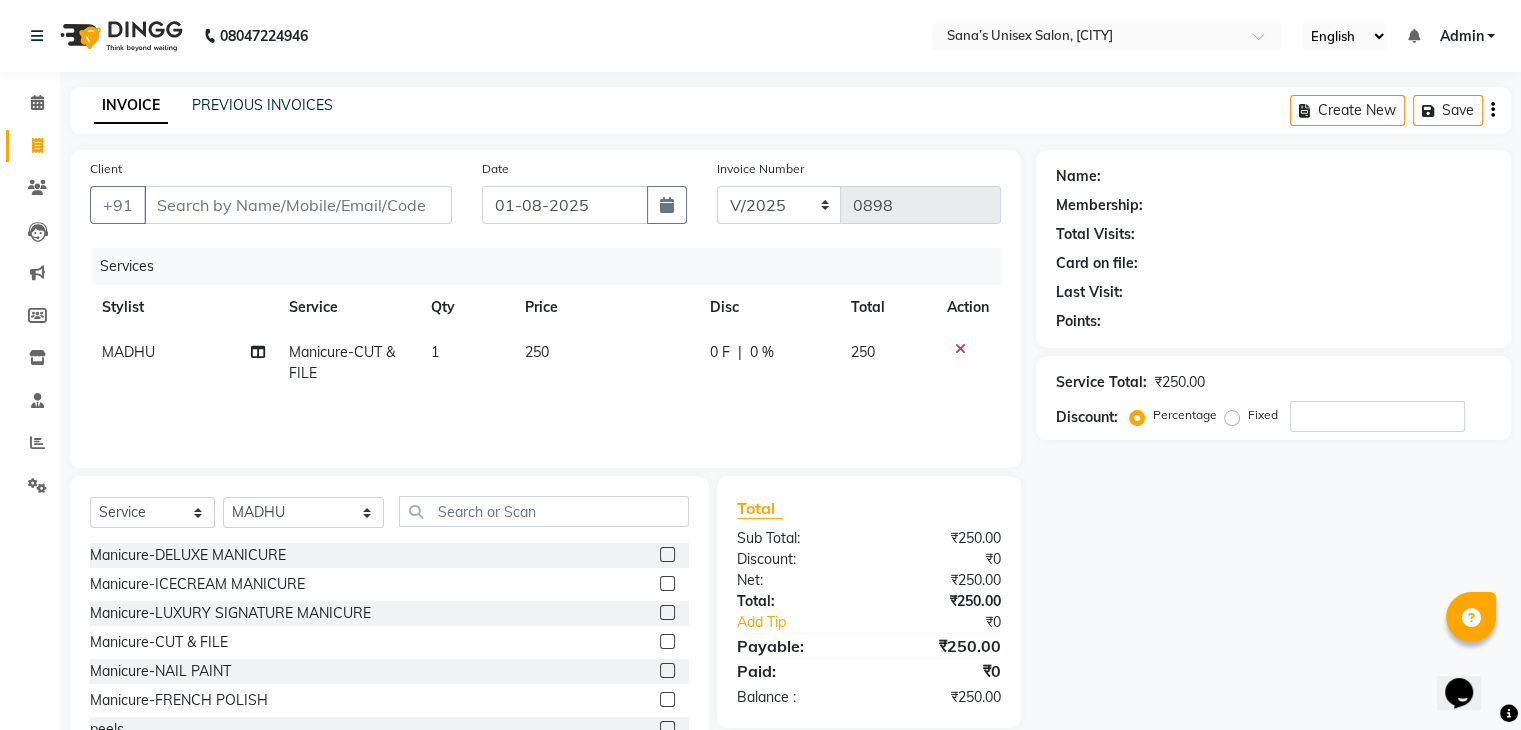 click 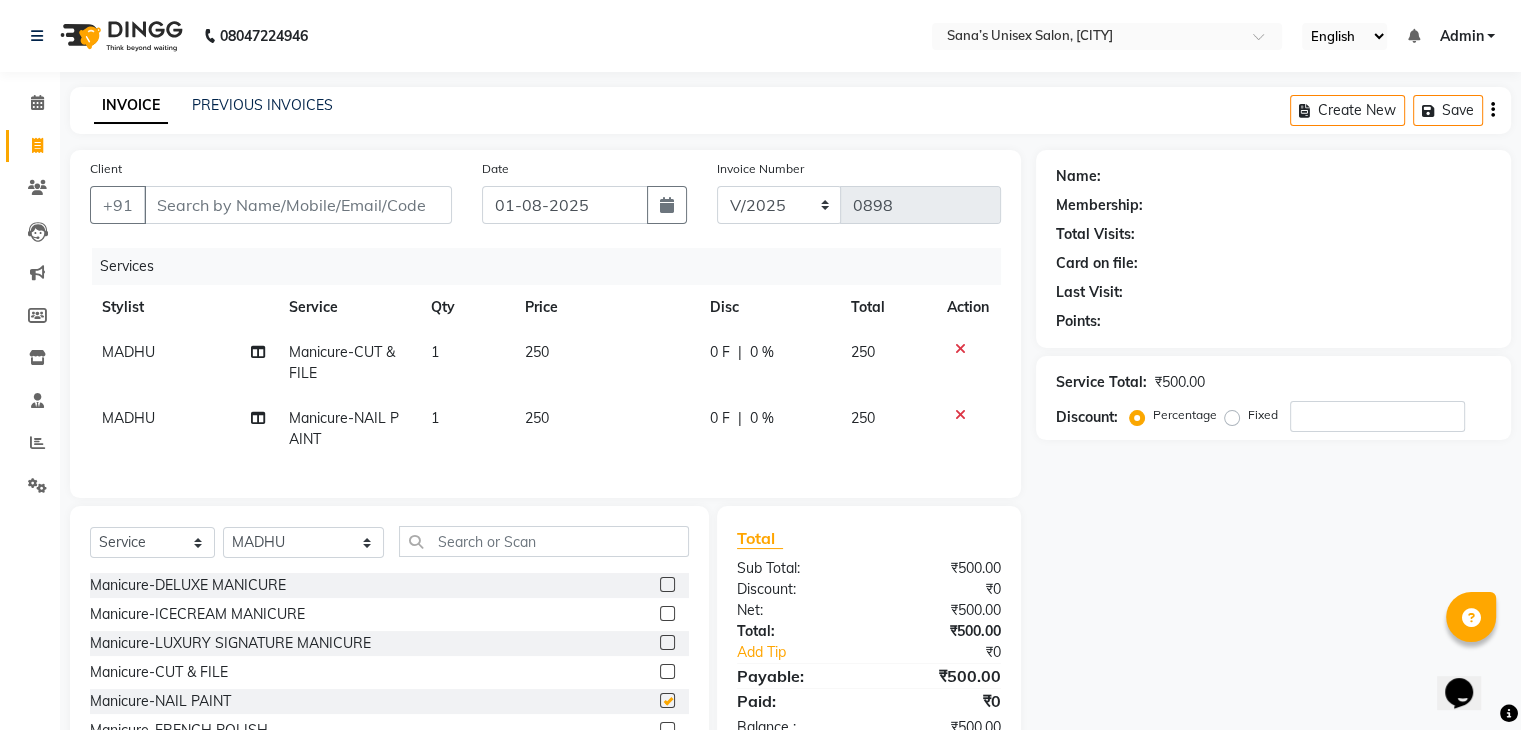 checkbox on "false" 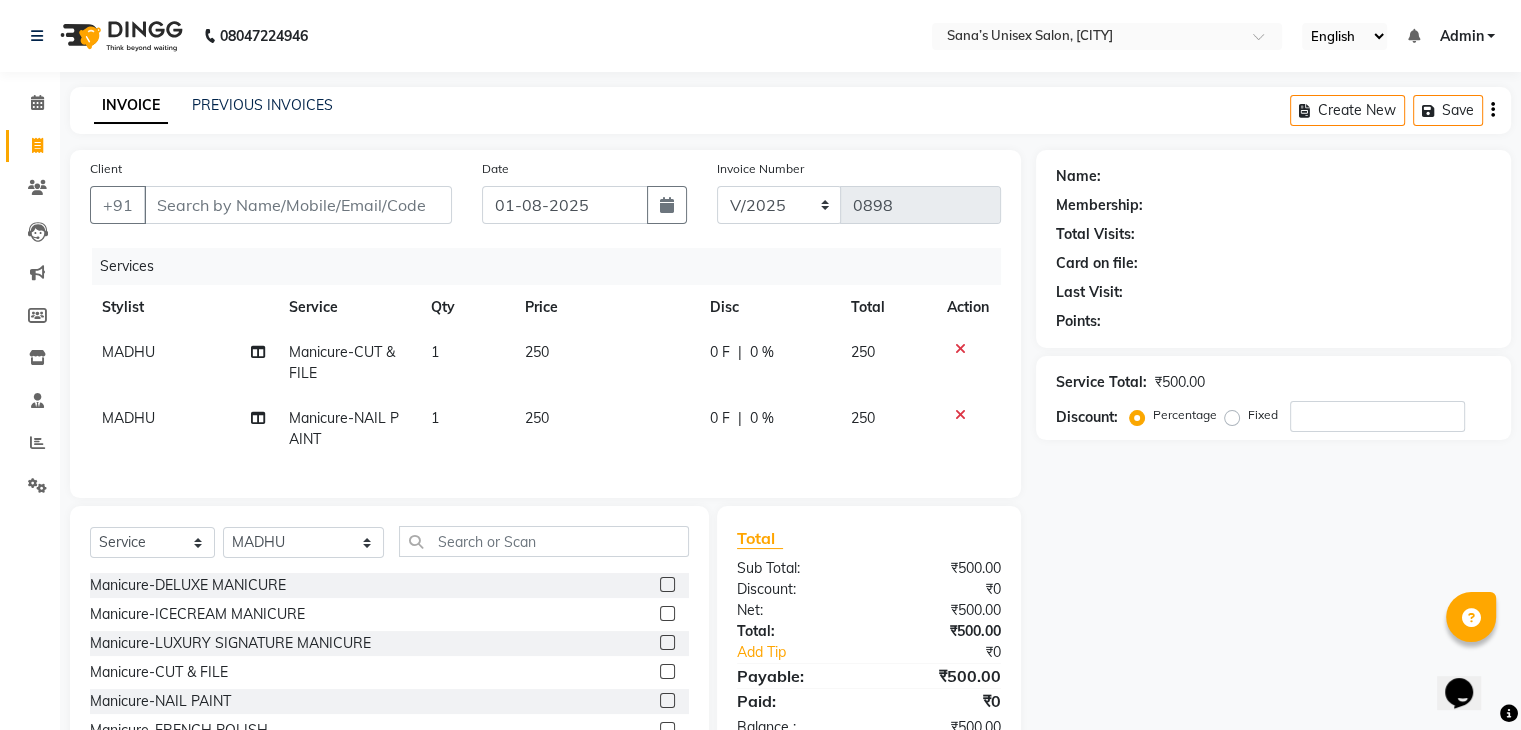 click on "250" 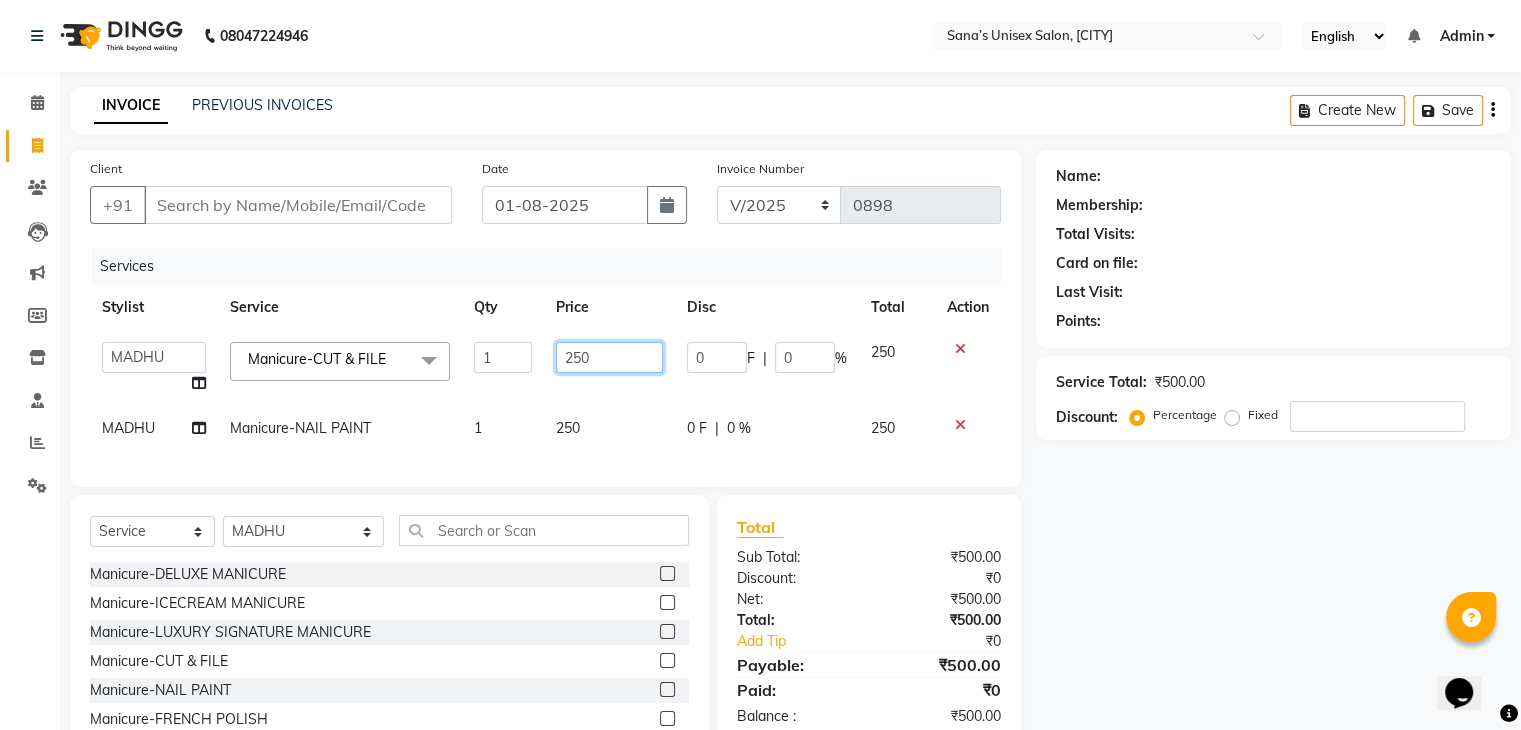 drag, startPoint x: 606, startPoint y: 357, endPoint x: 463, endPoint y: 356, distance: 143.0035 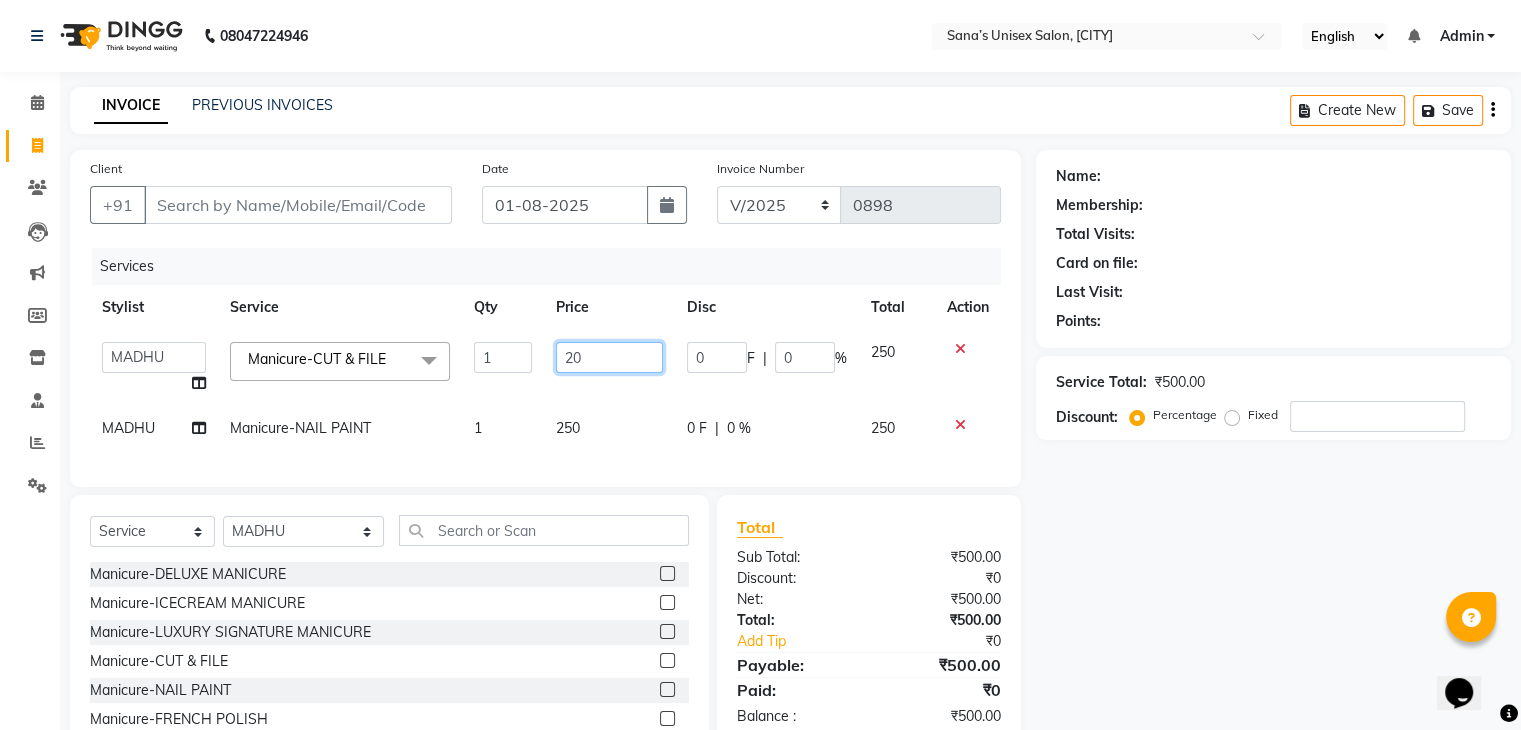 type on "200" 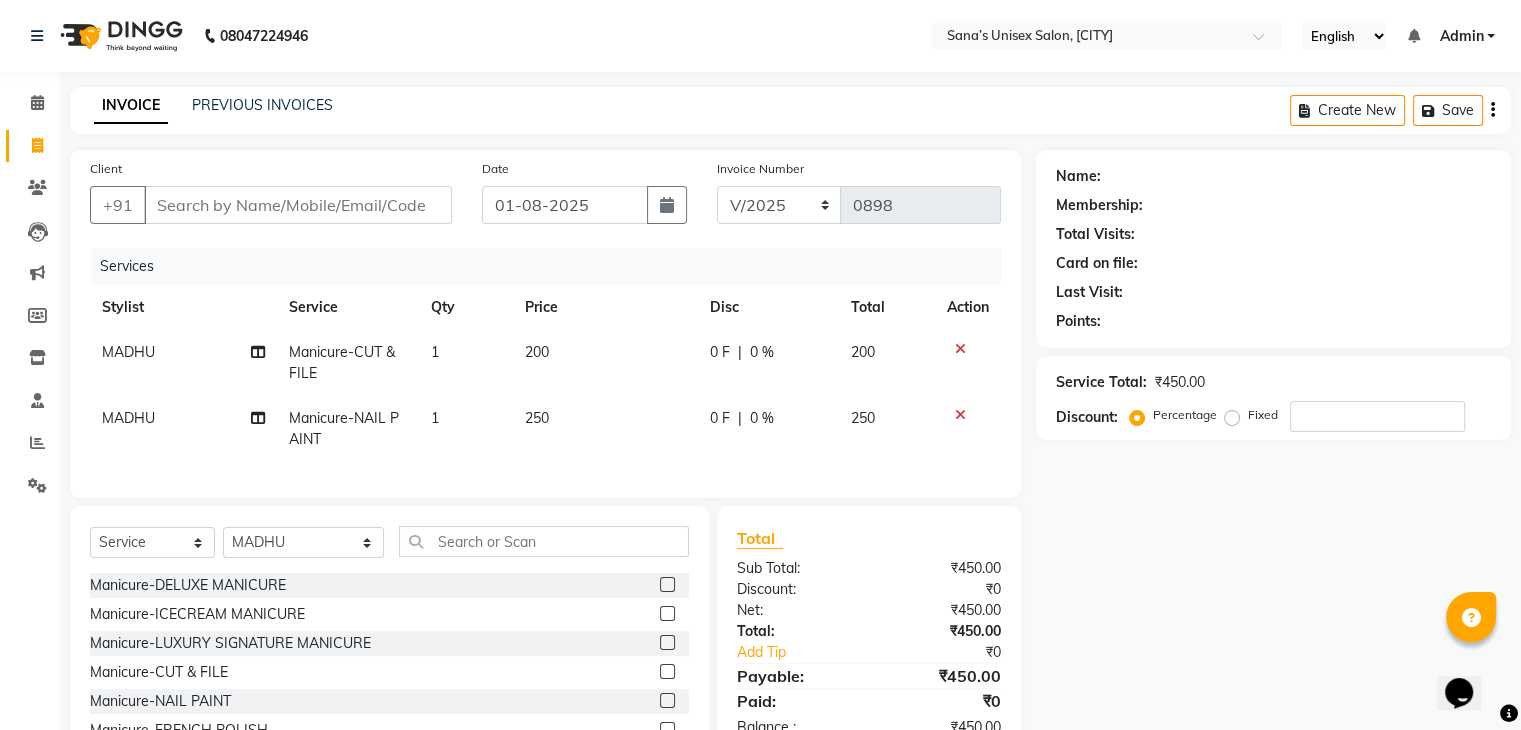 click on "MADHU Manicure-CUT & FILE 1 200 0 F | 0 % 200" 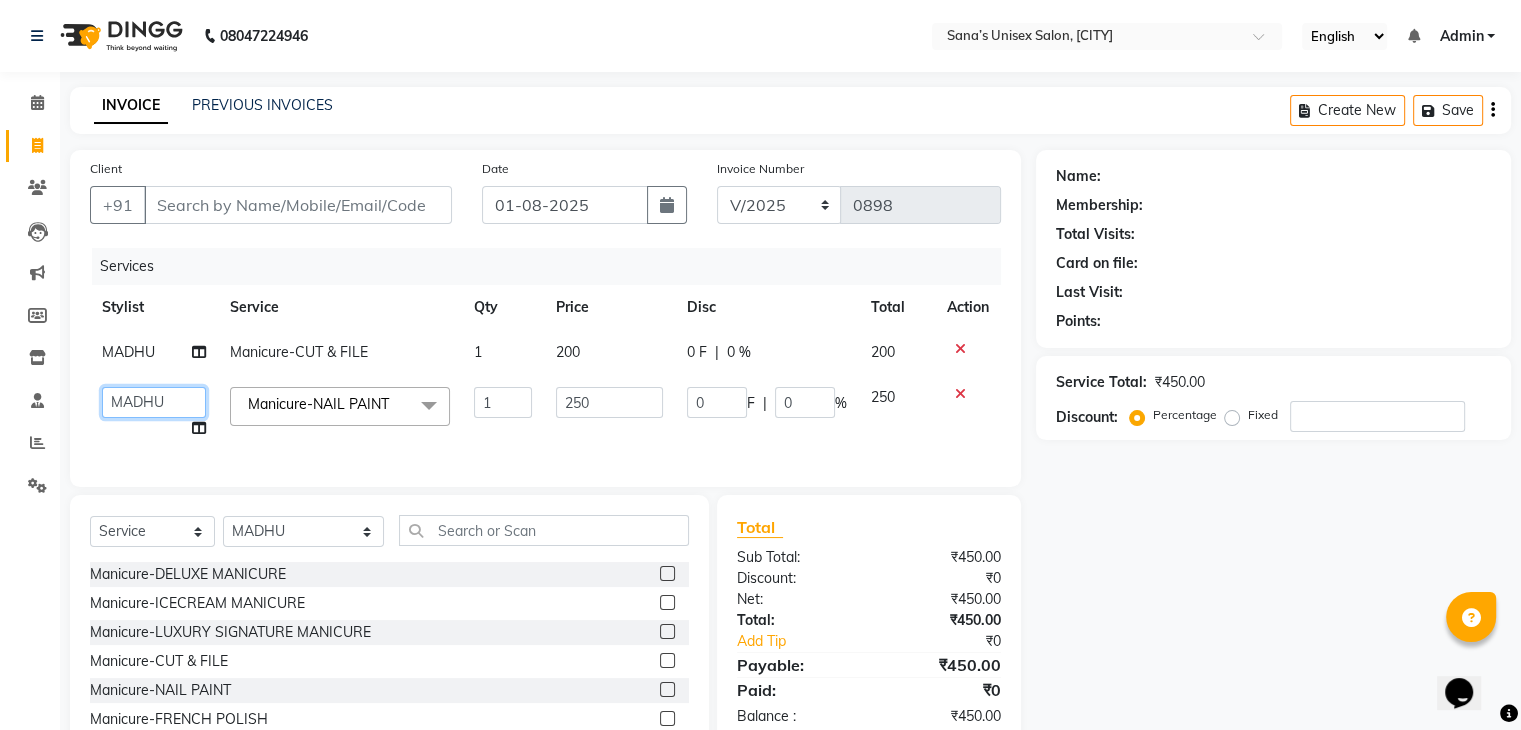 click on "anjali beauty MADHU MUTHU MARI (BEAUTY THERAPIST) NANDHINI NivethaKarthikeyan PRABA SANJITHA" 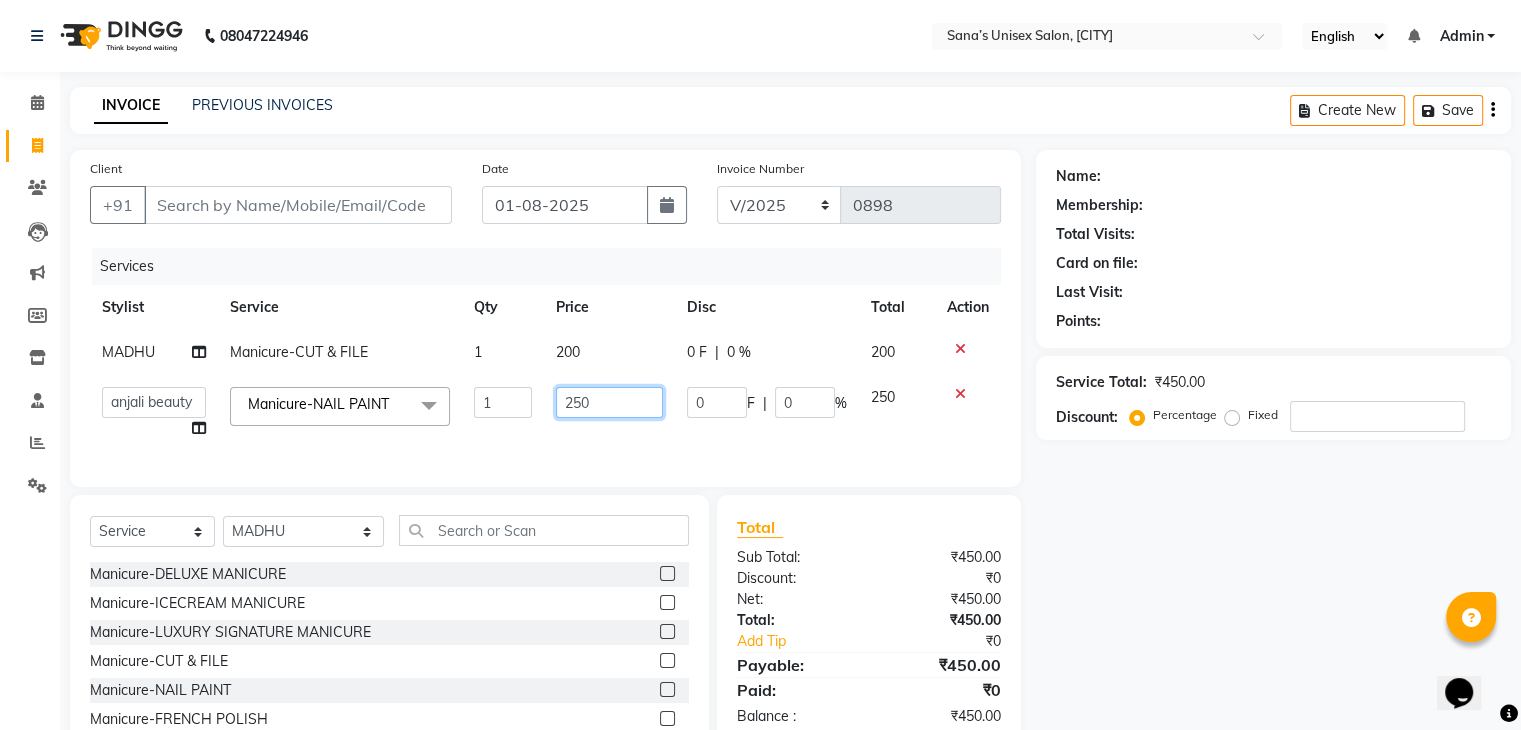 click on "250" 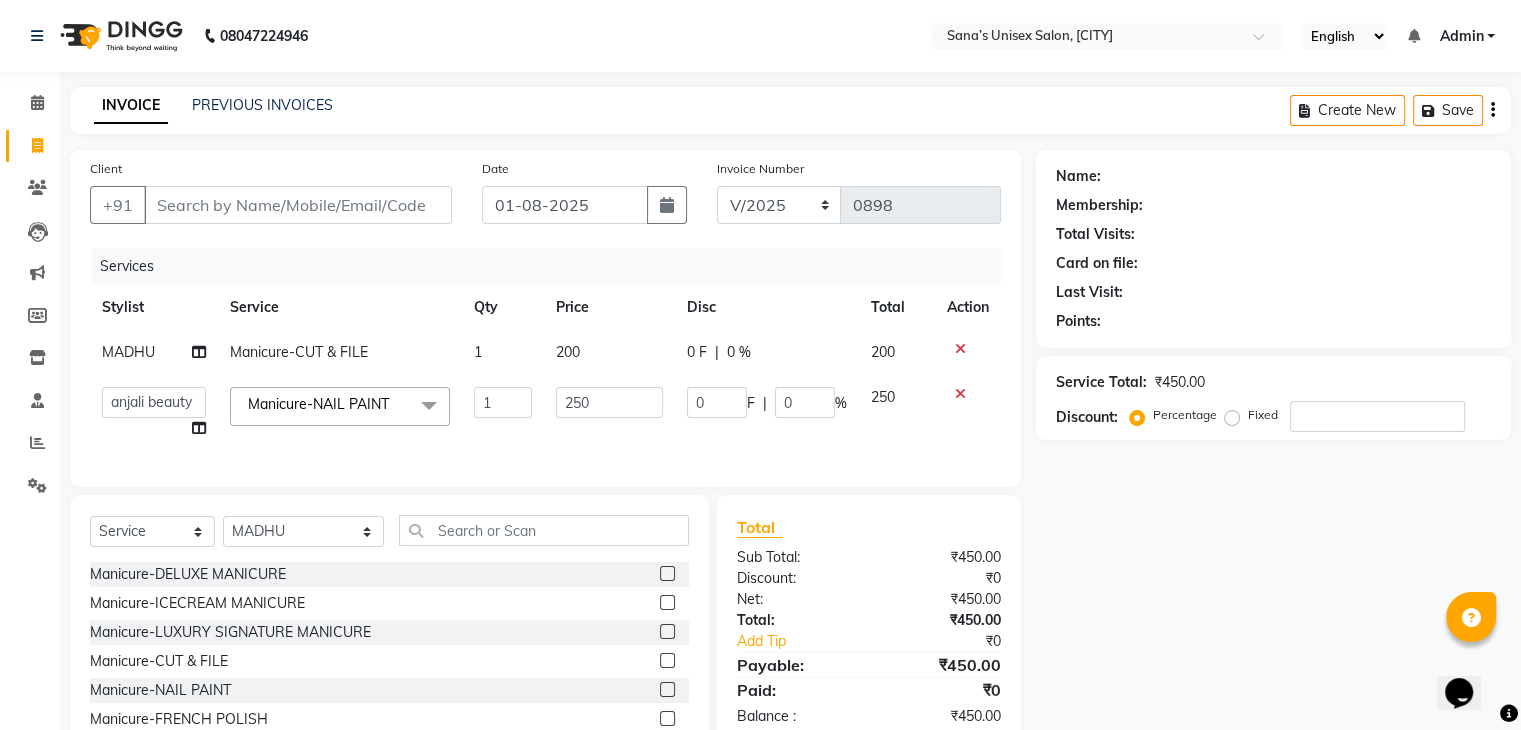 click on "250" 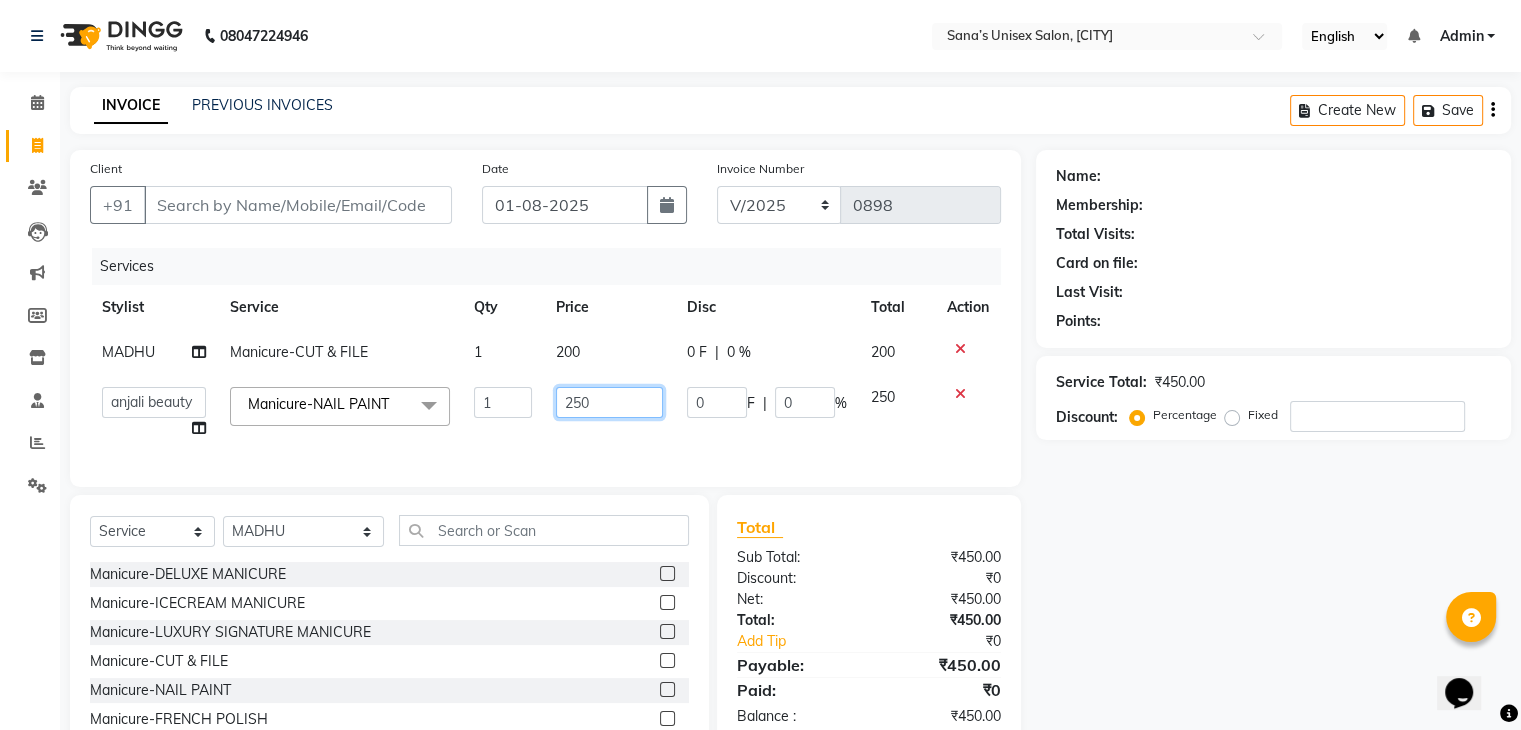 click on "250" 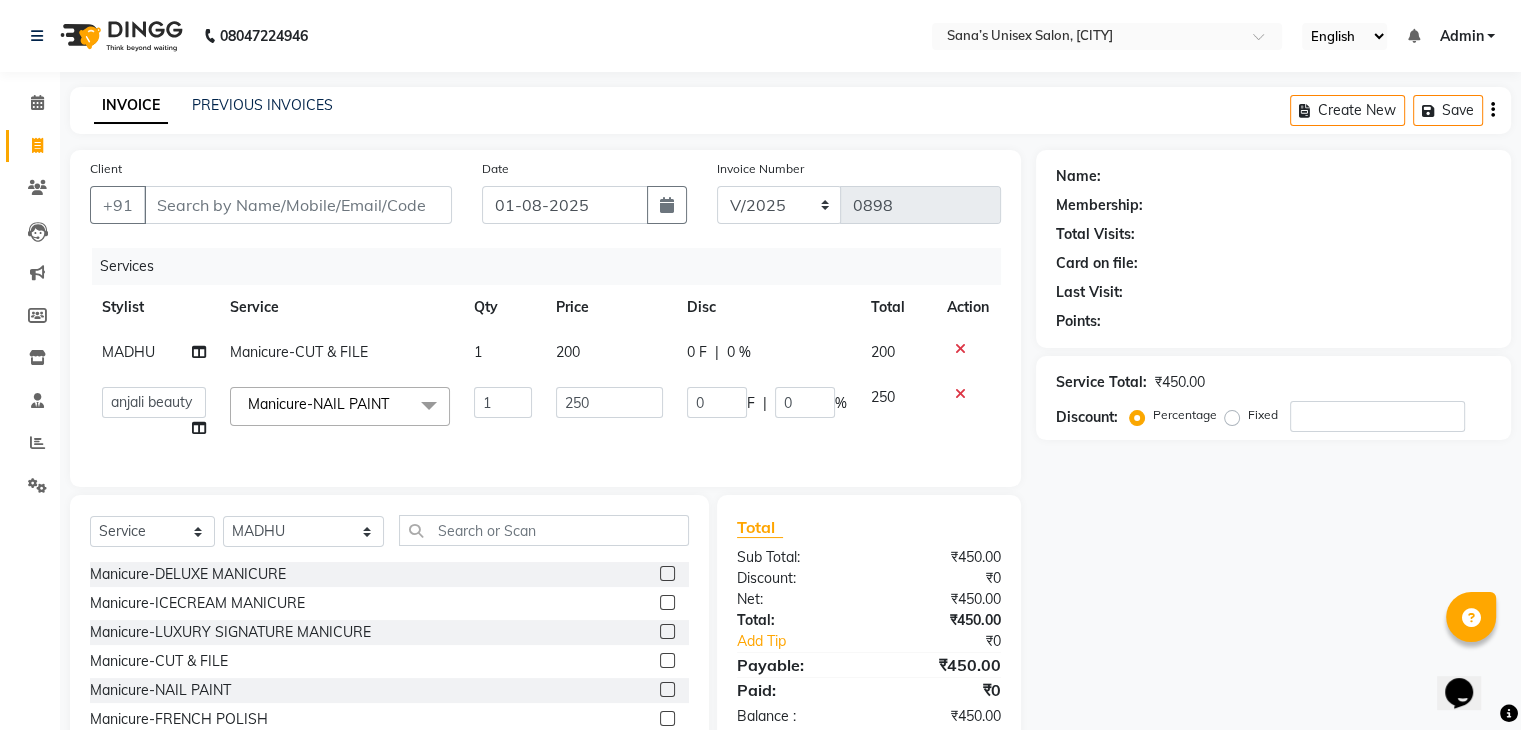 click on "Services Stylist Service Qty Price Disc Total Action MADHU Manicure-CUT & FILE 1 200 0 F | 0 % 200 anjali beauty MADHU MUTHU MARI (BEAUTY THERAPIST) NANDHINI NivethaKarthikeyan PRABA SANJITHA Manicure-NAIL PAINT x Manicure-DELUXE MANICURE Manicure-ICECREAM MANICURE Manicure-LUXURY SIGNATURE MANICURE Manicure-CUT & FILE Manicure-NAIL PAINT Manicure-FRENCH POLISH peels Pedicure -DELUXE PEDICURE Pedicure -ICECREAM PEDICURE Pedicure -SPA PEDICURE Pedicure -LUXURY SIGNATURE PEDICURE Pedicure -CUT & FILE Pedicure -NAIL PAINT Pedicure -FRENCH POLISH PEDICURE DONUT Add-on-BLEACH Add-on-PARAFFIN WAX Add-on-HEEL PEEL TREATMENT DETAN-UPPER LIP DETAN-UNDER ARMS DETAN-FEET DETAN-BLOUSE LINE DETAN-HALF ARMS DETAN-FACE DETAN-FACE &NECK DETAN-FULL ARMS DETAN-HALF LEGS DETAN-HALF FRONT & BACK DETAN-FULL LEGS DETAN-BODY(FACE, NECK,UNDER ARMS,LEGS, FRONT & BACK) Threading-EYEBROWS Threading-UPPER LIP Threading-CHIN Threading-FOREHEAD Threading-SIDES Threading-NECK Threading-FULL FACE Waxing-UPPERLIP BLEACH 1 0" 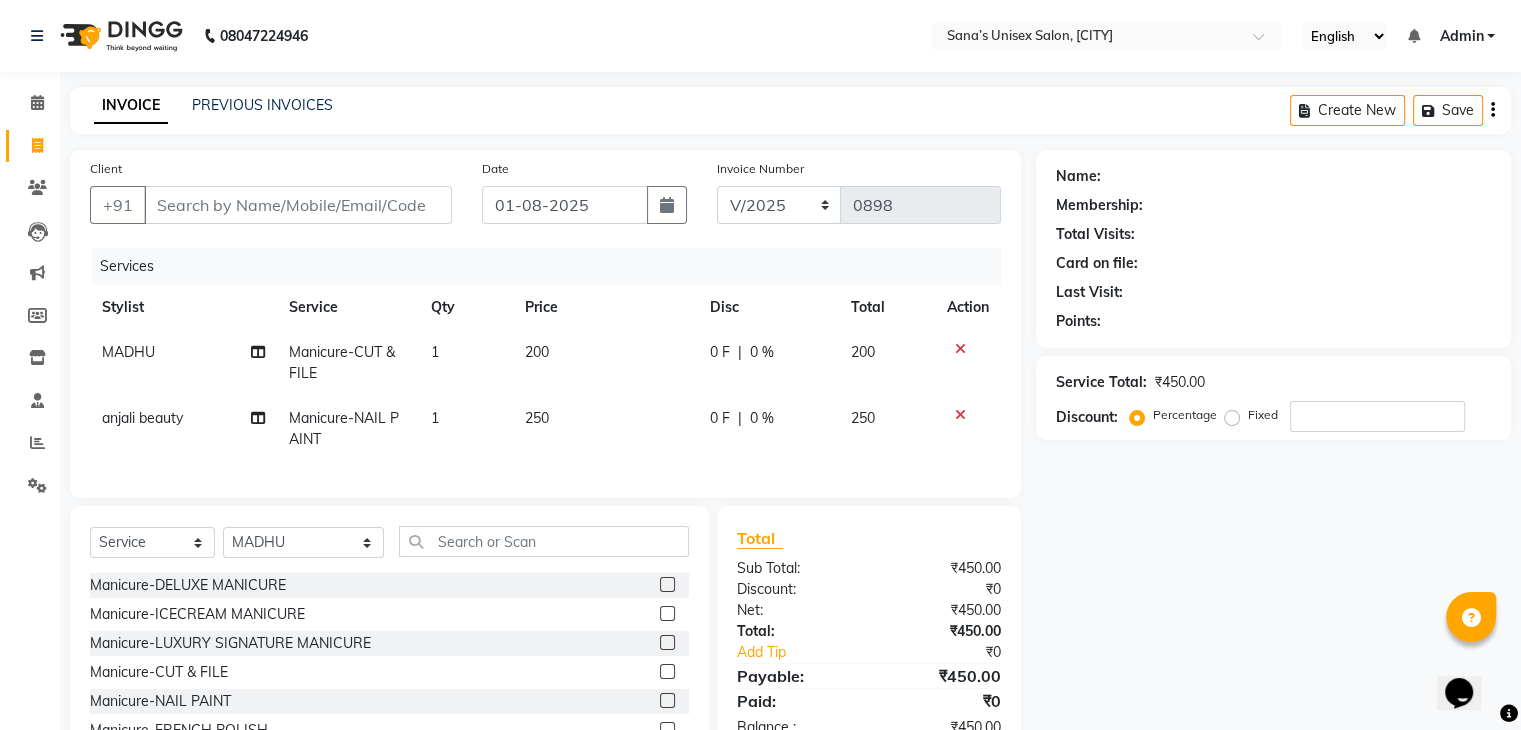 click on "250" 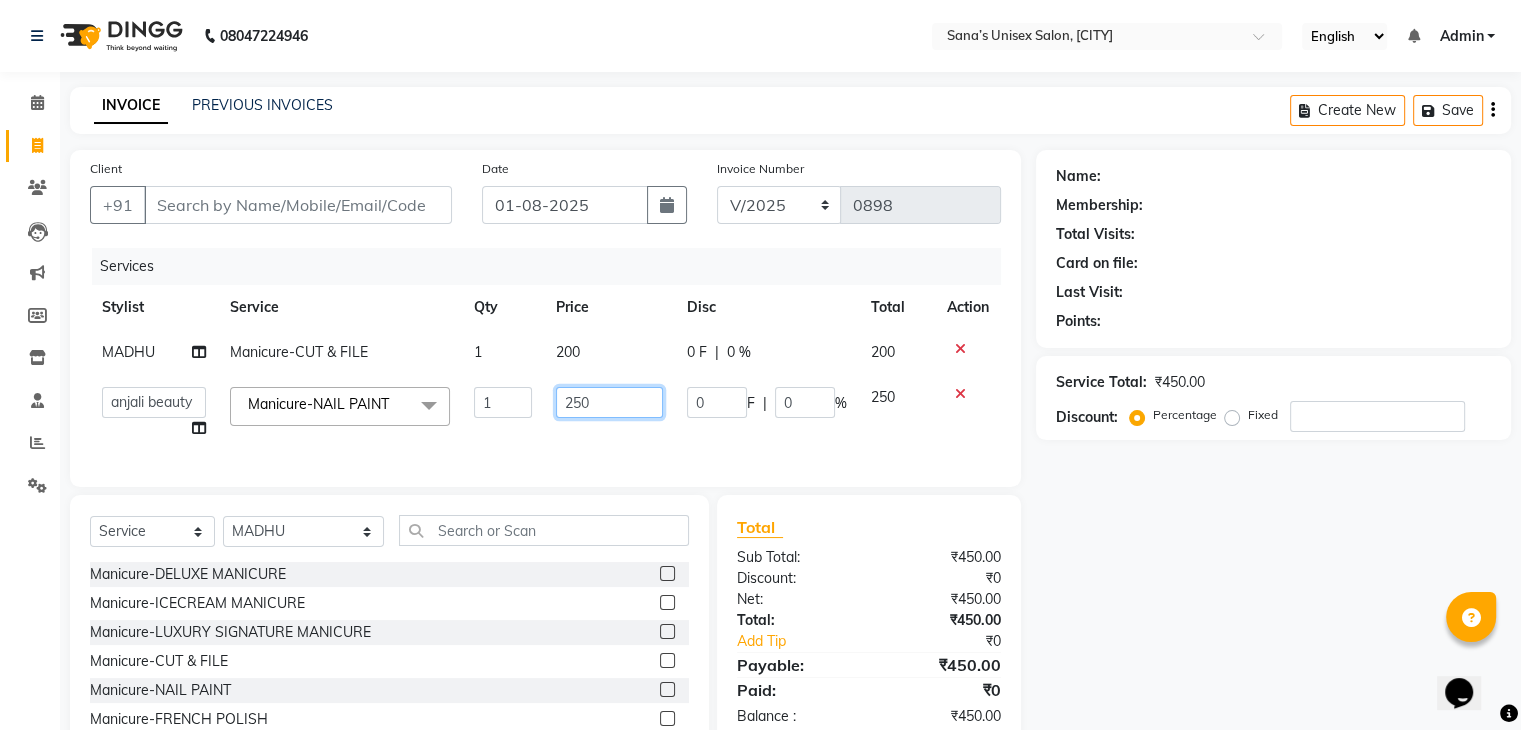 click on "250" 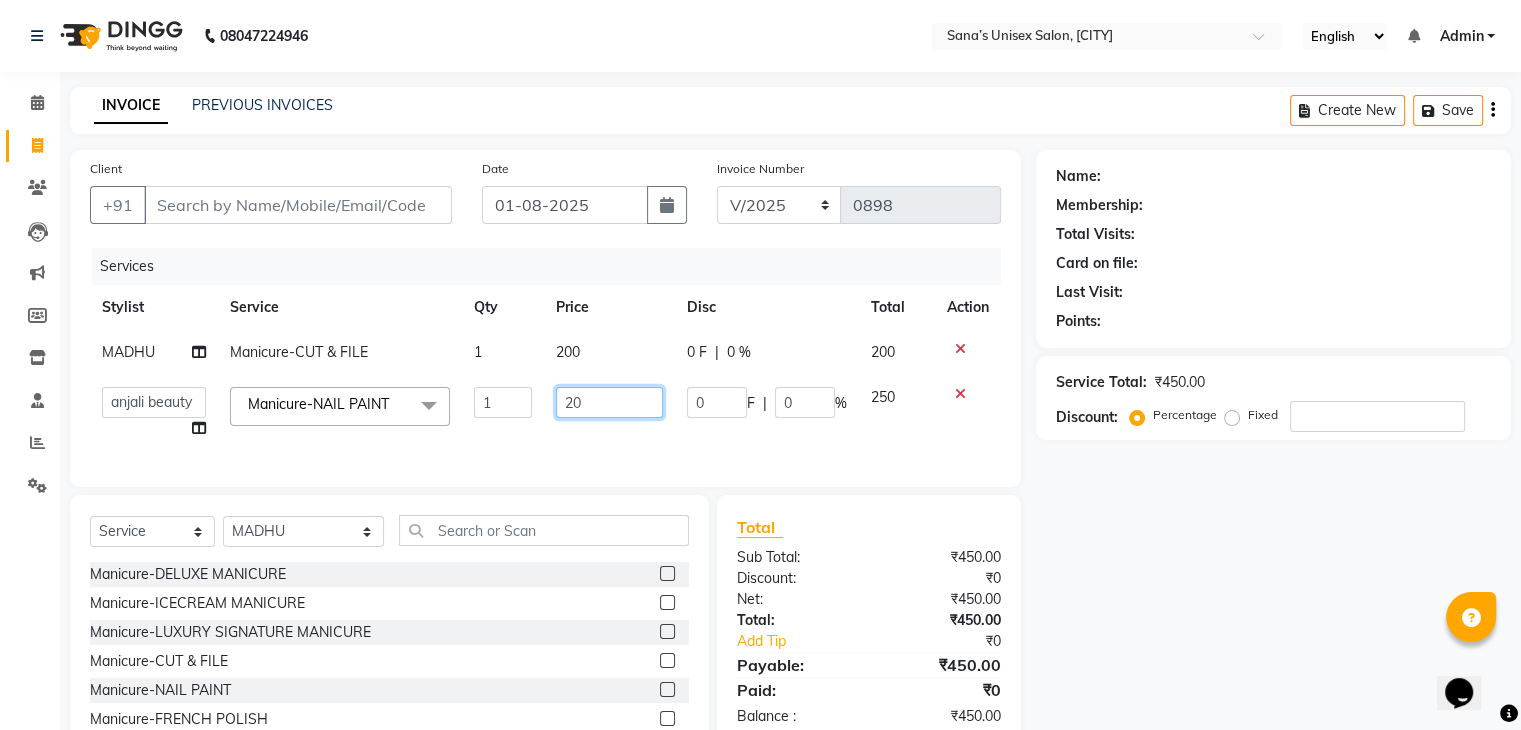 type on "200" 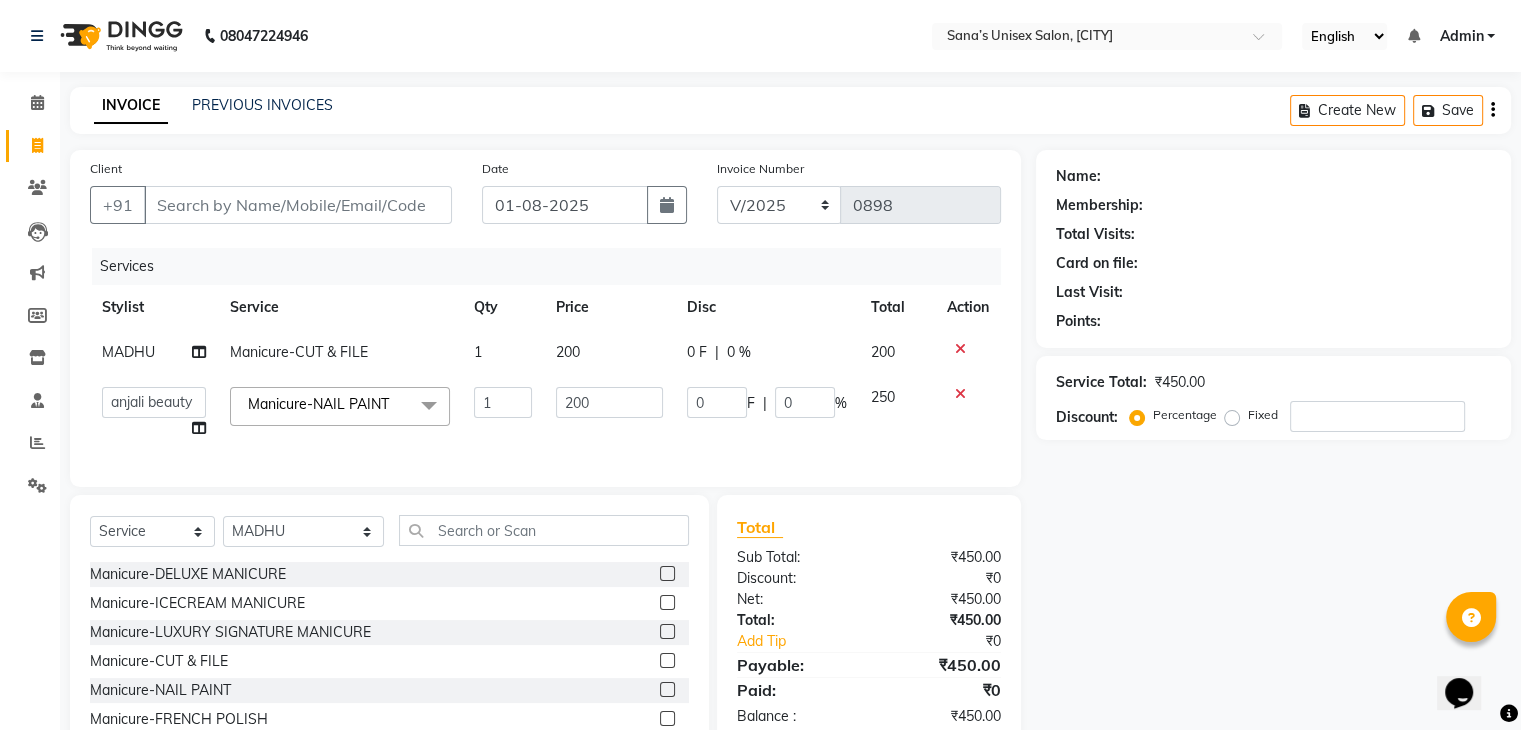 click on "200" 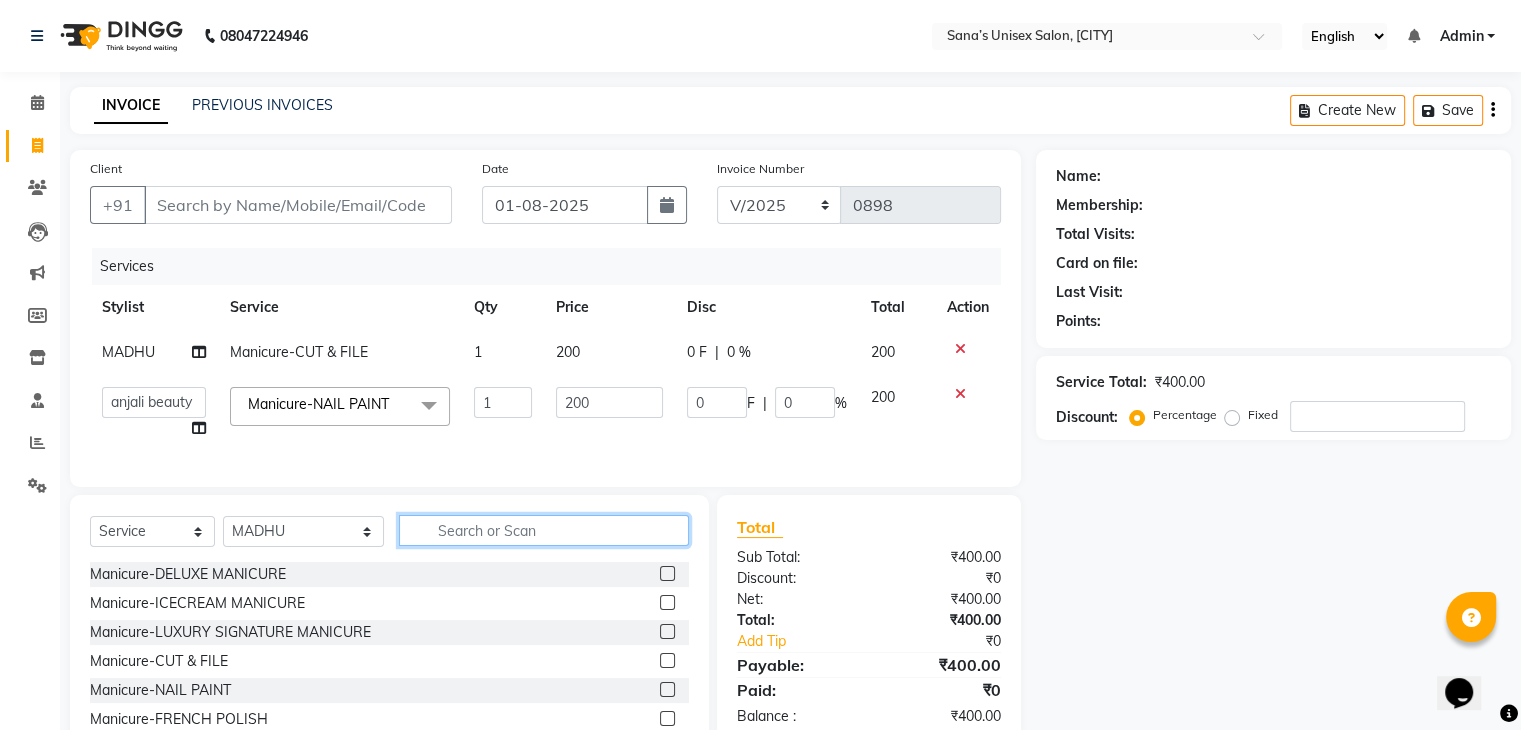 click 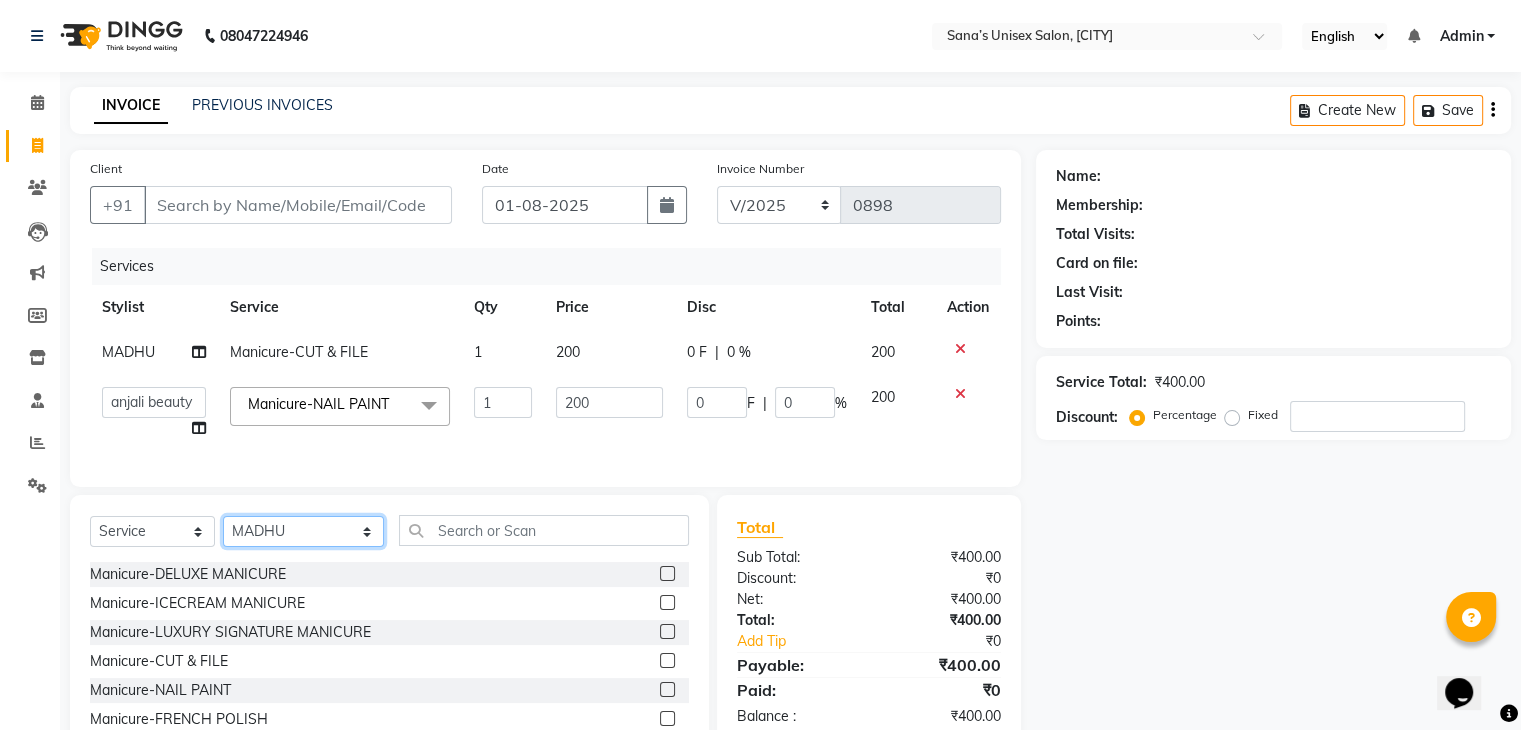 click on "Select Stylist anjali beauty MADHU MUTHU MARI (BEAUTY THERAPIST) NANDHINI NivethaKarthikeyan PRABA SANJITHA" 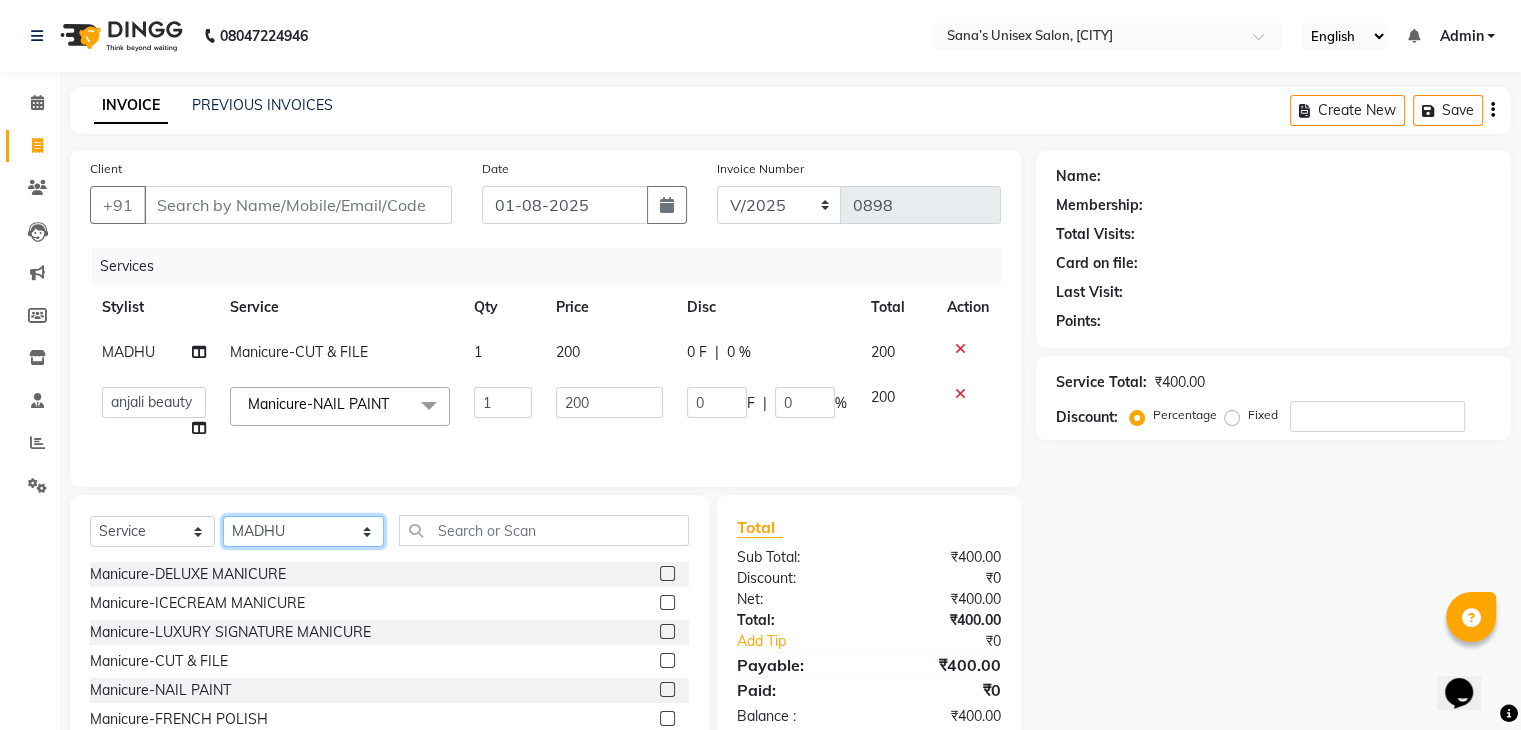 select on "[NUMBER]" 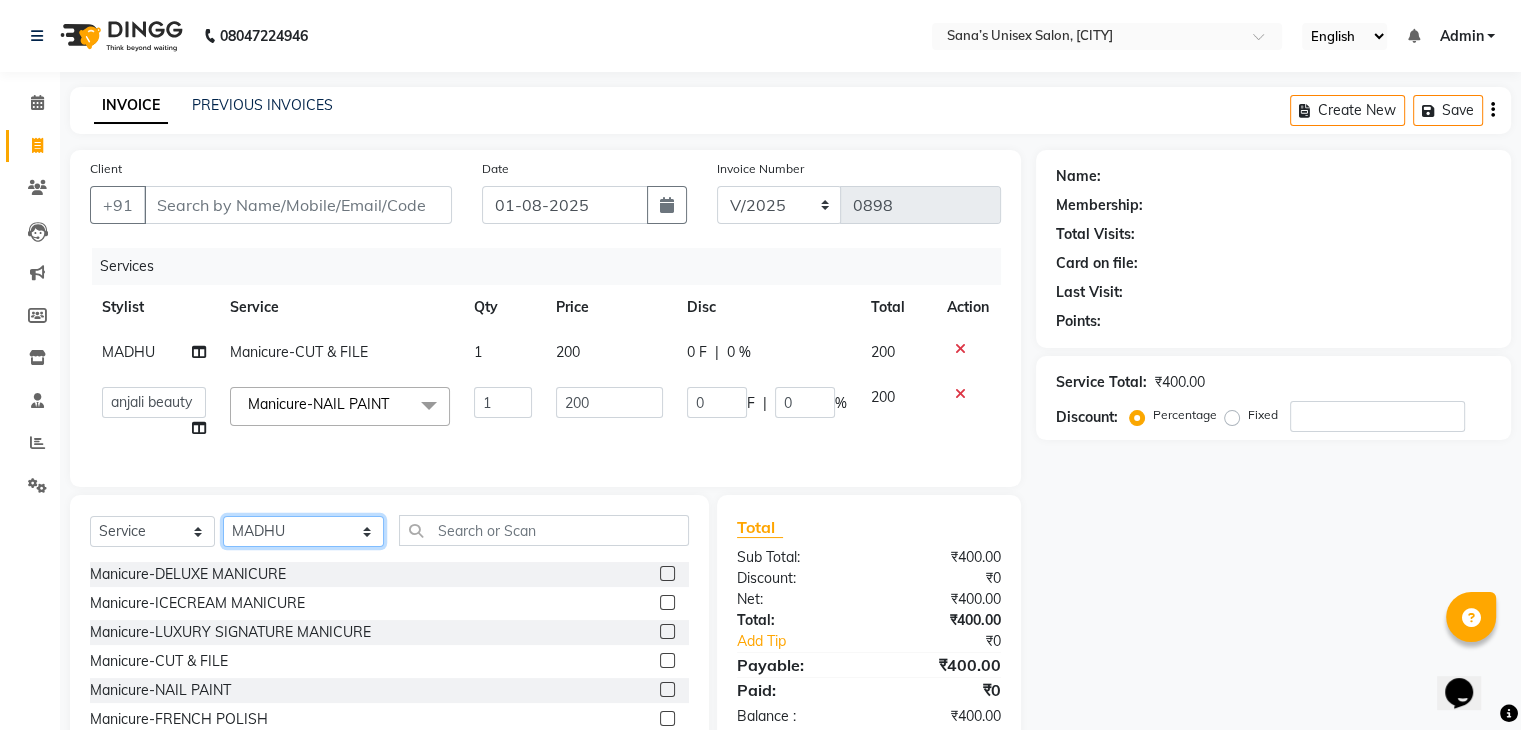 click on "Select Stylist anjali beauty MADHU MUTHU MARI (BEAUTY THERAPIST) NANDHINI NivethaKarthikeyan PRABA SANJITHA" 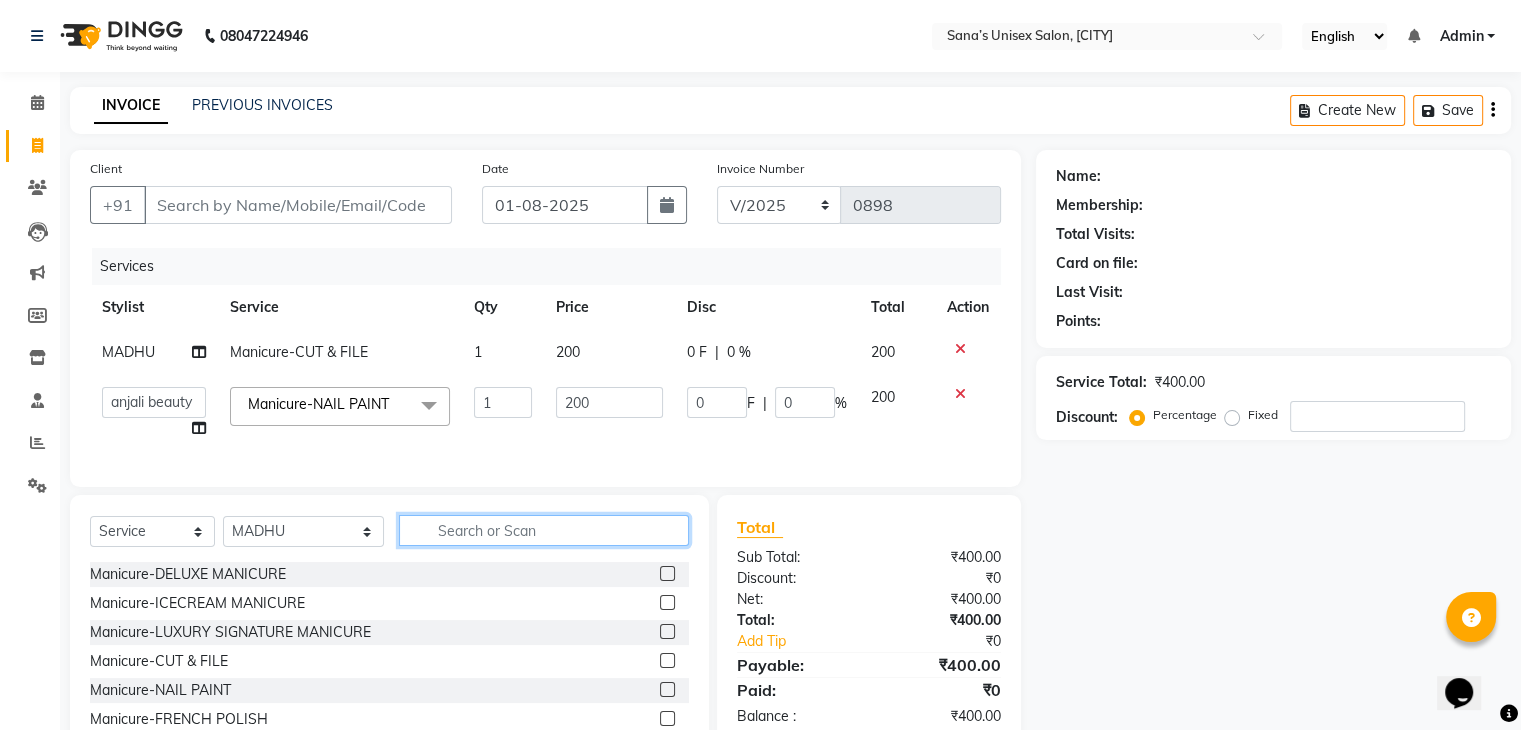 click 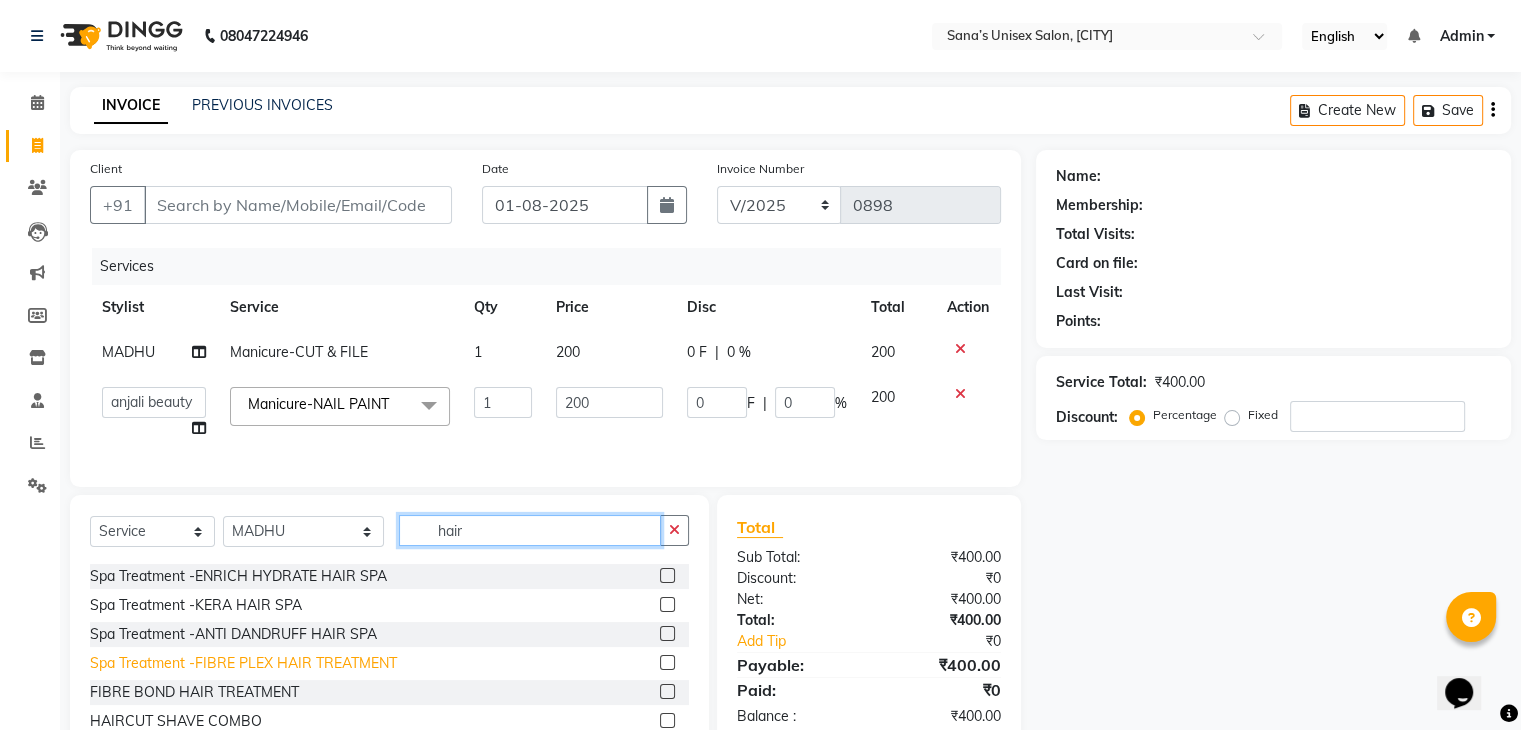 scroll, scrollTop: 756, scrollLeft: 0, axis: vertical 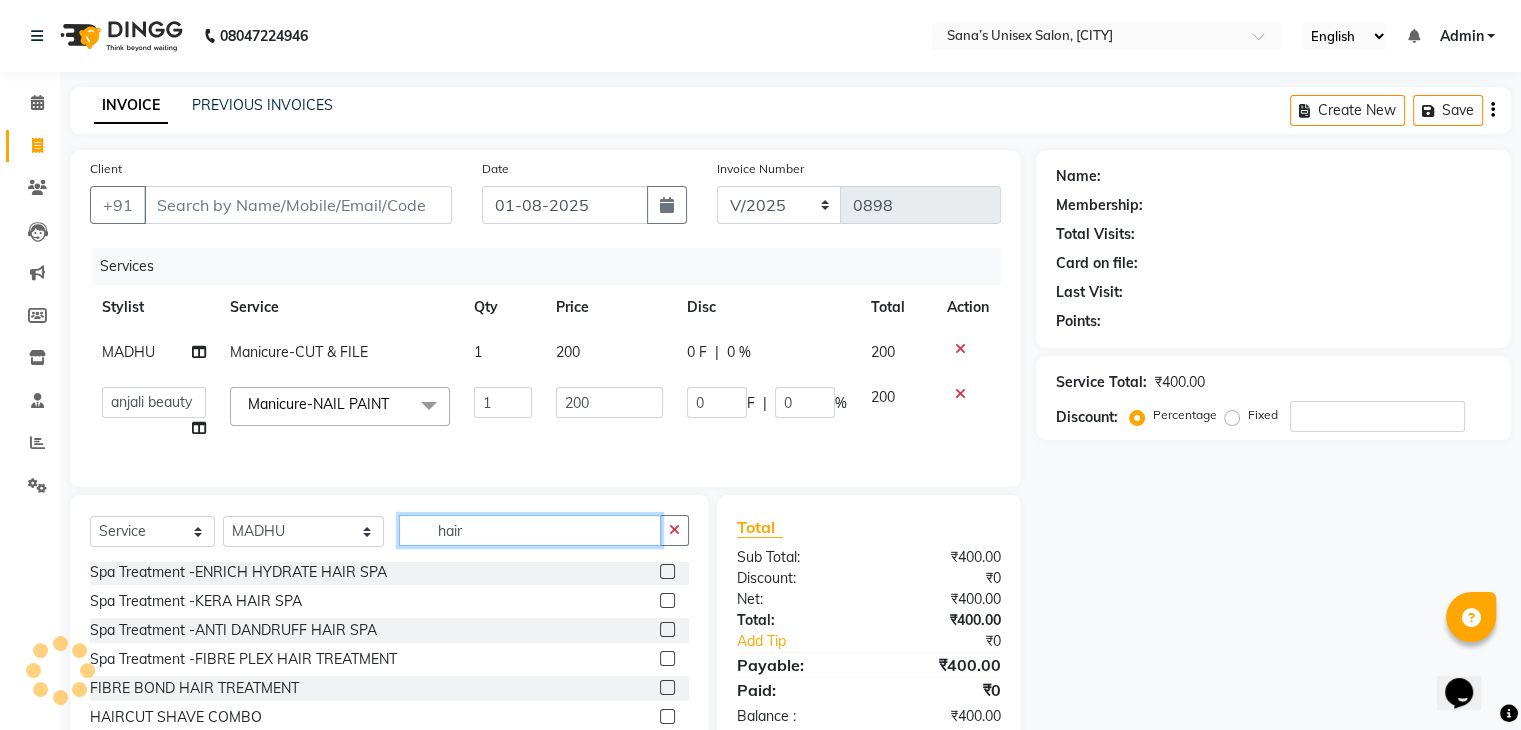 type on "hair" 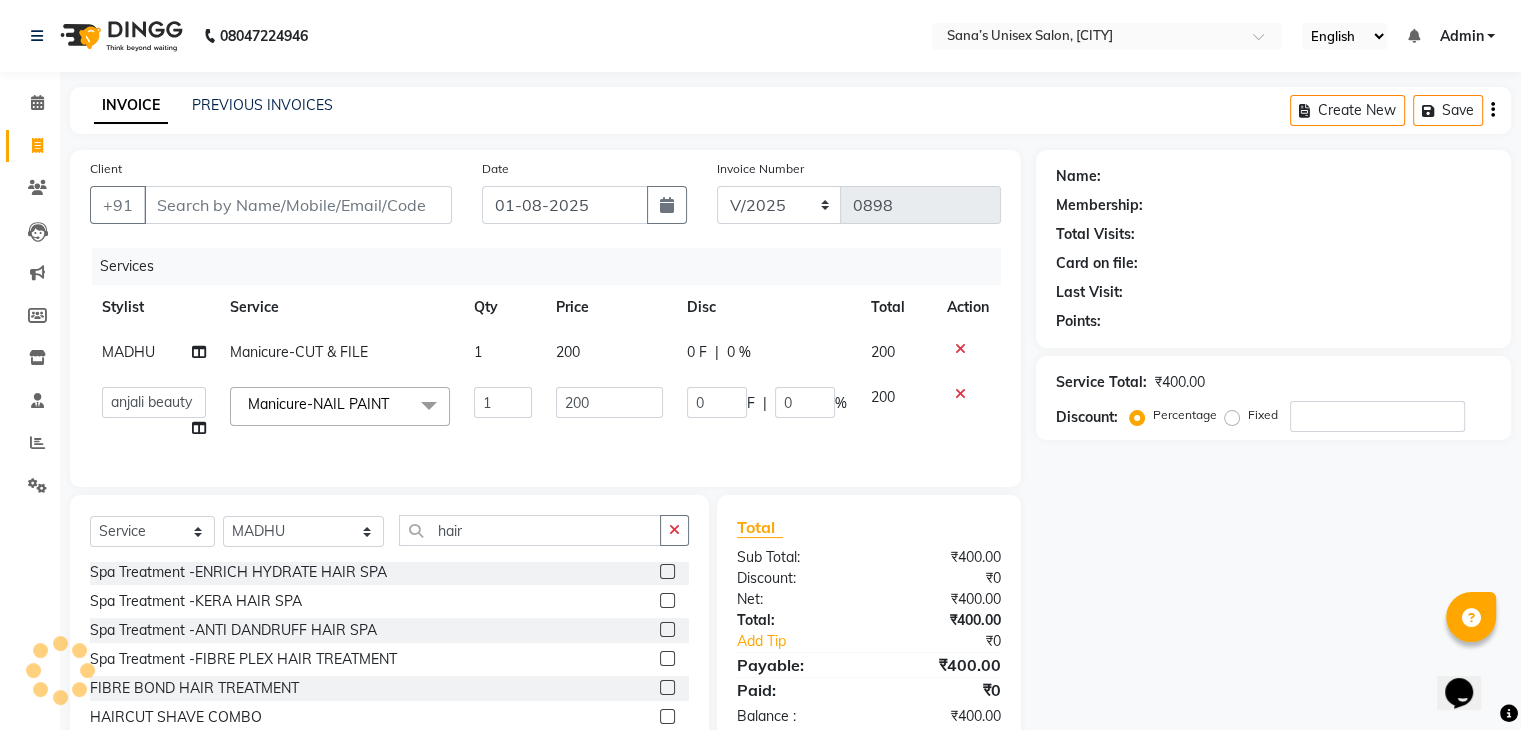 click 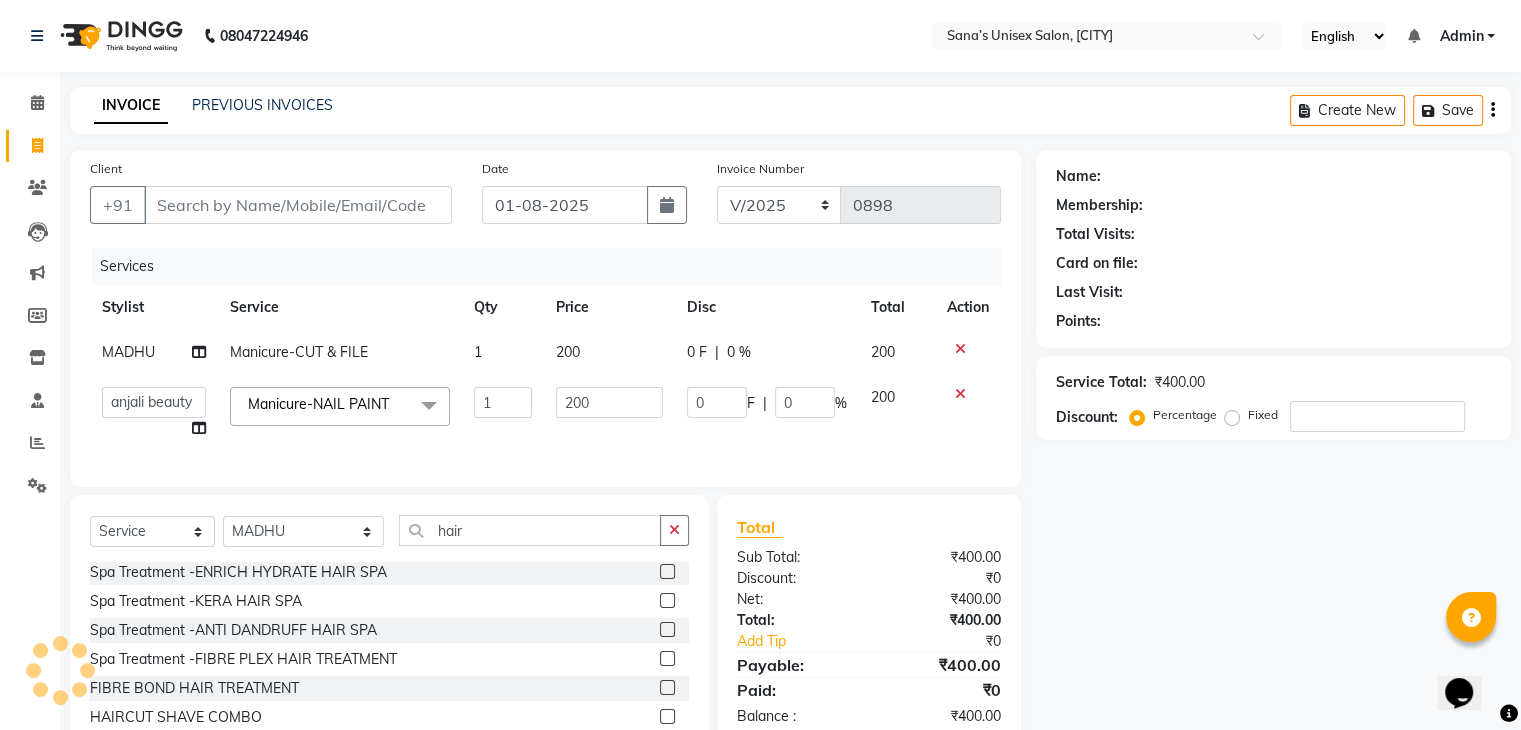 click at bounding box center (666, 630) 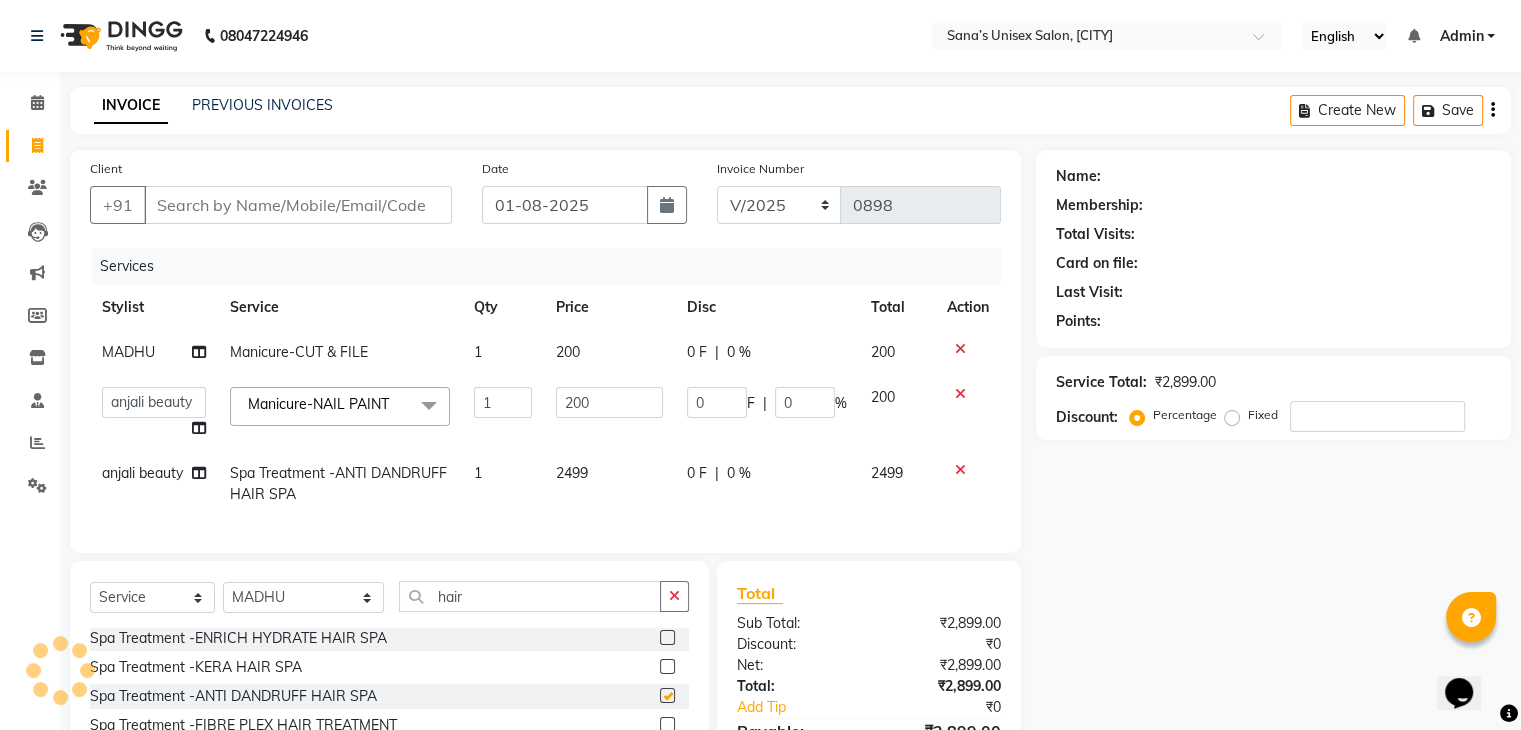 checkbox on "false" 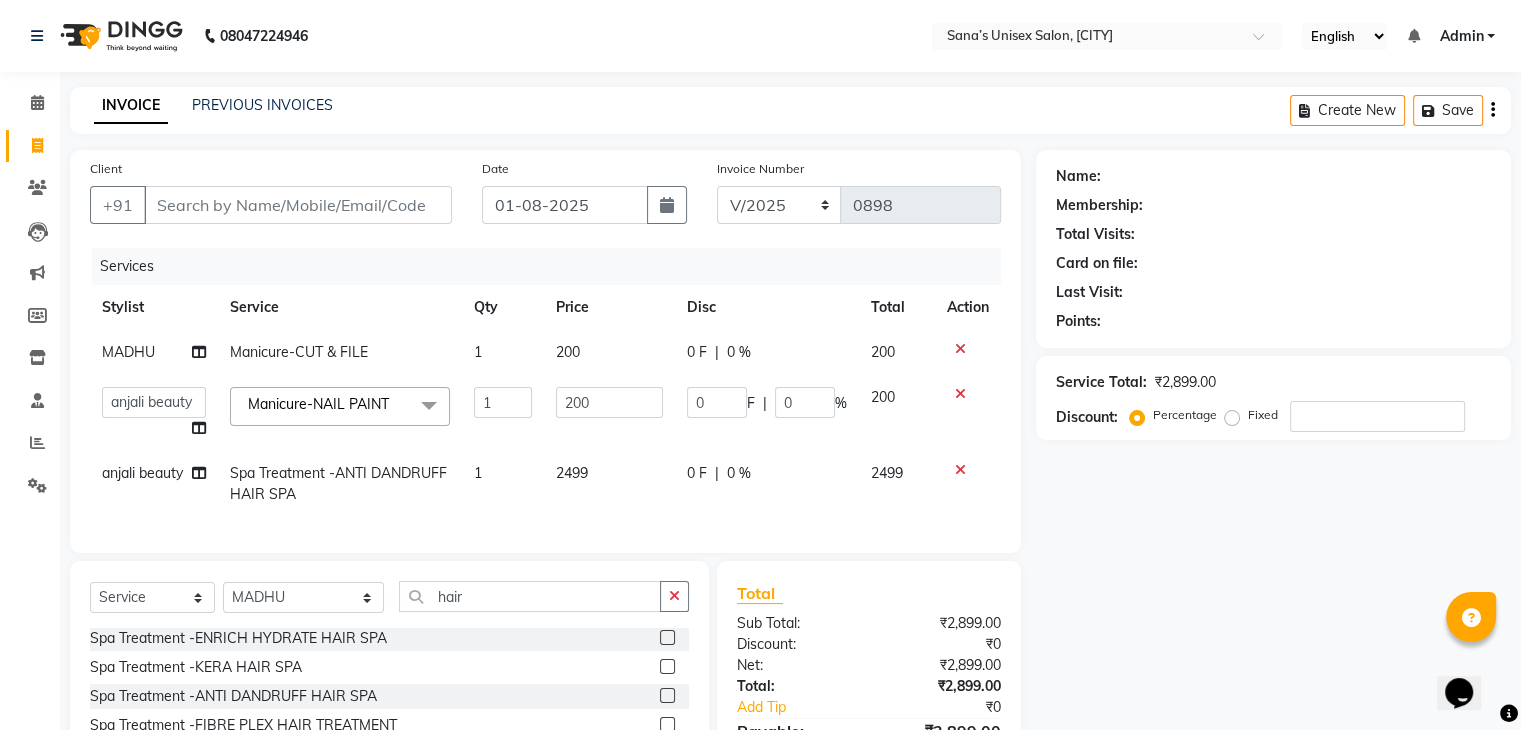 click on "2499" 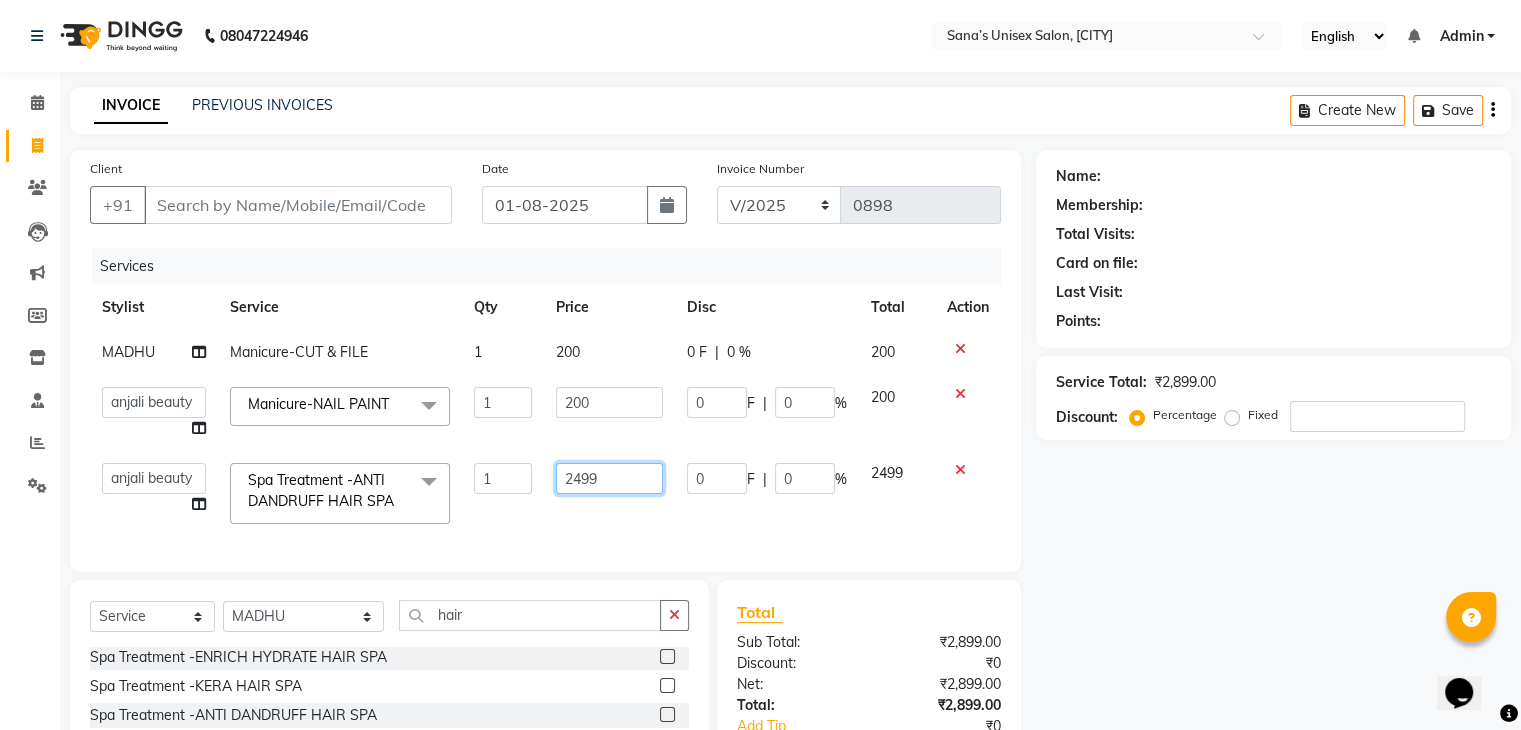 drag, startPoint x: 628, startPoint y: 469, endPoint x: 577, endPoint y: 506, distance: 63.007935 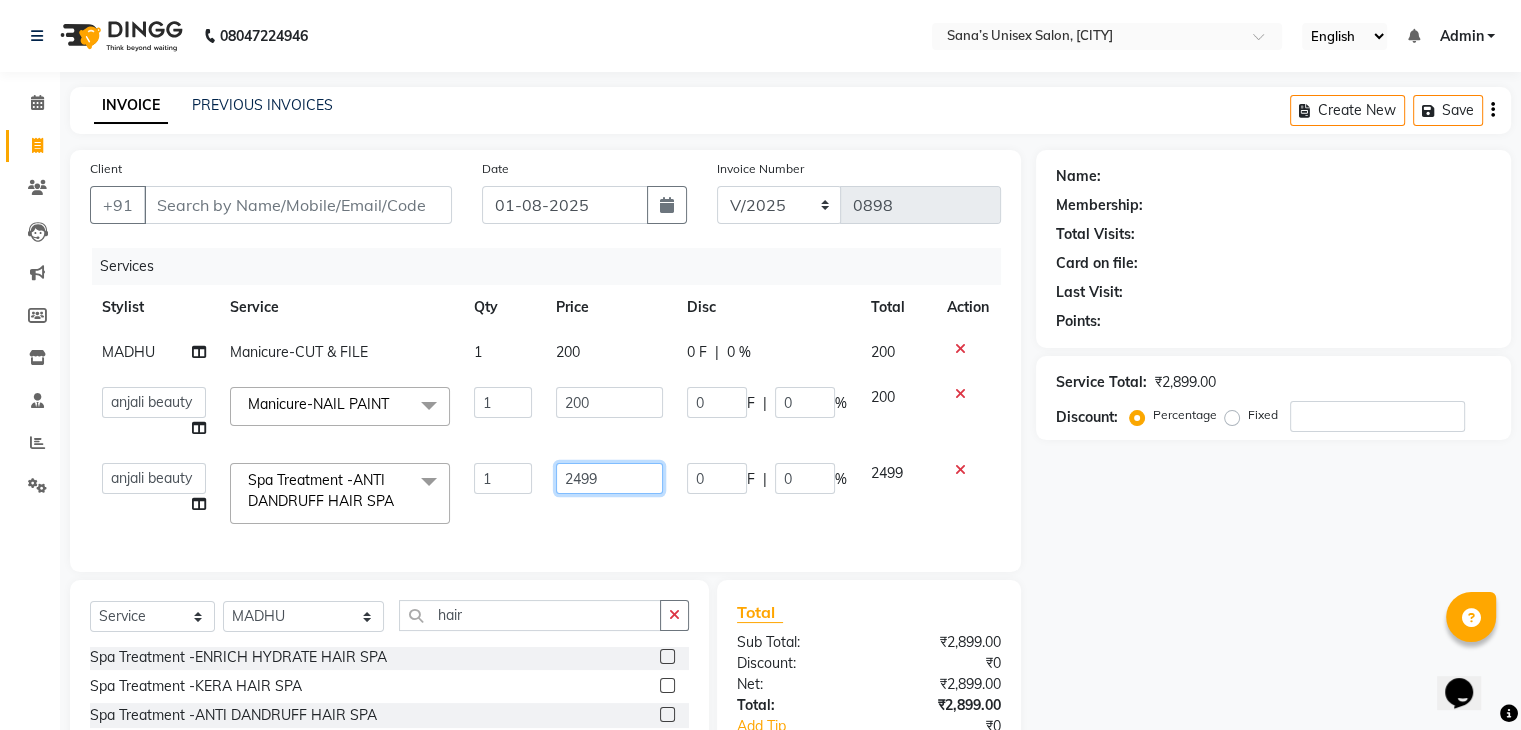 click on "2499" 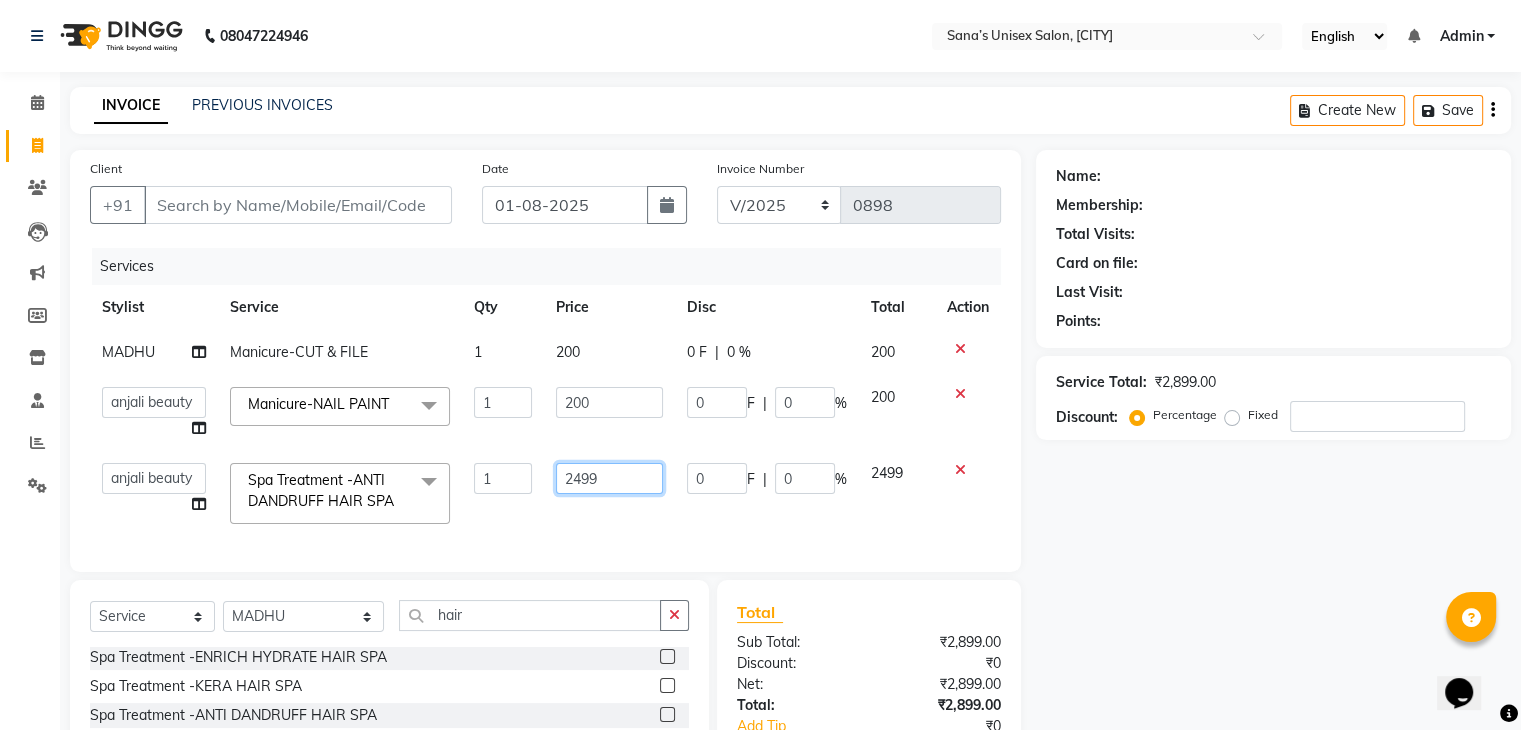 drag, startPoint x: 608, startPoint y: 482, endPoint x: 565, endPoint y: 489, distance: 43.56604 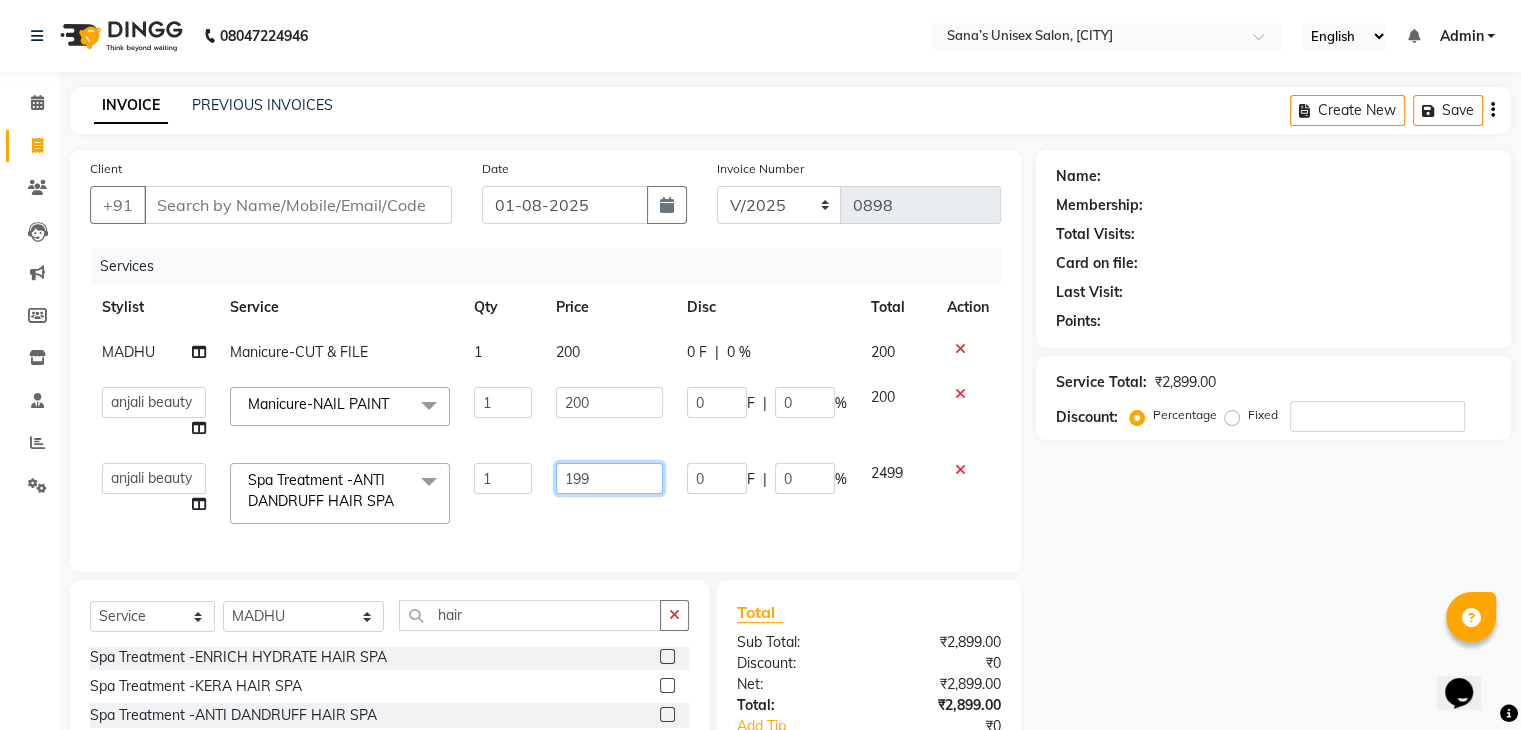 type on "1999" 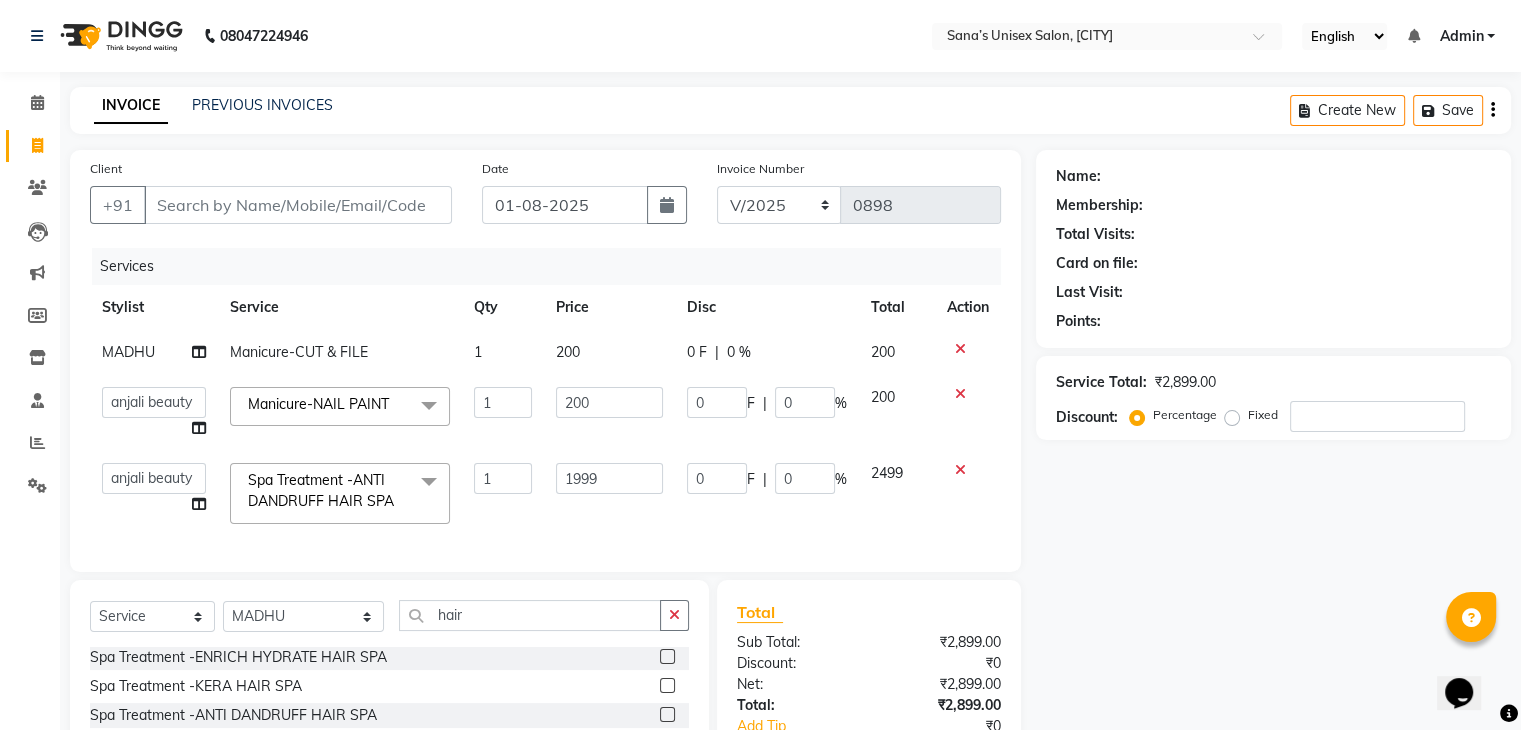 click on "1999" 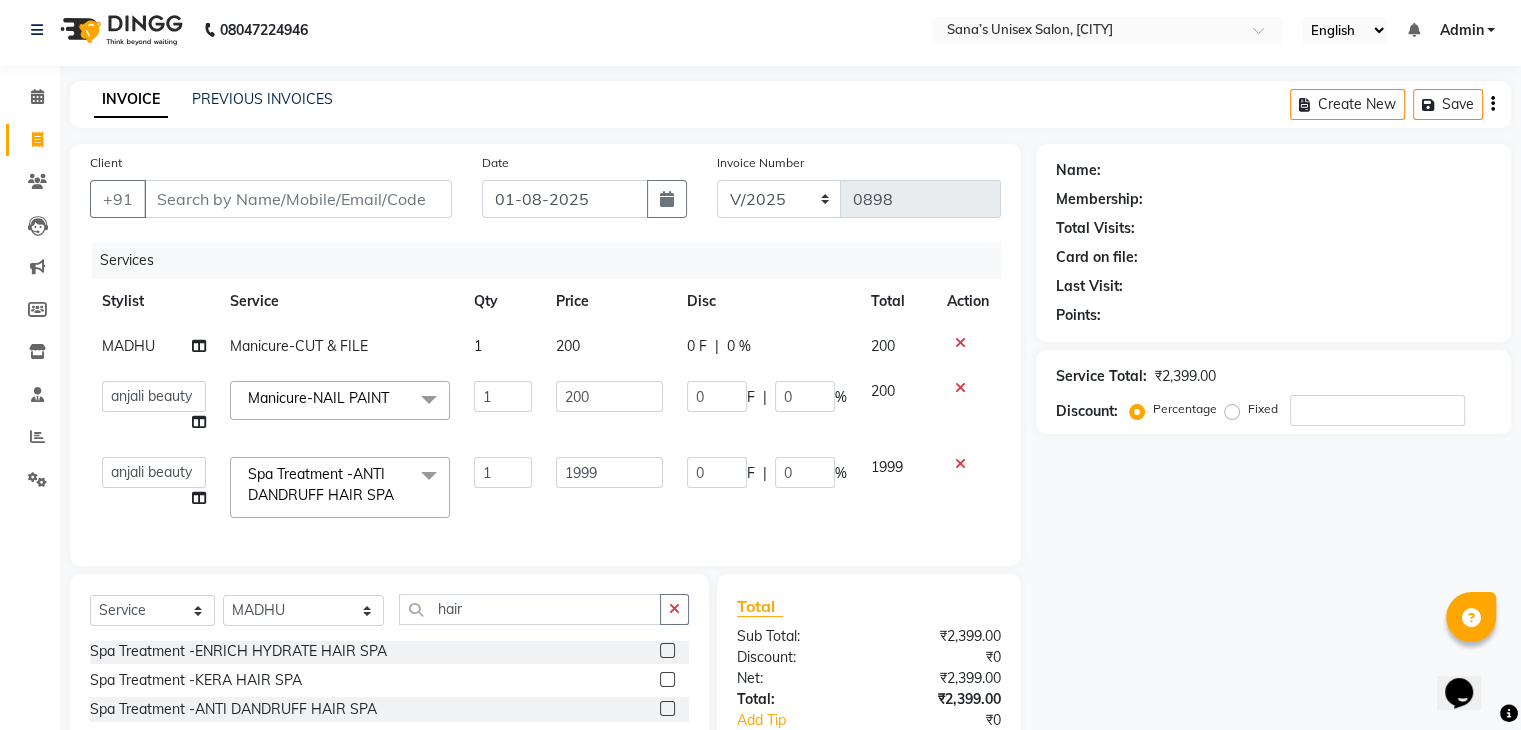 scroll, scrollTop: 0, scrollLeft: 0, axis: both 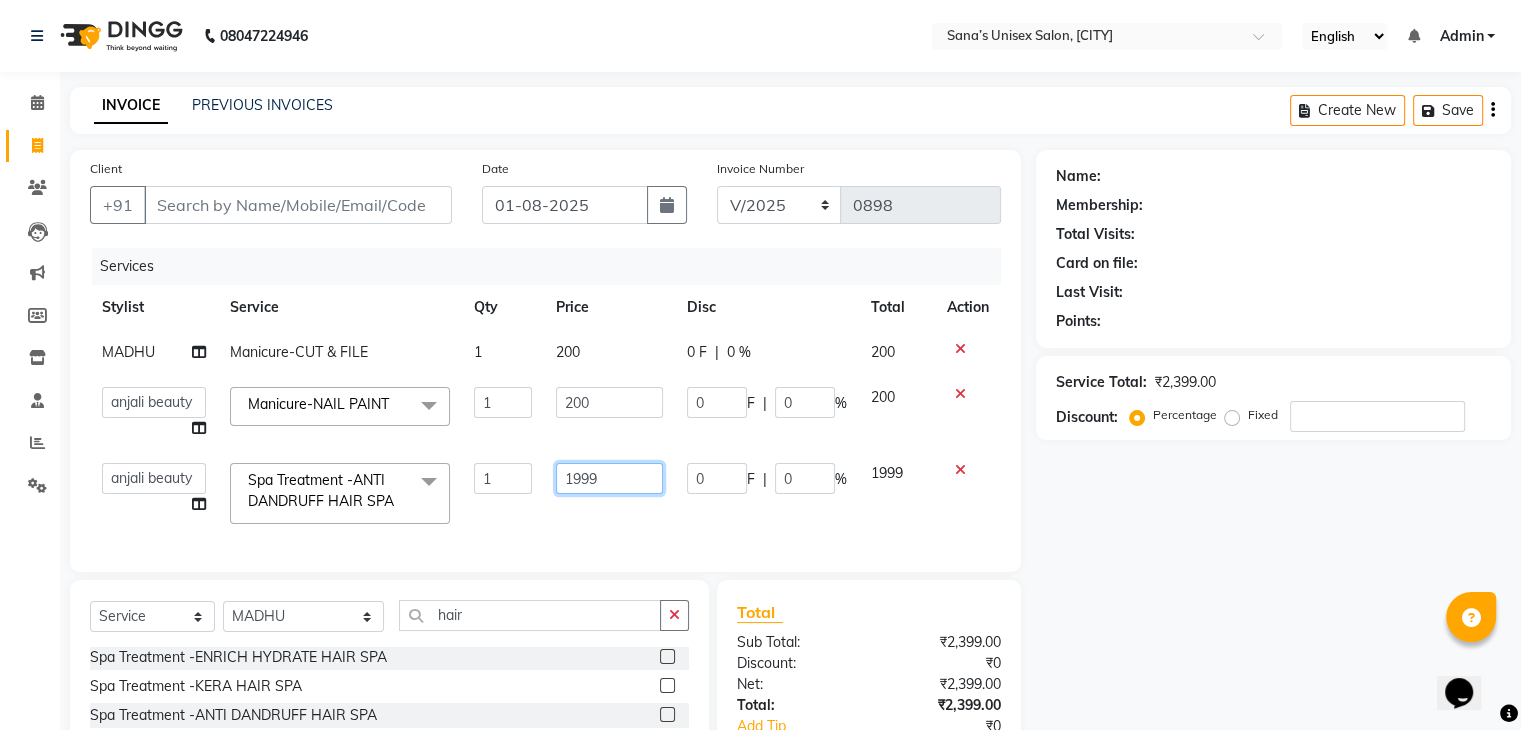 click on "1999" 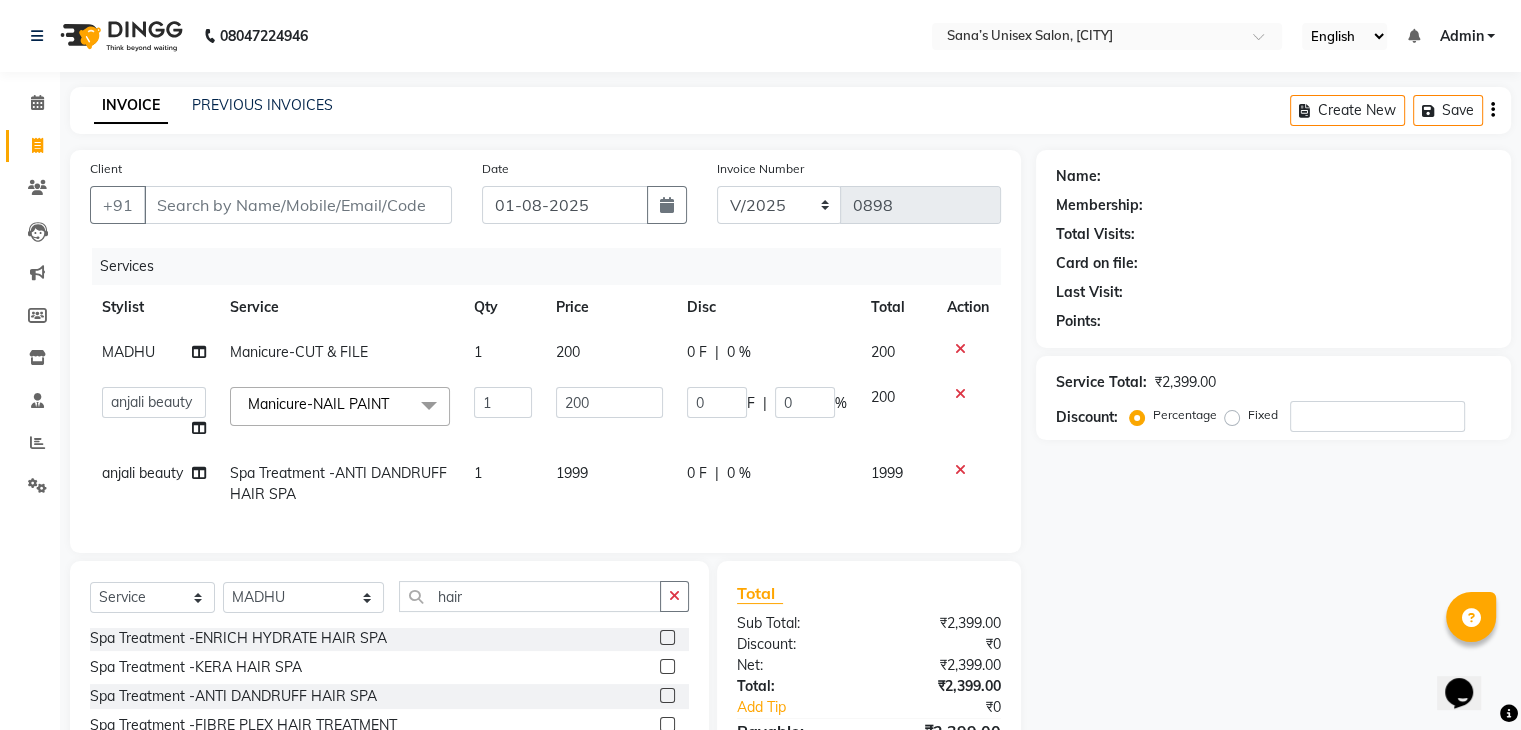 click on "1999" 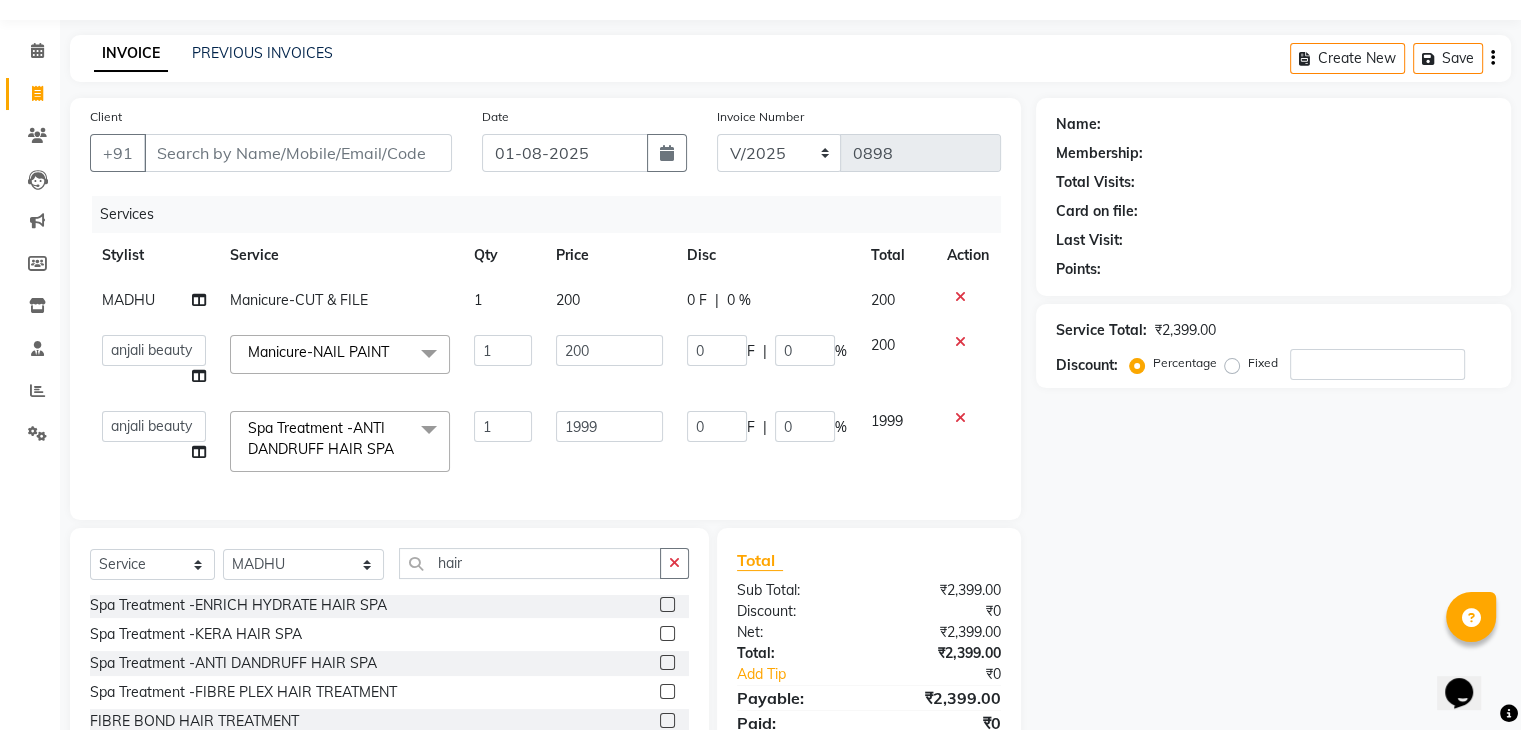 scroll, scrollTop: 191, scrollLeft: 0, axis: vertical 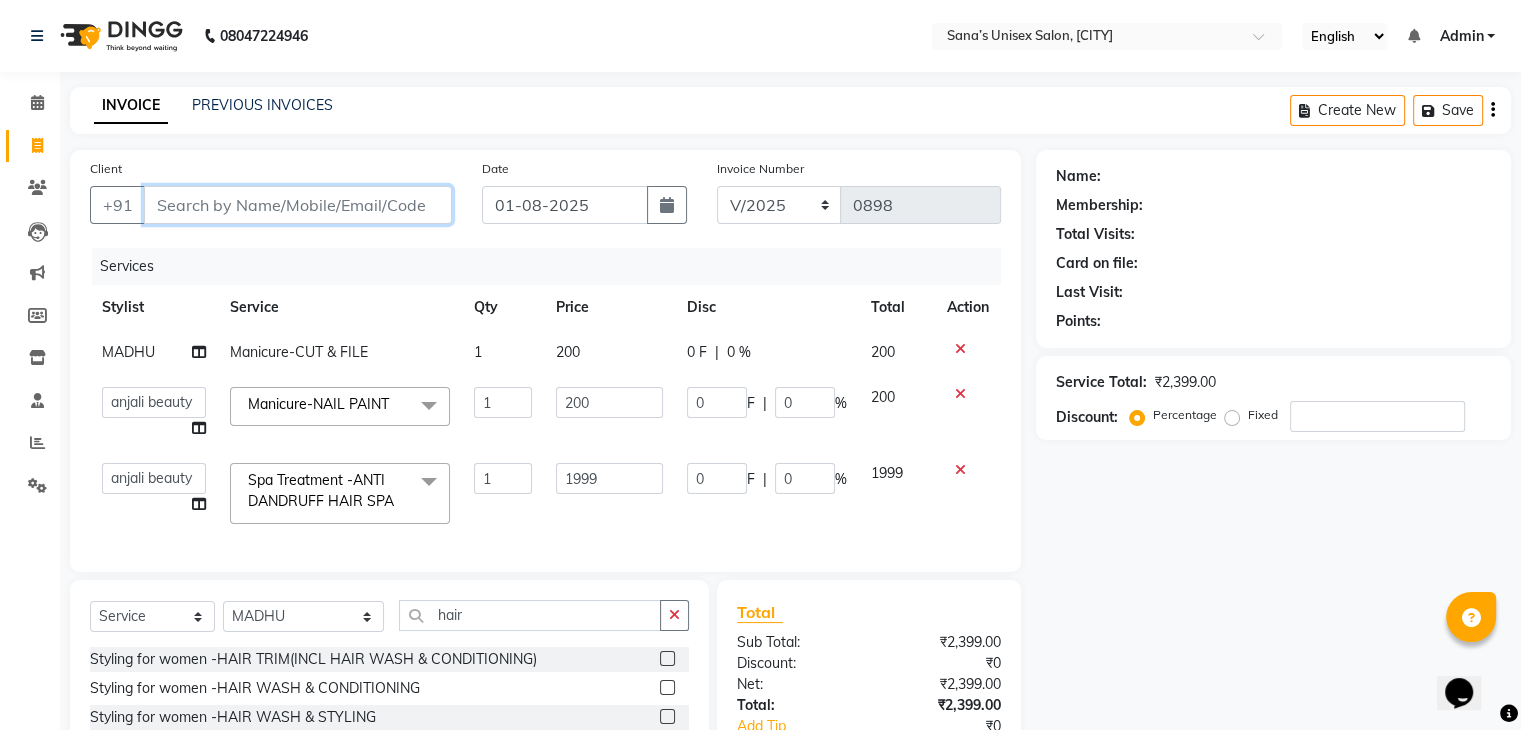 click on "Client" at bounding box center [298, 205] 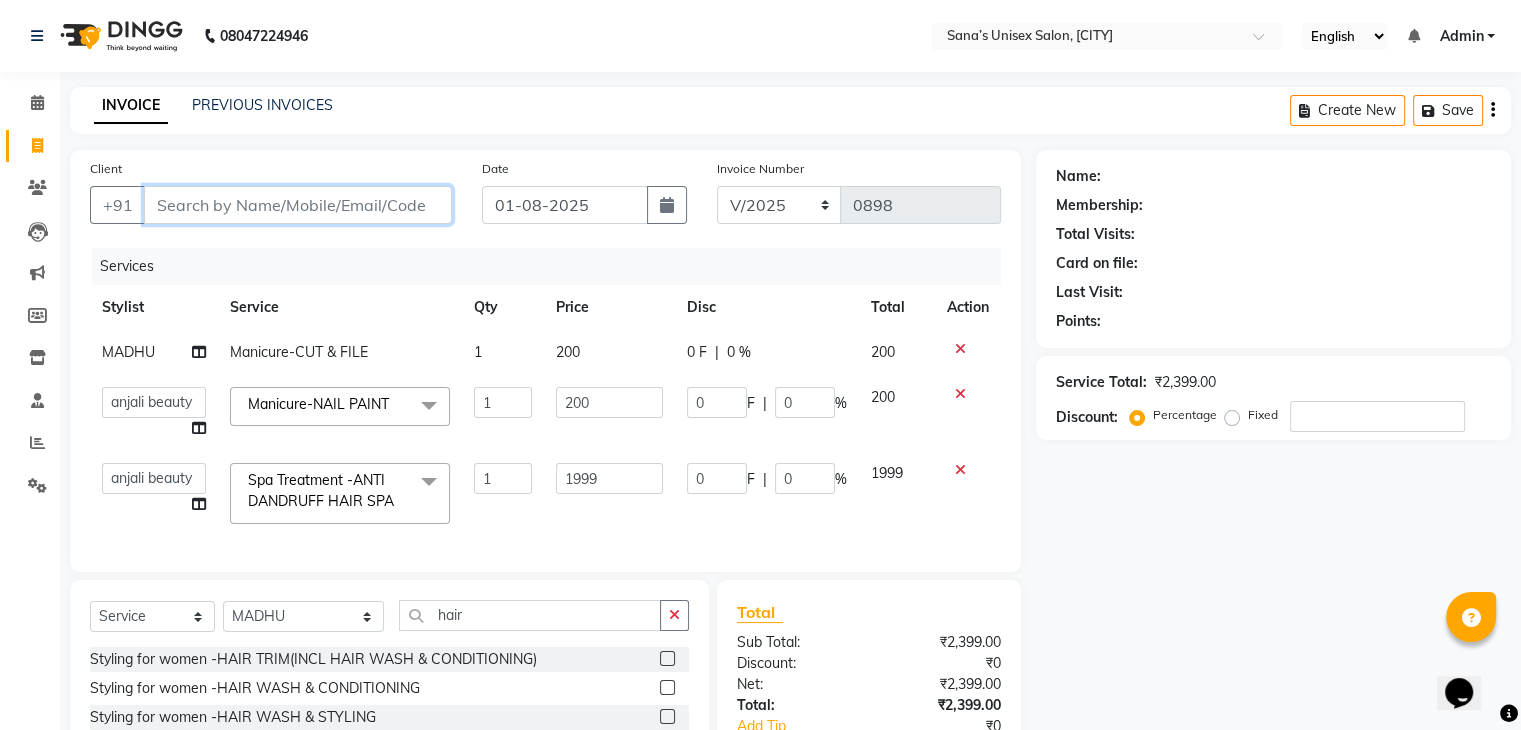 type on "9" 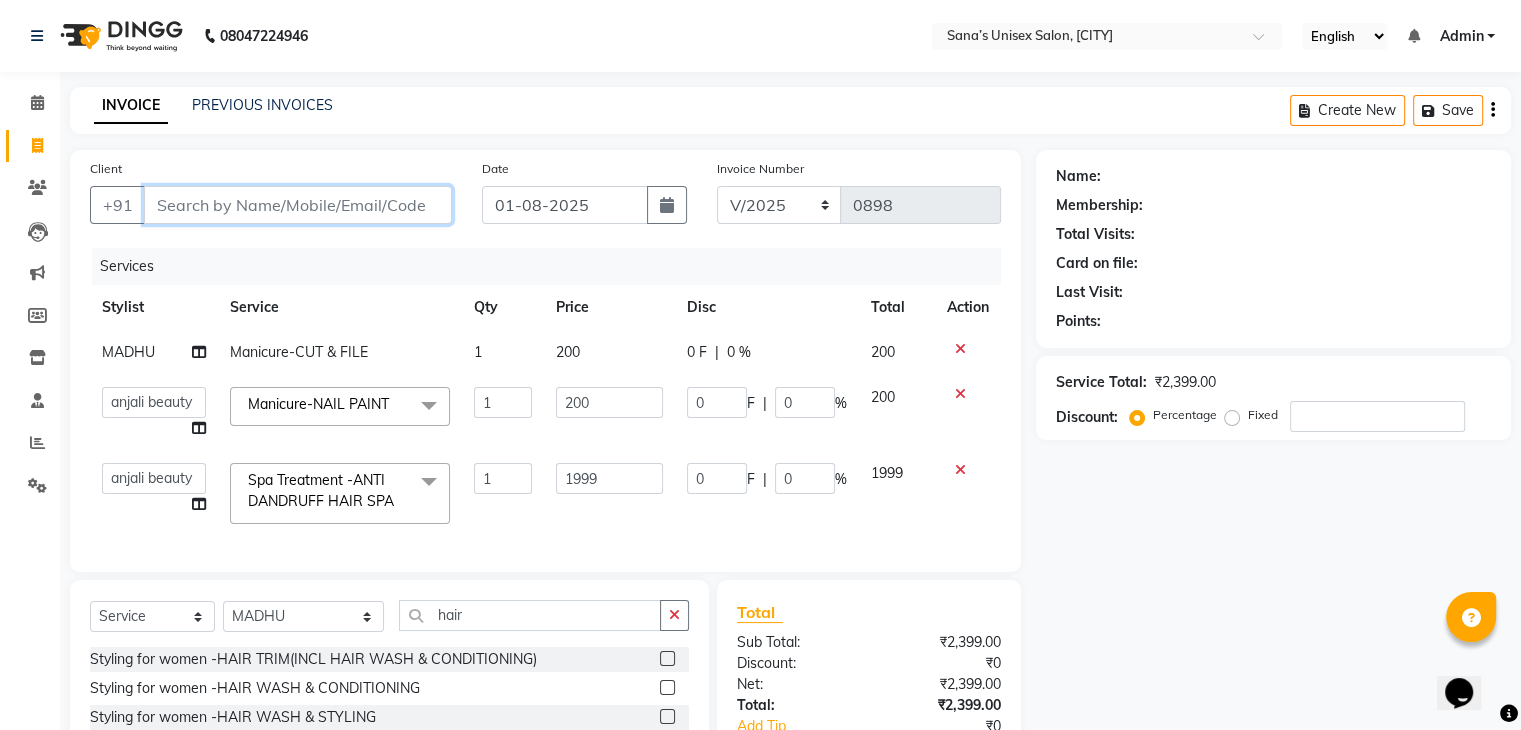 type on "0" 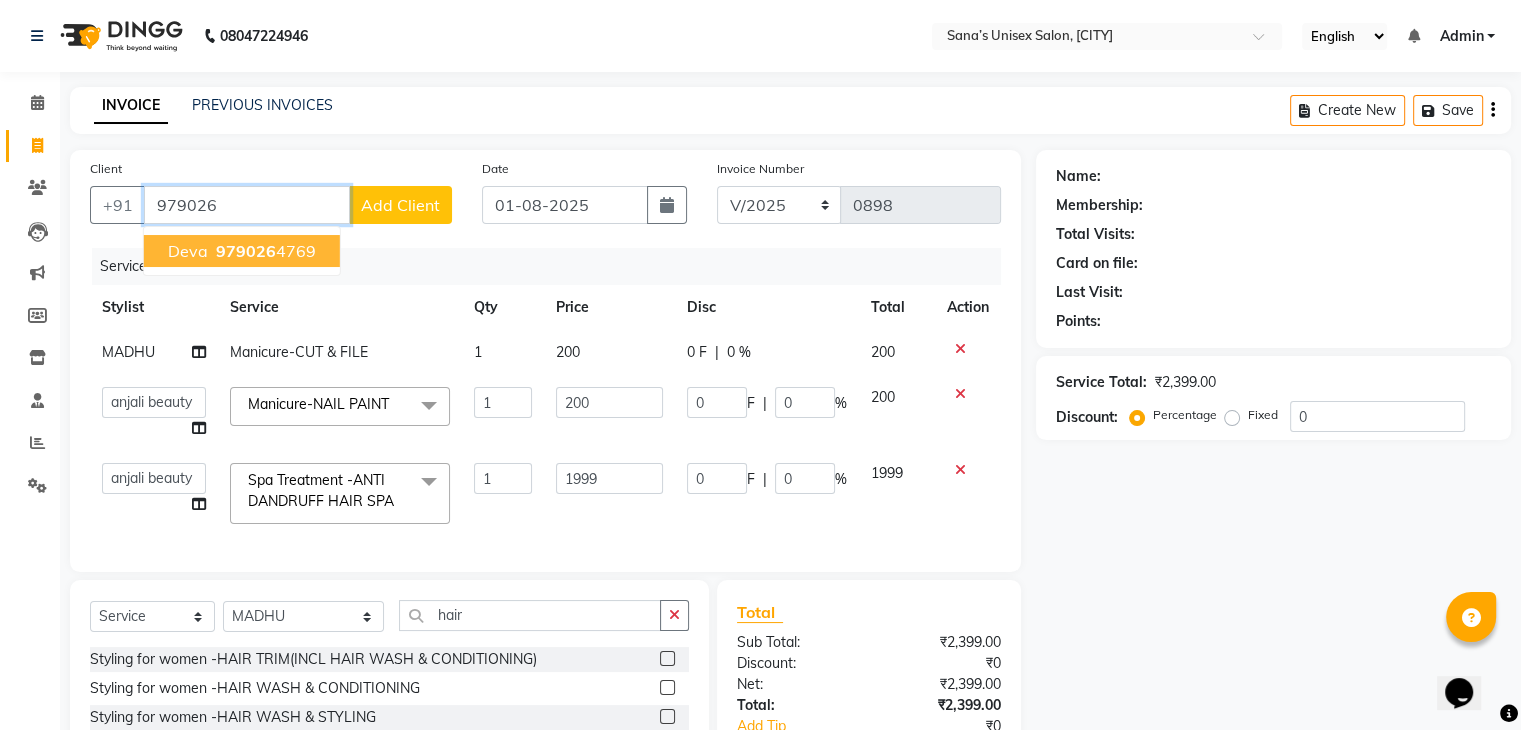 click on "979026" at bounding box center [246, 251] 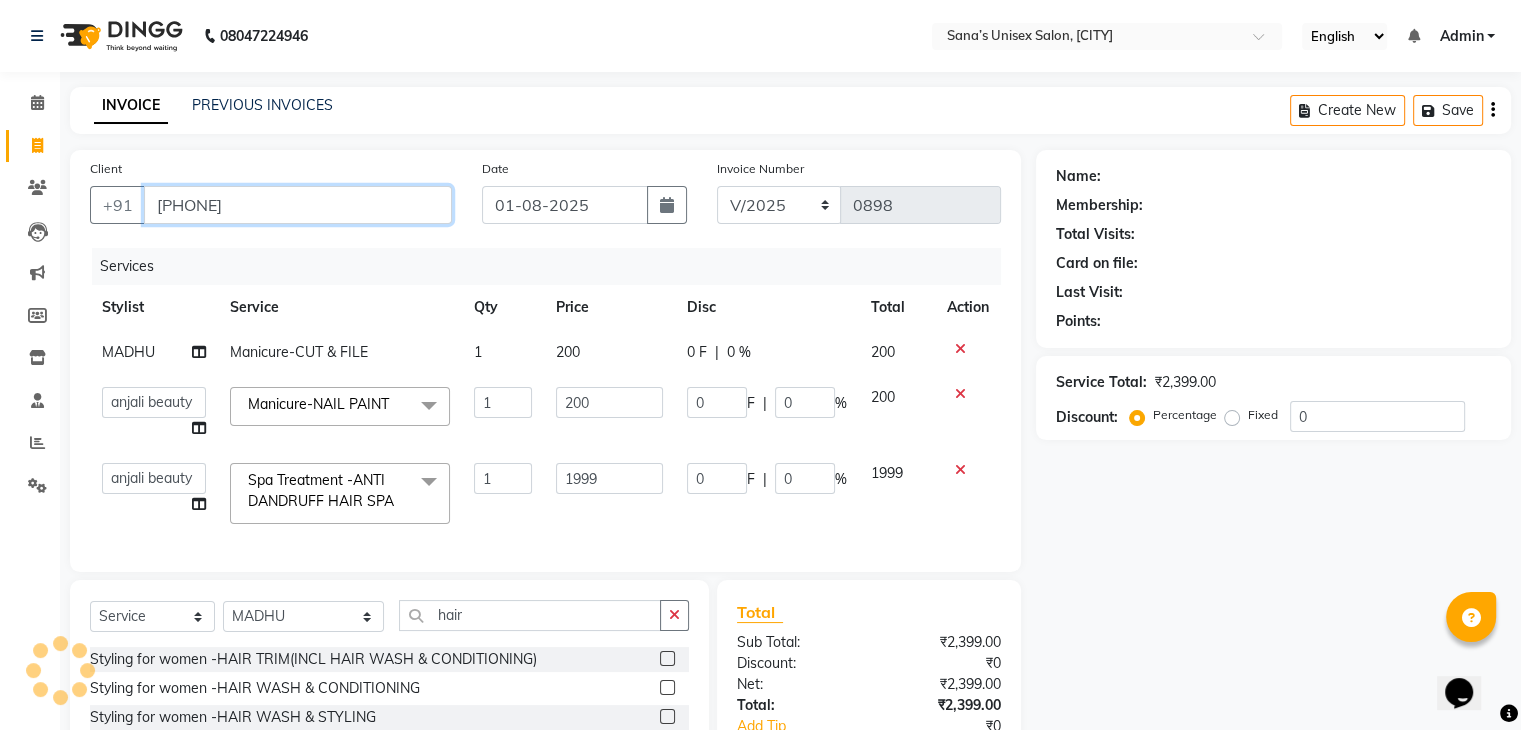 type on "[PHONE]" 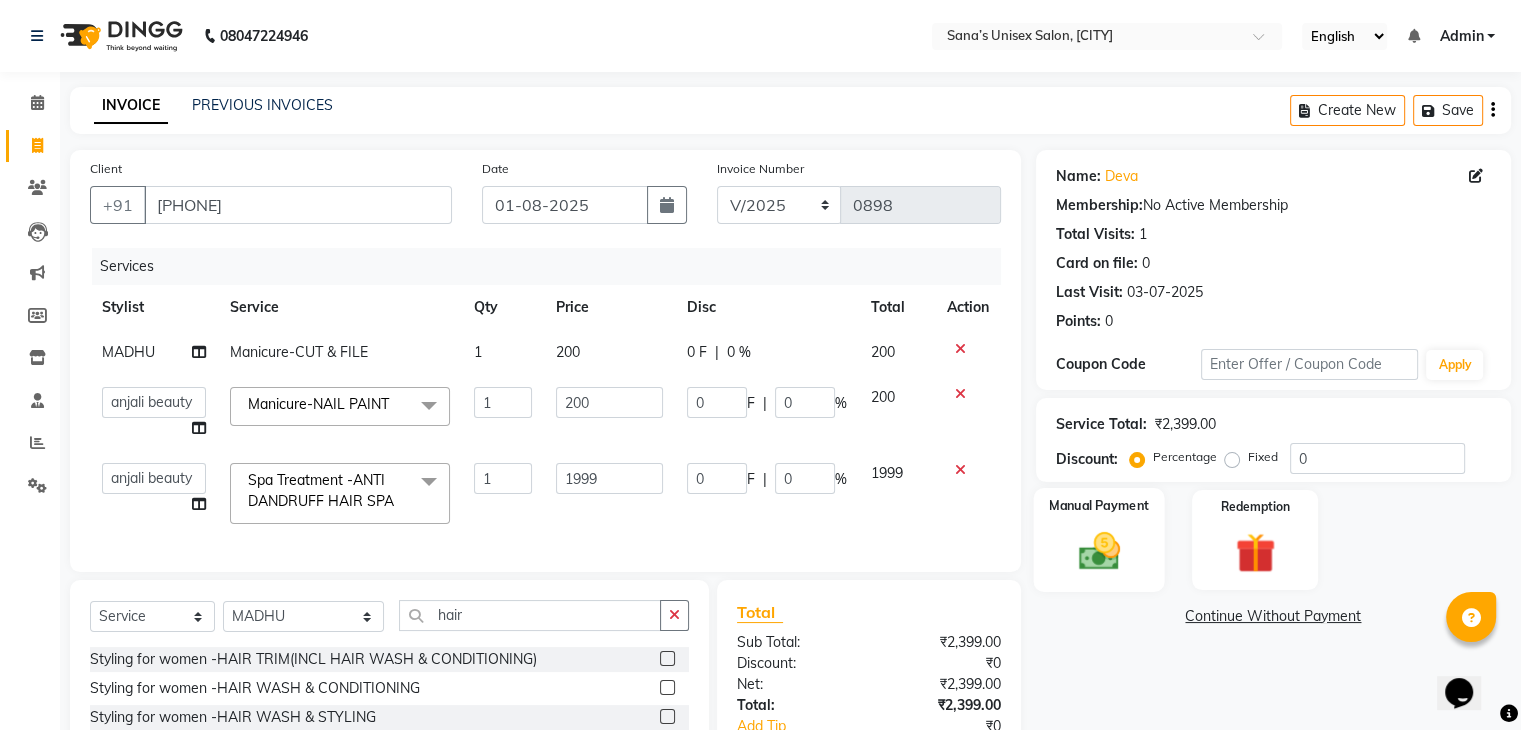 click 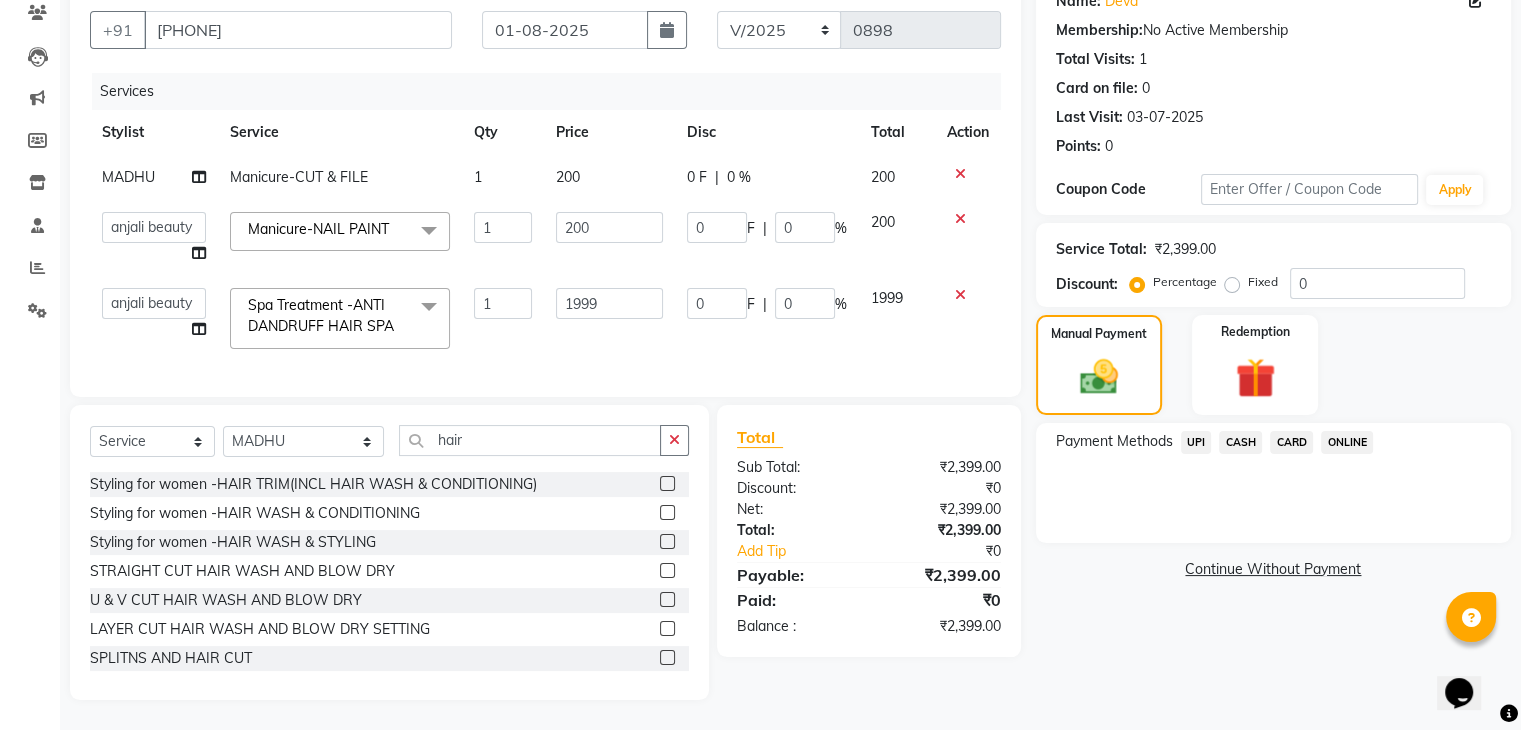 scroll, scrollTop: 191, scrollLeft: 0, axis: vertical 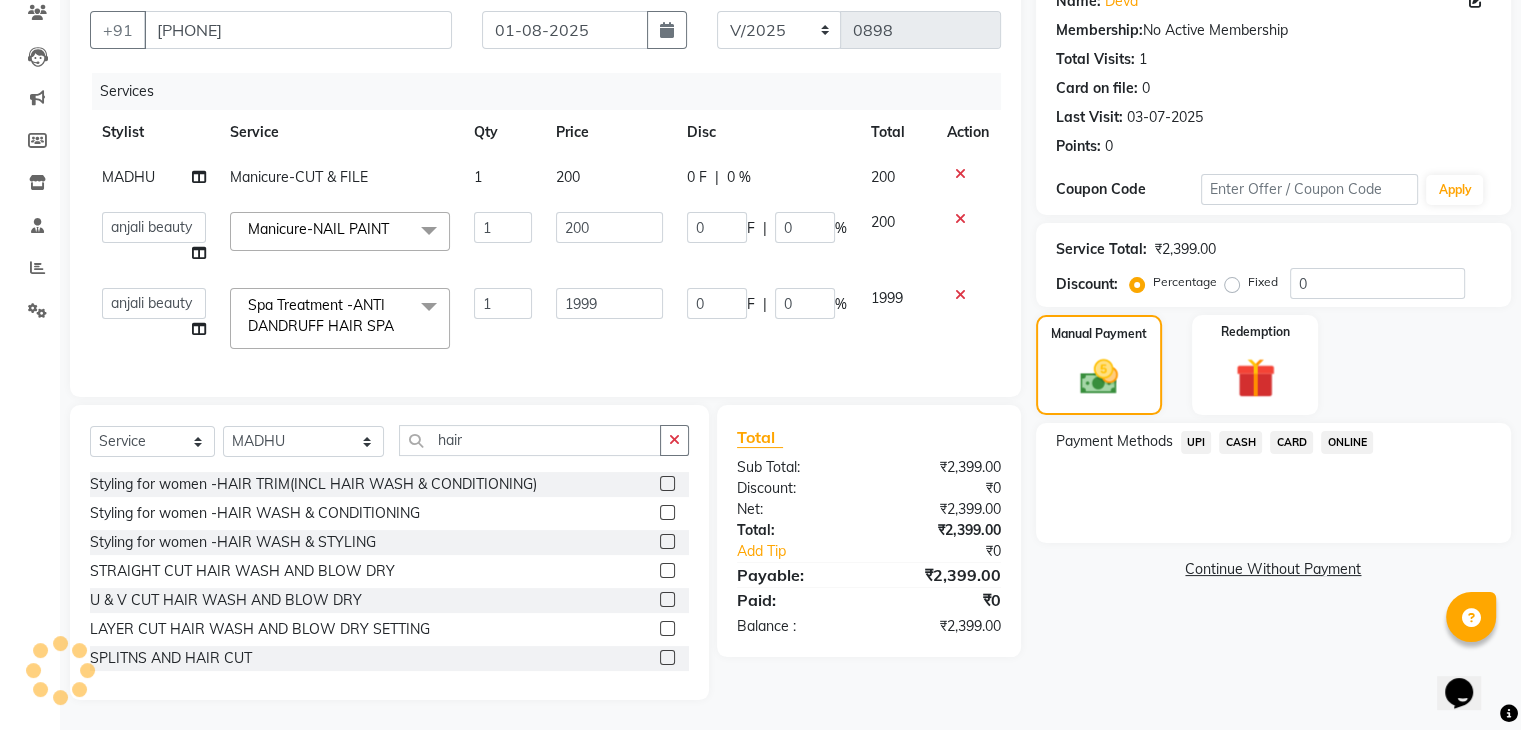 click on "ONLINE" 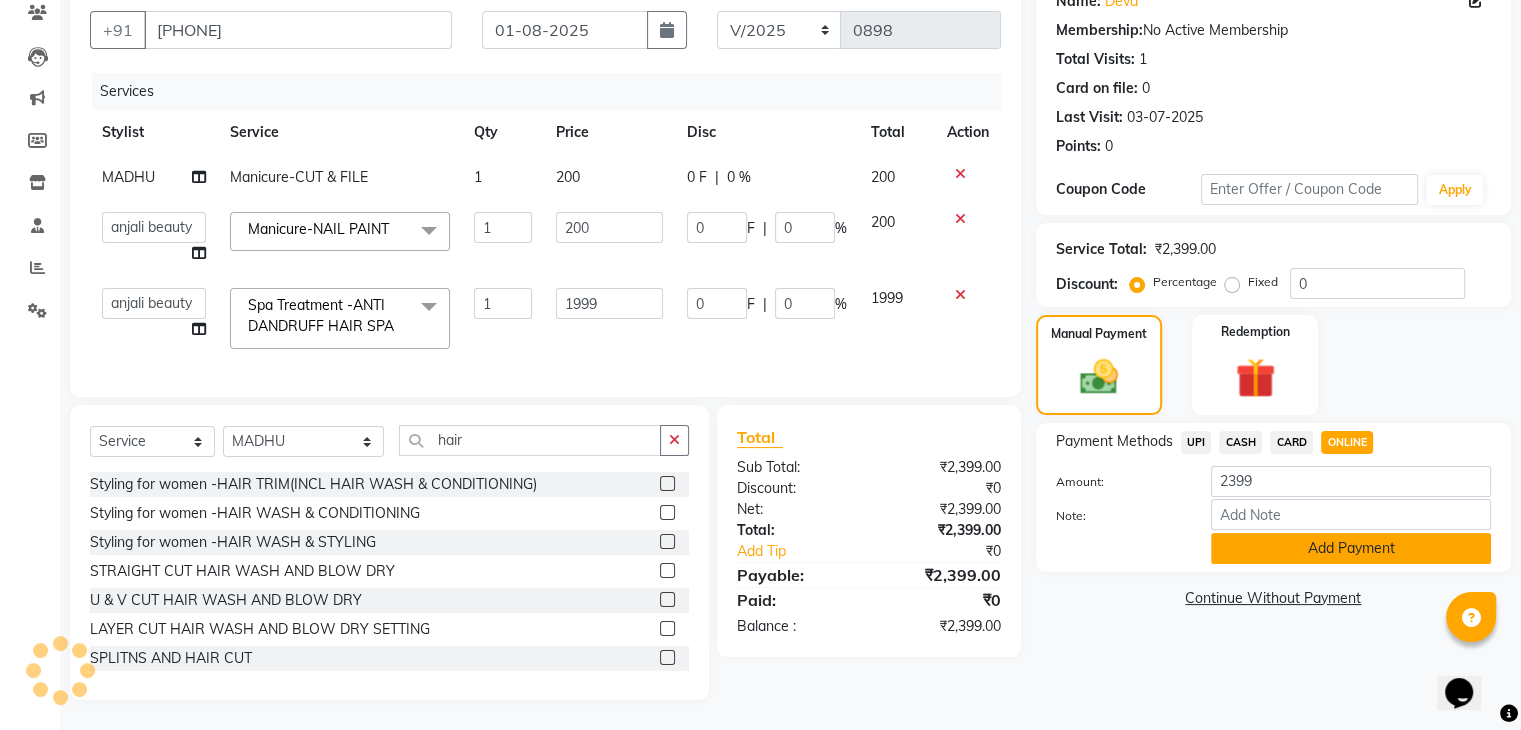 click on "Add Payment" 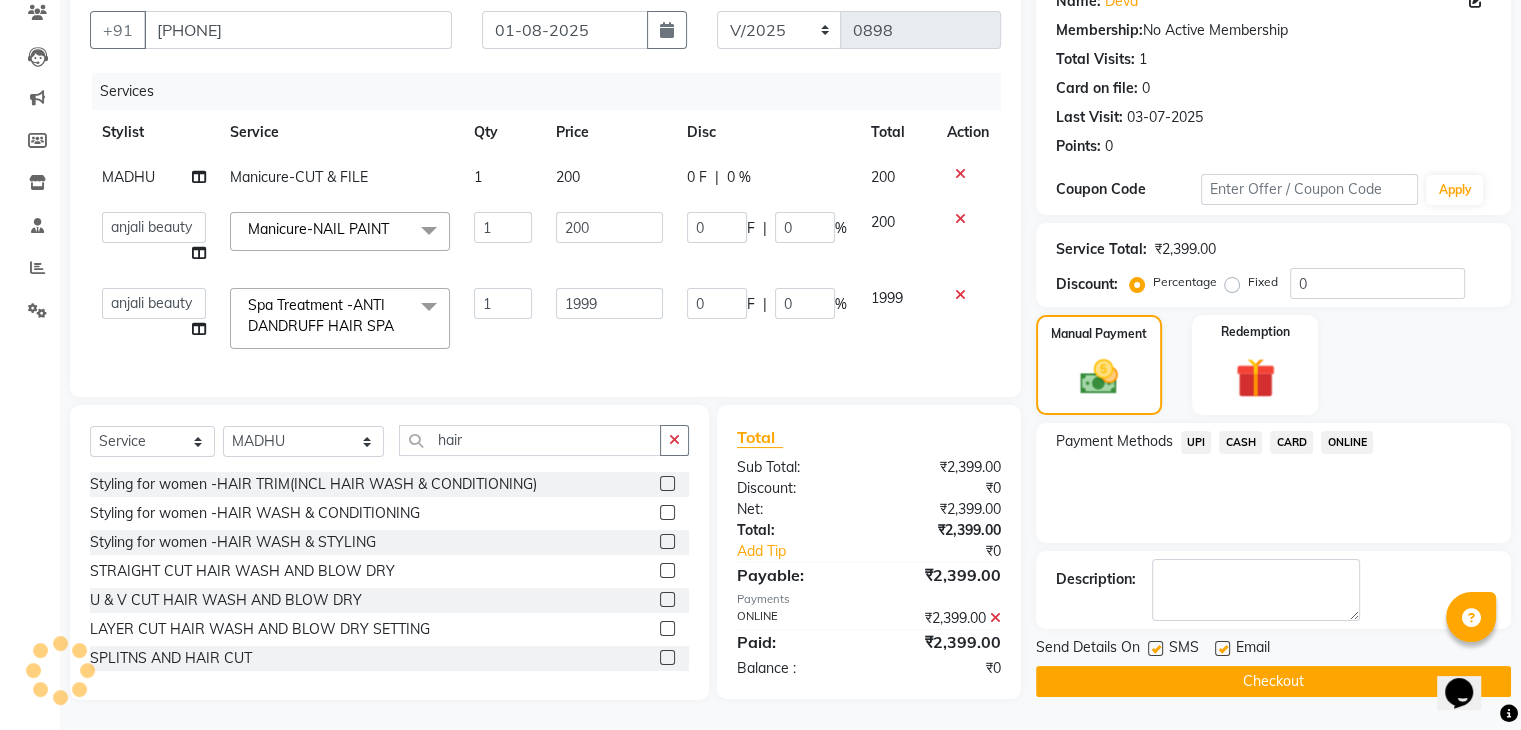 click on "Checkout" 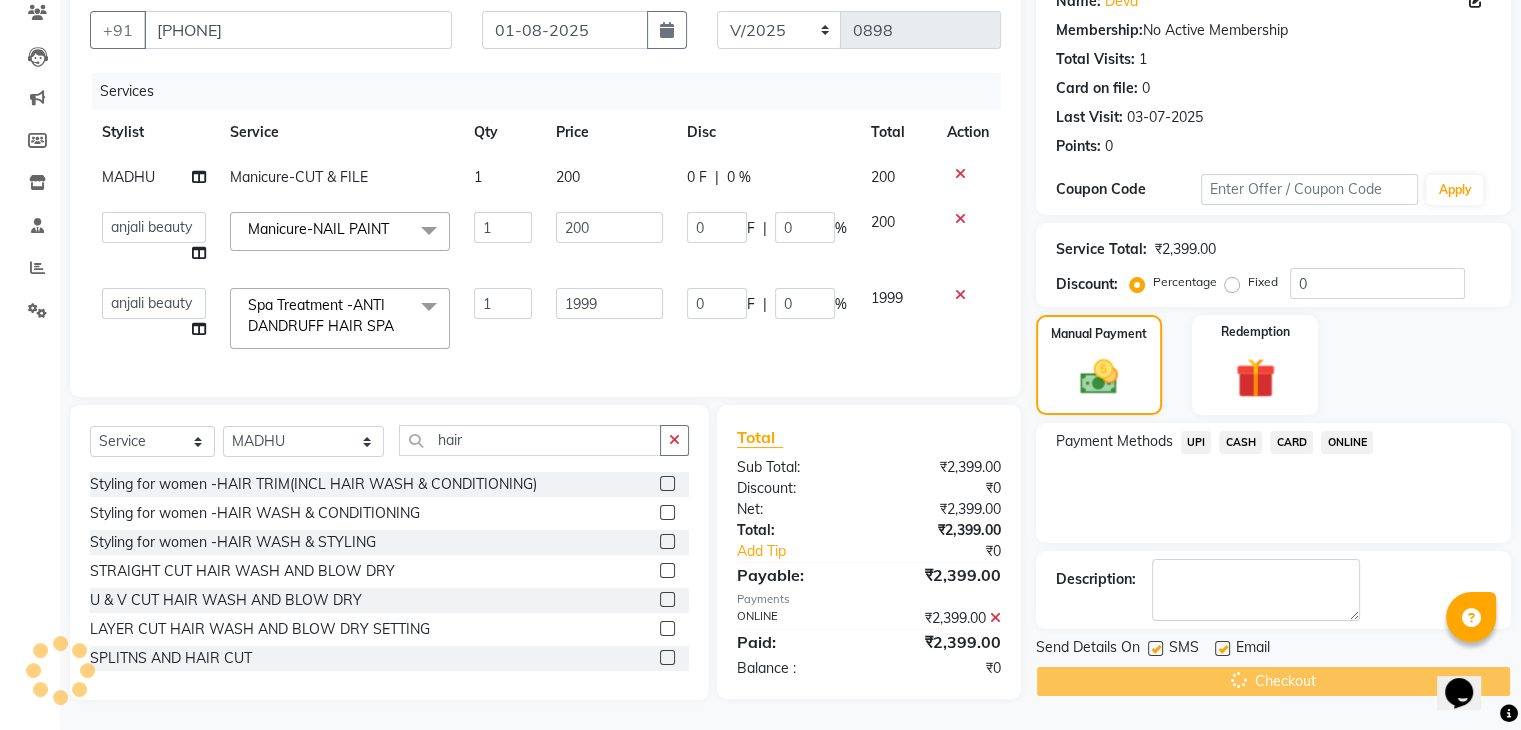scroll, scrollTop: 0, scrollLeft: 0, axis: both 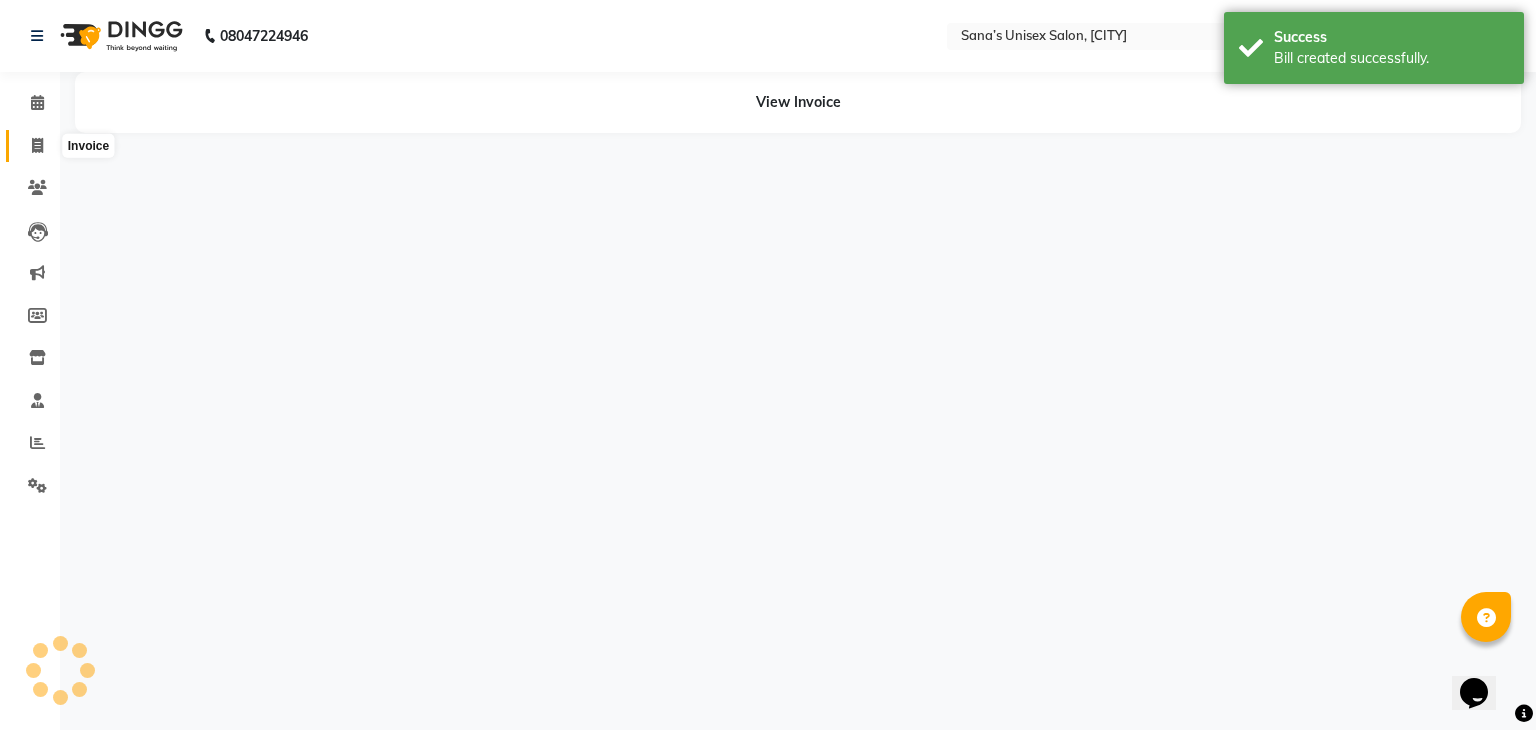 click 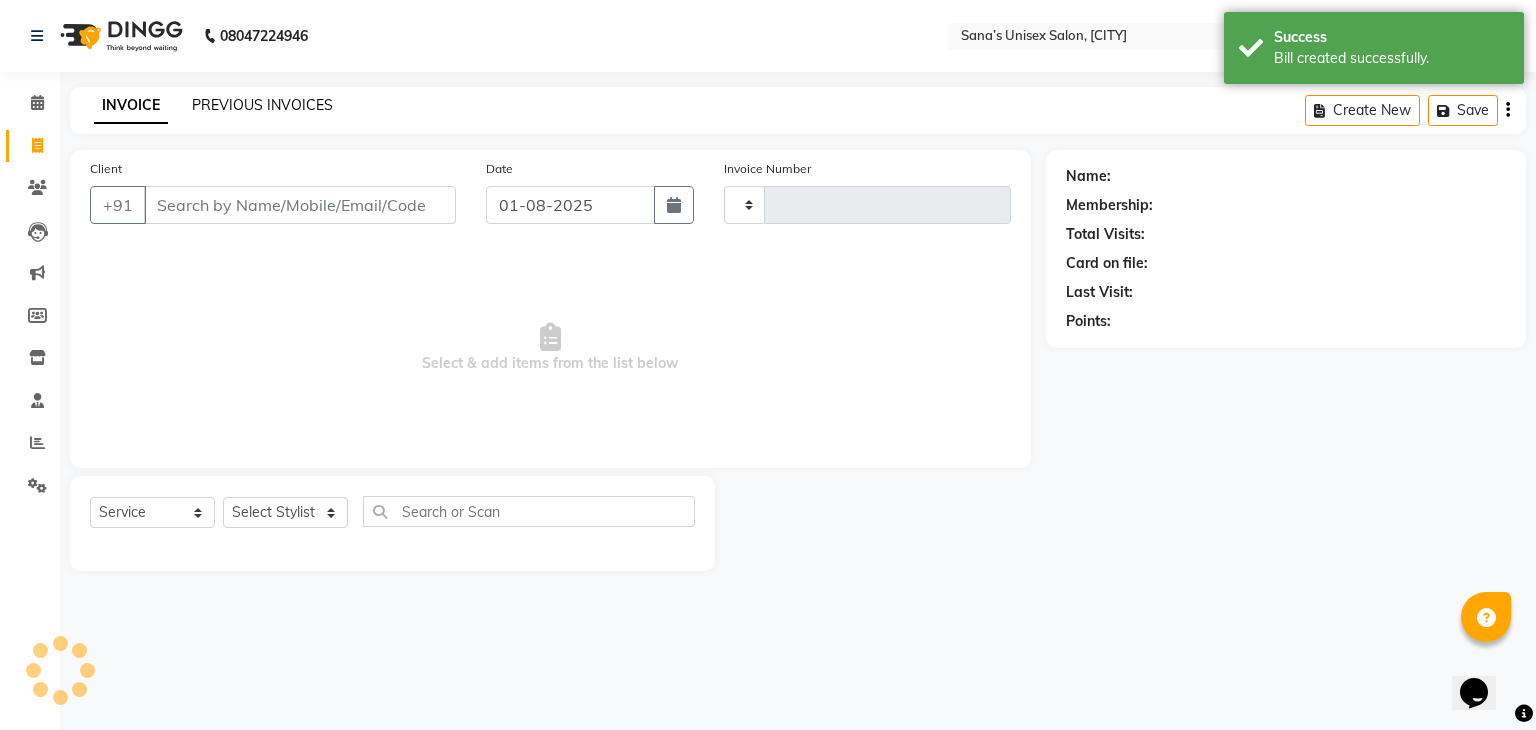 click on "PREVIOUS INVOICES" 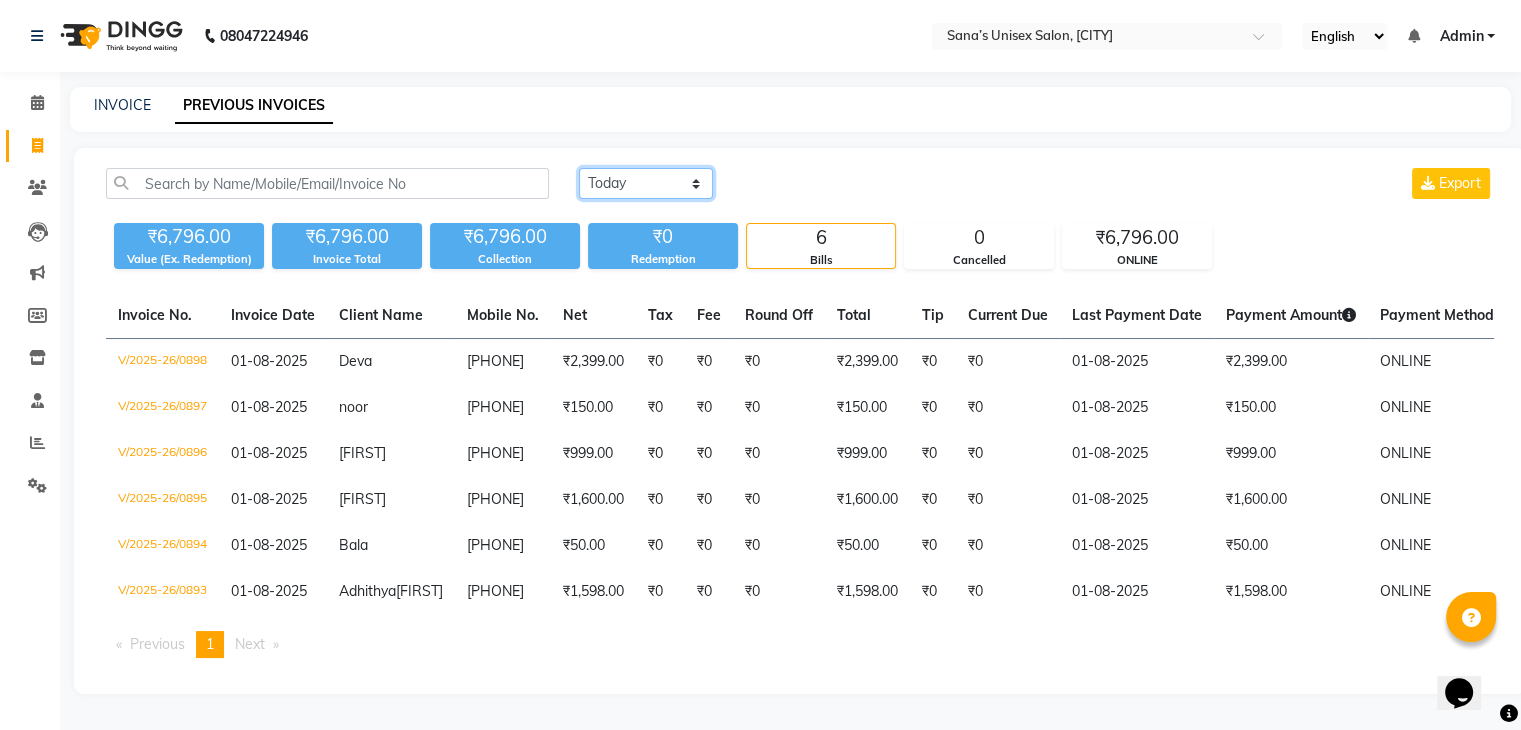 click on "Today Yesterday Custom Range" 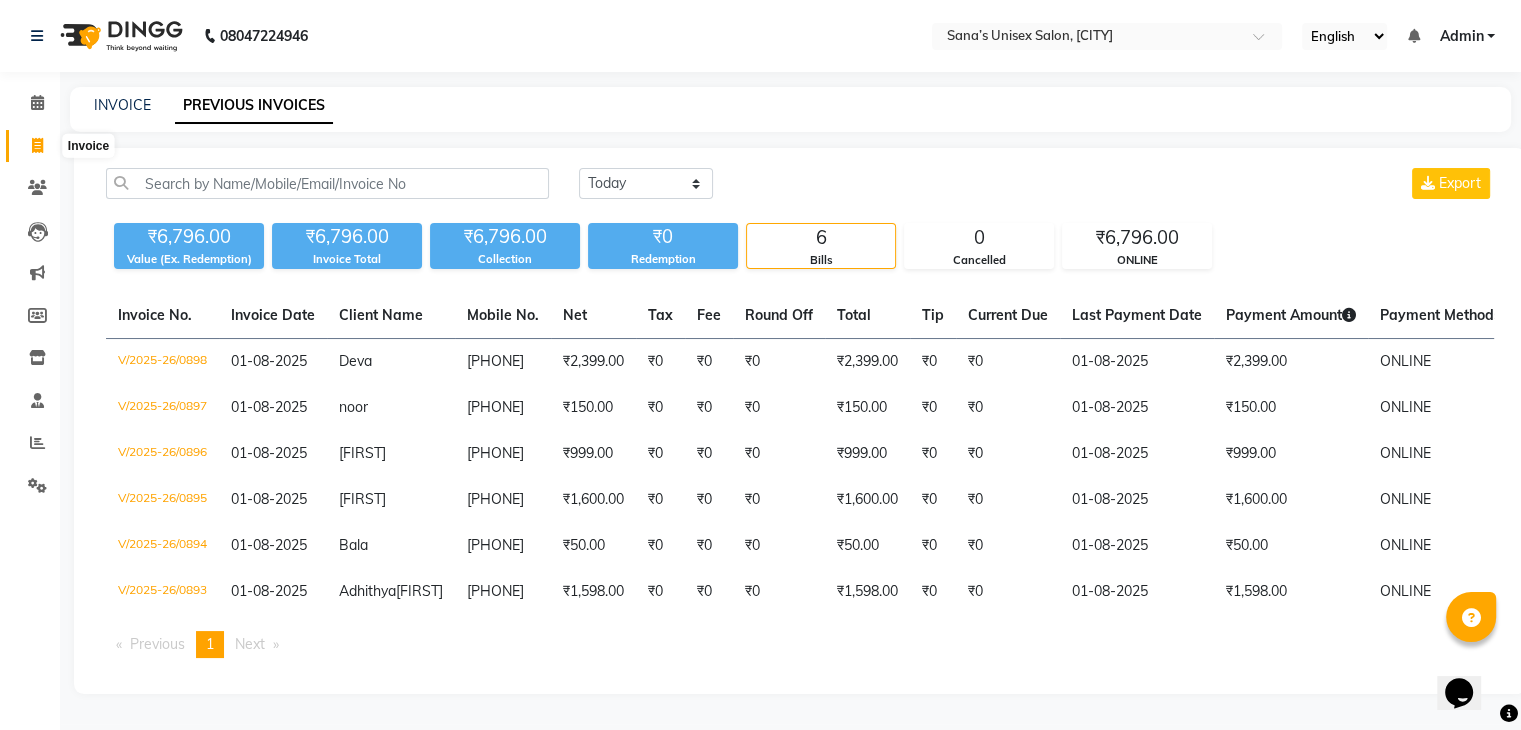 click 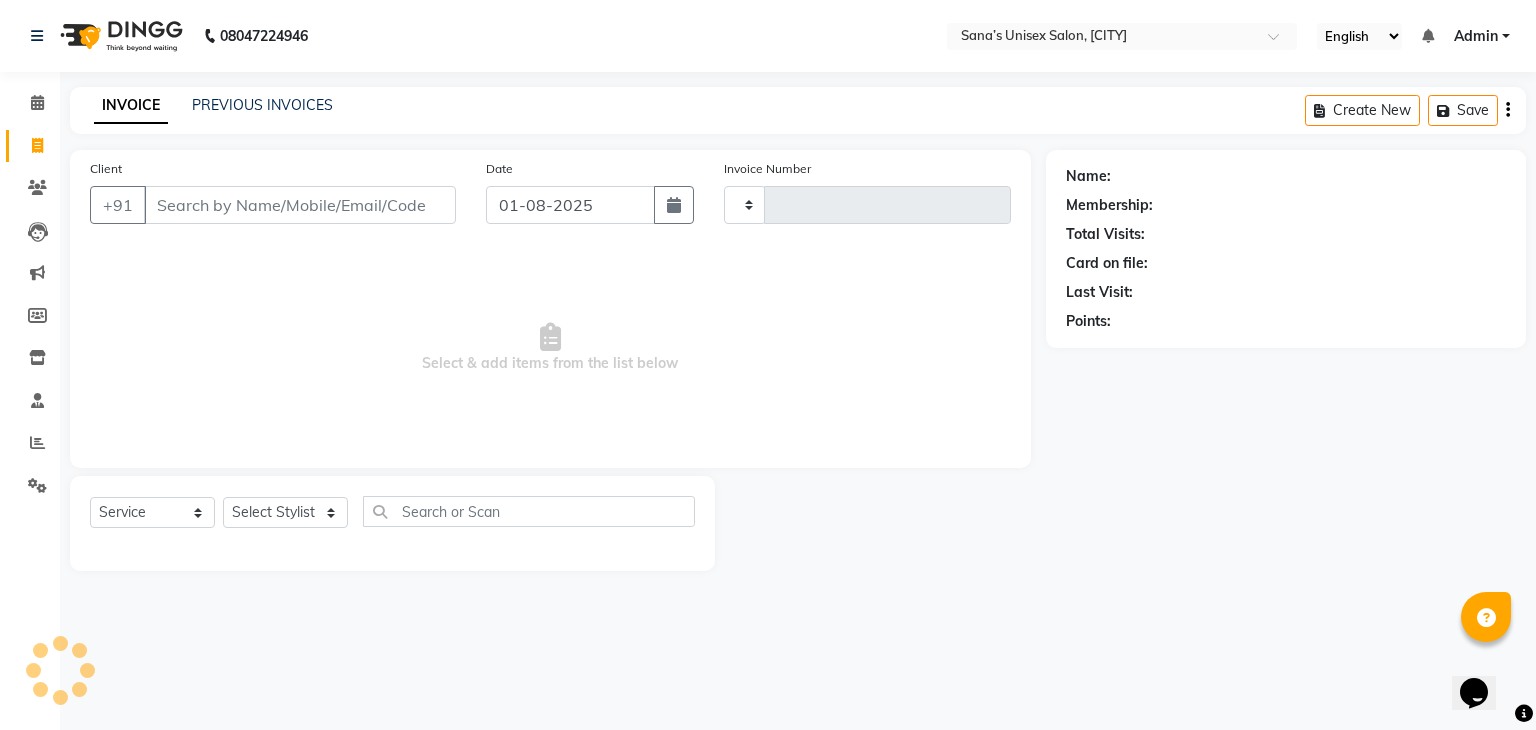 type on "0899" 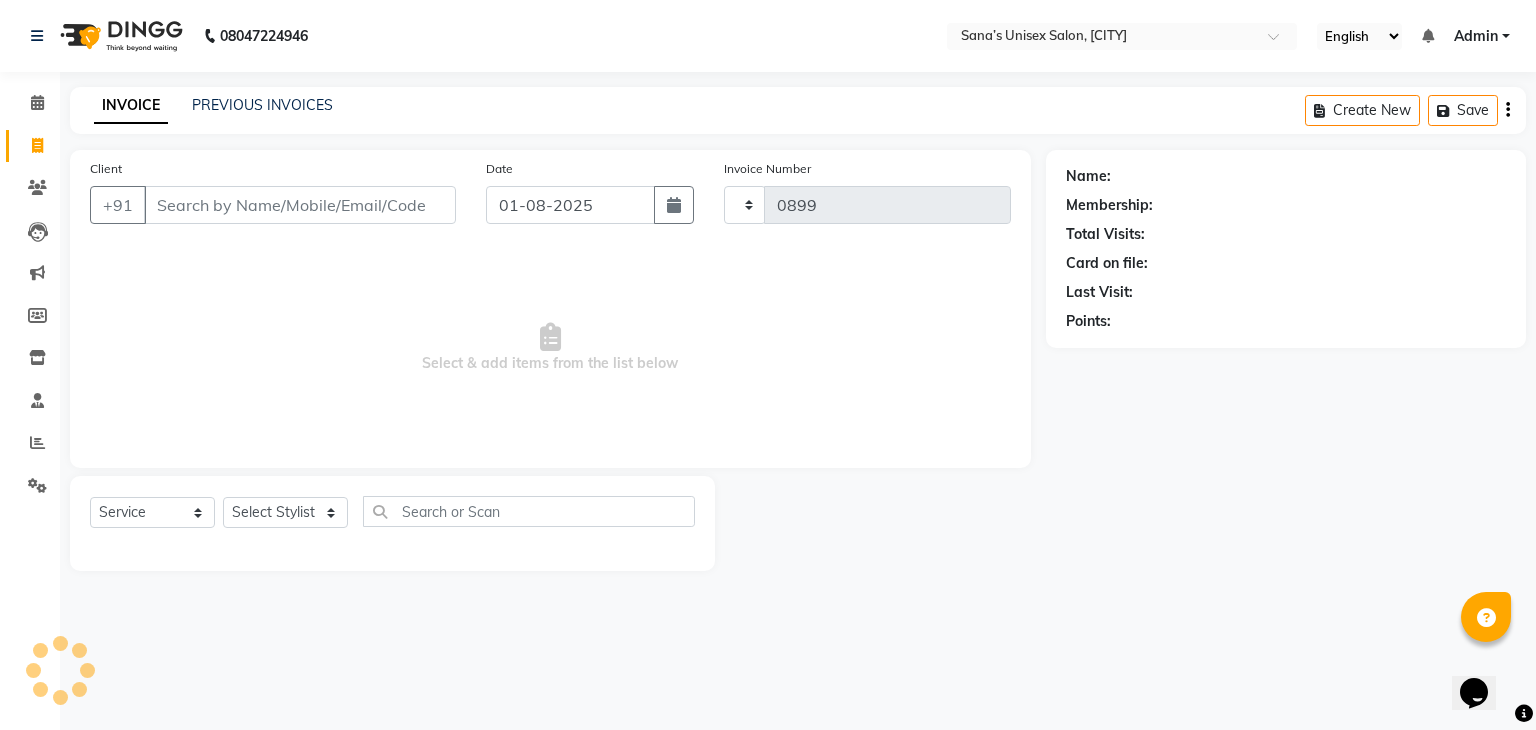 select on "[NUMBER]" 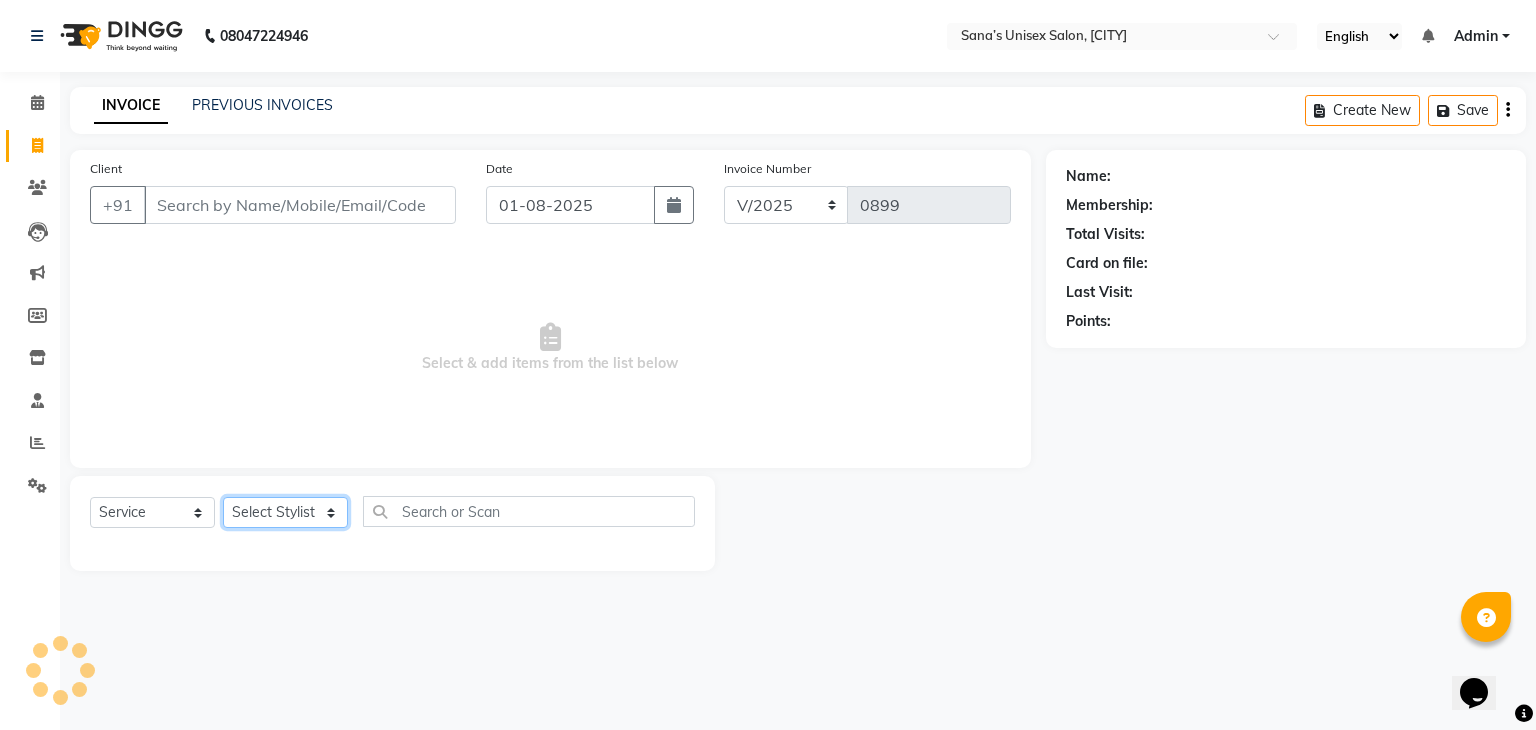 click on "Select Stylist" 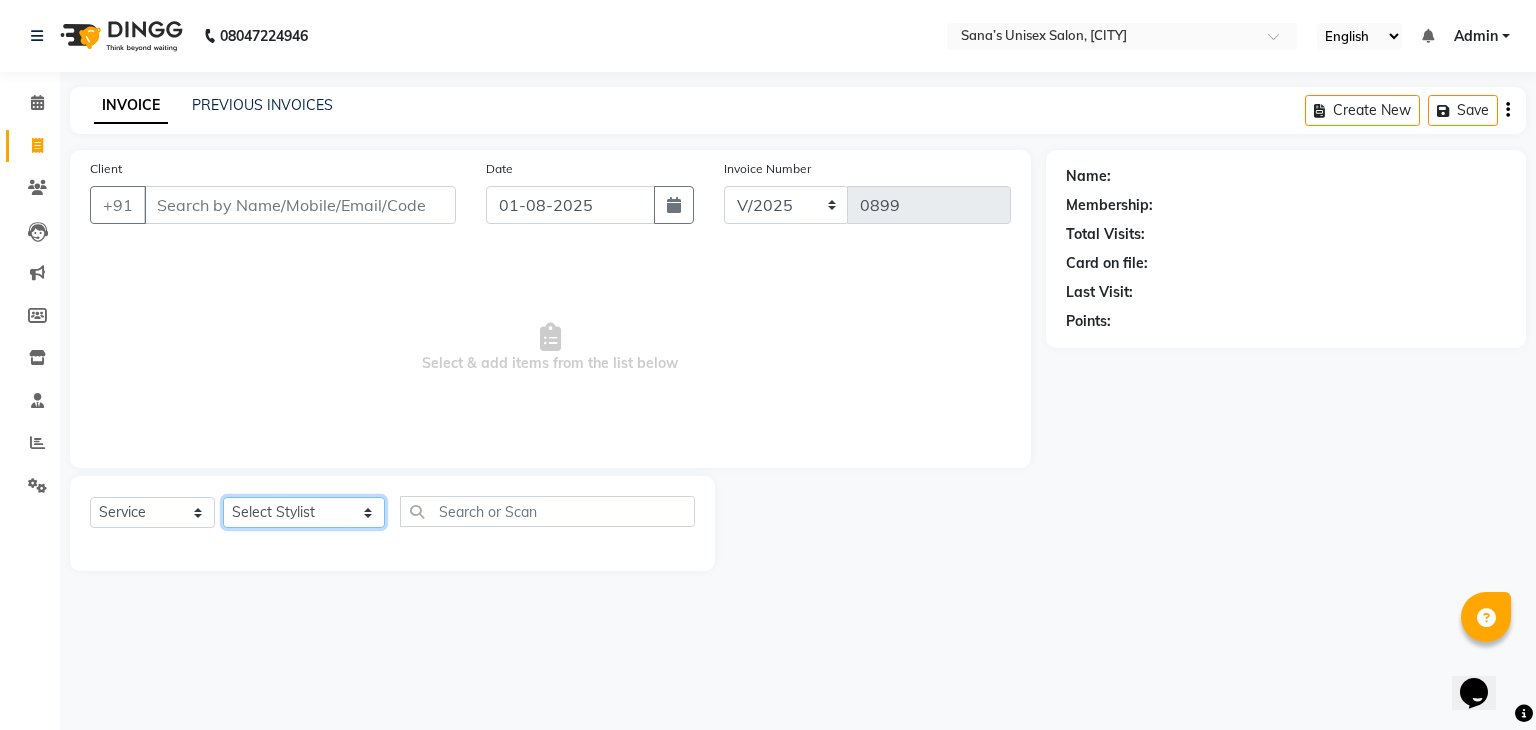 select on "[NUMBER]" 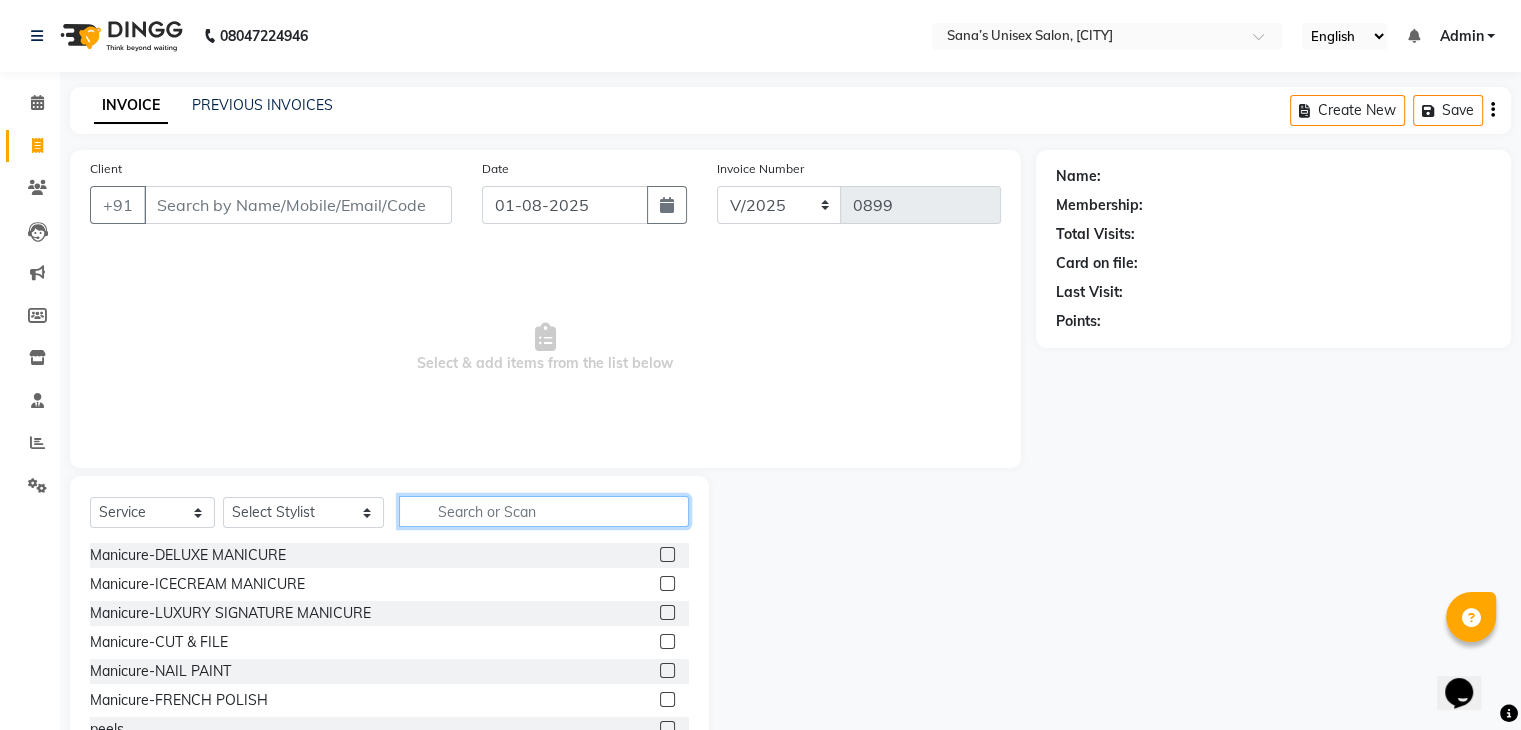 click 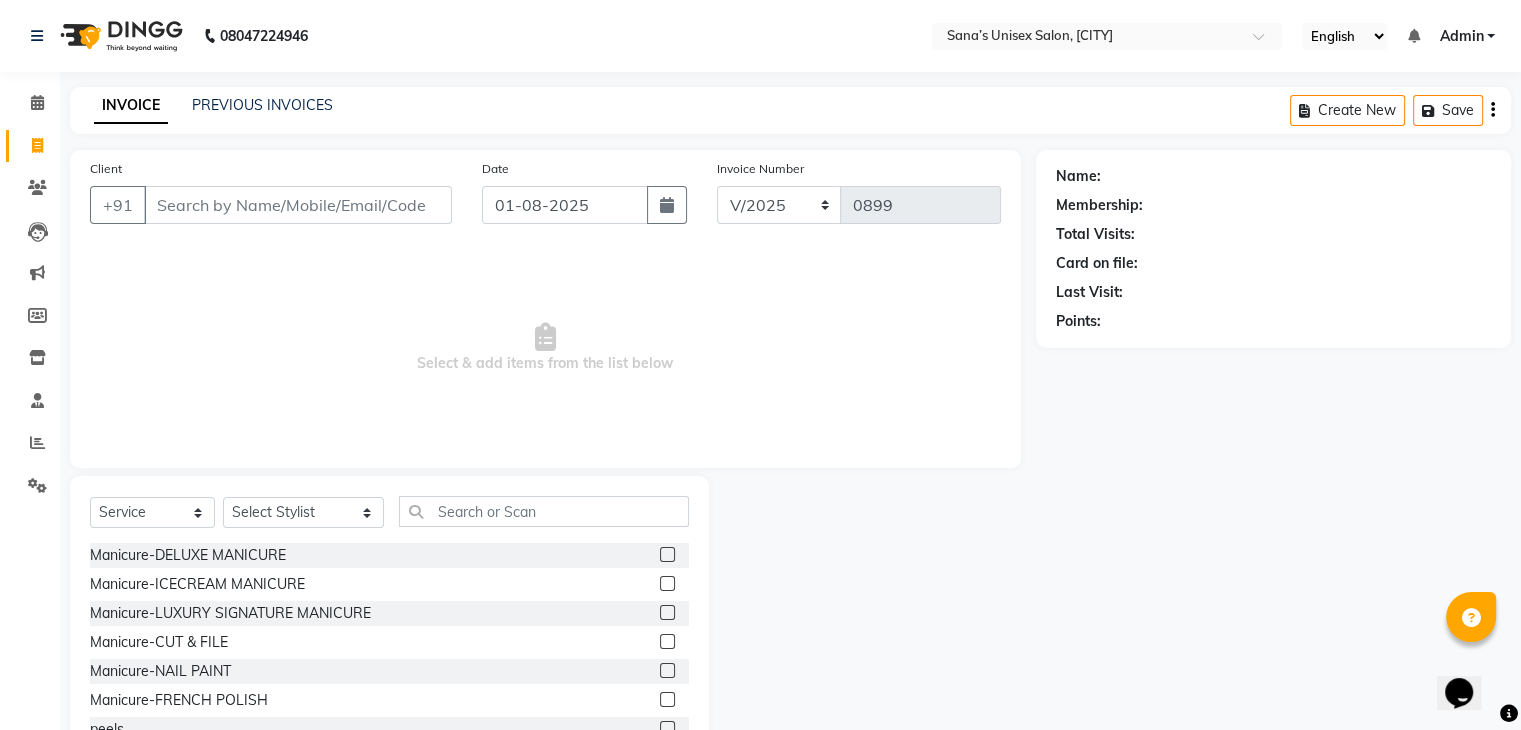scroll, scrollTop: 14, scrollLeft: 0, axis: vertical 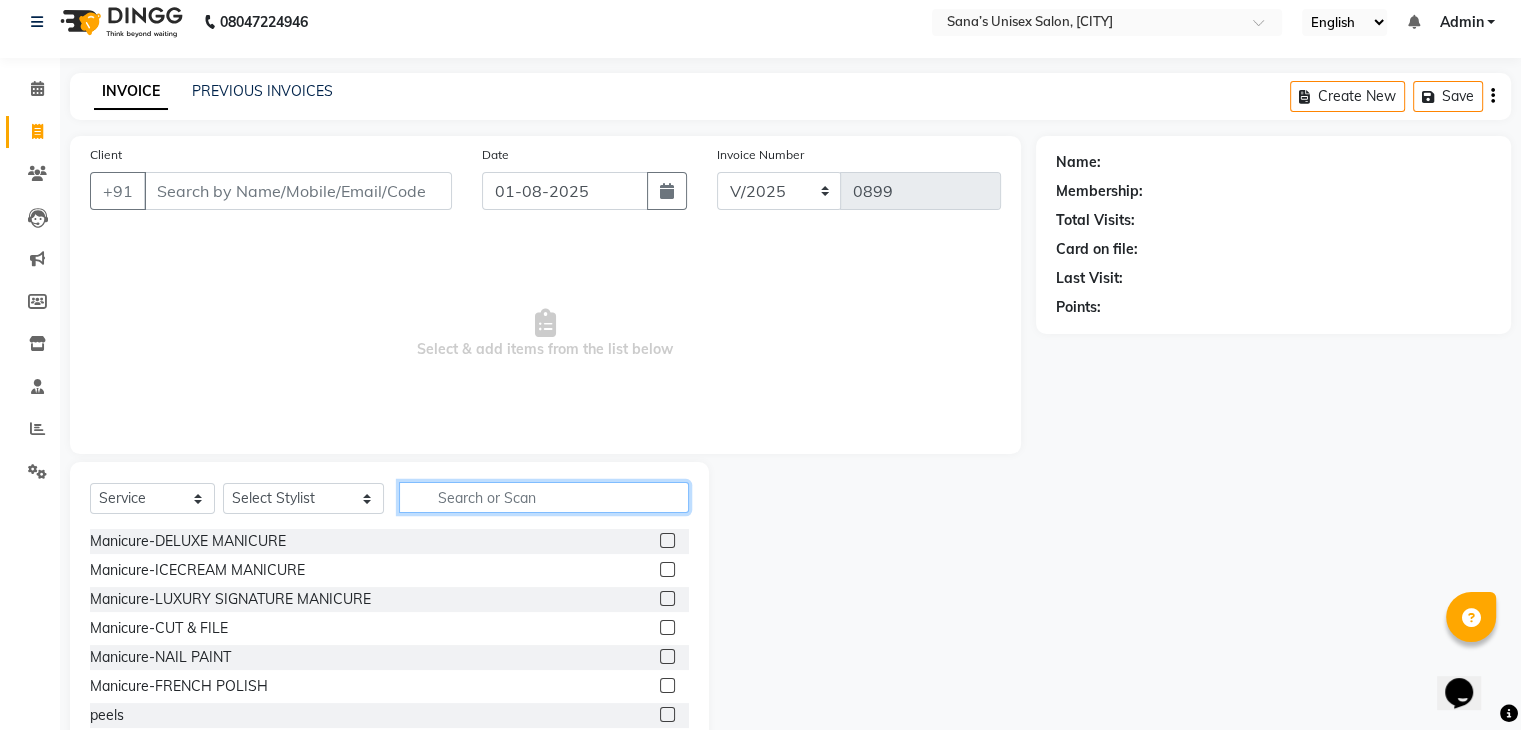 click 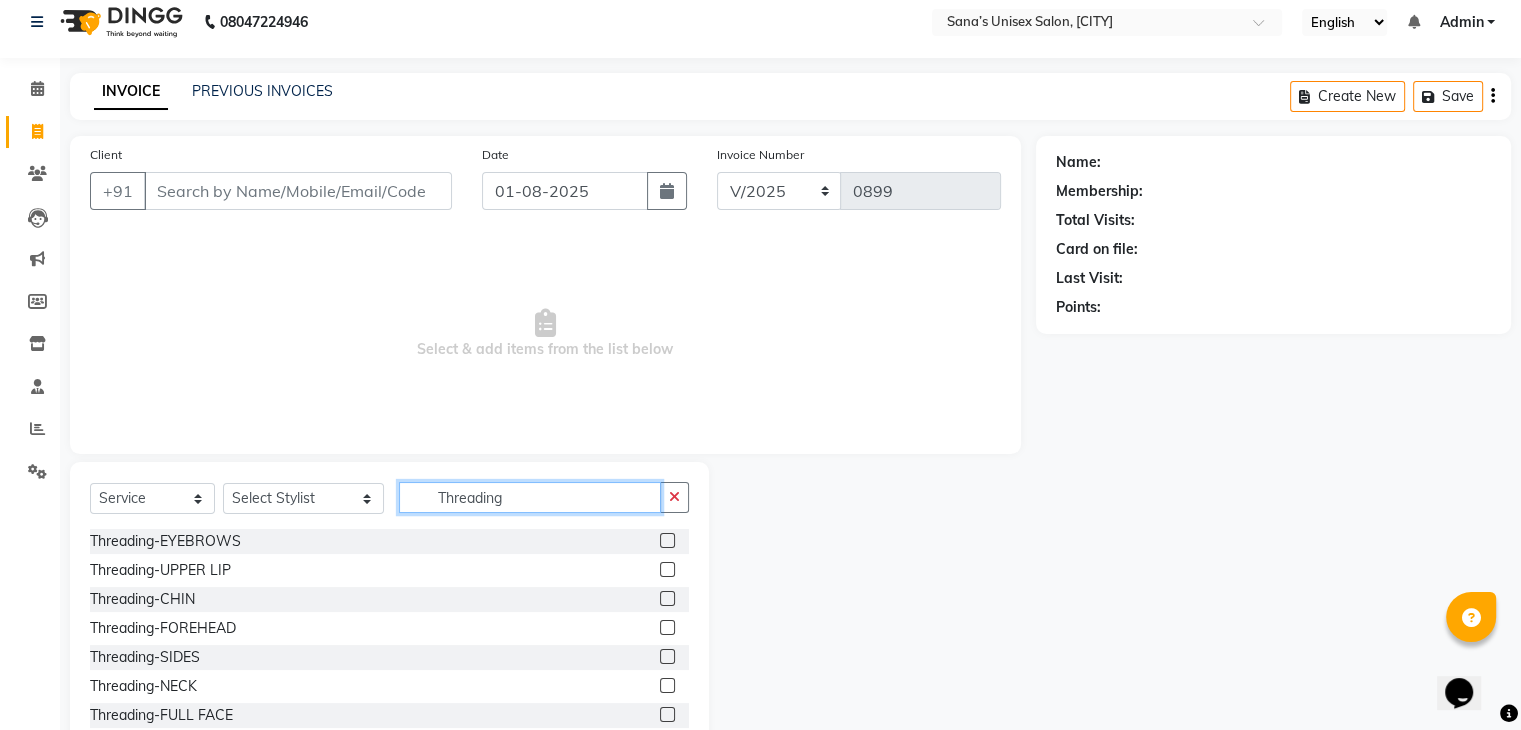 type on "Threading" 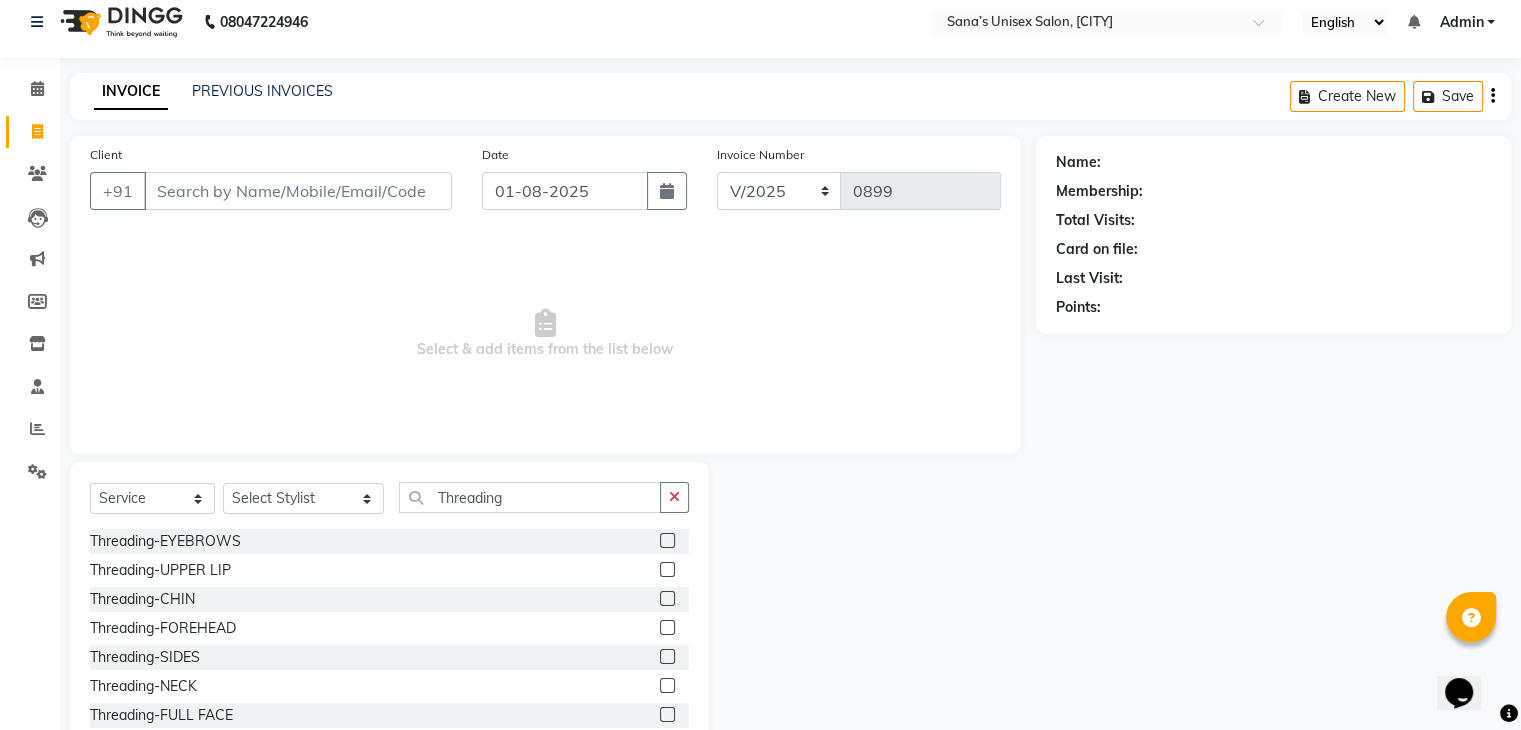 click 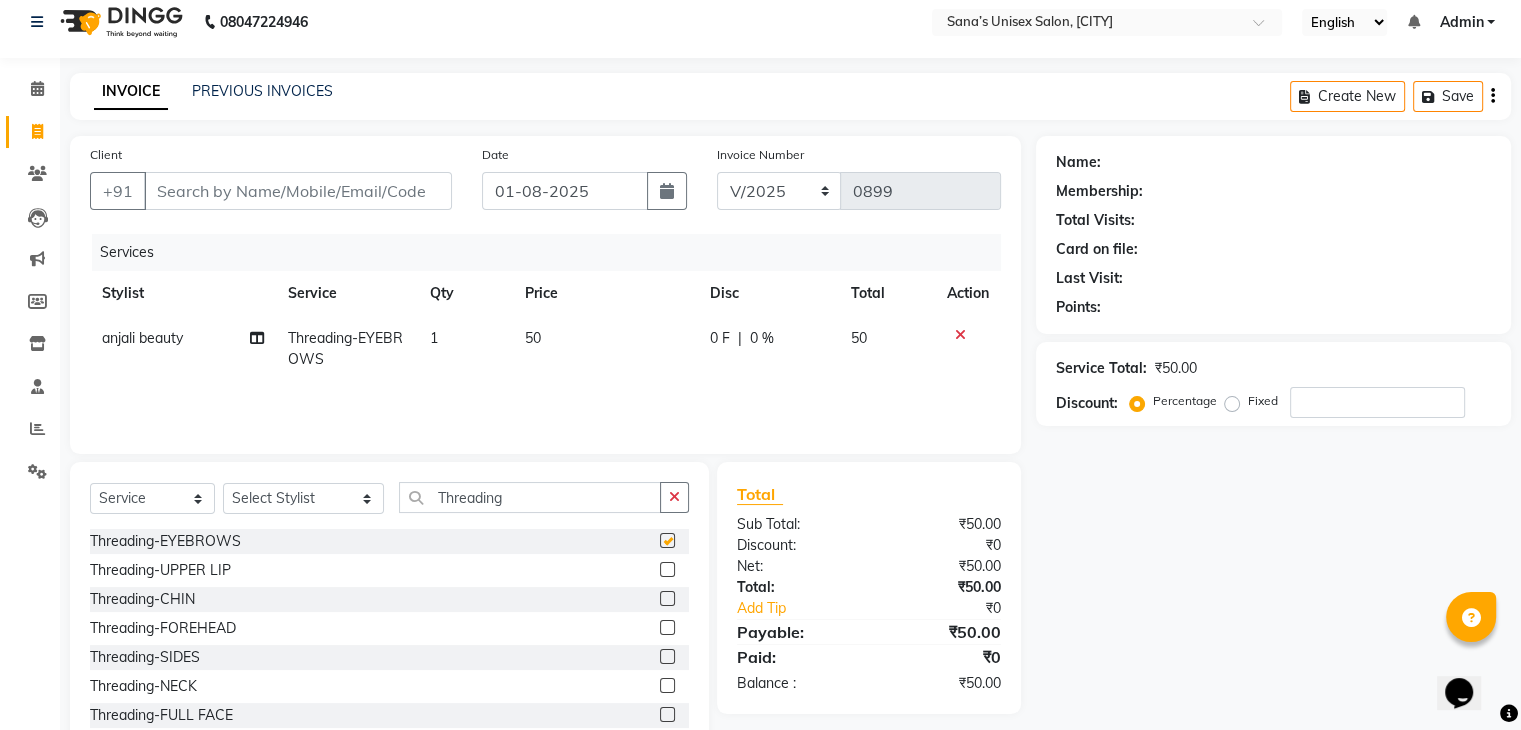 checkbox on "false" 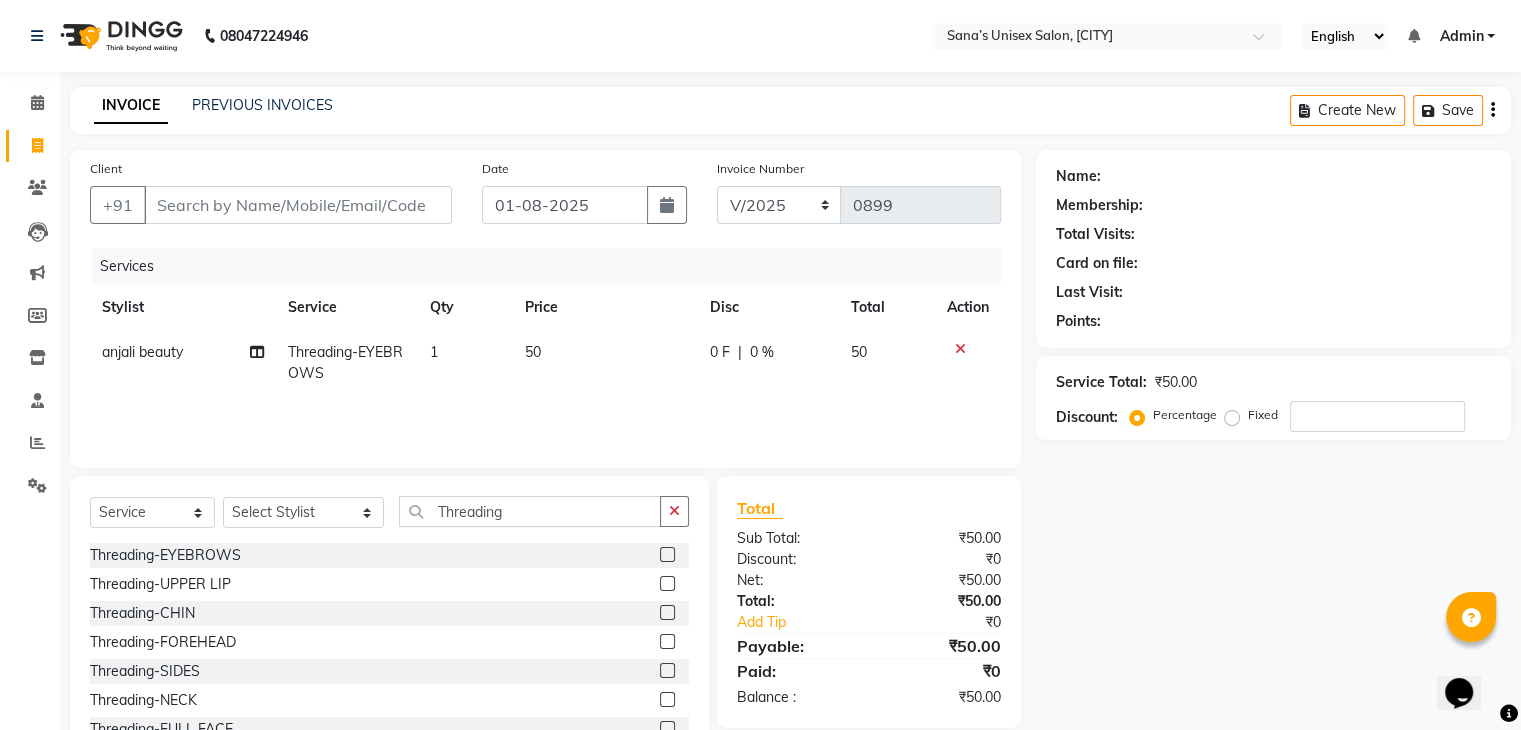 scroll, scrollTop: 0, scrollLeft: 0, axis: both 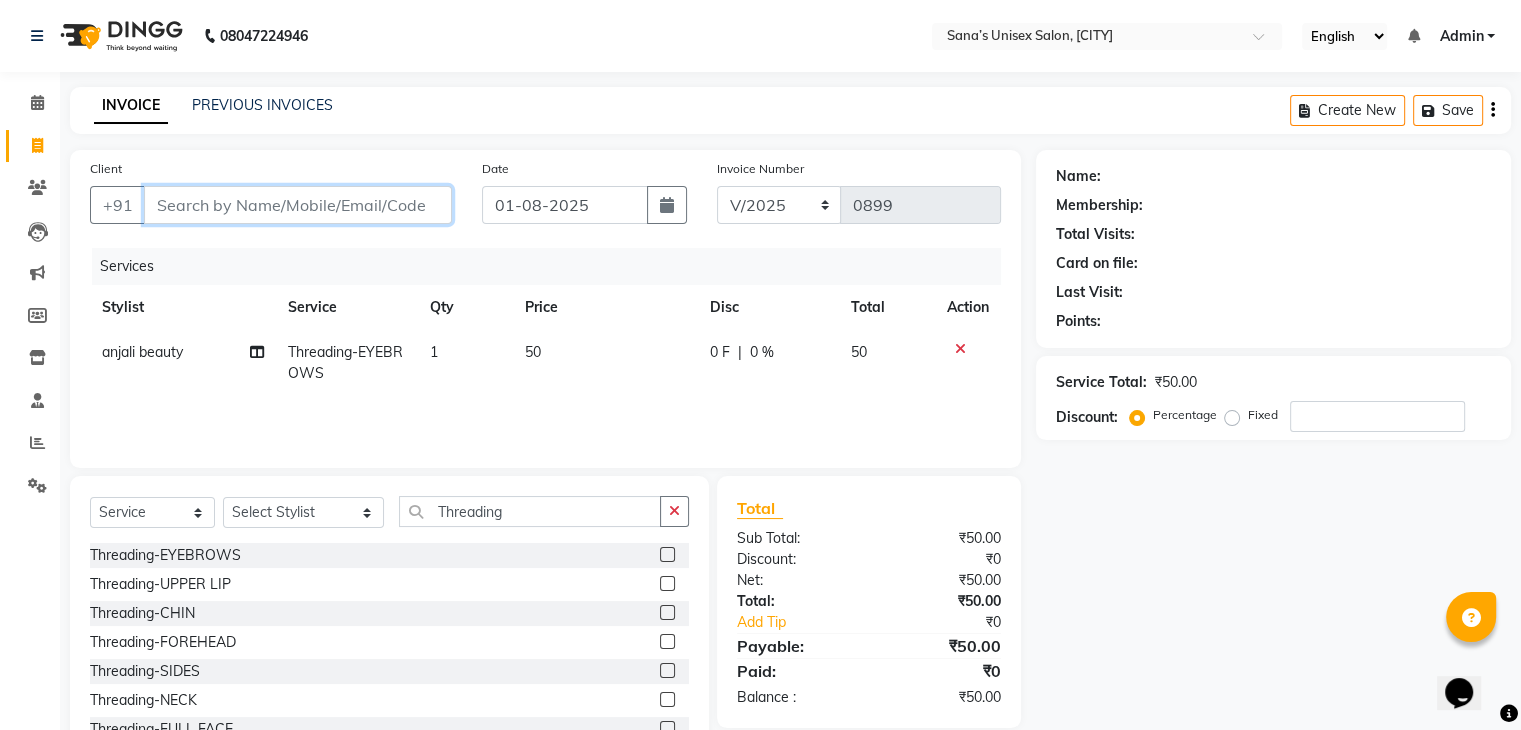 click on "Client" at bounding box center (298, 205) 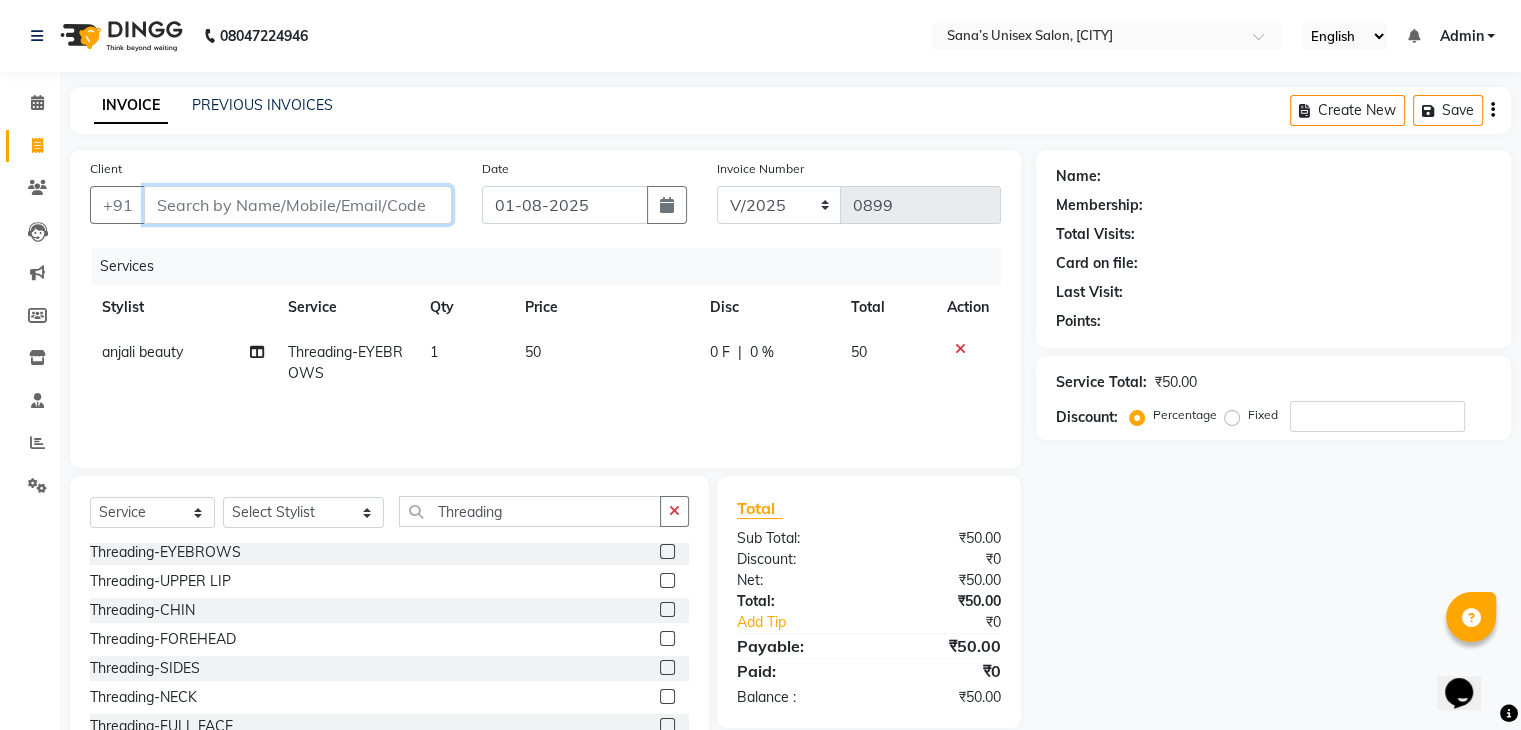 scroll, scrollTop: 0, scrollLeft: 0, axis: both 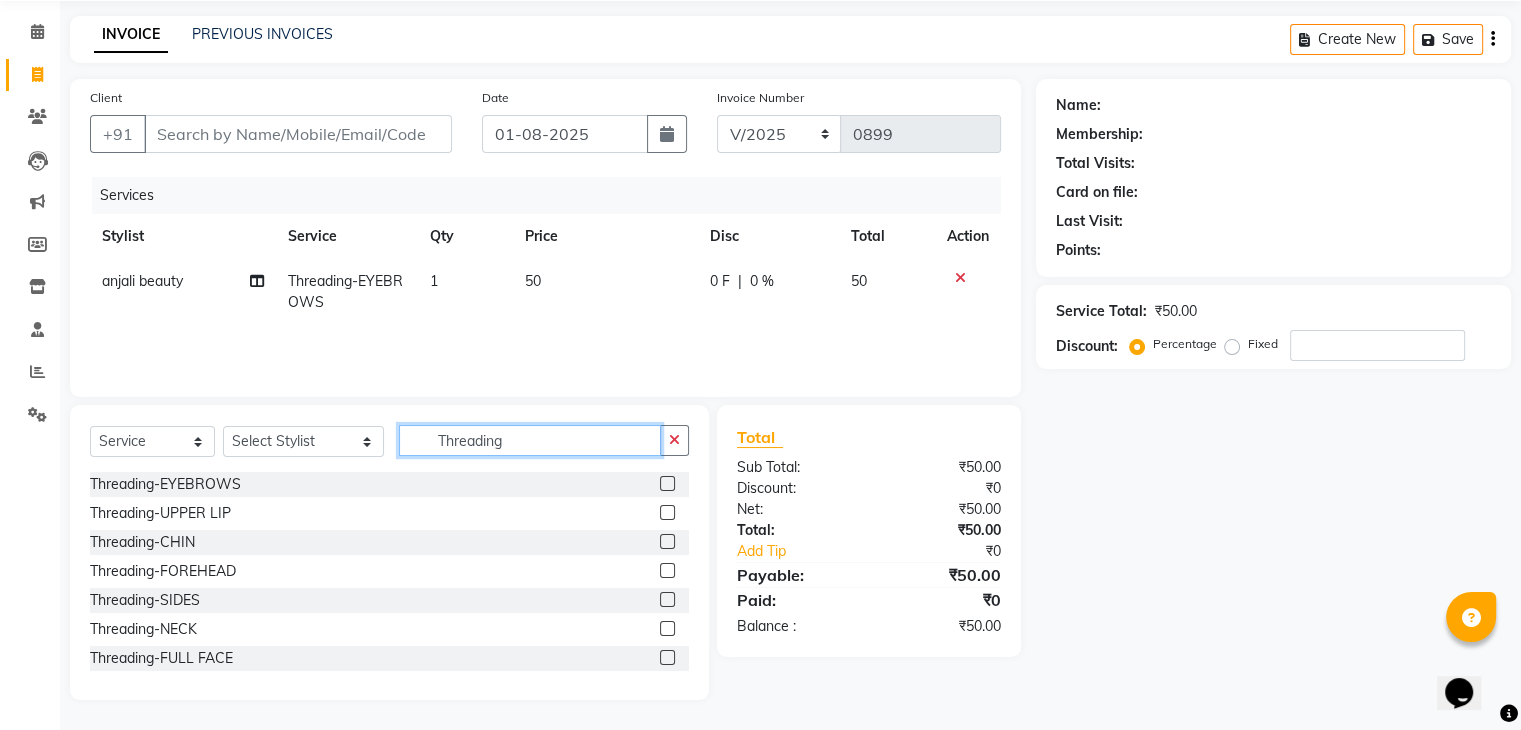 click on "Threading" 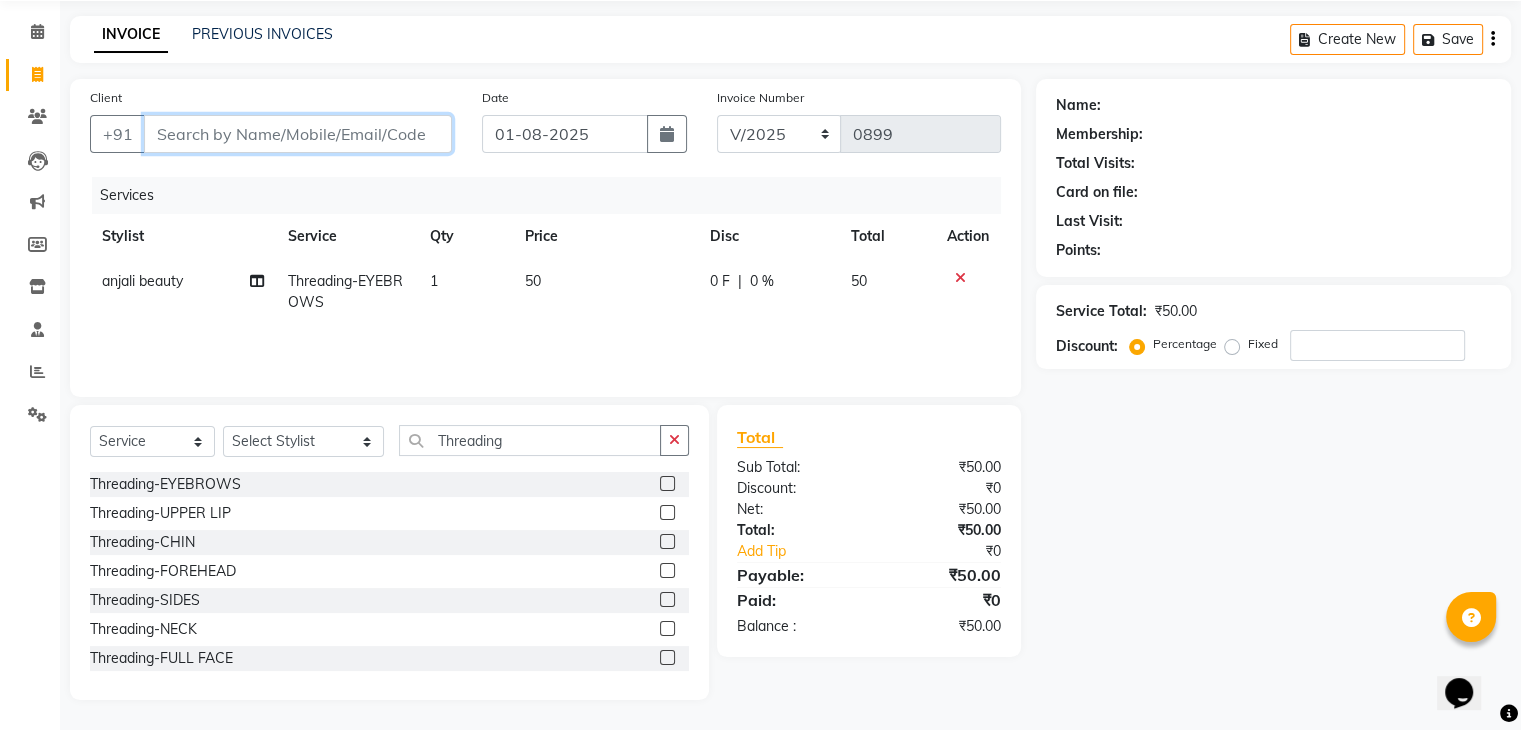 click on "Client" at bounding box center (298, 134) 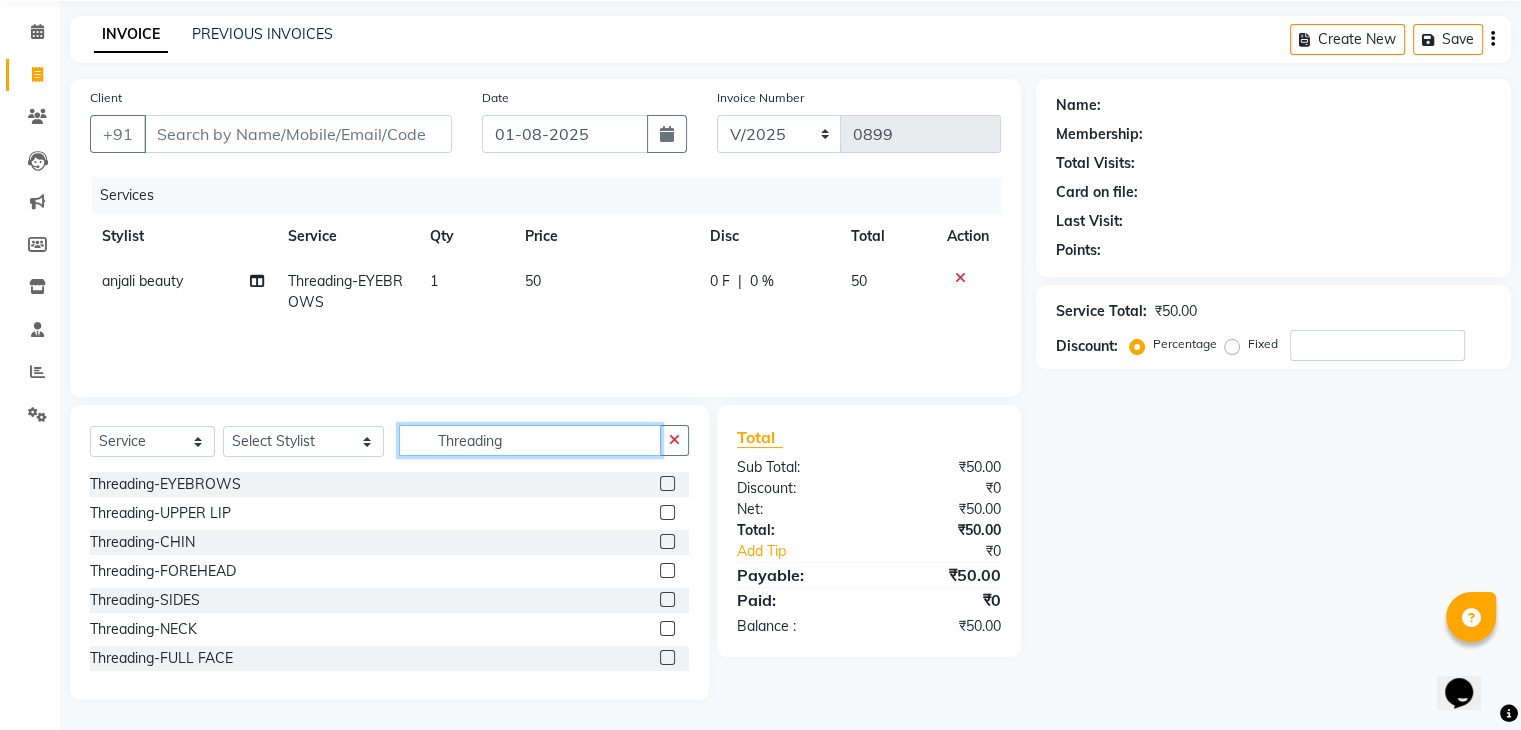 click on "Threading" 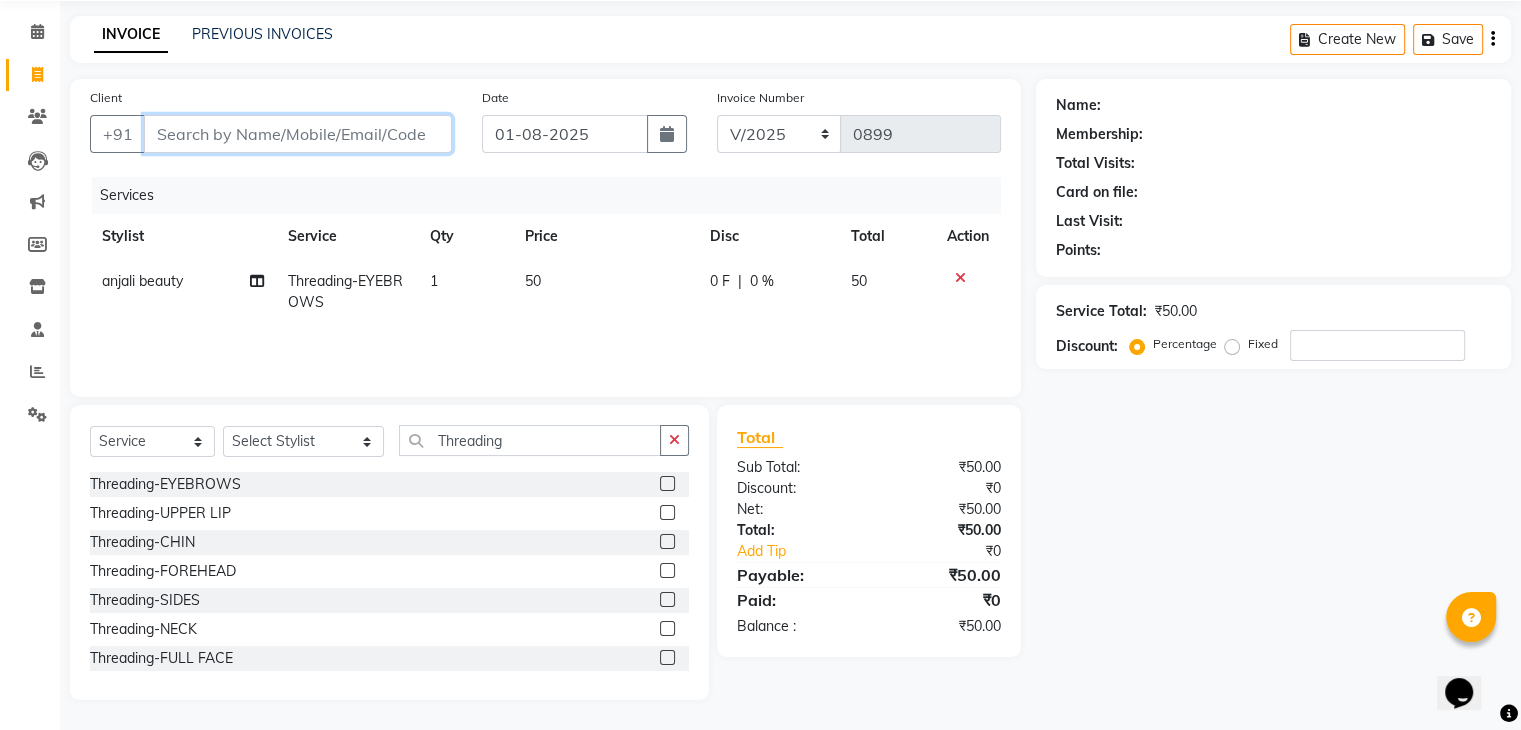 click on "Client" at bounding box center (298, 134) 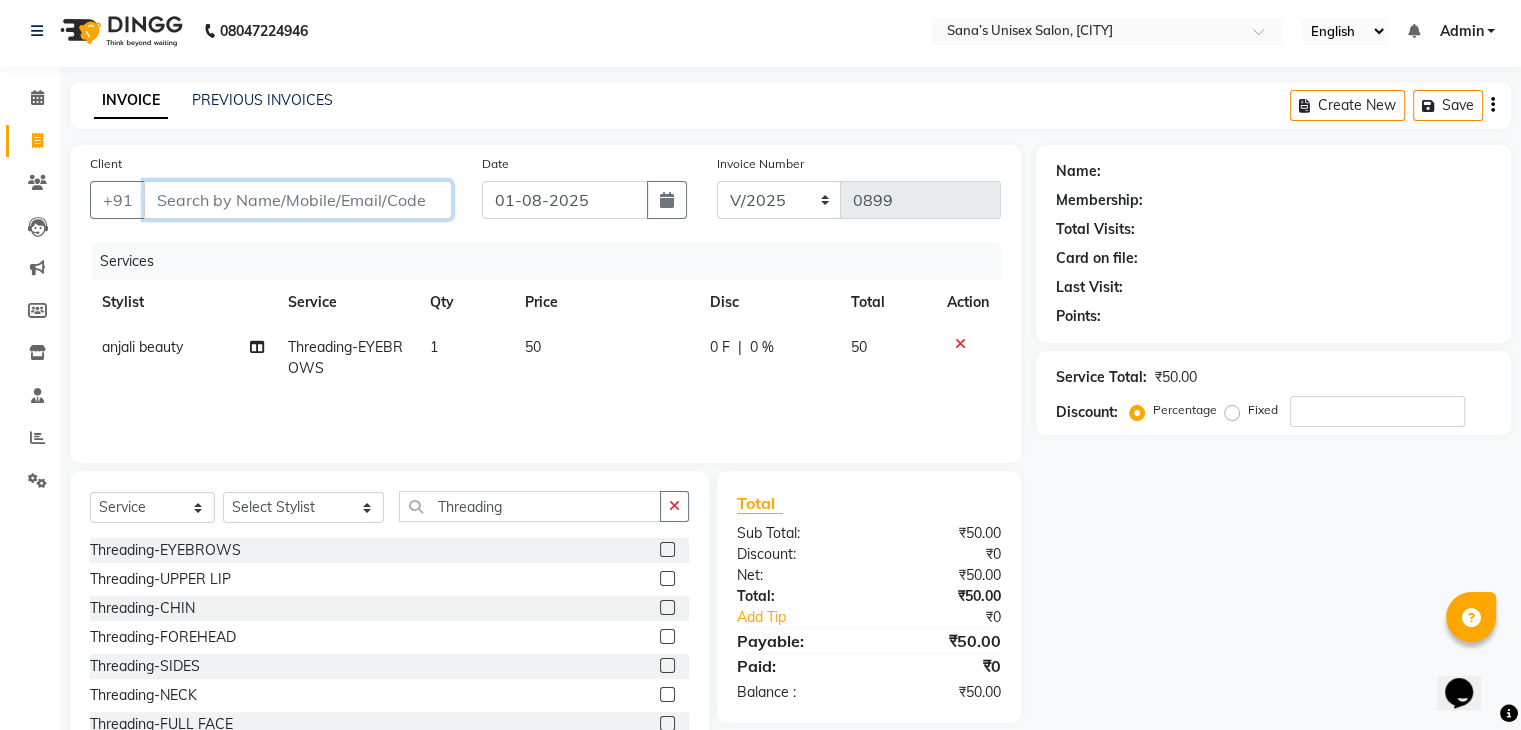 scroll, scrollTop: 0, scrollLeft: 0, axis: both 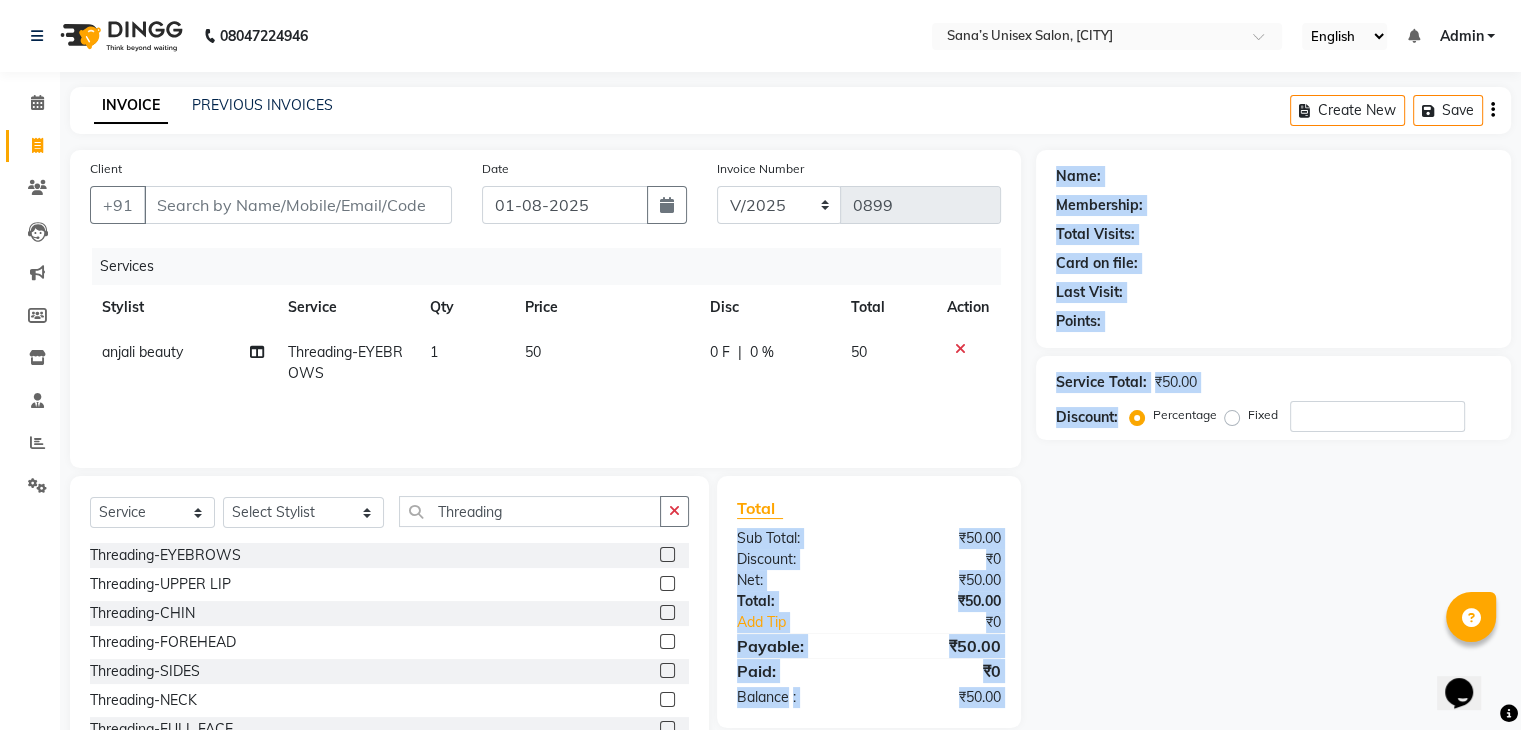 drag, startPoint x: 737, startPoint y: 533, endPoint x: 1013, endPoint y: 641, distance: 296.37814 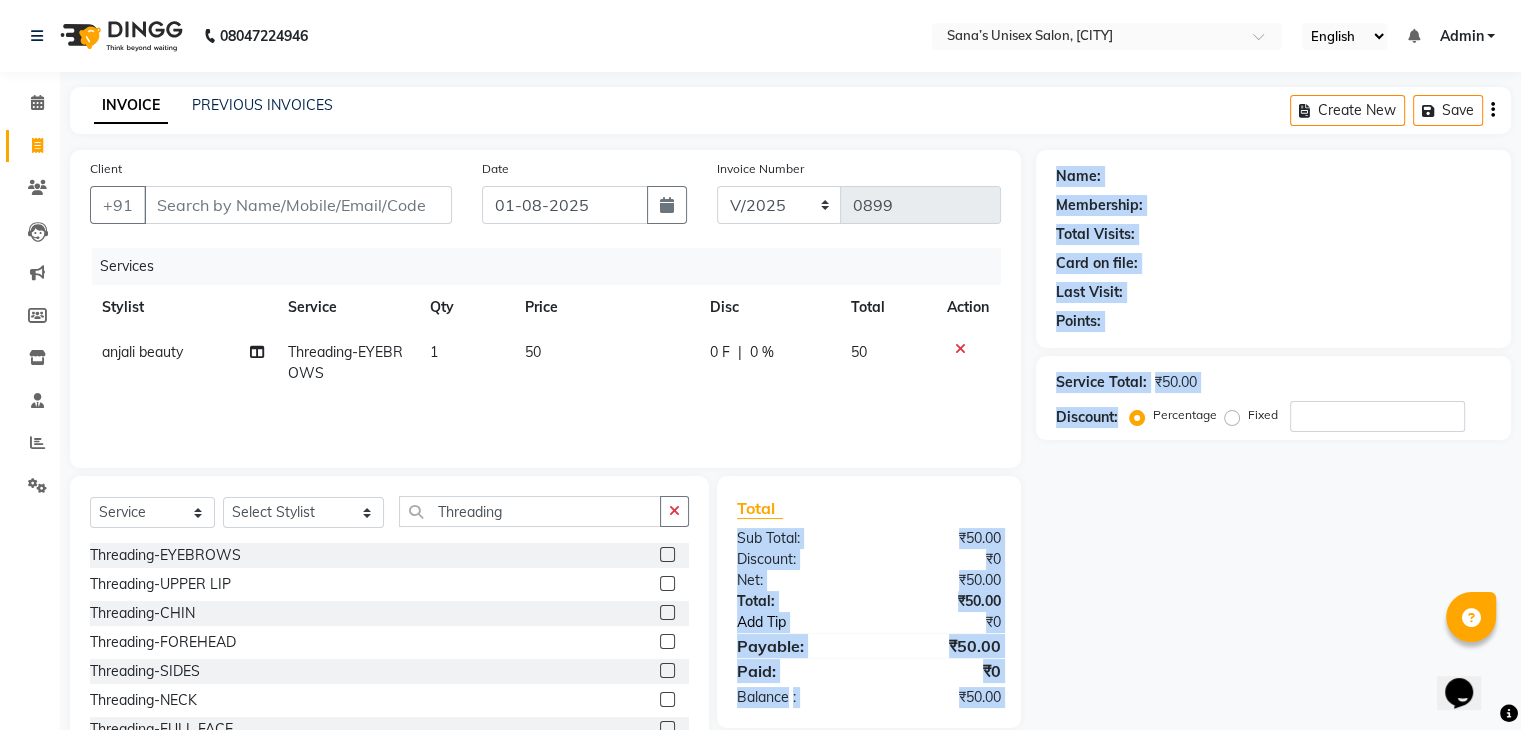 click on "Add Tip" 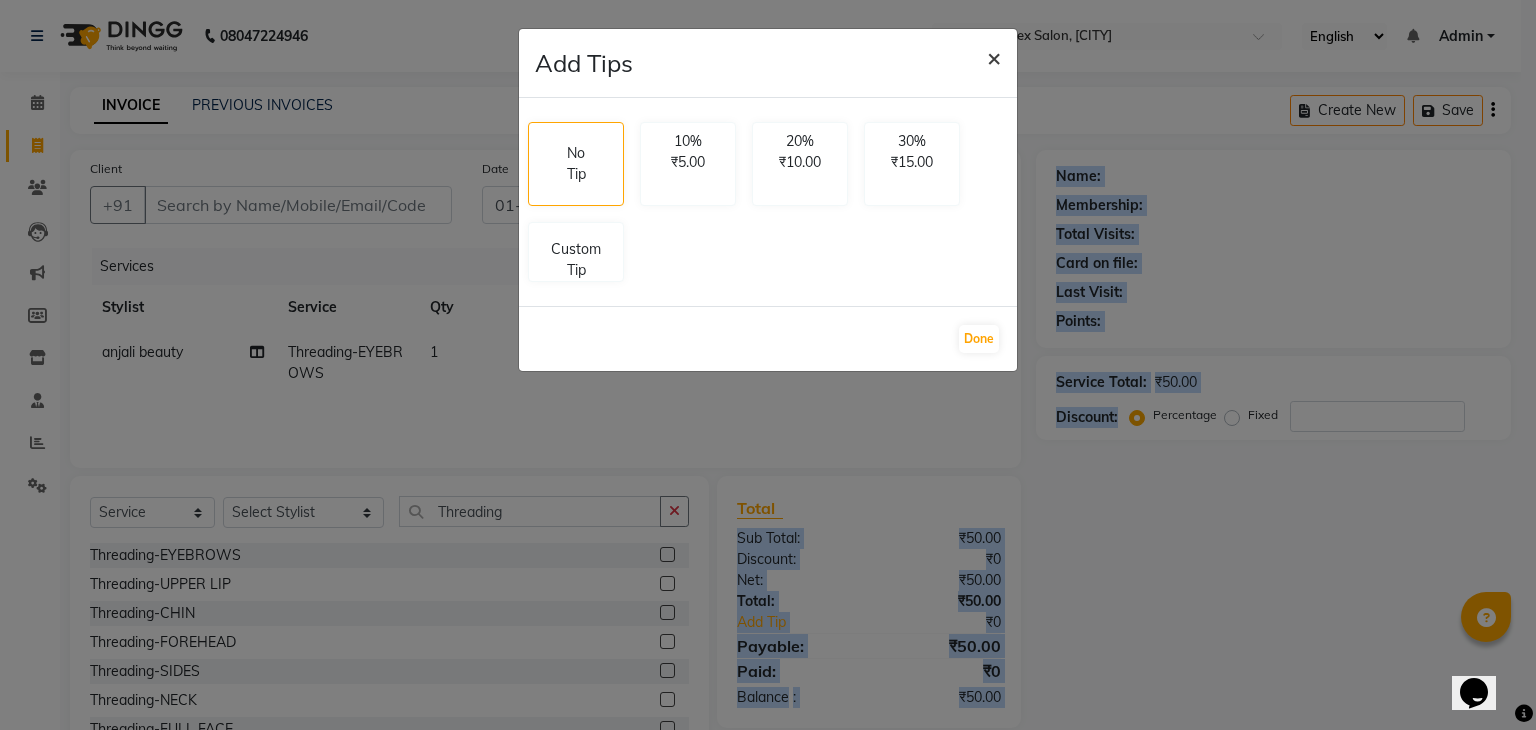 click on "×" 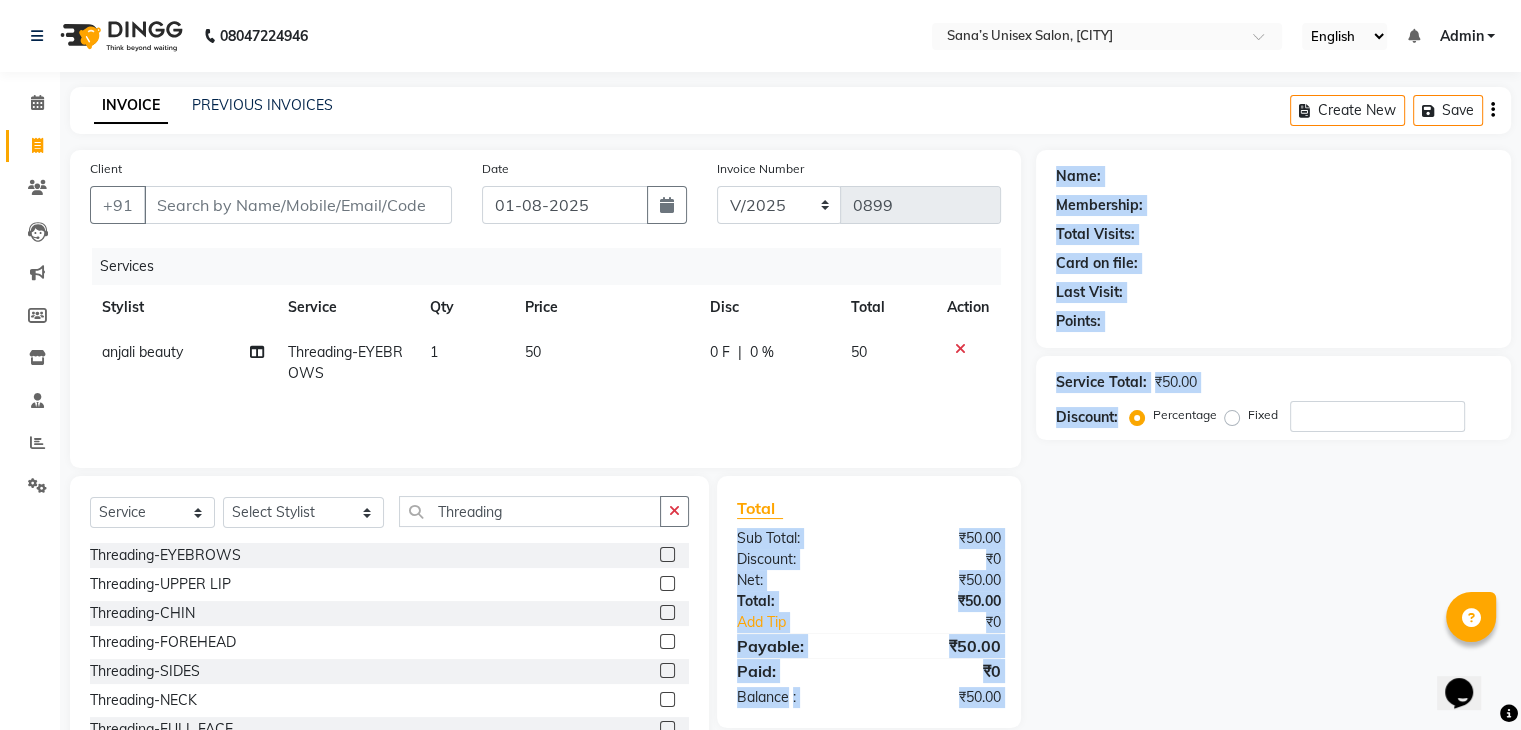 click on "Name: Membership: Total Visits: Card on file: Last Visit:  Points:  Service Total:  ₹50.00  Discount:  Percentage   Fixed" 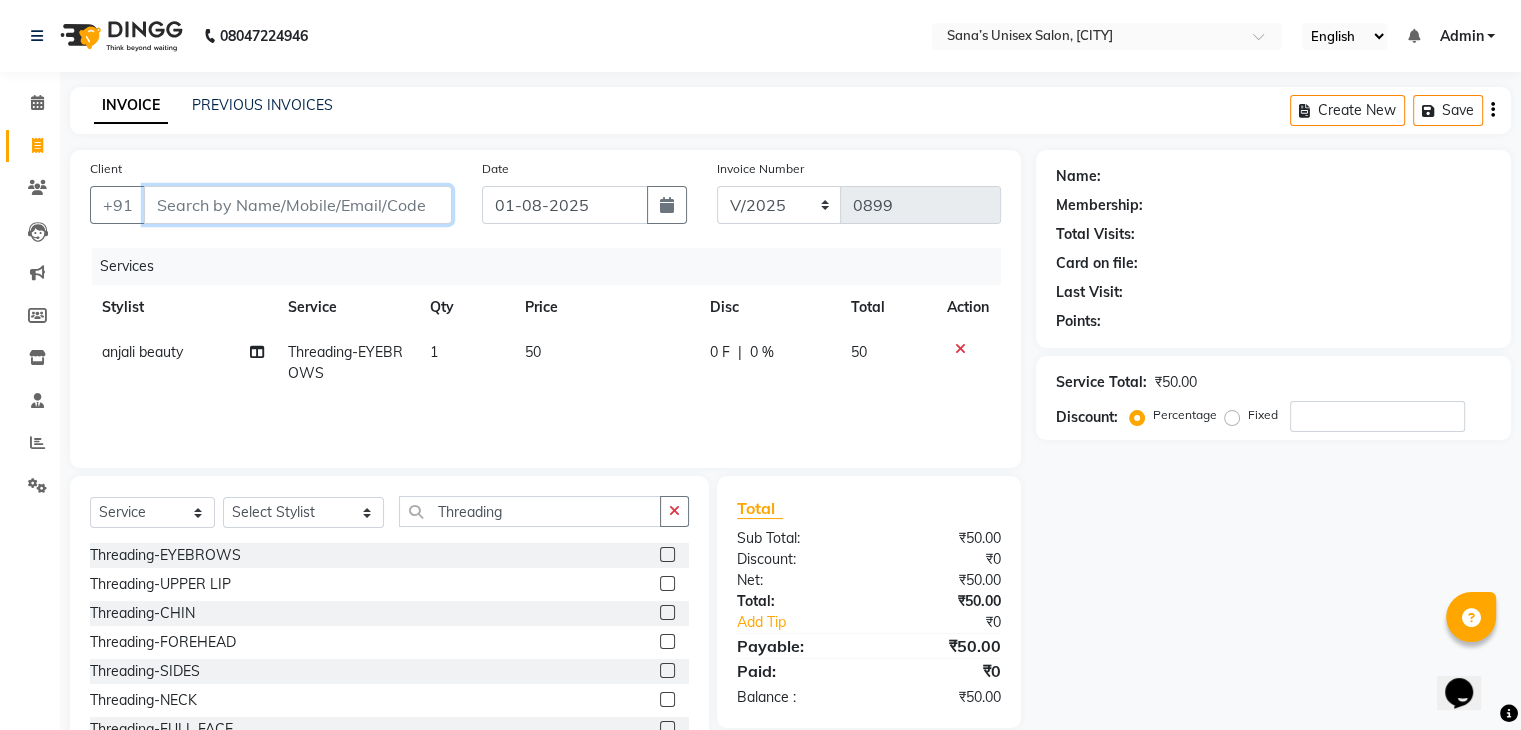 drag, startPoint x: 385, startPoint y: 210, endPoint x: 328, endPoint y: 29, distance: 189.76302 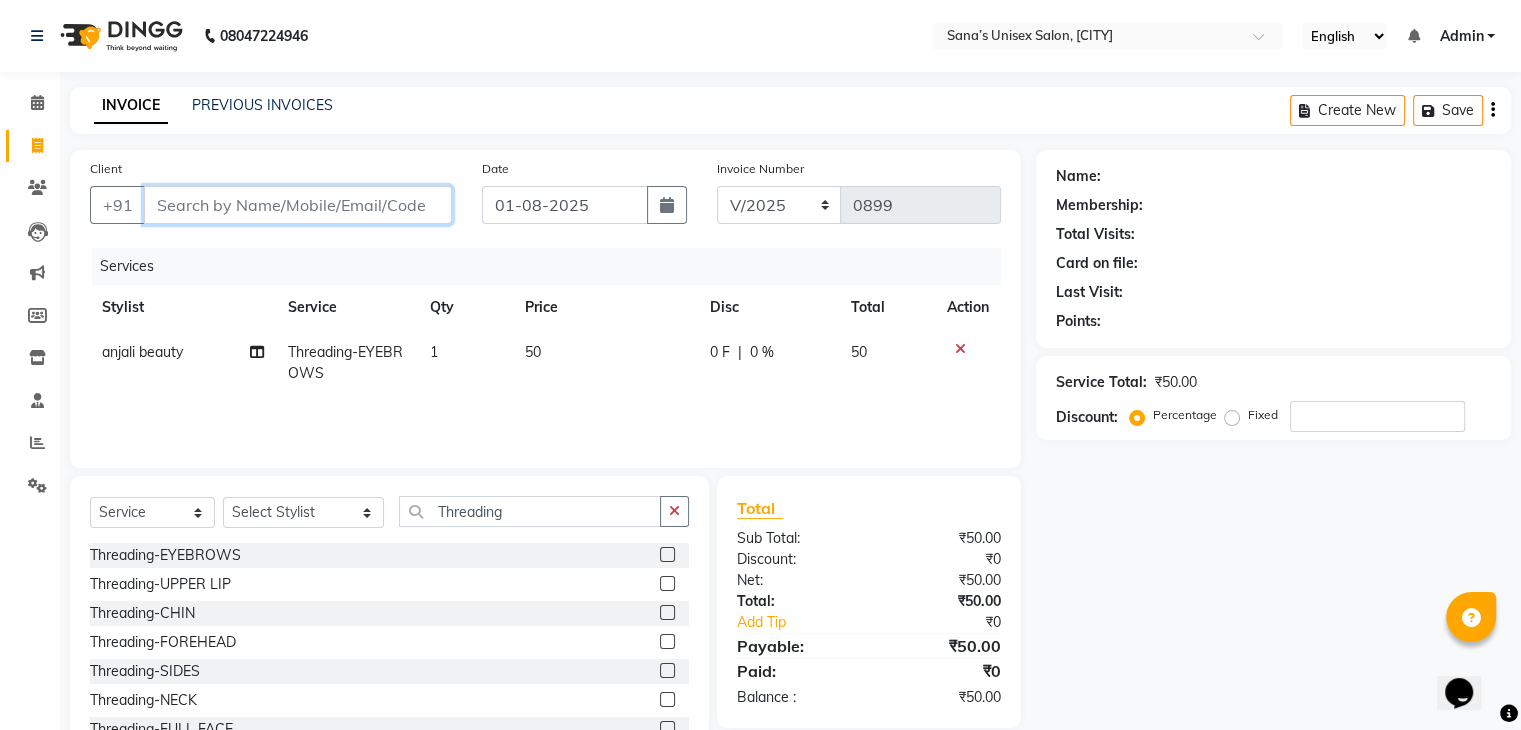 click on "Client" at bounding box center (298, 205) 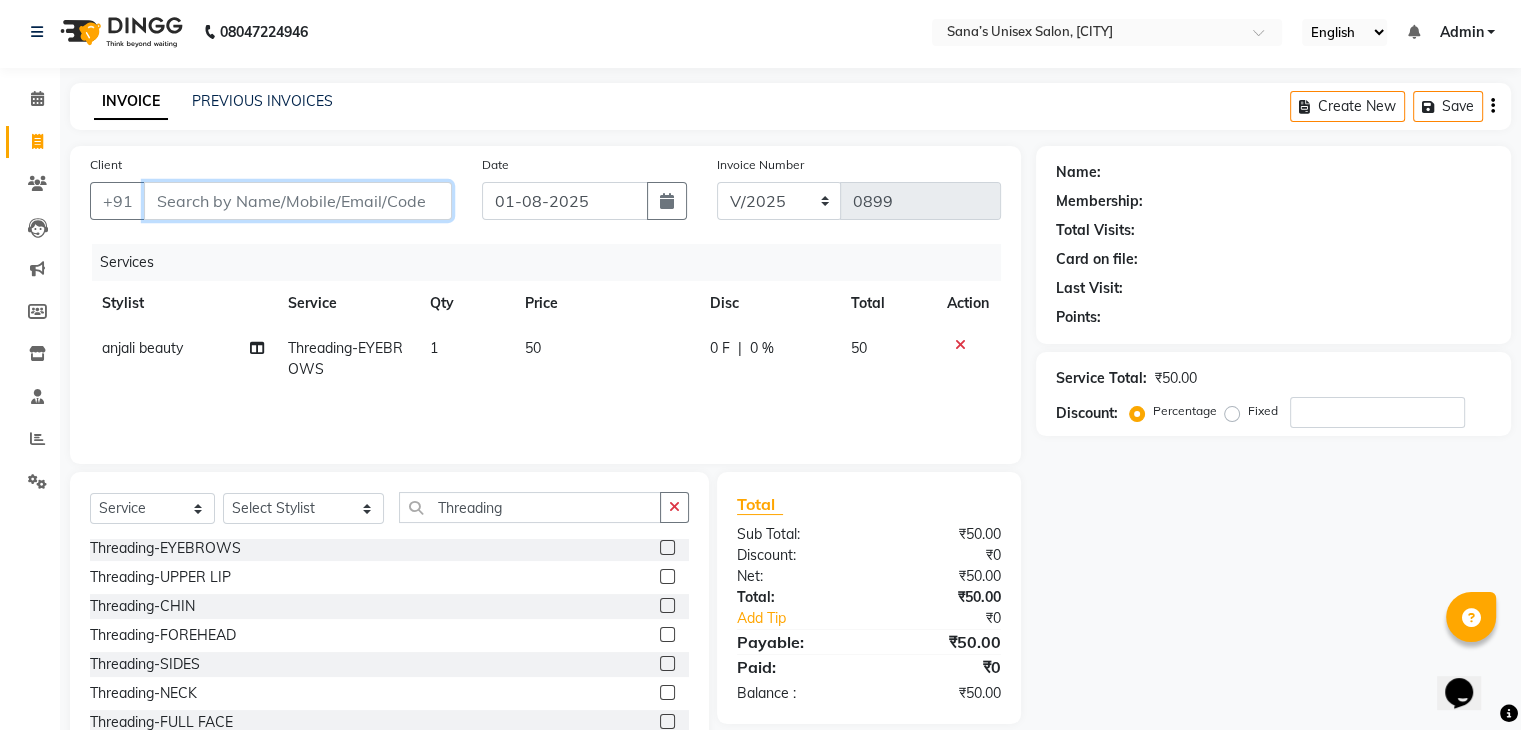 scroll, scrollTop: 0, scrollLeft: 0, axis: both 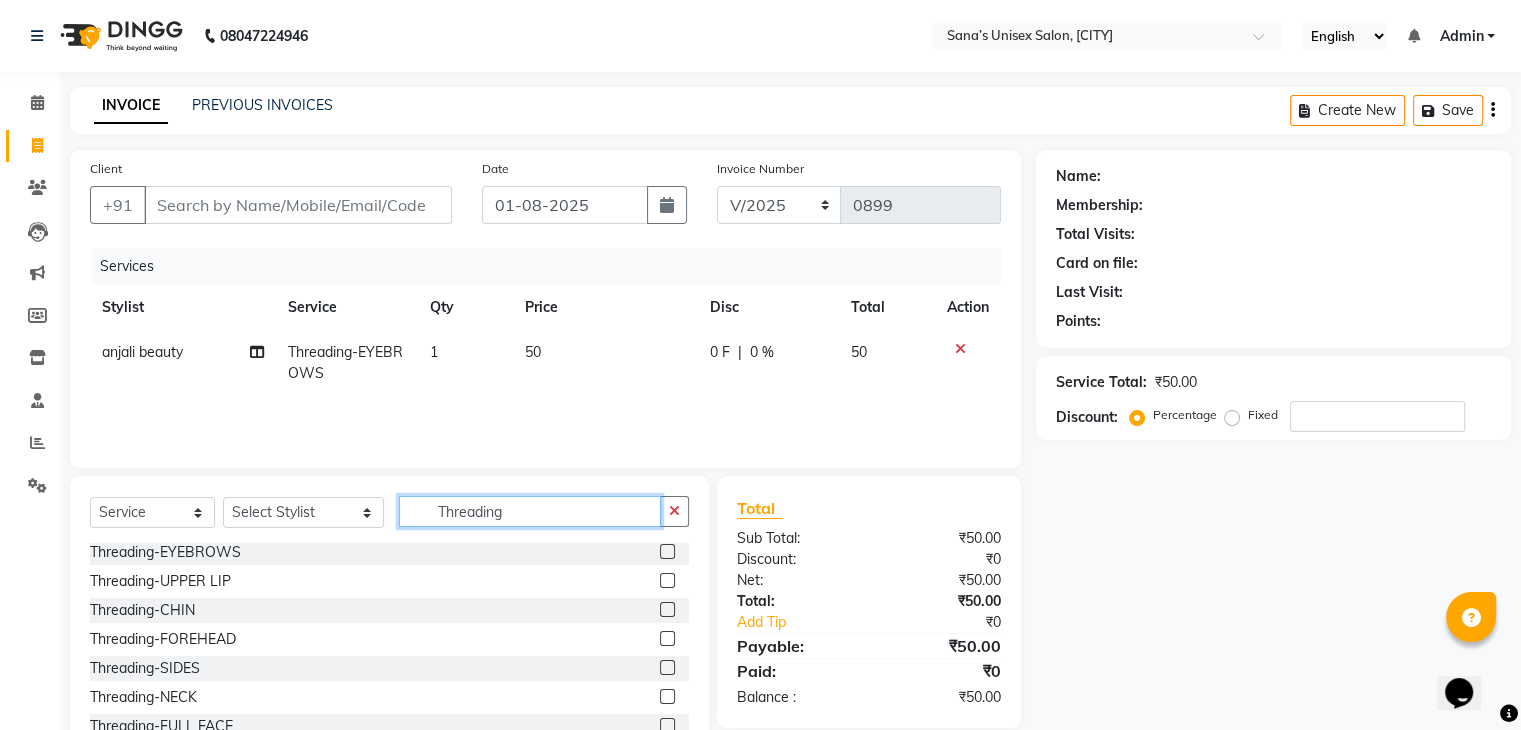 click on "Threading" 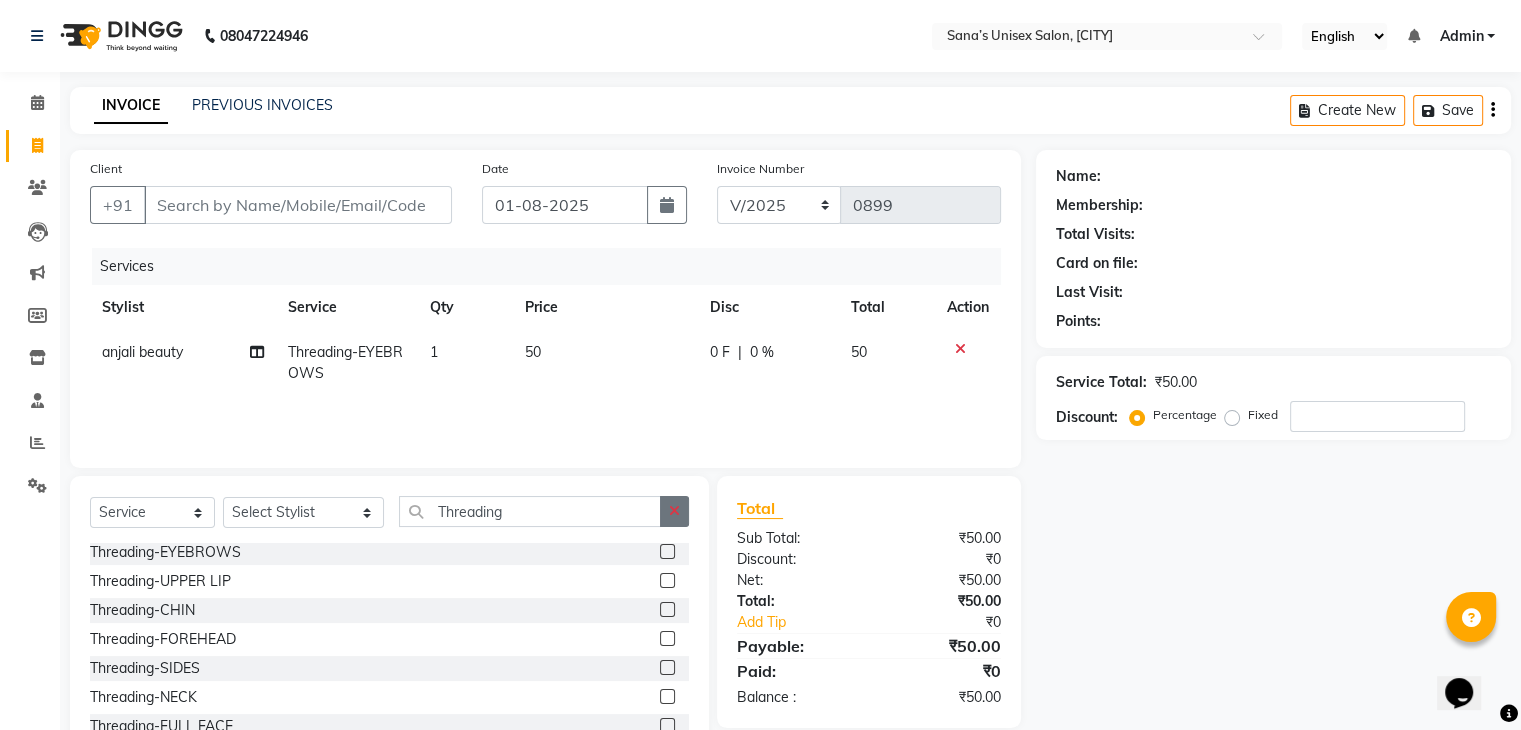click 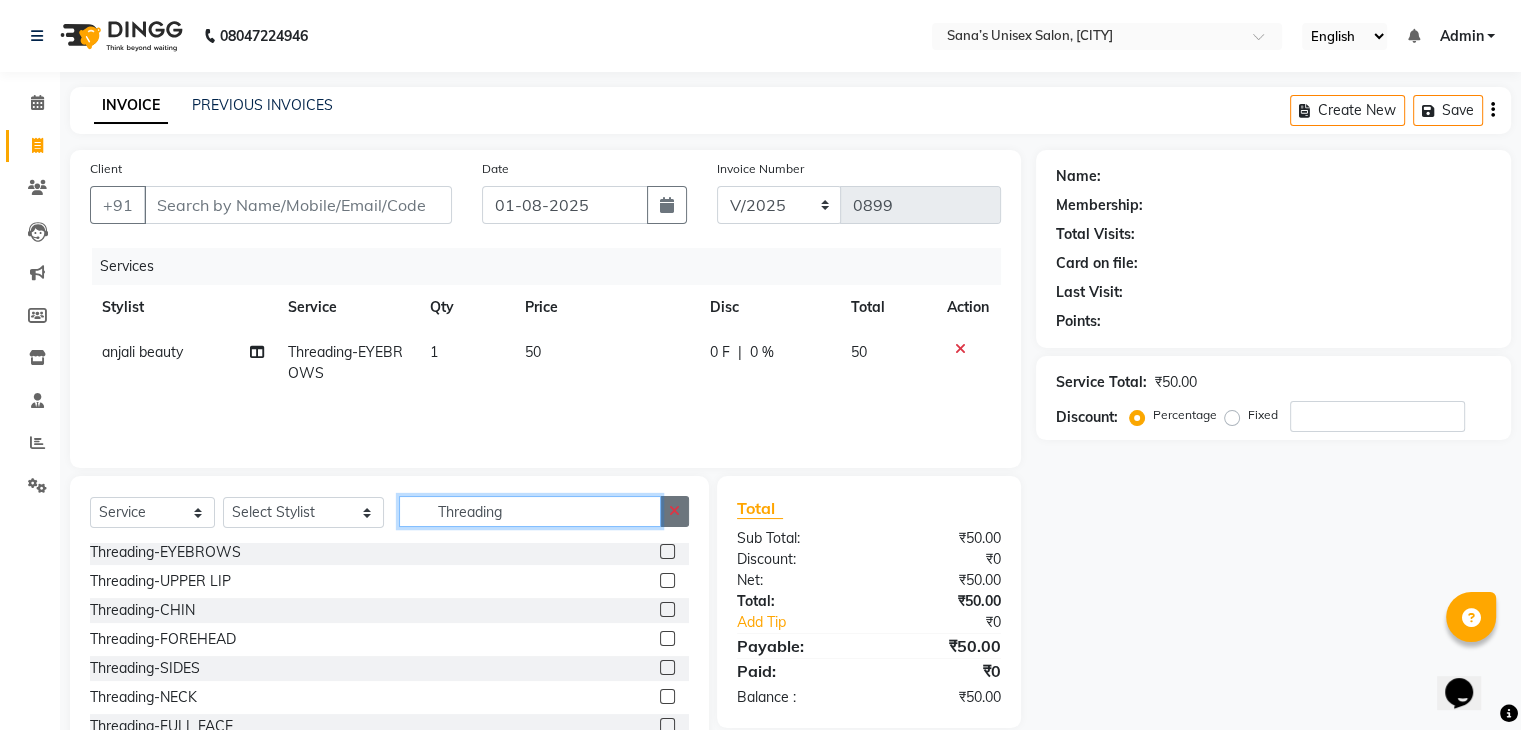 type 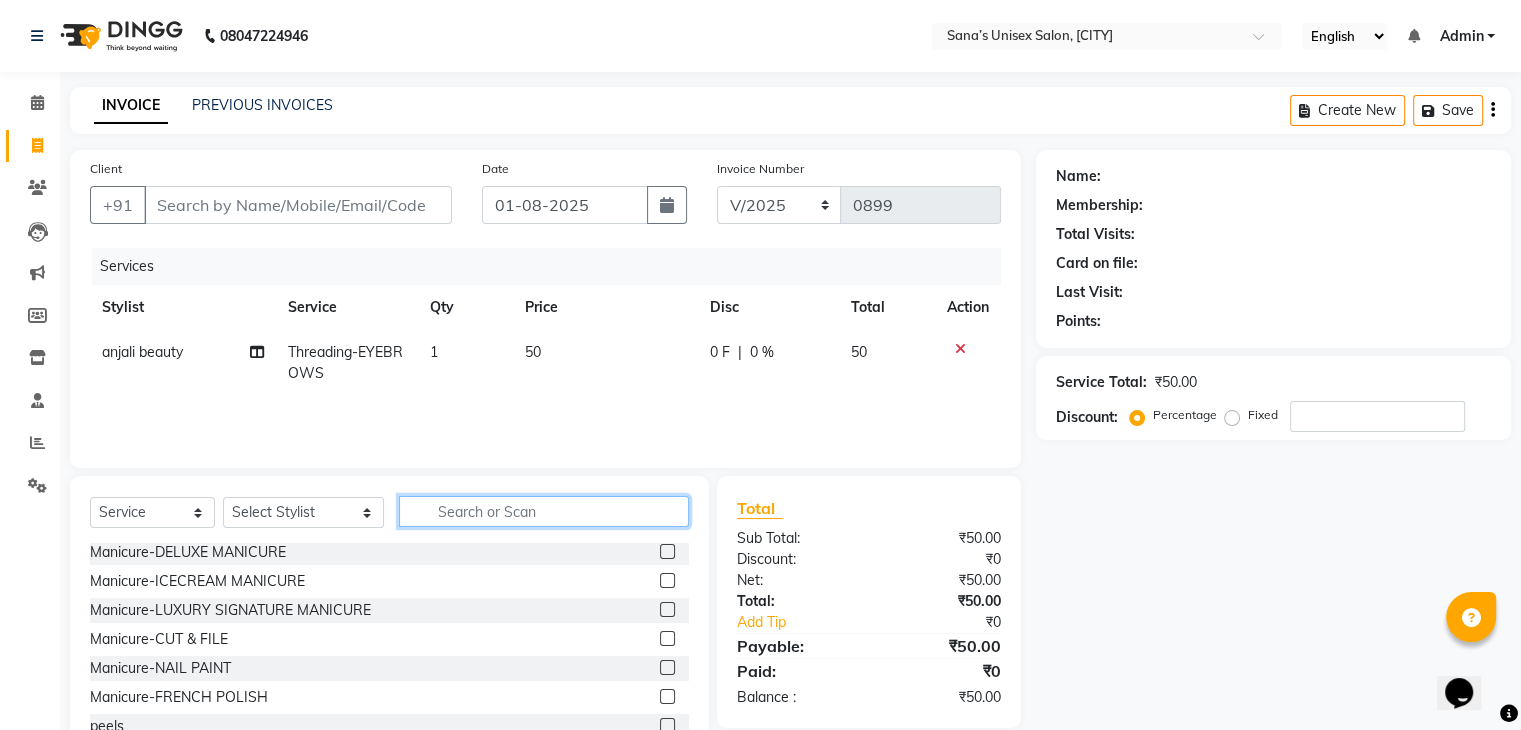 scroll, scrollTop: 872, scrollLeft: 0, axis: vertical 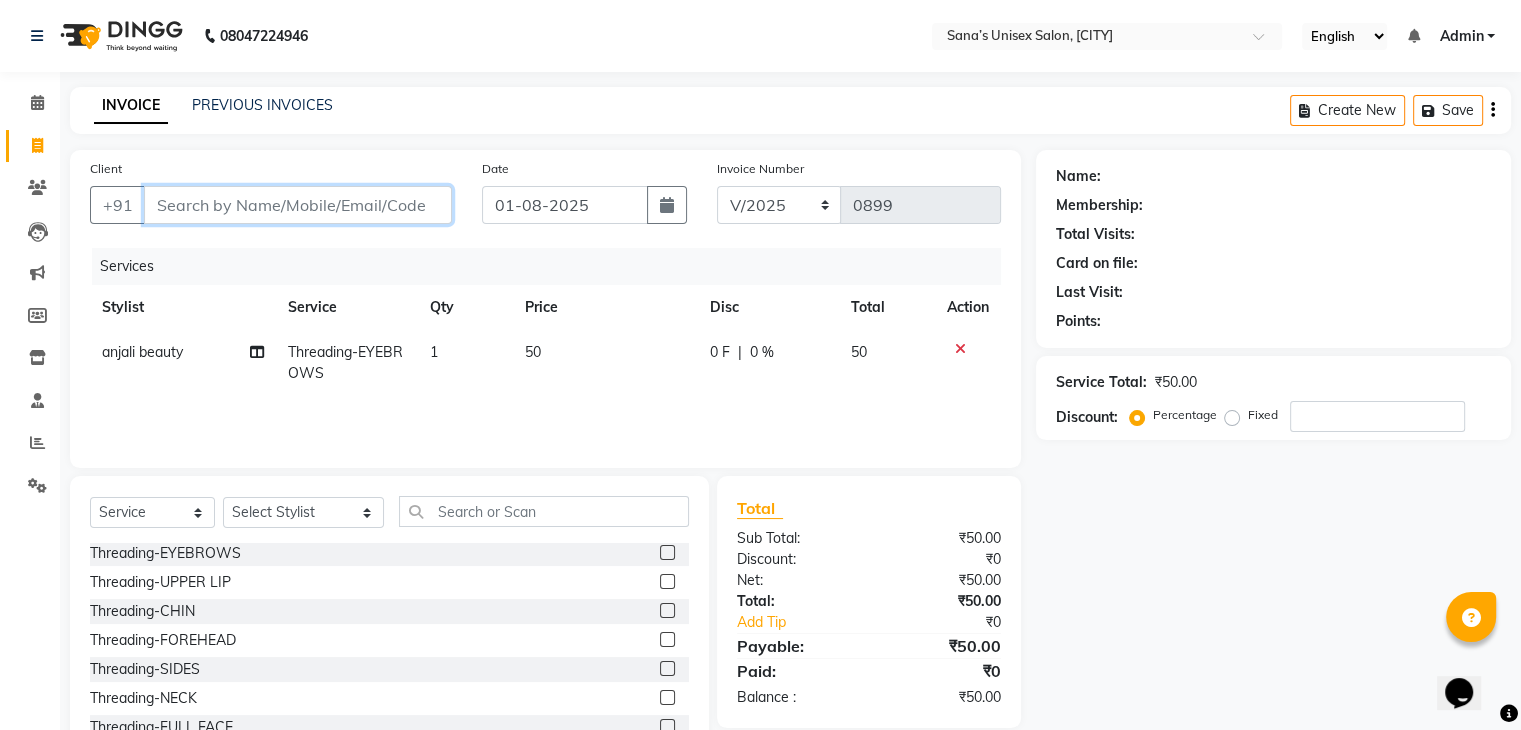 click on "Client" at bounding box center (298, 205) 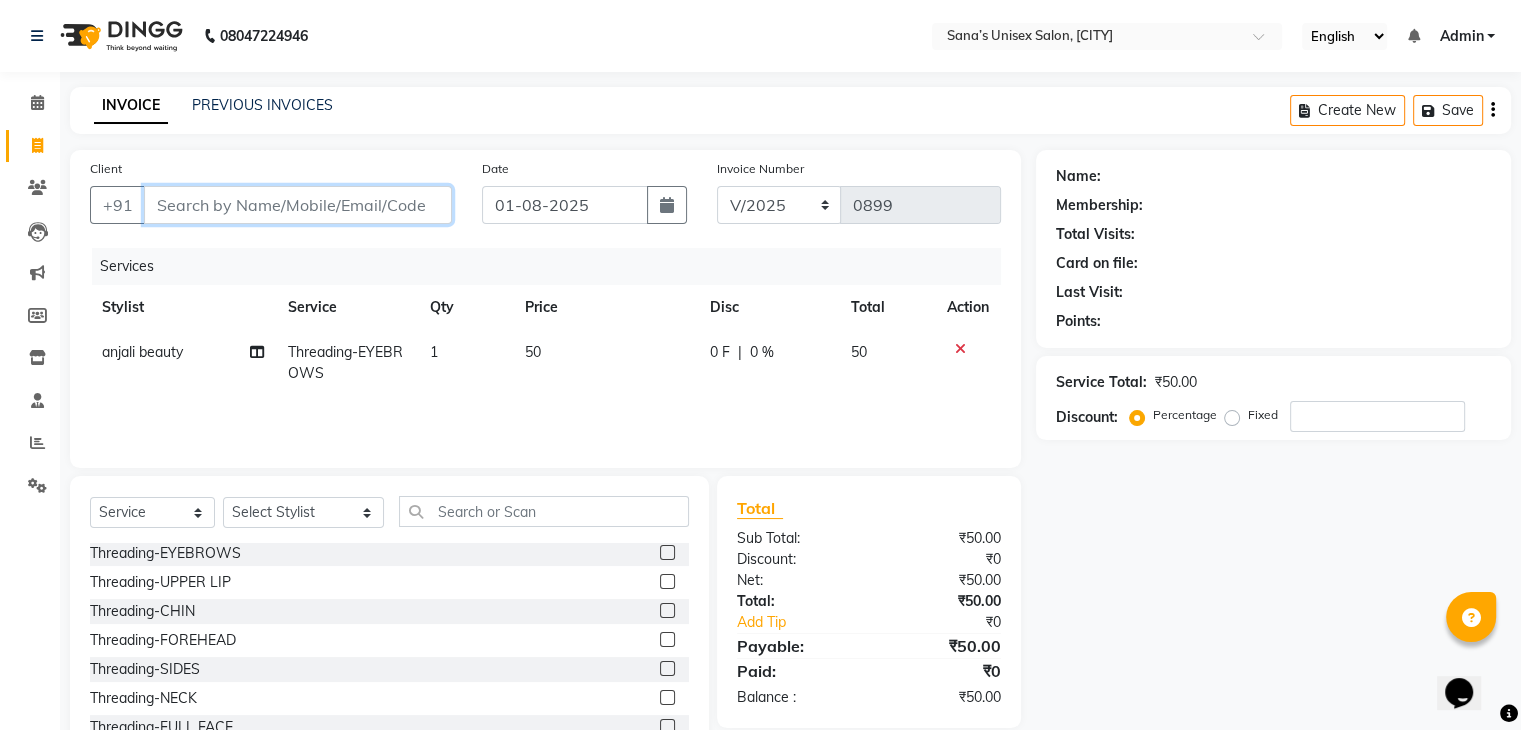 click on "Client" at bounding box center (298, 205) 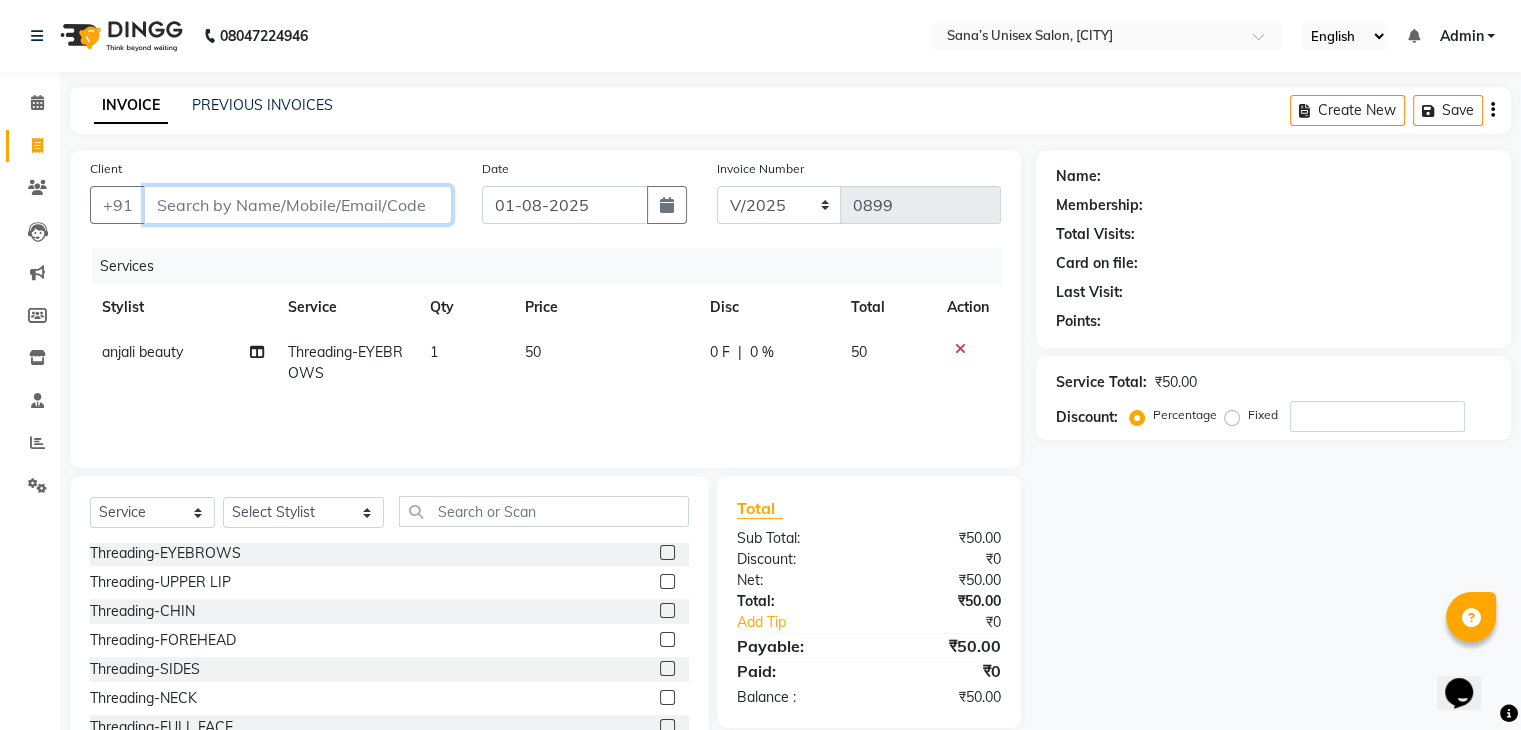 drag, startPoint x: 156, startPoint y: 199, endPoint x: 430, endPoint y: 213, distance: 274.35742 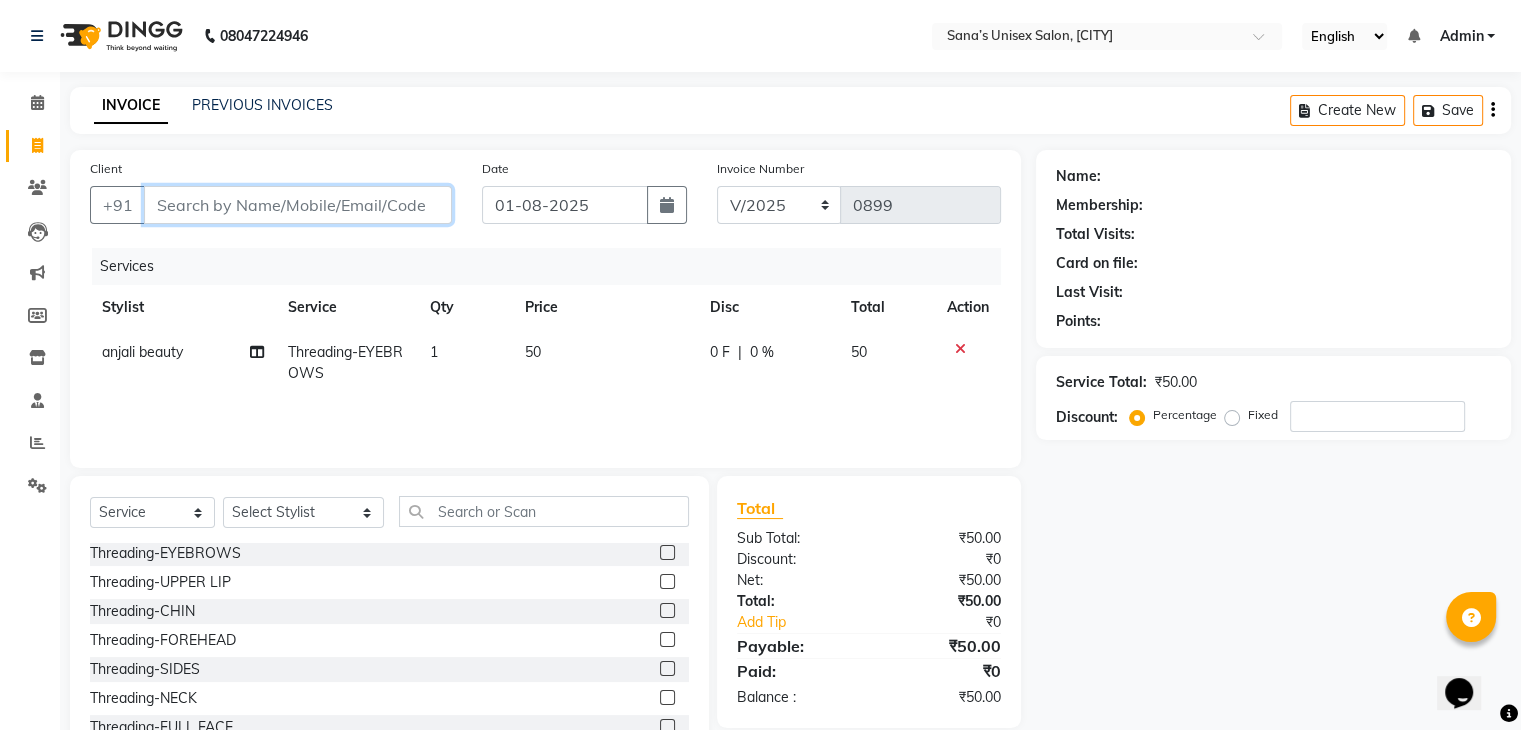 click on "Client" at bounding box center (298, 205) 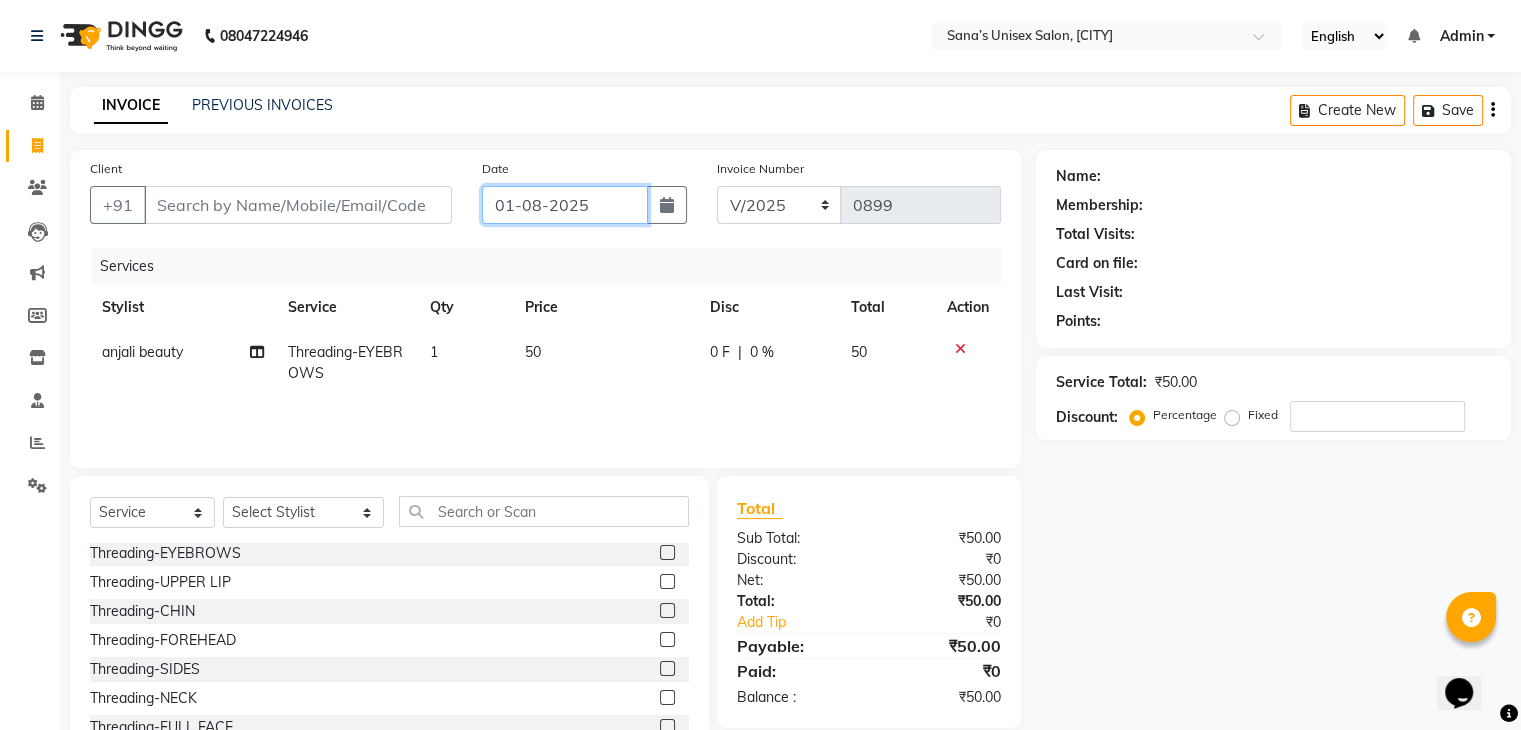 drag, startPoint x: 496, startPoint y: 208, endPoint x: 582, endPoint y: 205, distance: 86.05231 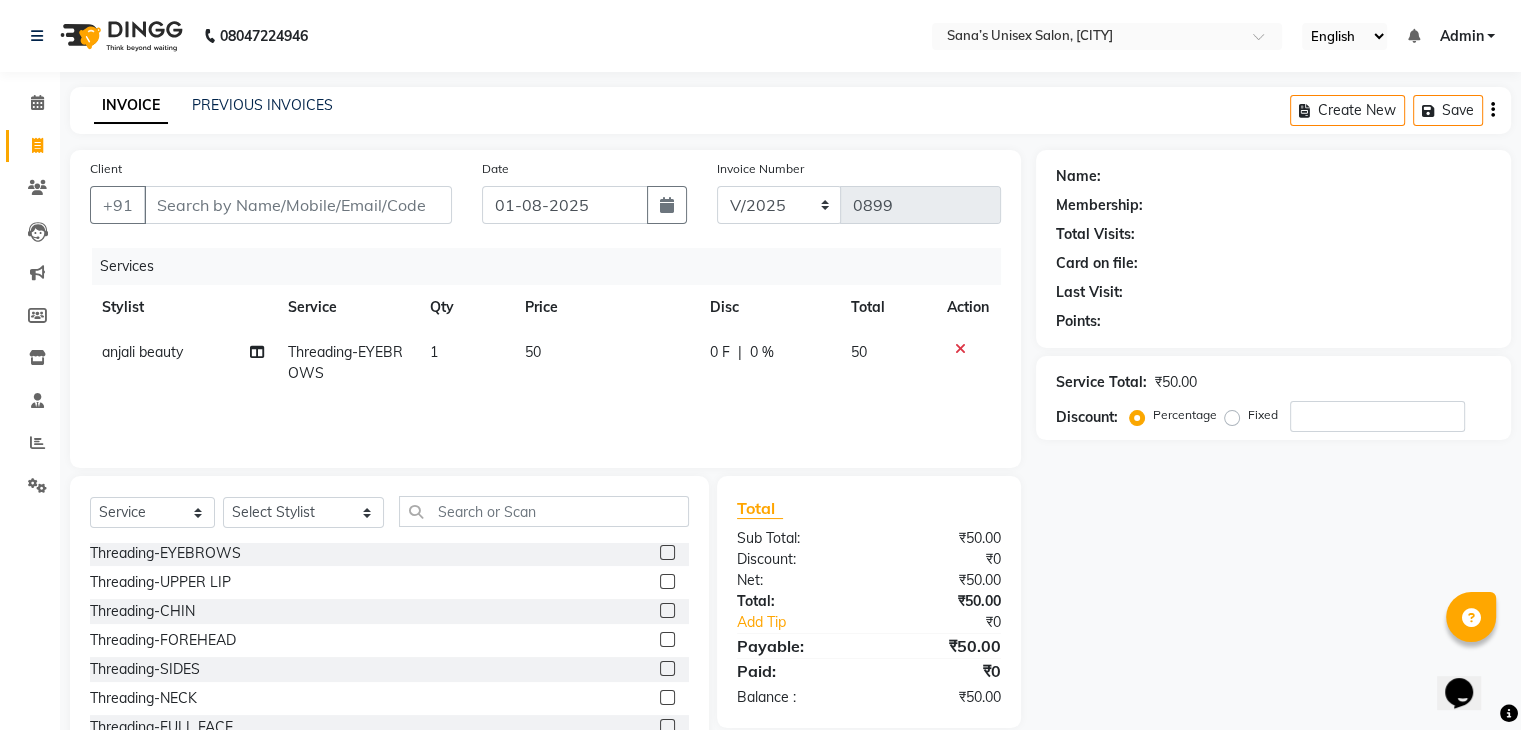 click on "01-08-2025" 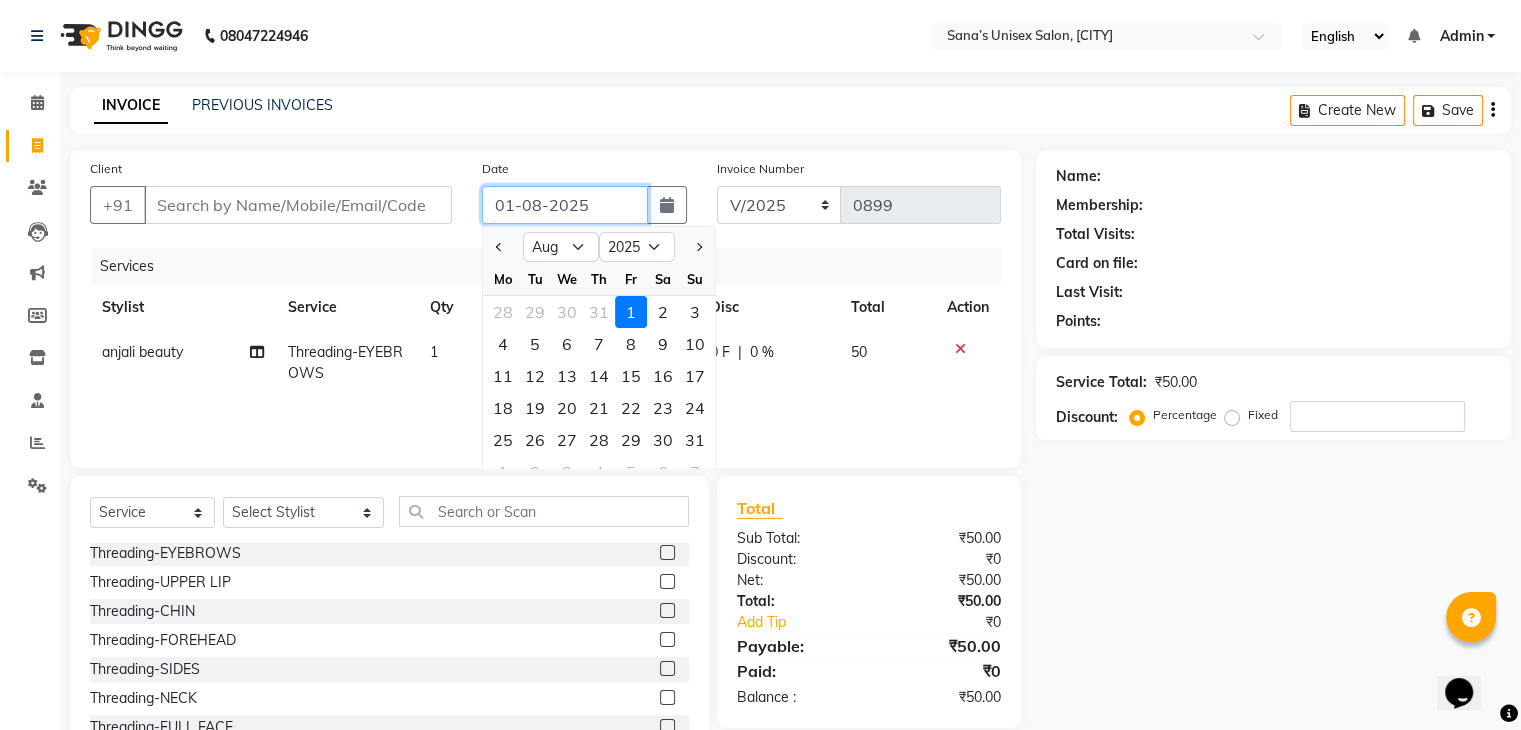 click on "01-08-2025" 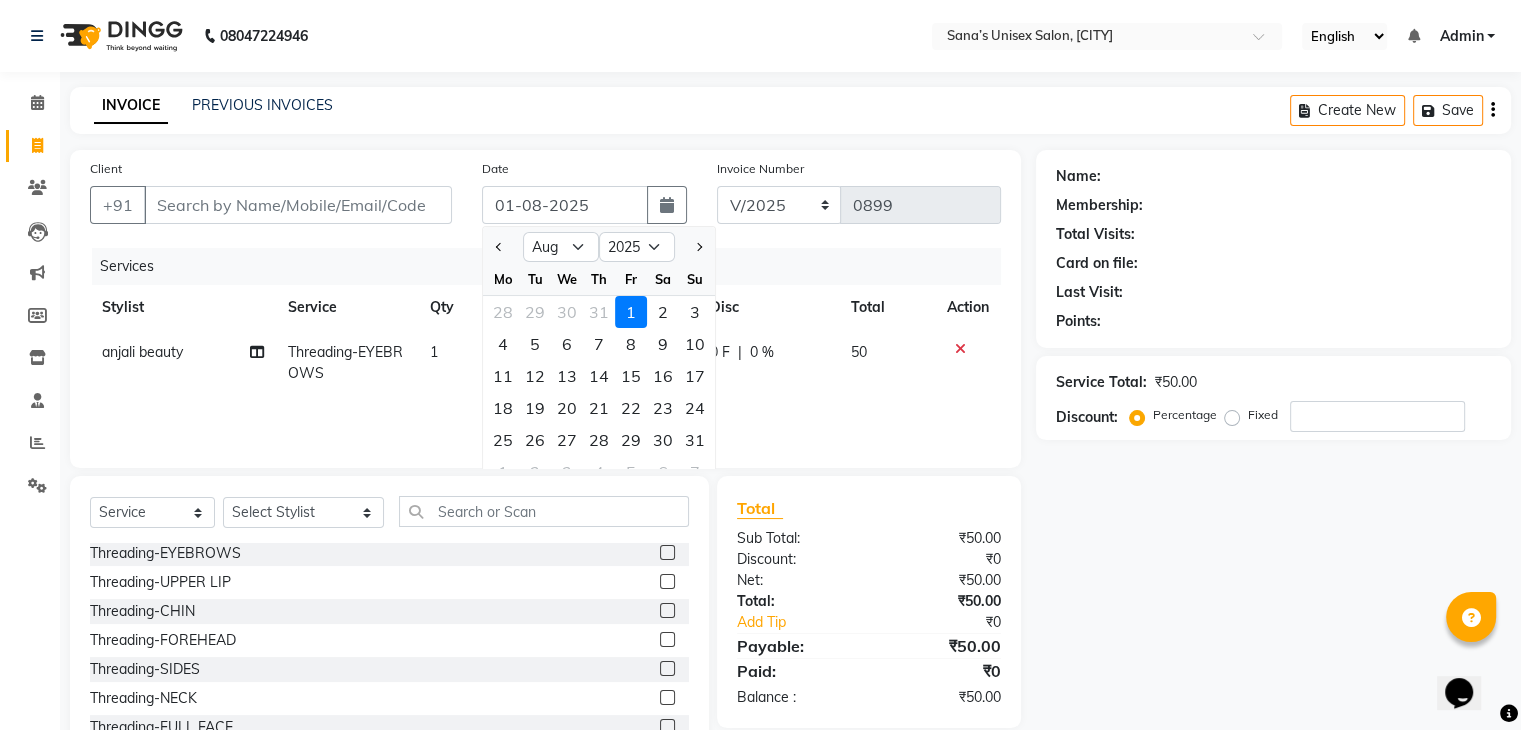 click on "INVOICE PREVIOUS INVOICES Create New Save Client +91 Date 01-08-2025 Jan Feb Mar Apr May Jun Jul Aug Sep Oct Nov Dec 2015 2016 2017 2018 2019 2020 2021 2022 2023 2024 2025 2026 2027 2028 2029 2030 2031 2032 2033 2034 2035 Mo Tu We Th Fr Sa Su 28 29 30 31 1 2 3 4 5 6 7 8 9 10 11 12 13 14 15 16 17 18 19 20 21 22 23 24 25 26 27 28 29 30 31 1 2 3 4 5 6 7 Invoice Number V/2025 V/2025-26 0899 Services Stylist Service Qty Price Disc Total Action anjali beauty Threading-EYEBROWS 1 50 0 F | 0 % 50 Select Service Product Membership Package Voucher Prepaid Gift Card Select Stylist anjali beauty MADHU MUTHU MARI (BEAUTY THERAPIST) NANDHINI NivethaKarthikeyan PRABA SANJITHA Manicure-DELUXE MANICURE Manicure-ICECREAM MANICURE Manicure-LUXURY SIGNATURE MANICURE Manicure-CUT & FILE Manicure-NAIL PAINT Manicure-FRENCH POLISH peels Pedicure -DELUXE PEDICURE Pedicure -ICECREAM PEDICURE Pedicure -SPA PEDICURE Pedicure -LUXURY SIGNATURE PEDICURE Pedicure -CUT & FILE Pedicure -NAIL PAINT PEDICURE DONUT ₹0" 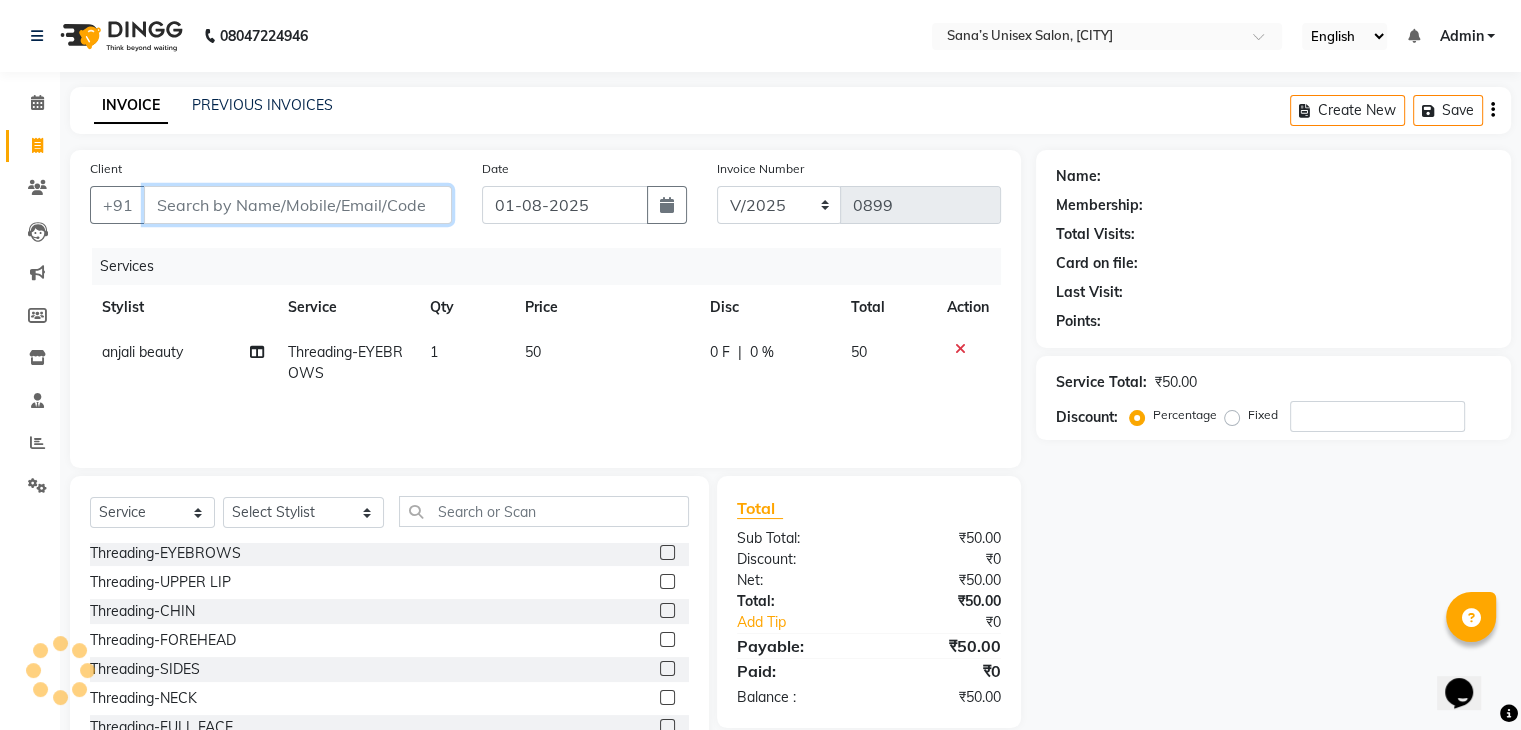 drag, startPoint x: 416, startPoint y: 204, endPoint x: 154, endPoint y: 208, distance: 262.03052 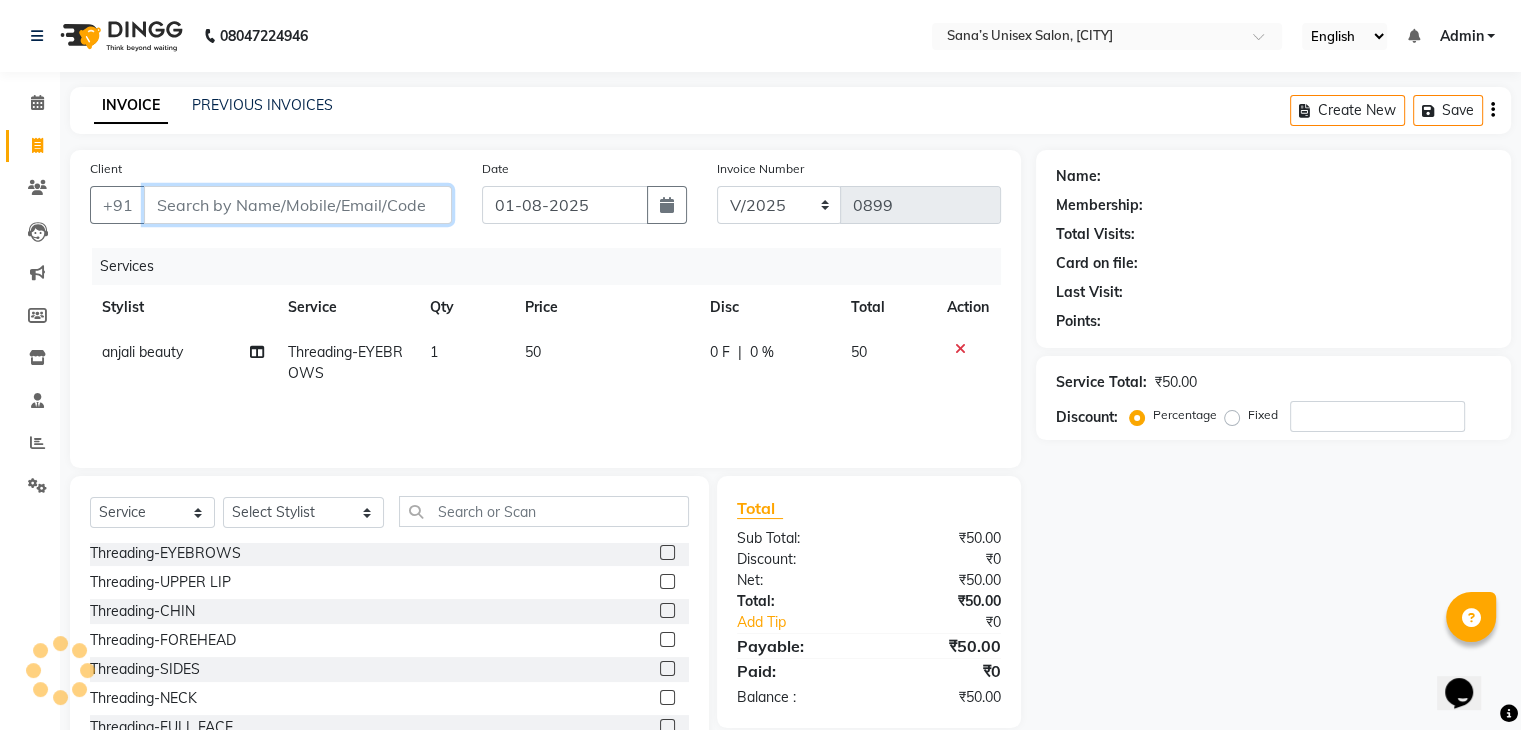 click on "Client" at bounding box center (298, 205) 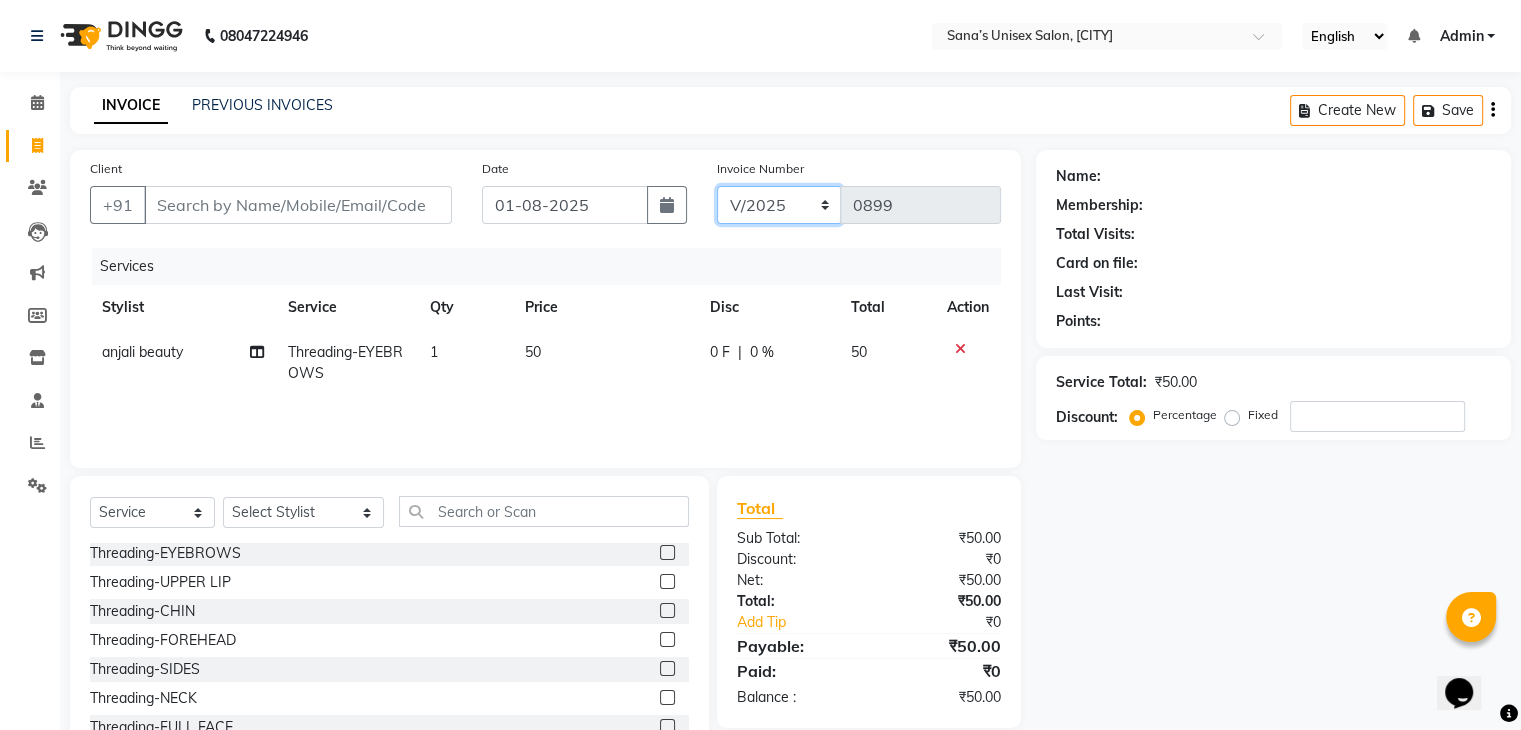 click on "V/2025 V/2025-26" 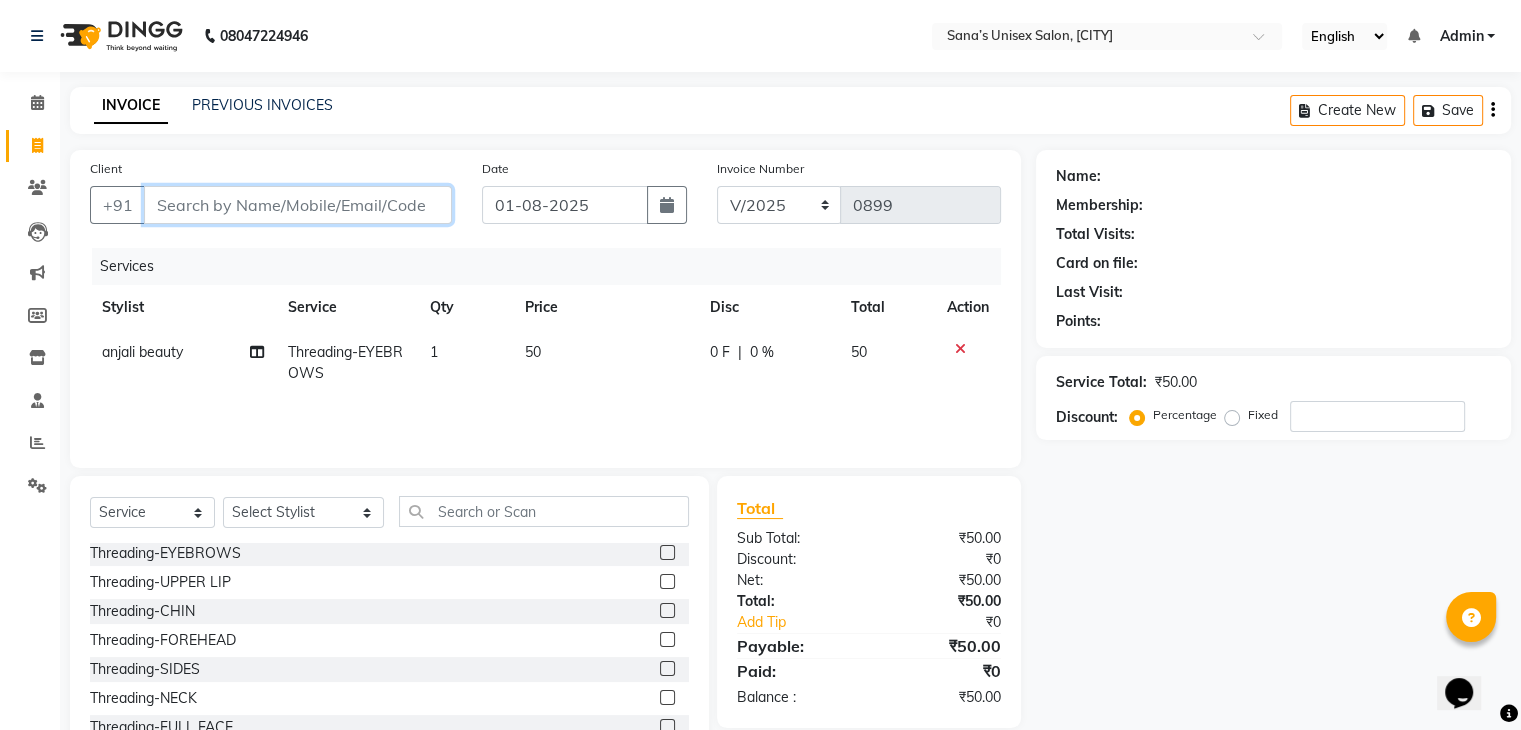 click on "Client" at bounding box center (298, 205) 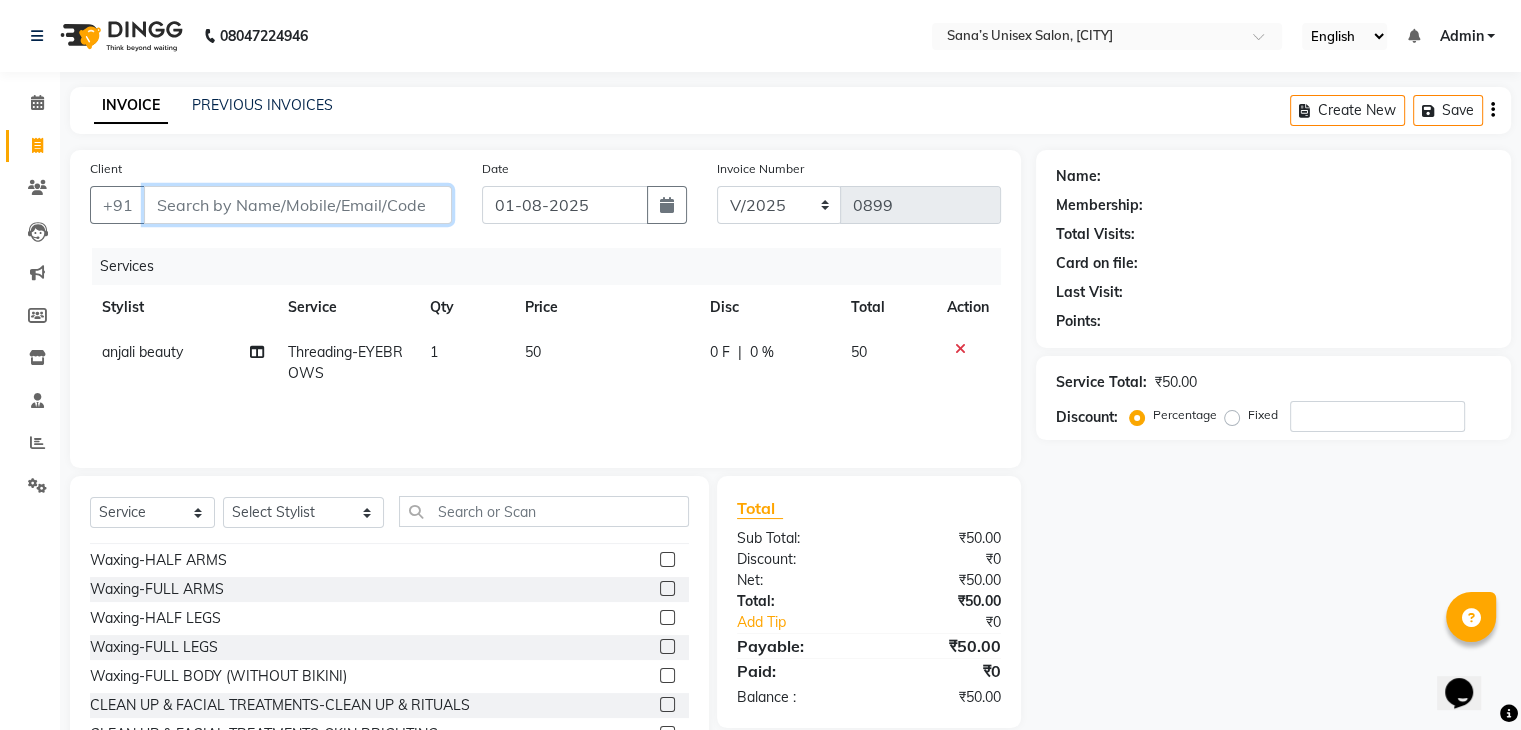 scroll, scrollTop: 1249, scrollLeft: 0, axis: vertical 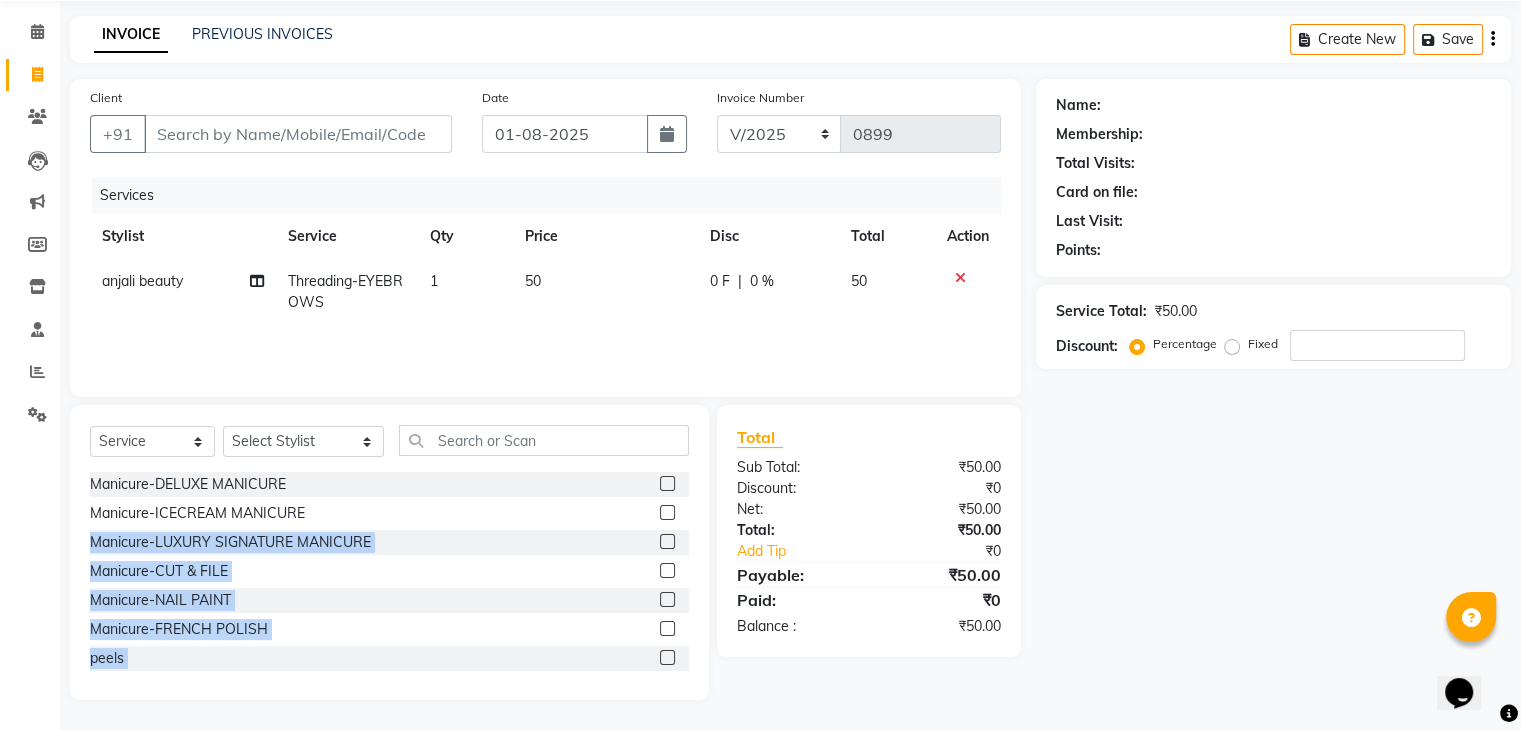 drag, startPoint x: 701, startPoint y: 557, endPoint x: 694, endPoint y: 680, distance: 123.19903 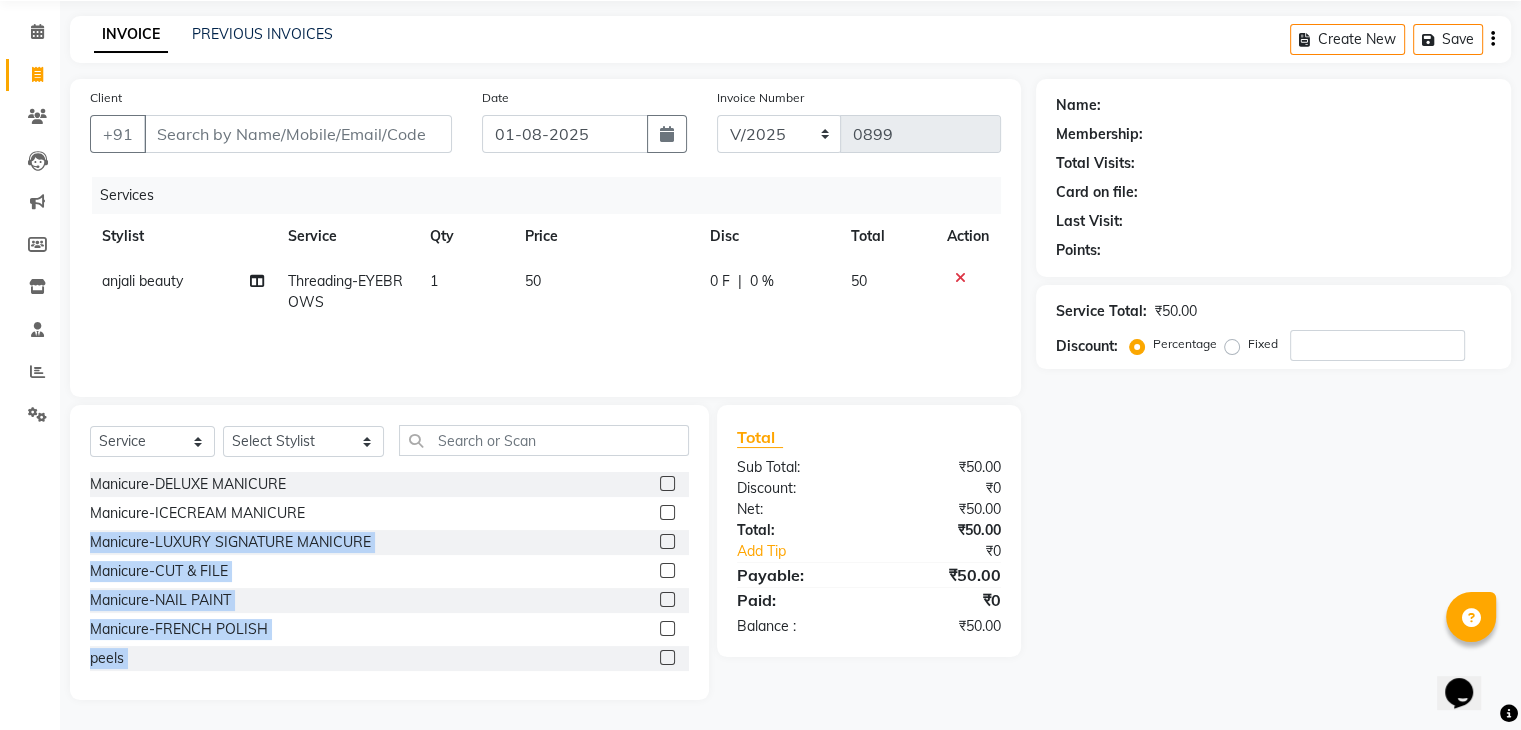 click on "Select Service Product Membership Package Voucher Prepaid Gift Card Select Stylist anjali beauty MADHU MUTHU MARI (BEAUTY THERAPIST) NANDHINI NivethaKarthikeyan PRABA SANJITHA Manicure-DELUXE MANICURE Manicure-ICECREAM MANICURE Manicure-LUXURY SIGNATURE MANICURE Manicure-CUT & FILE Manicure-NAIL PAINT Manicure-FRENCH POLISH peels Pedicure -DELUXE PEDICURE Pedicure -ICECREAM PEDICURE Pedicure -SPA PEDICURE Pedicure -LUXURY SIGNATURE PEDICURE Pedicure -CUT & FILE Pedicure -NAIL PAINT Pedicure -FRENCH POLISH PEDICURE DONUT Add-on-BLEACH Add-on-PARAFFIN WAX Add-on-HEEL PEEL TREATMENT DETAN-UPPER LIP DETAN-UNDER ARMS DETAN-FEET DETAN-BLOUSE LINE DETAN-HALF ARMS DETAN-FACE DETAN-FACE &NECK DETAN-FULL ARMS DETAN-HALF LEGS DETAN-HALF FRONT & BACK DETAN-FULL LEGS DETAN-BODY(FACE, NECK,UNDER ARMS,LEGS, FRONT & BACK) Threading-EYEBROWS Threading-UPPER LIP Threading-CHIN Threading-FOREHEAD Threading-SIDES Threading-NECK Threading-FULL FACE Waxing-UPPERLIP Waxing-CHIN" 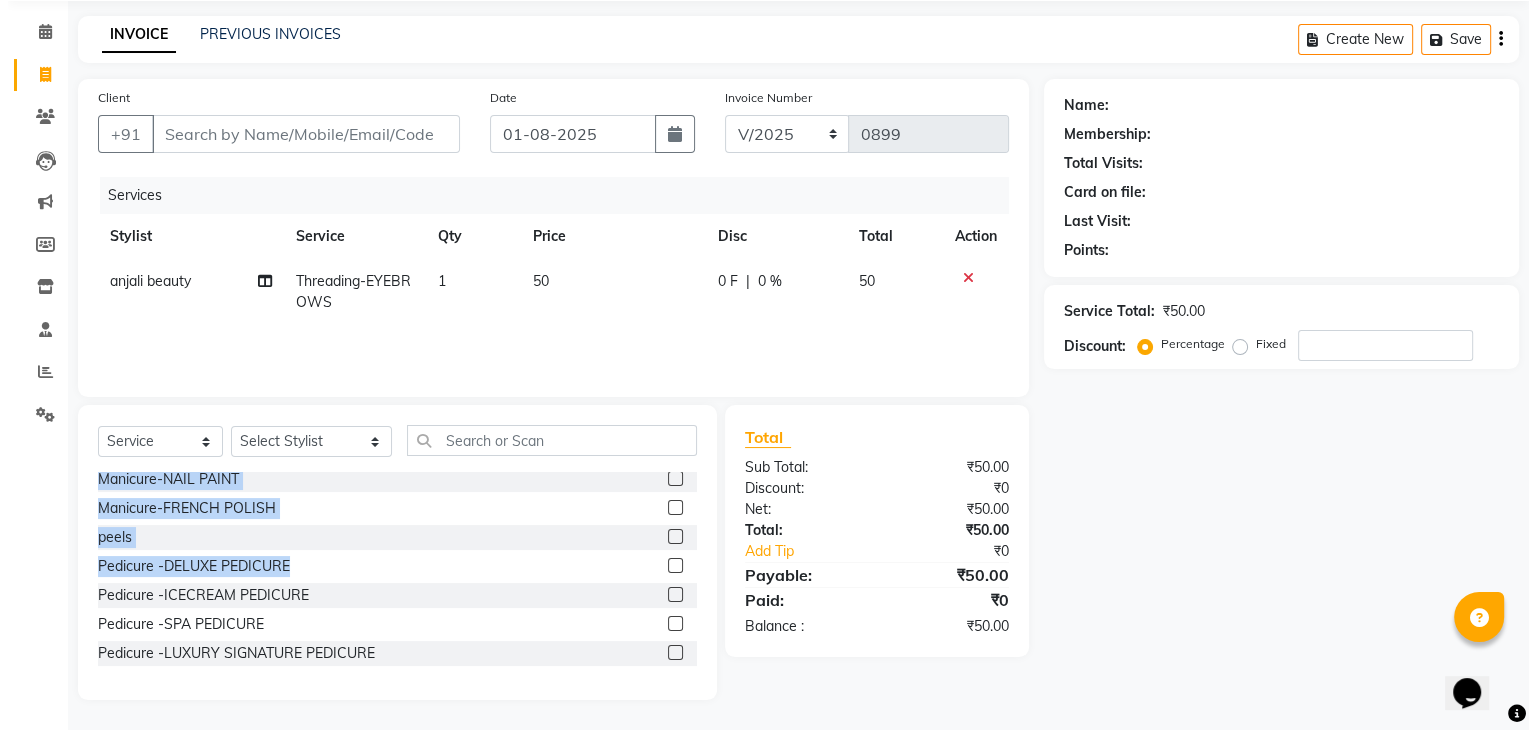 scroll, scrollTop: 0, scrollLeft: 0, axis: both 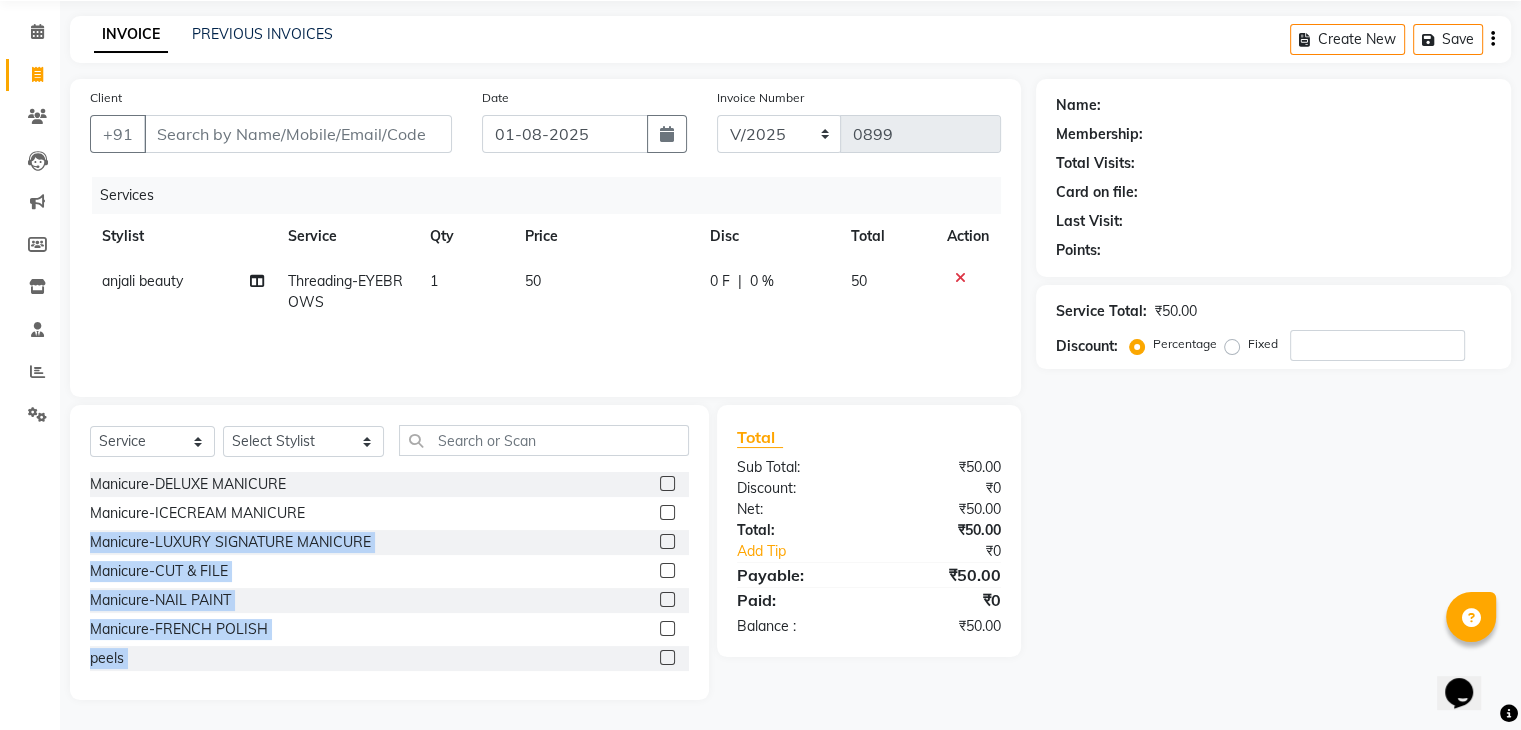 click on "Manicure-CUT & FILE" 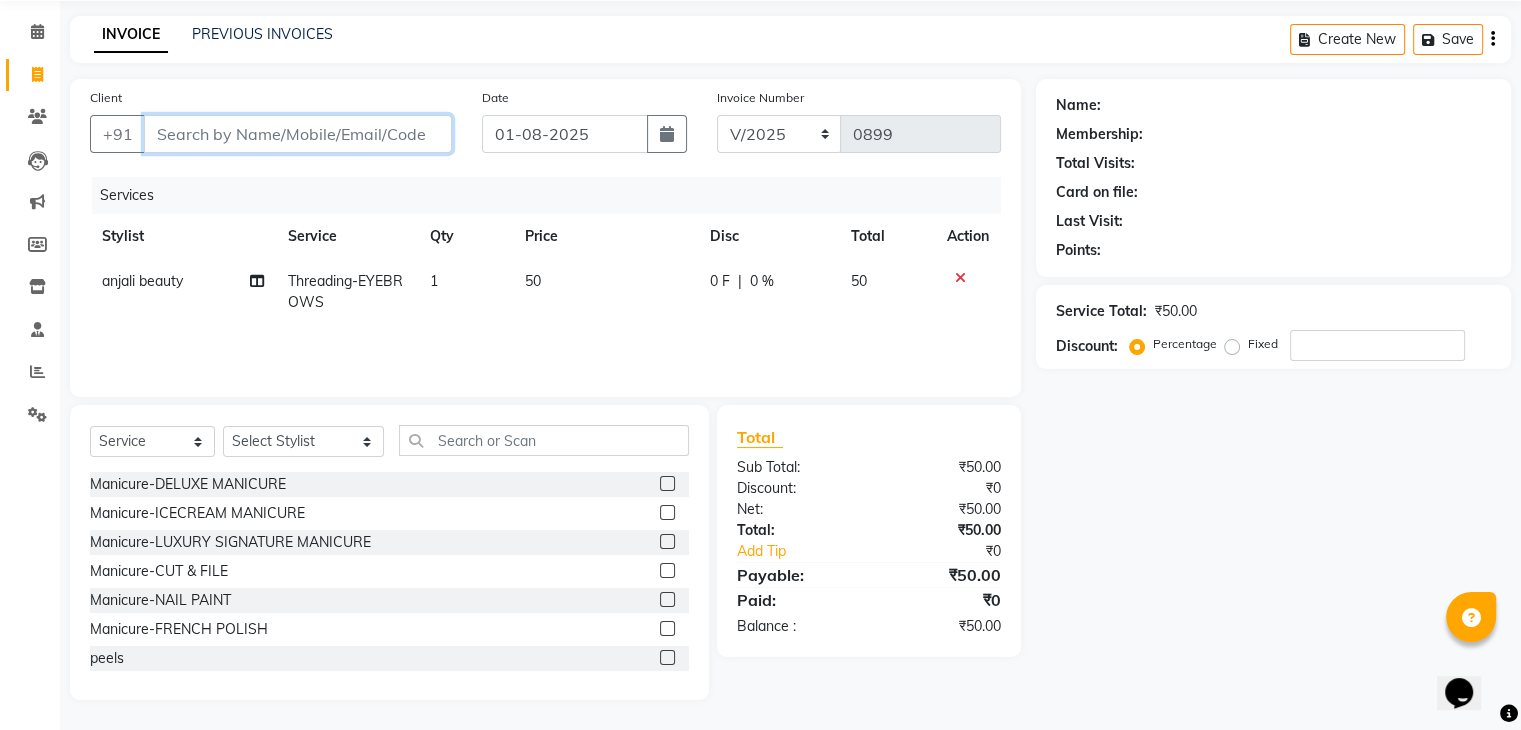 click on "Client" at bounding box center [298, 134] 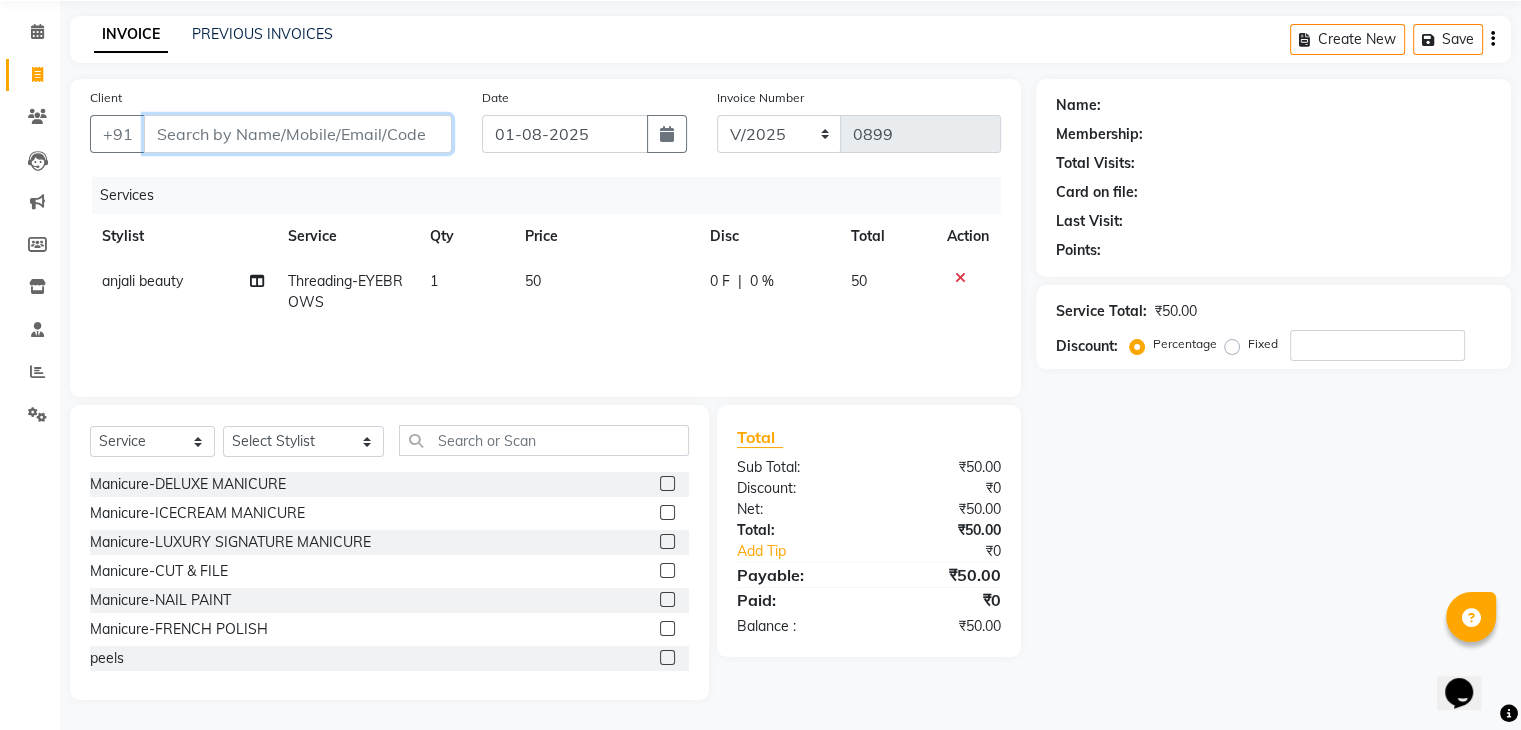 type on "8" 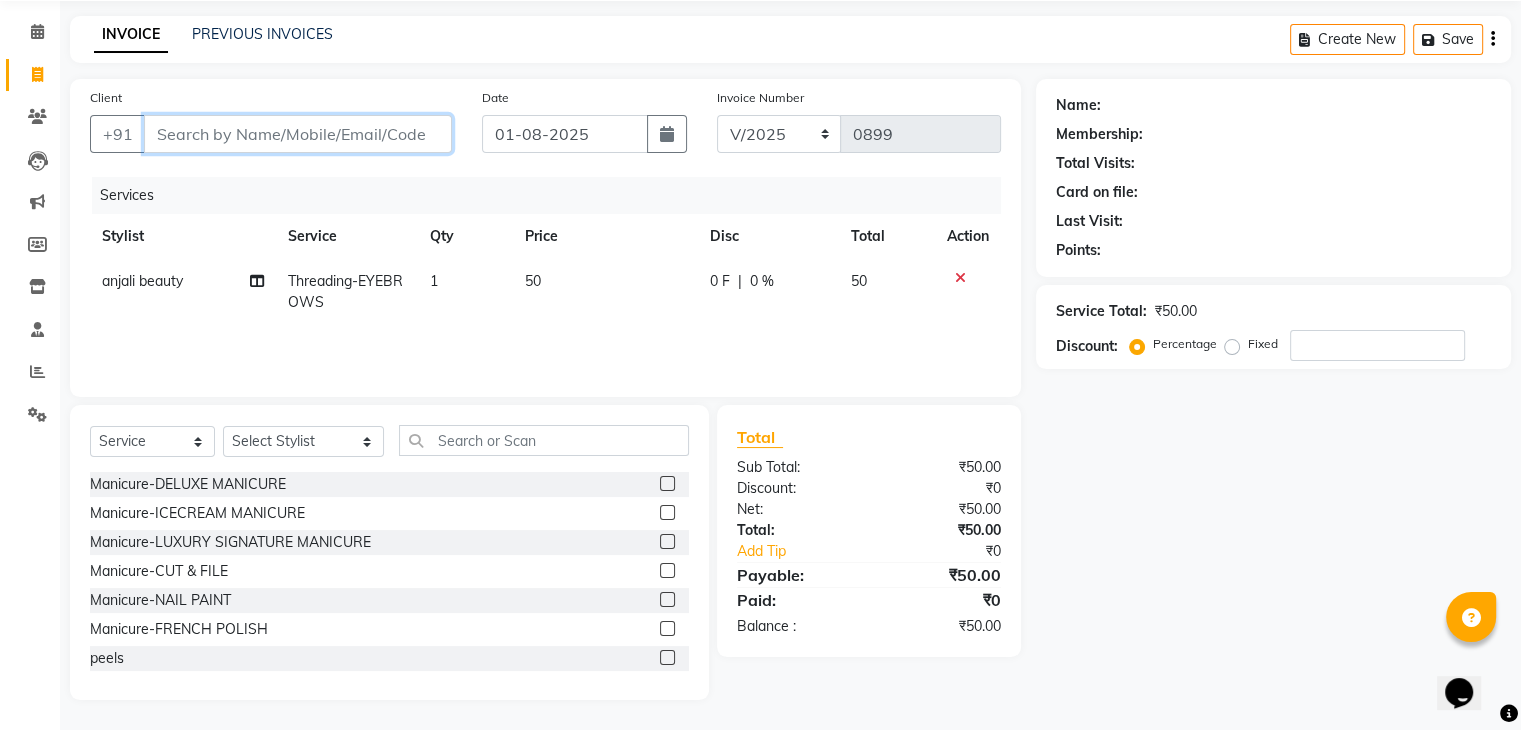 type on "0" 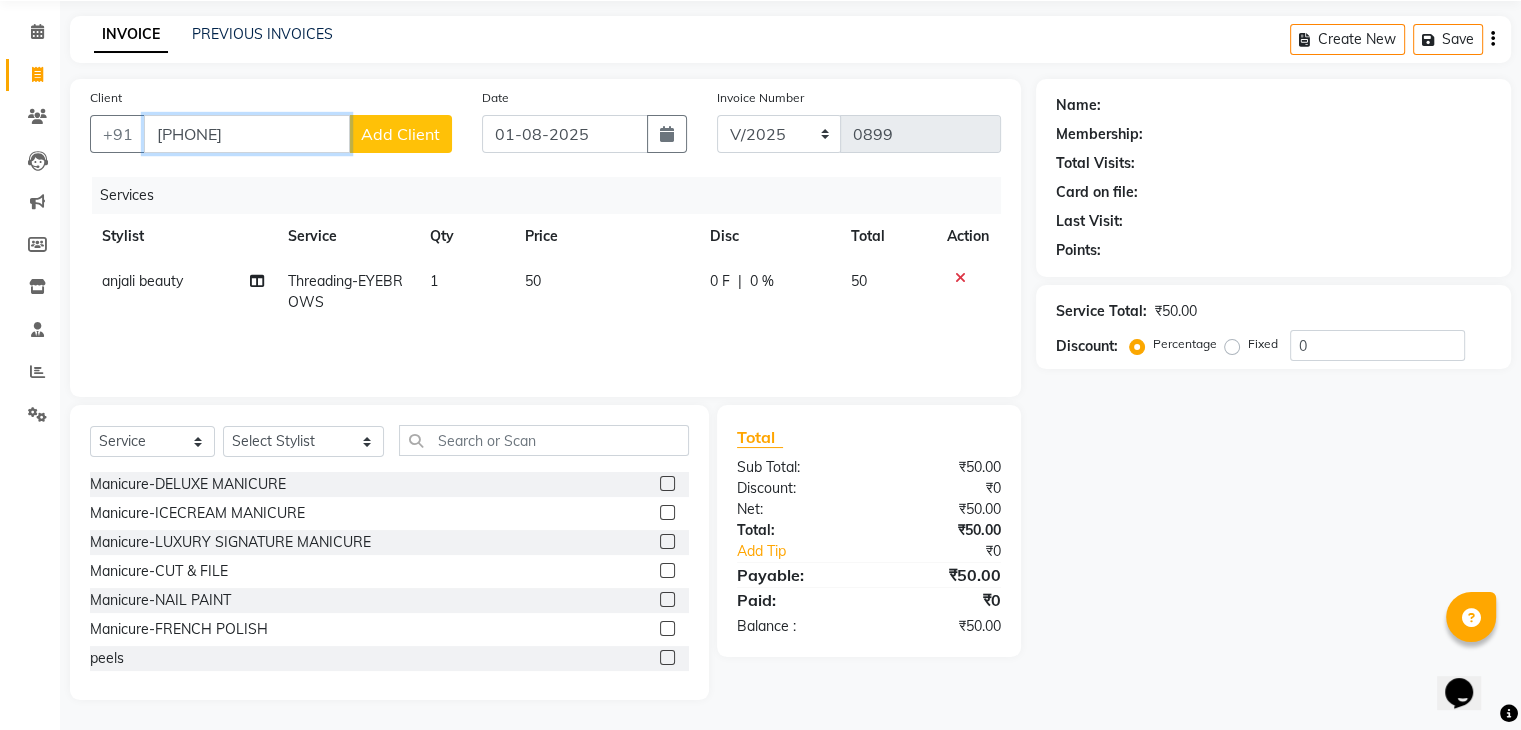 type on "[PHONE]" 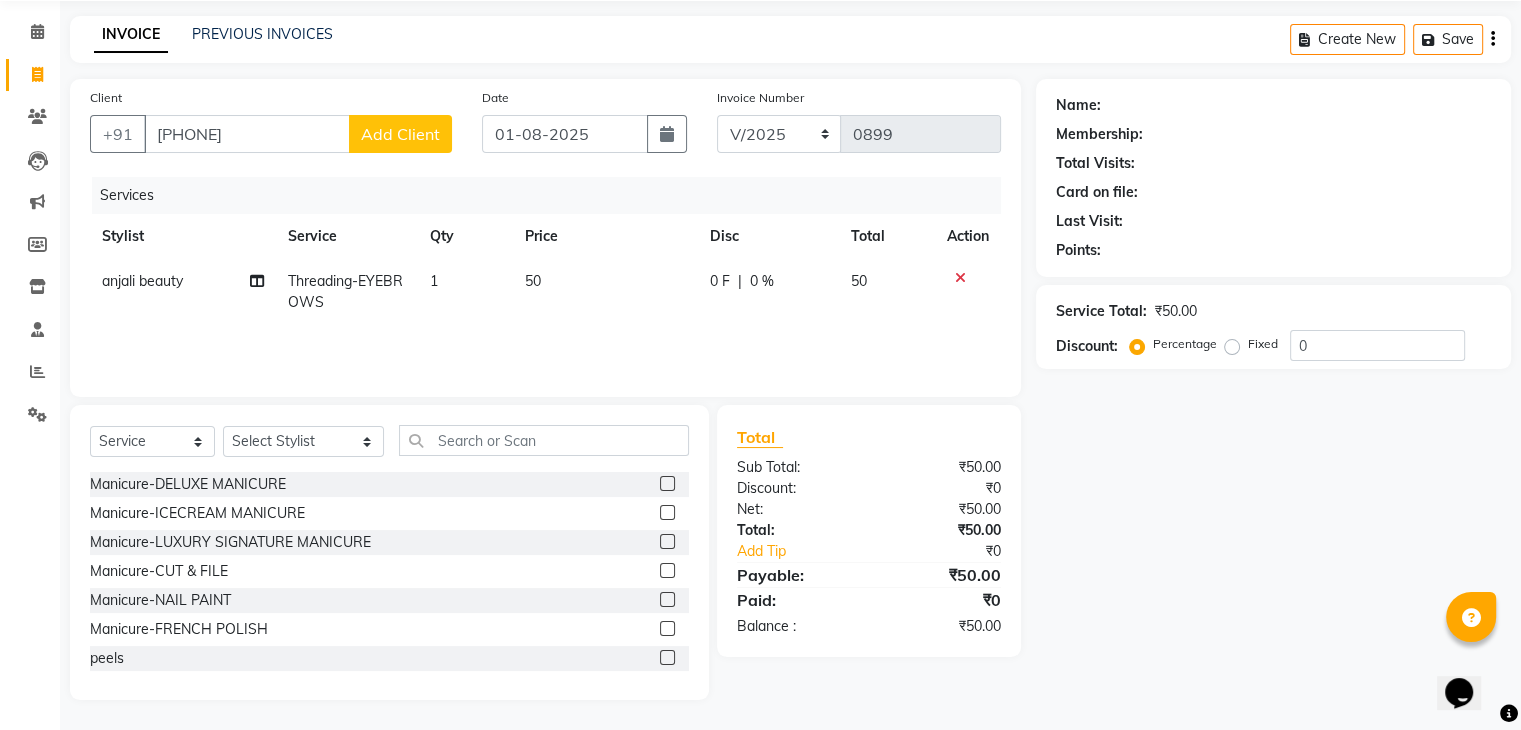 click on "Add Client" 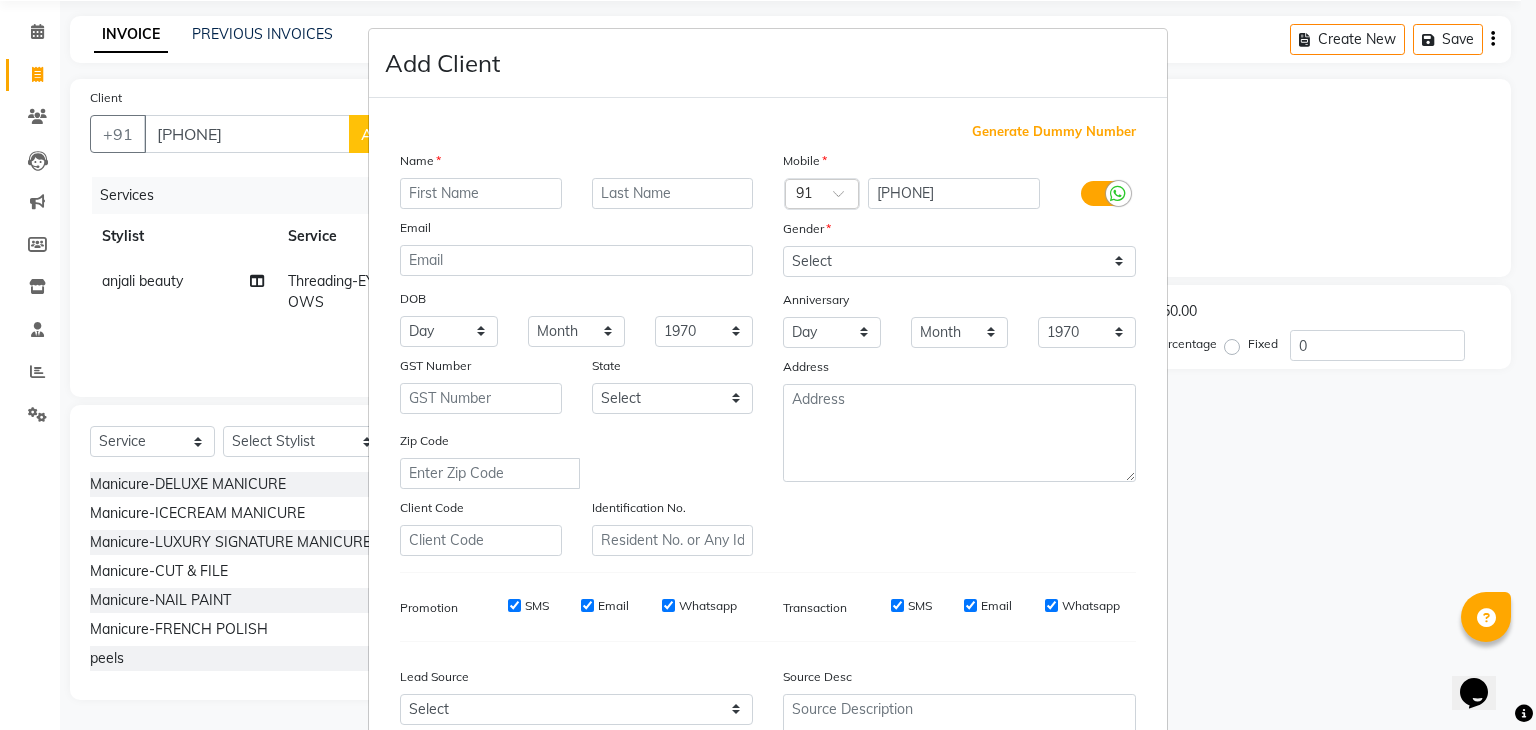 click at bounding box center [481, 193] 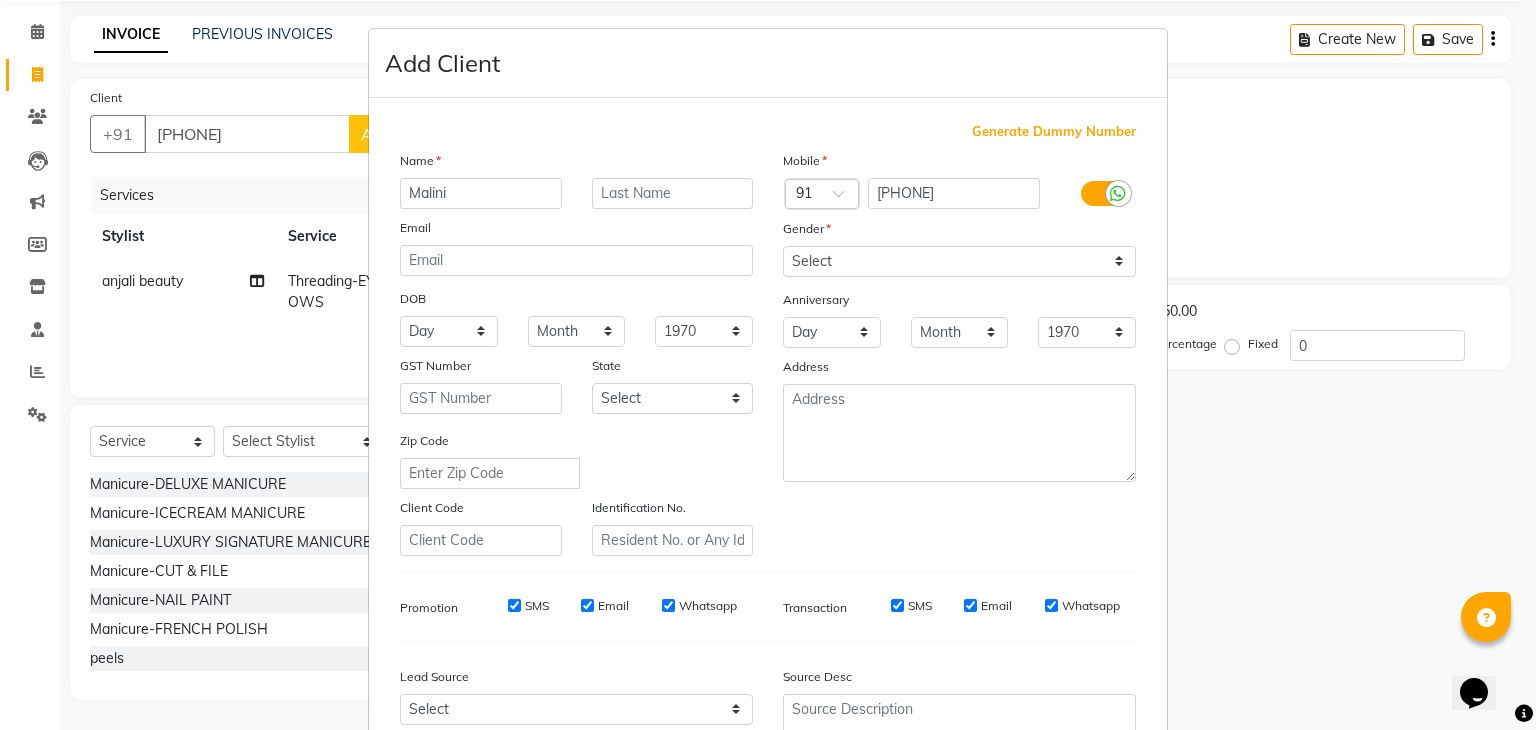type on "Malini" 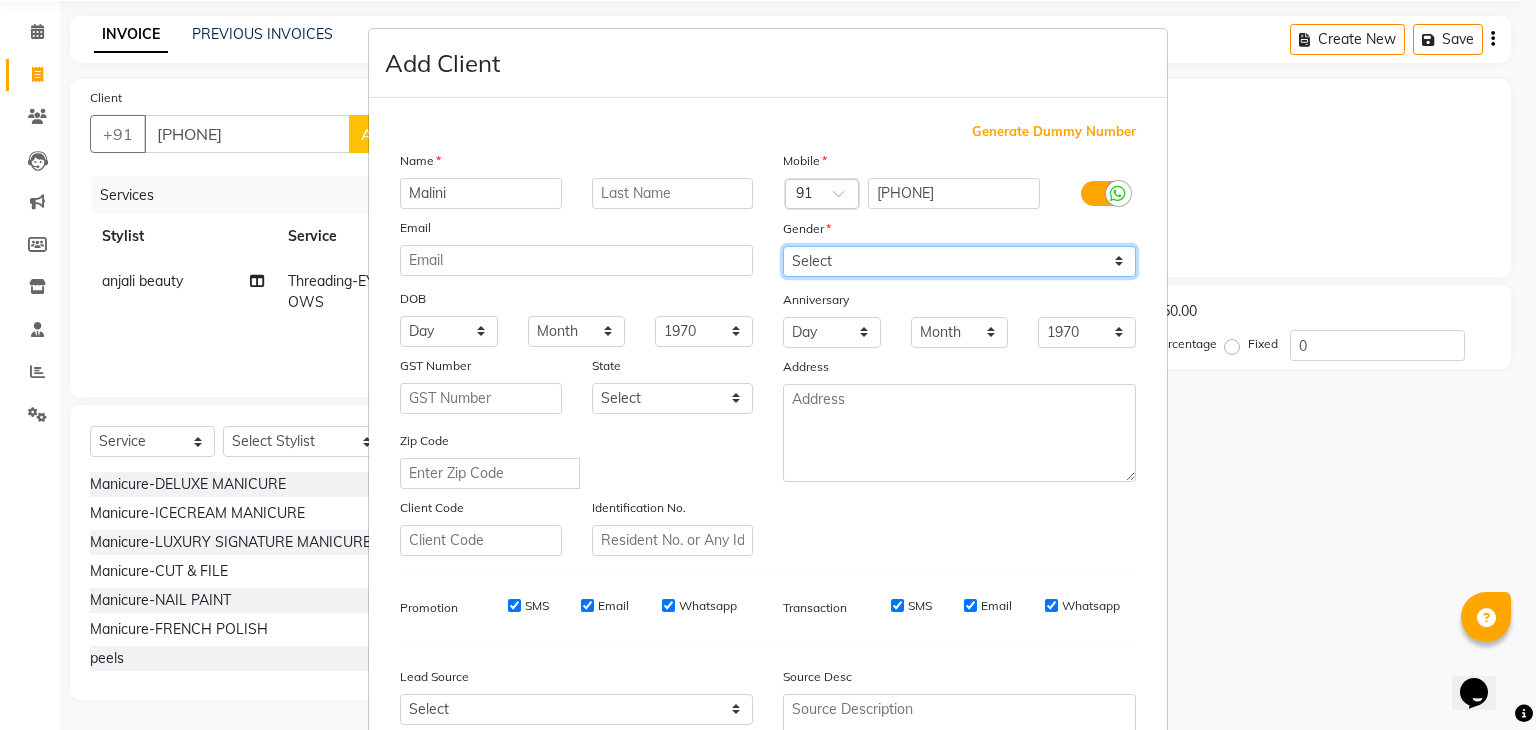 click on "Select Male Female Other Prefer Not To Say" at bounding box center (959, 261) 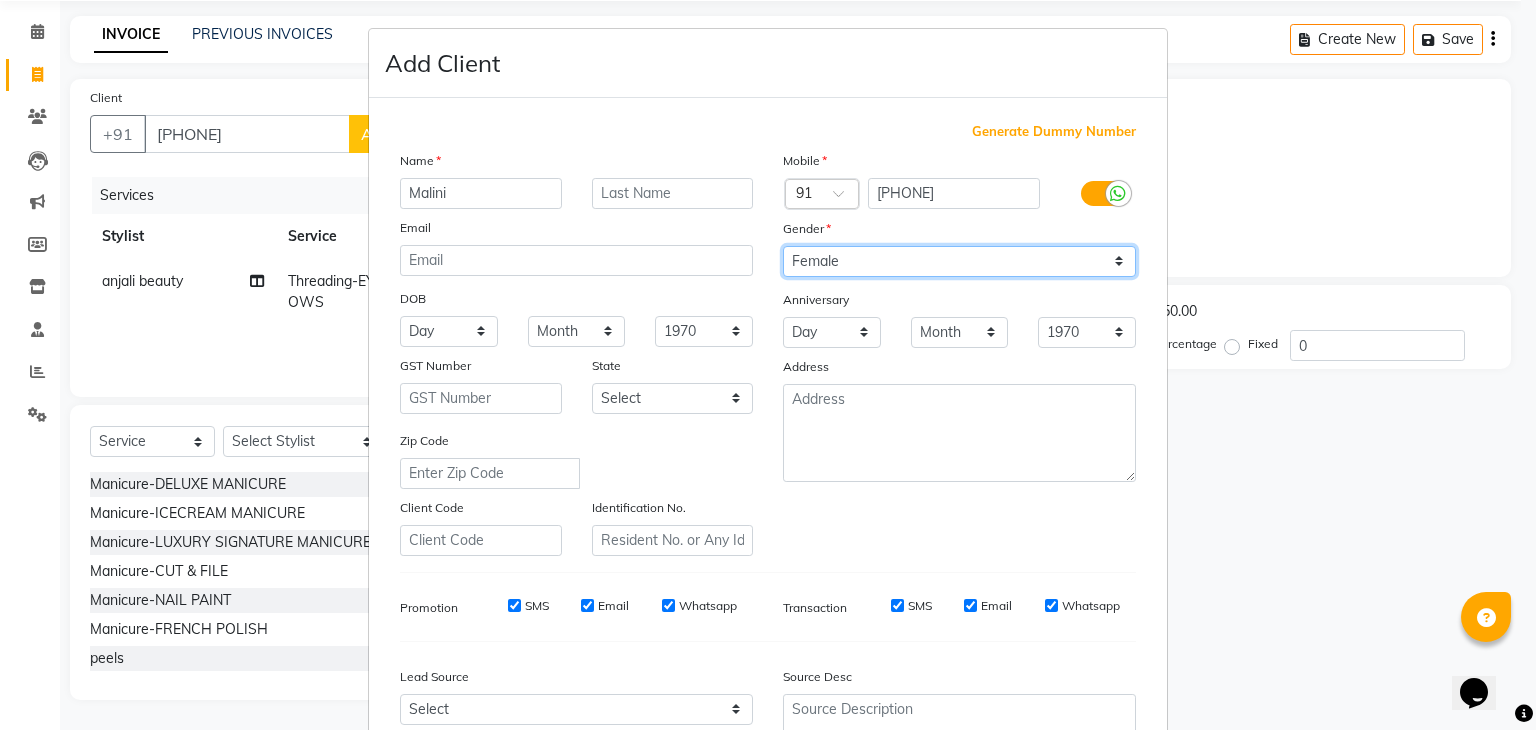 click on "Select Male Female Other Prefer Not To Say" at bounding box center (959, 261) 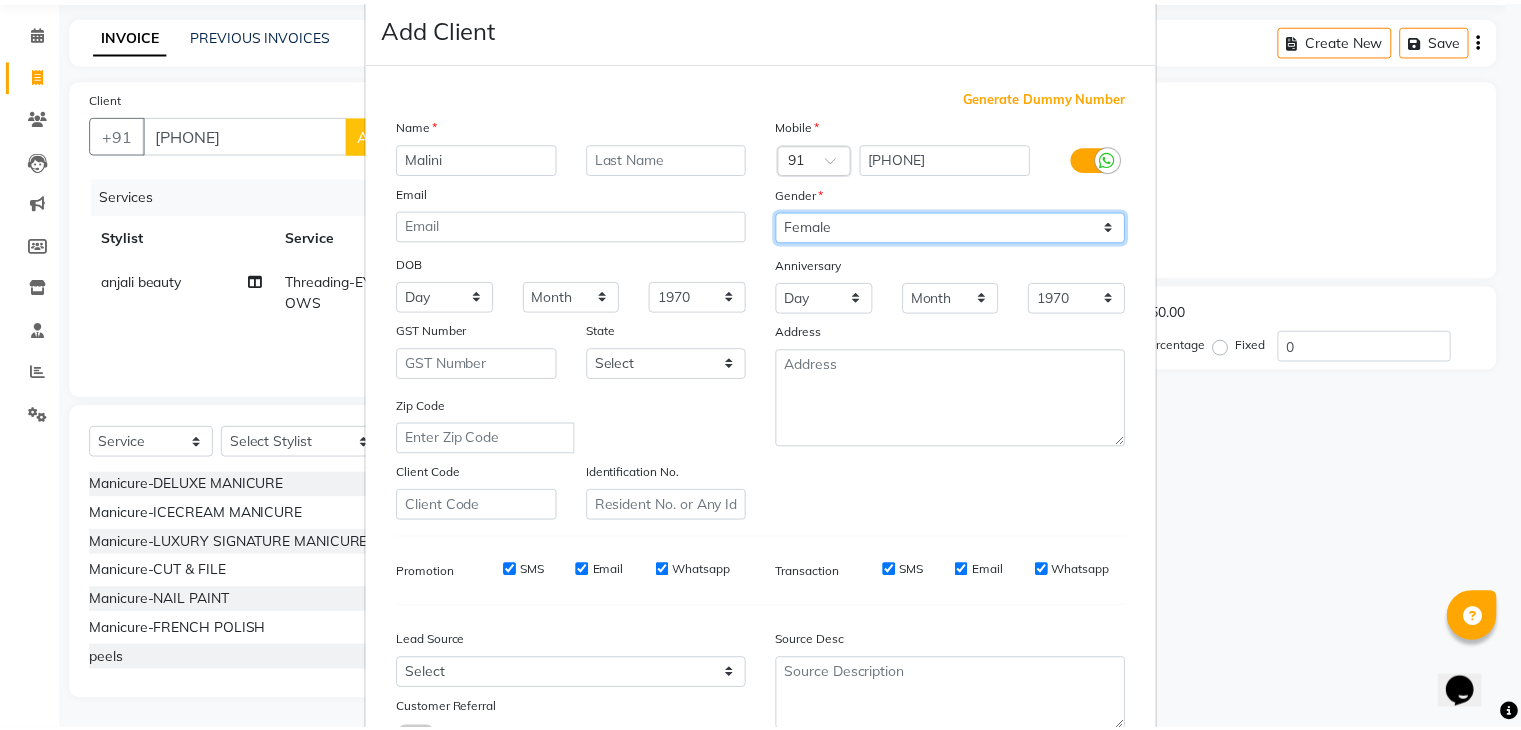 scroll, scrollTop: 203, scrollLeft: 0, axis: vertical 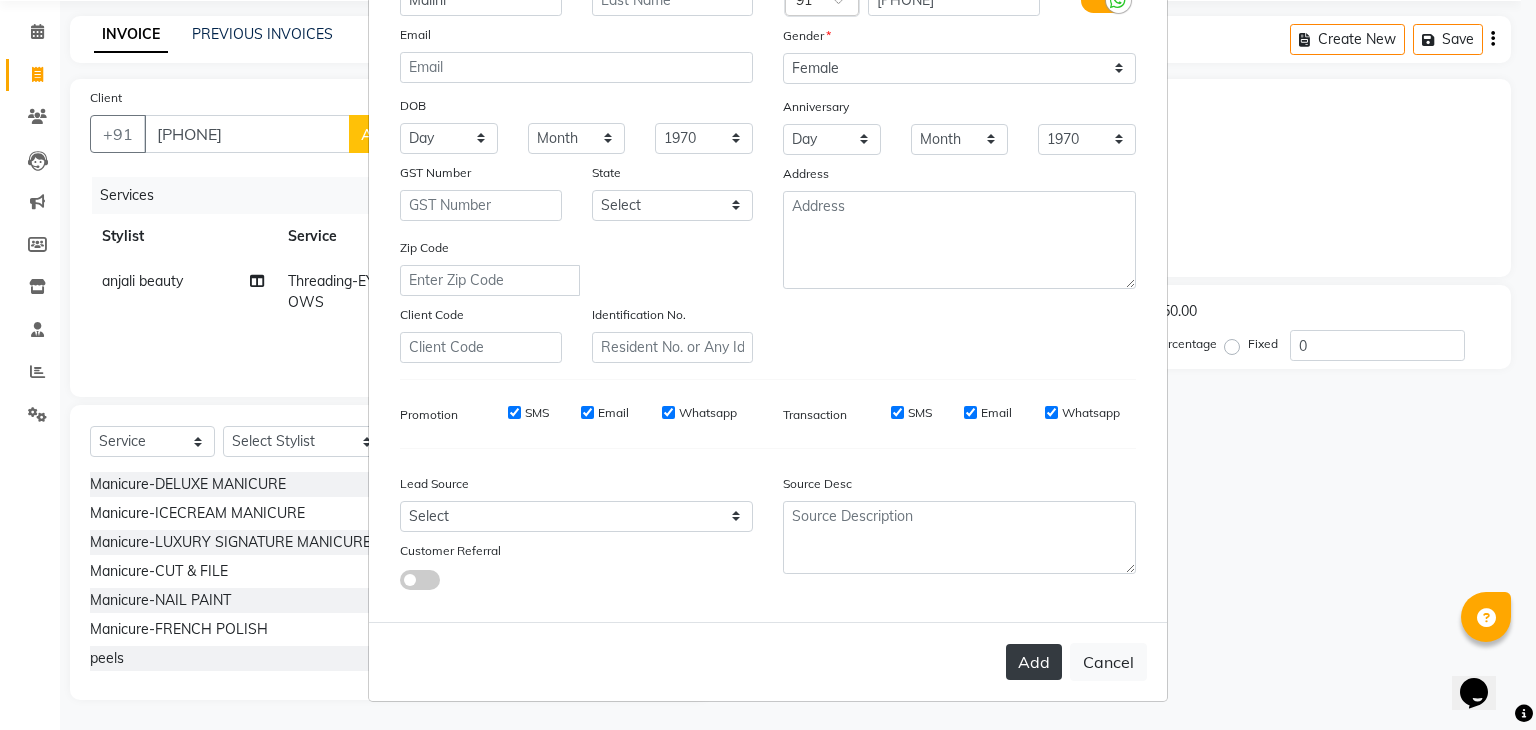 click on "Add" at bounding box center (1034, 662) 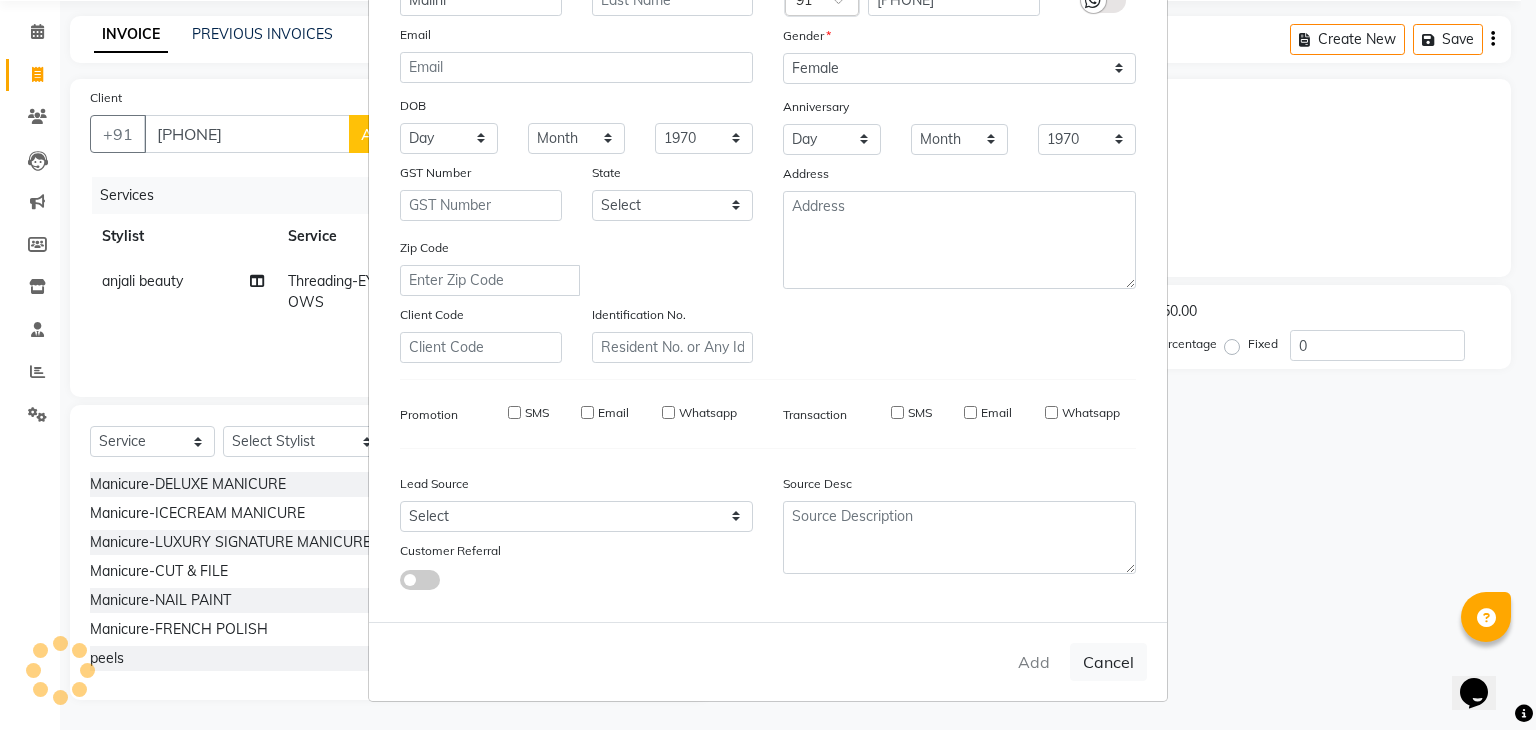 type 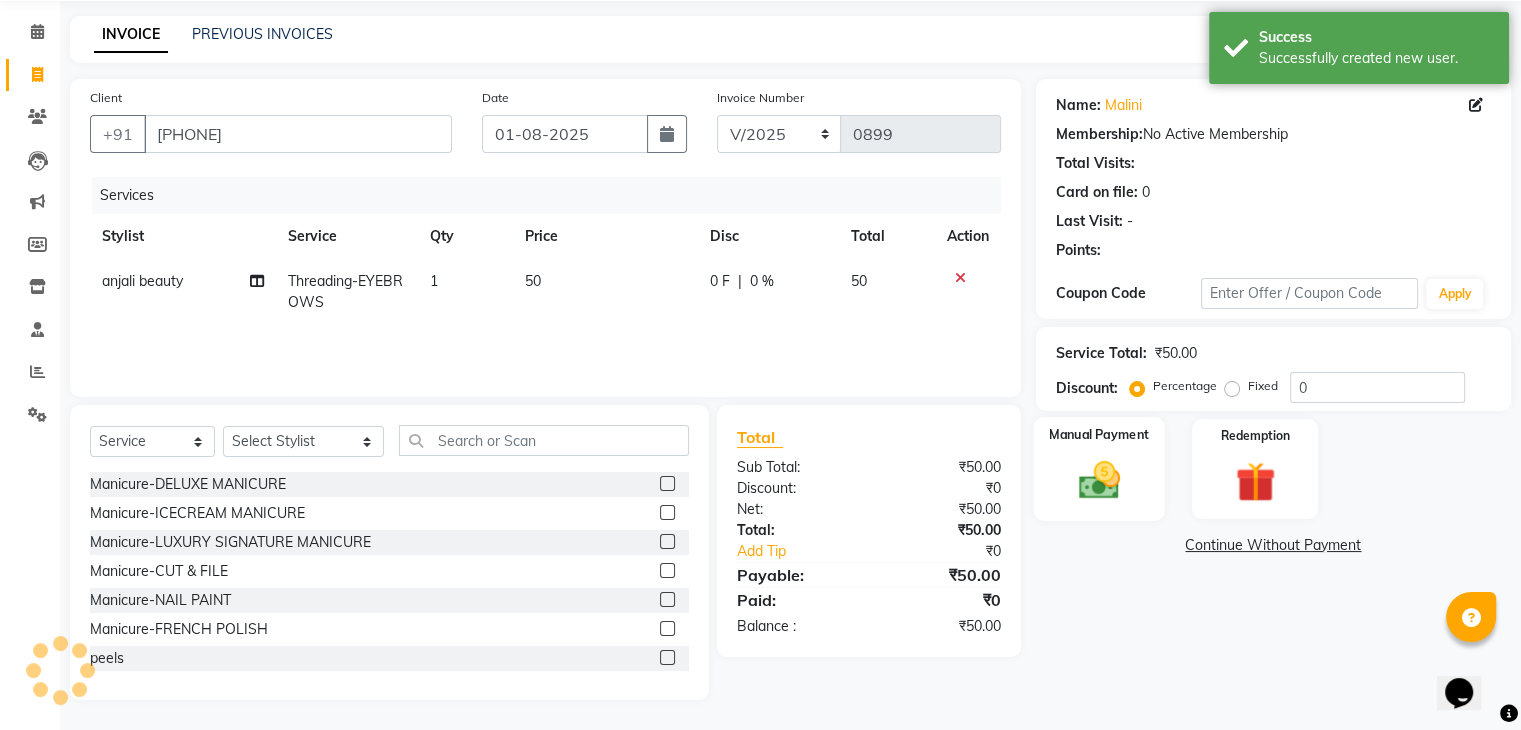 click 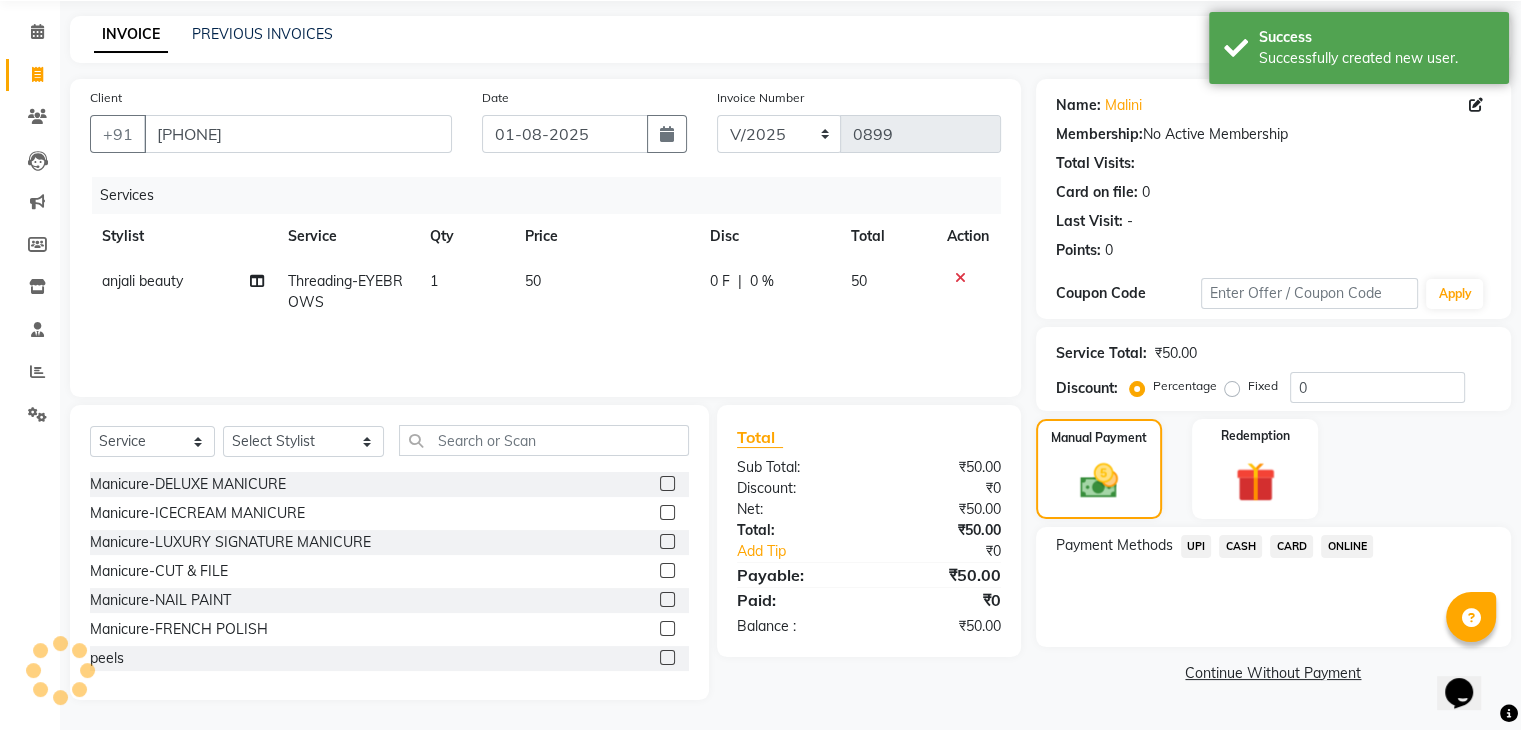 click on "ONLINE" 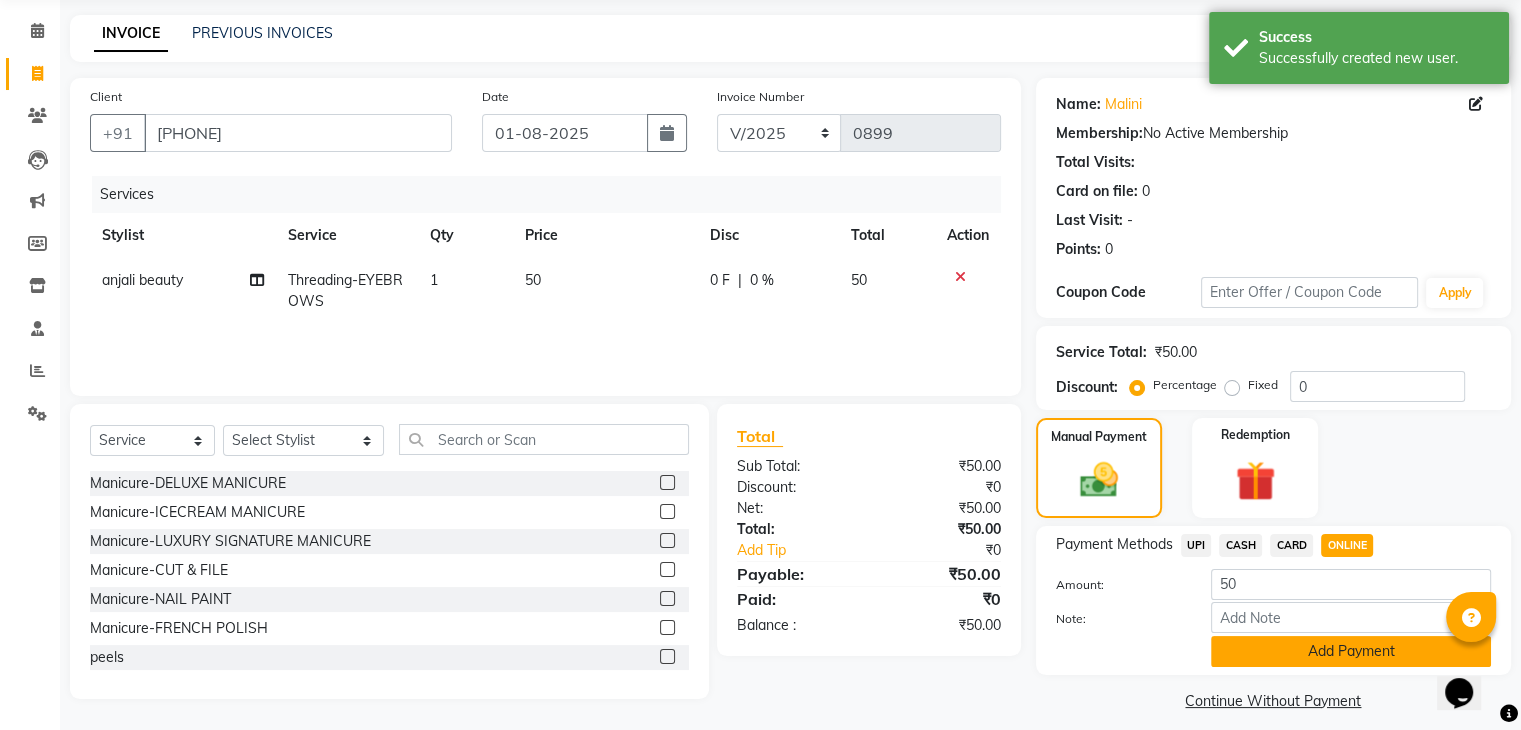 click on "Add Payment" 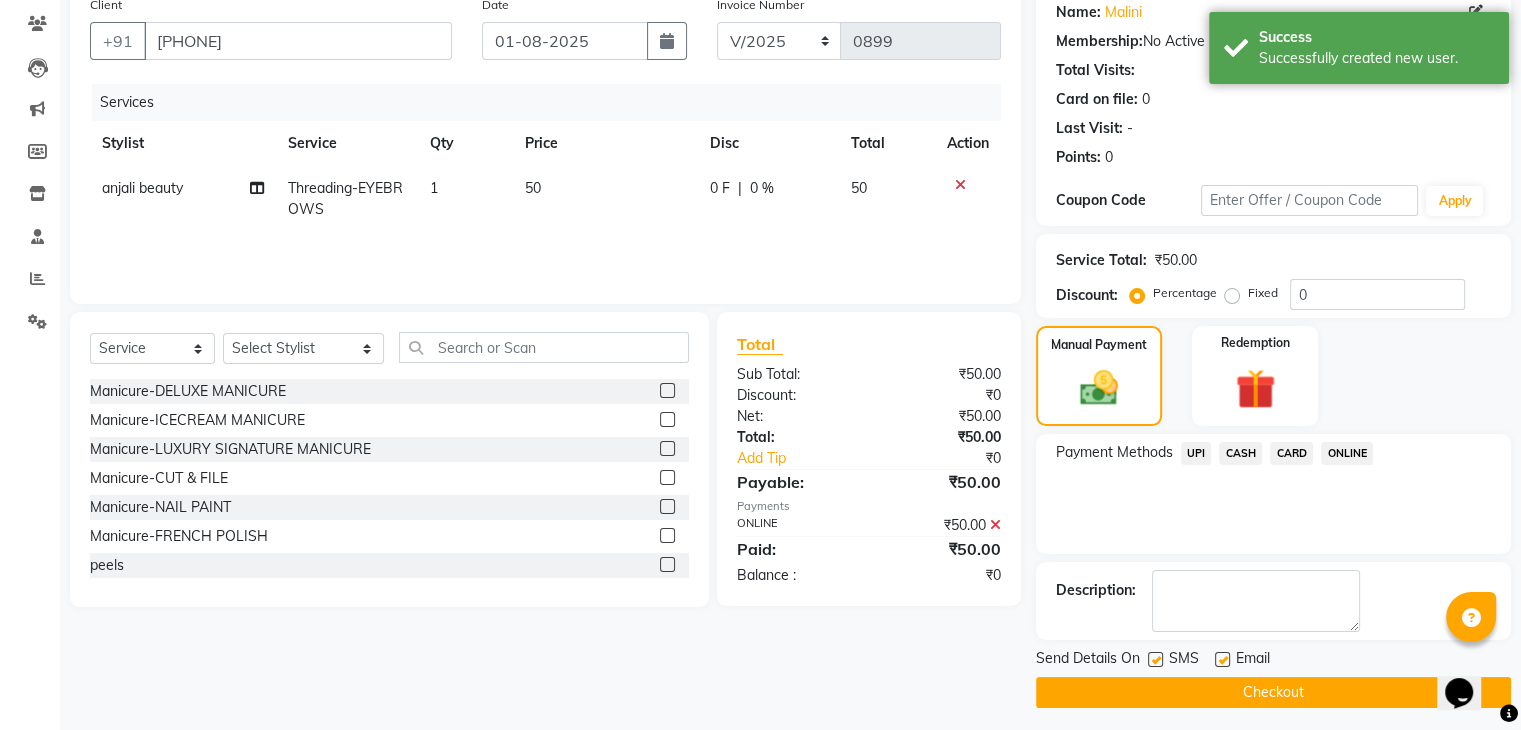 scroll, scrollTop: 171, scrollLeft: 0, axis: vertical 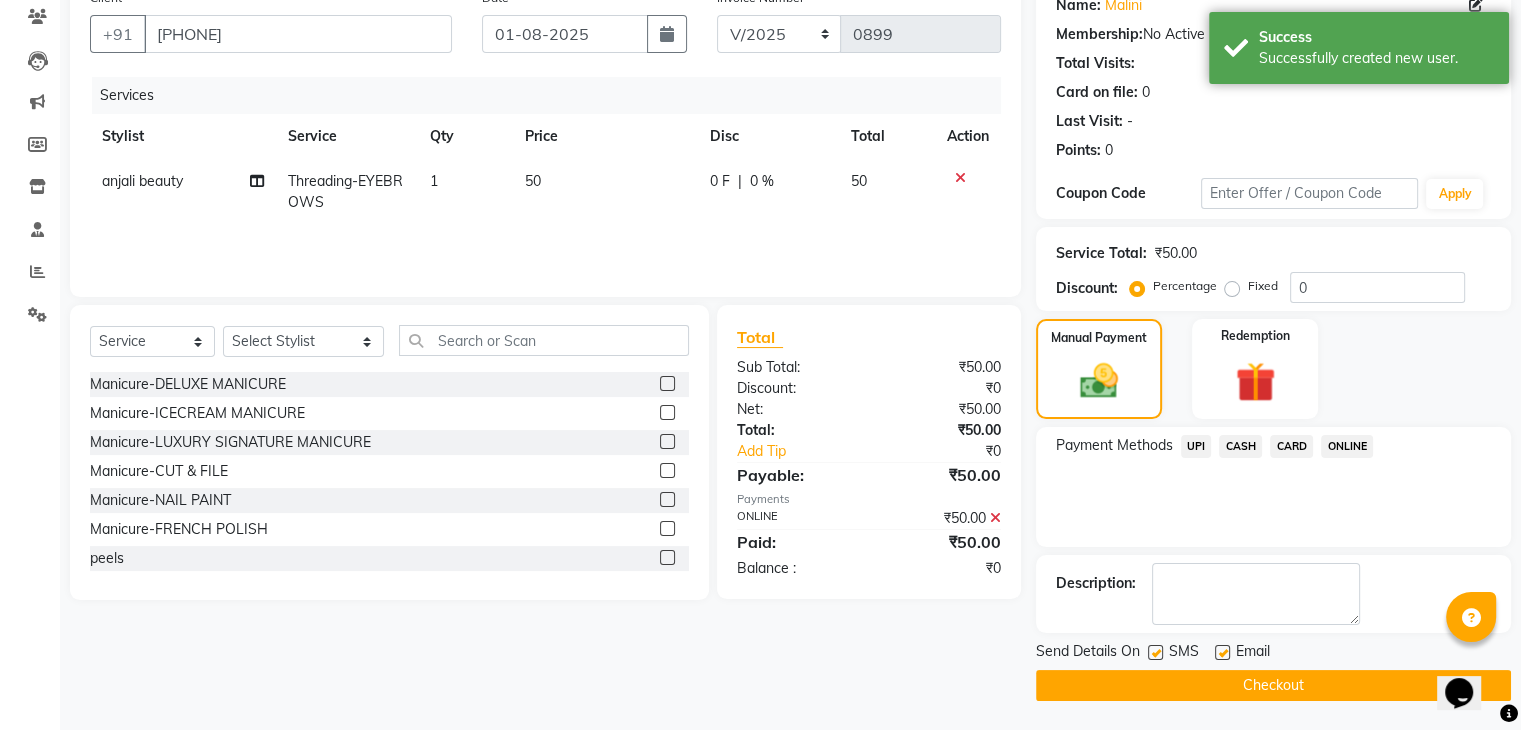 click on "Checkout" 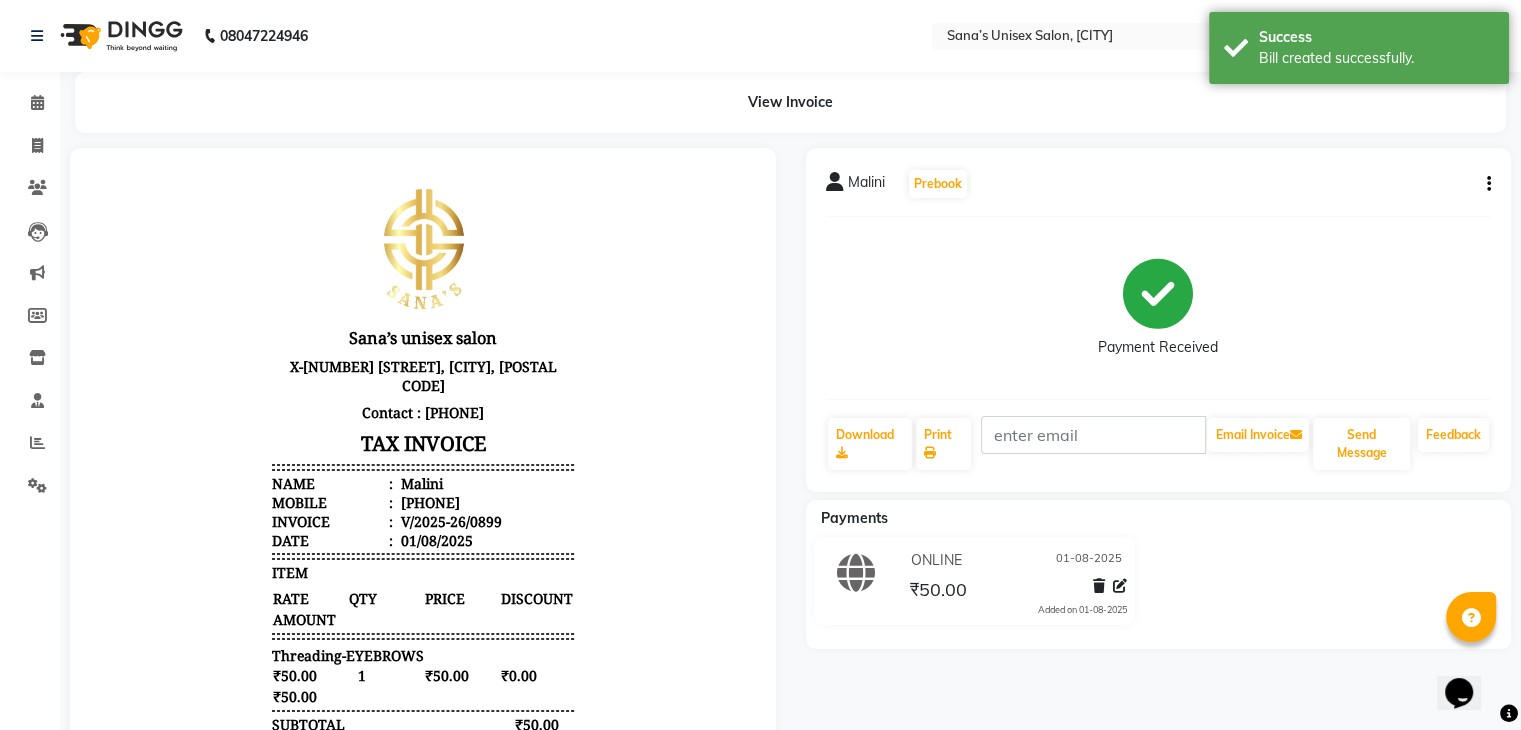 scroll, scrollTop: 0, scrollLeft: 0, axis: both 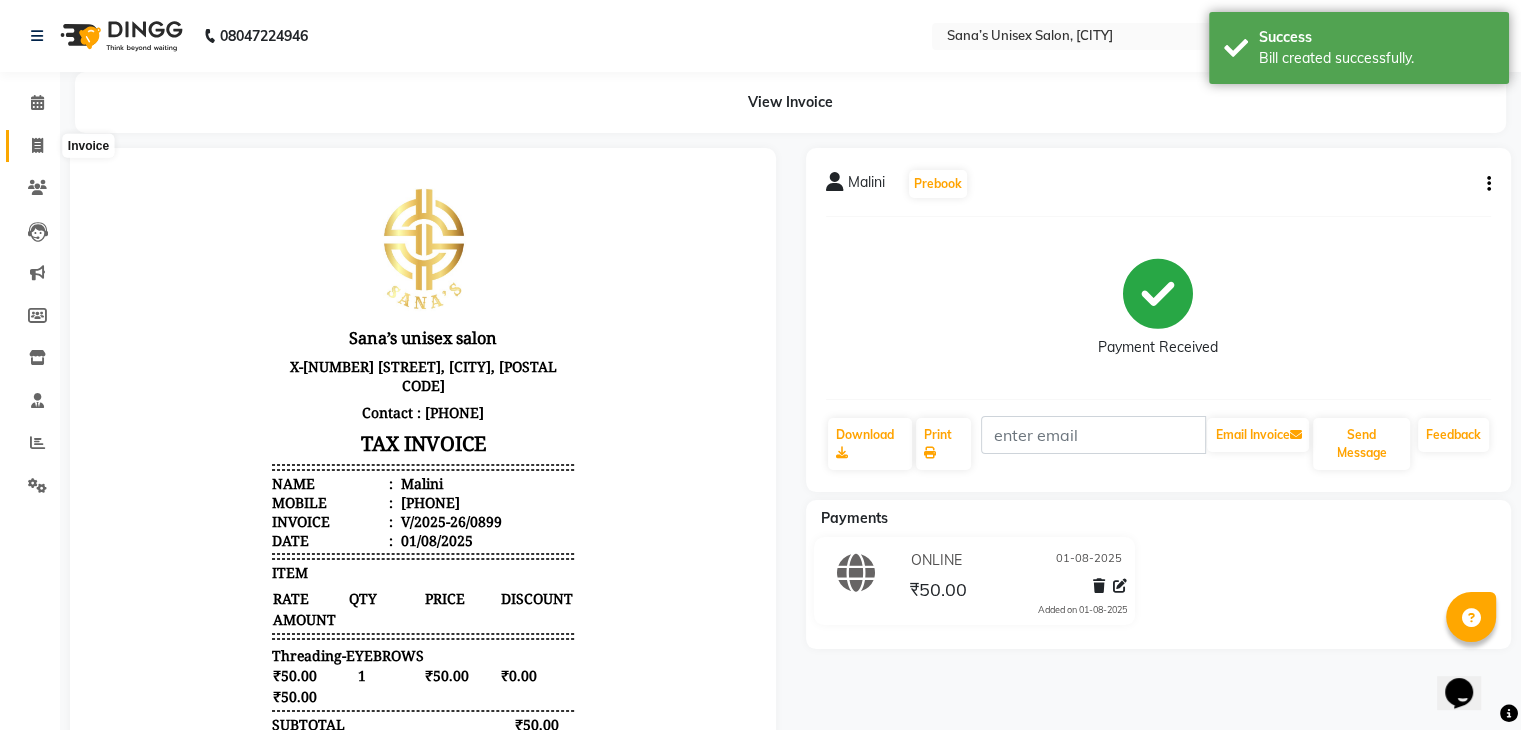 click 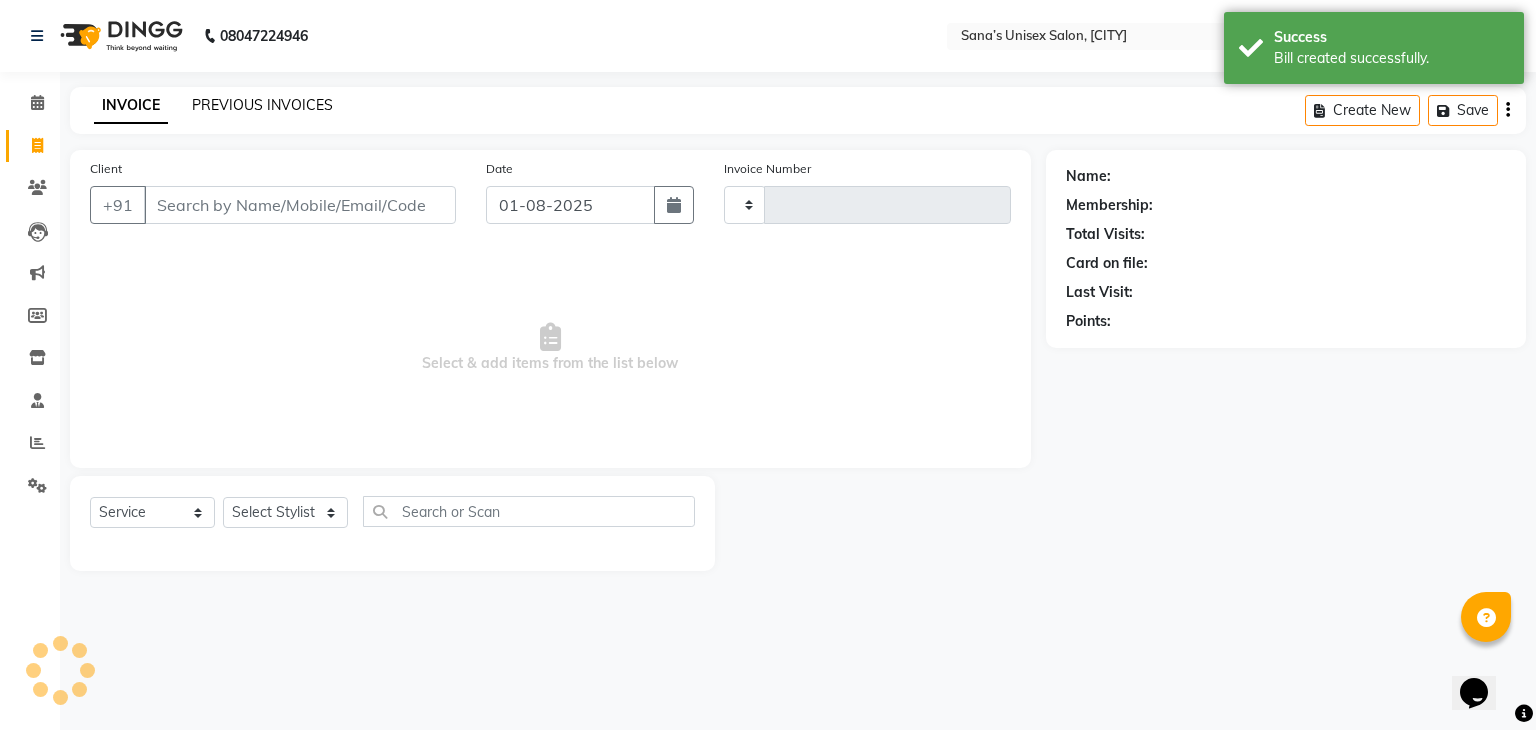 click on "PREVIOUS INVOICES" 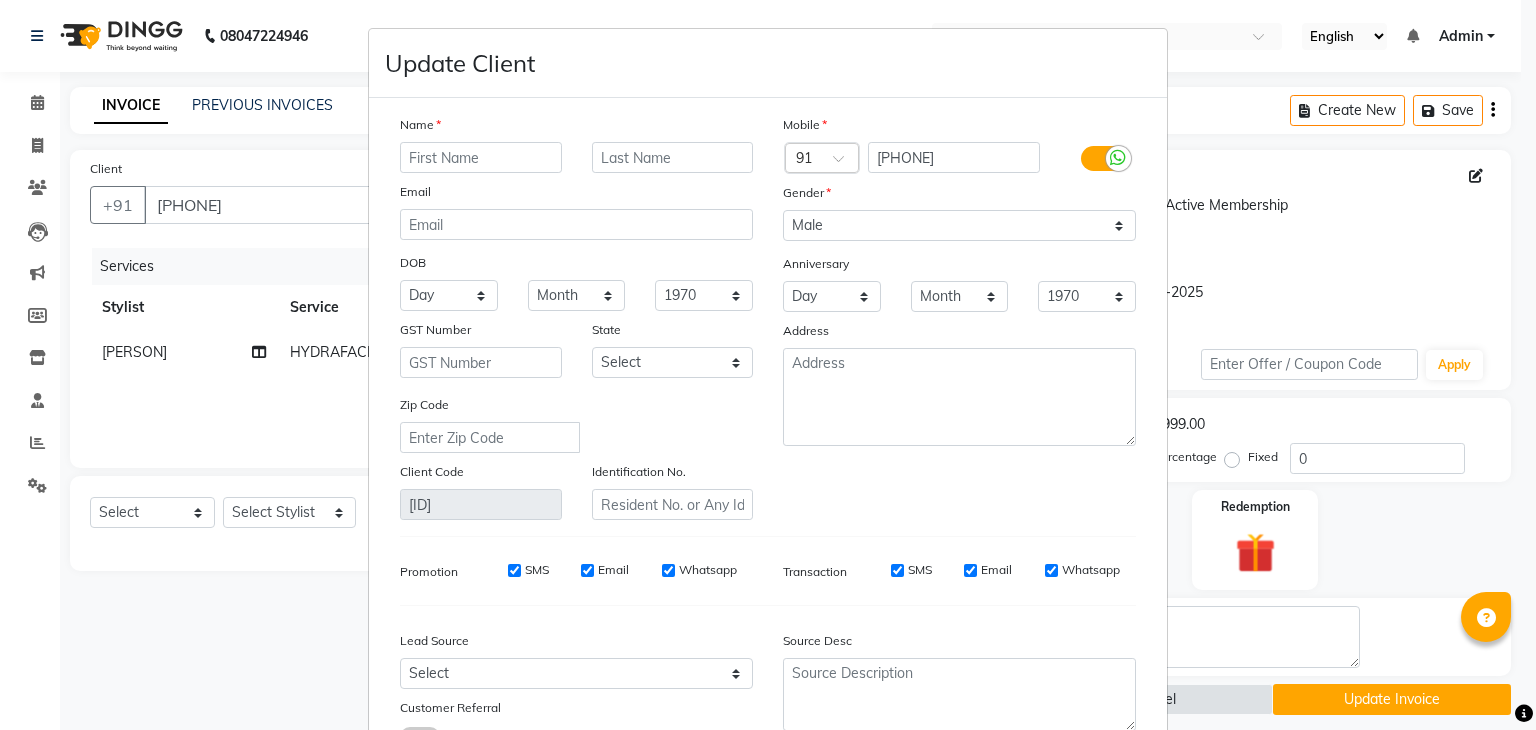 select on "male" 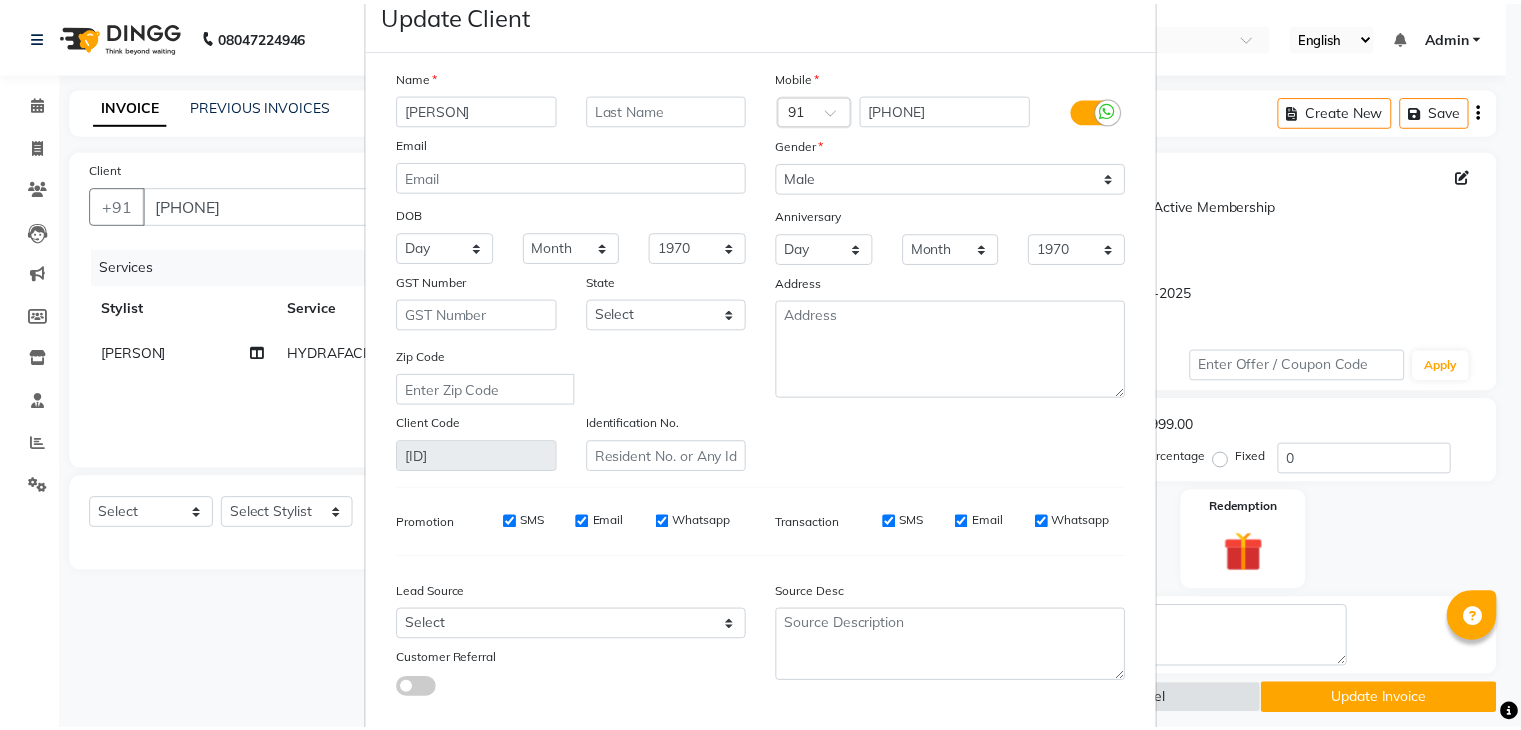 scroll, scrollTop: 168, scrollLeft: 0, axis: vertical 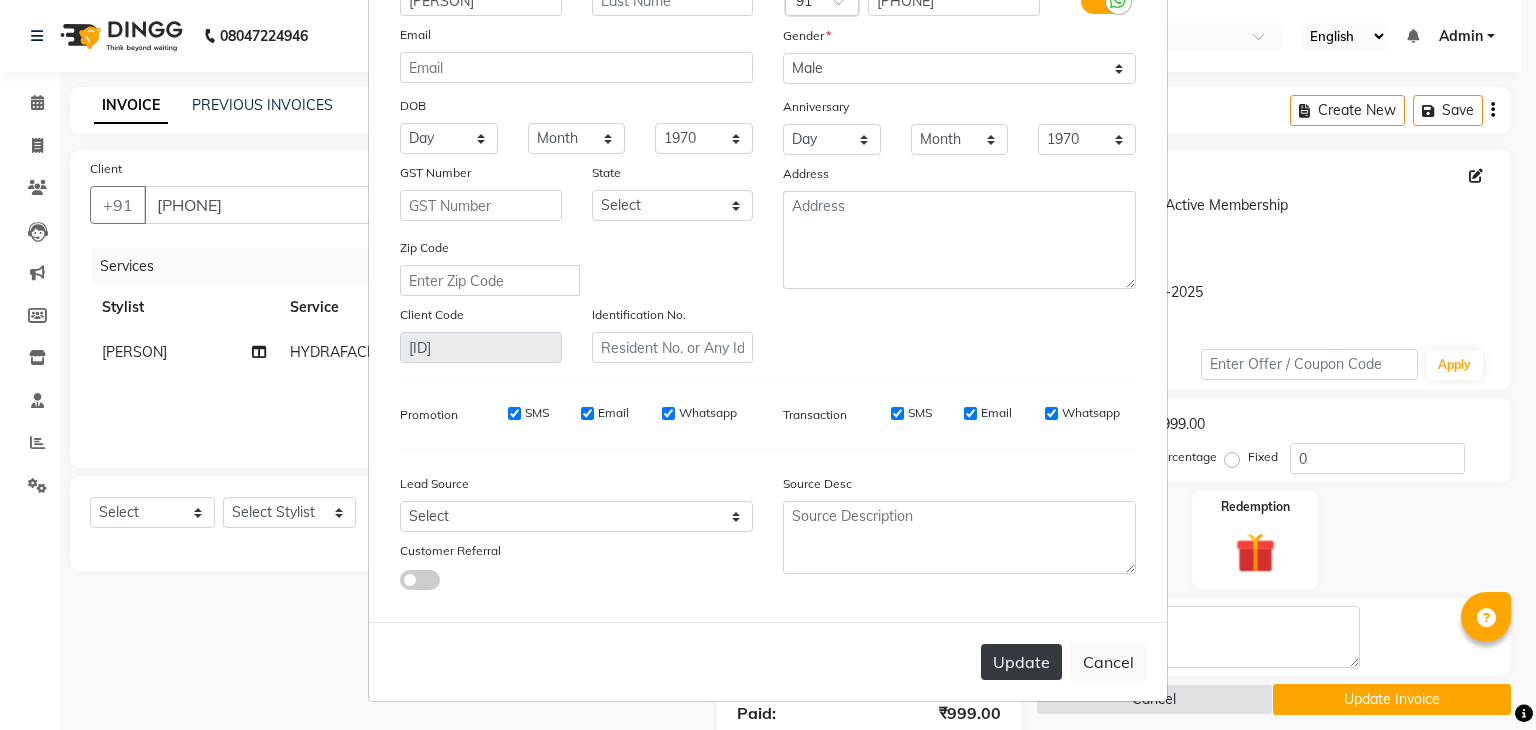 type on "[FIRST]" 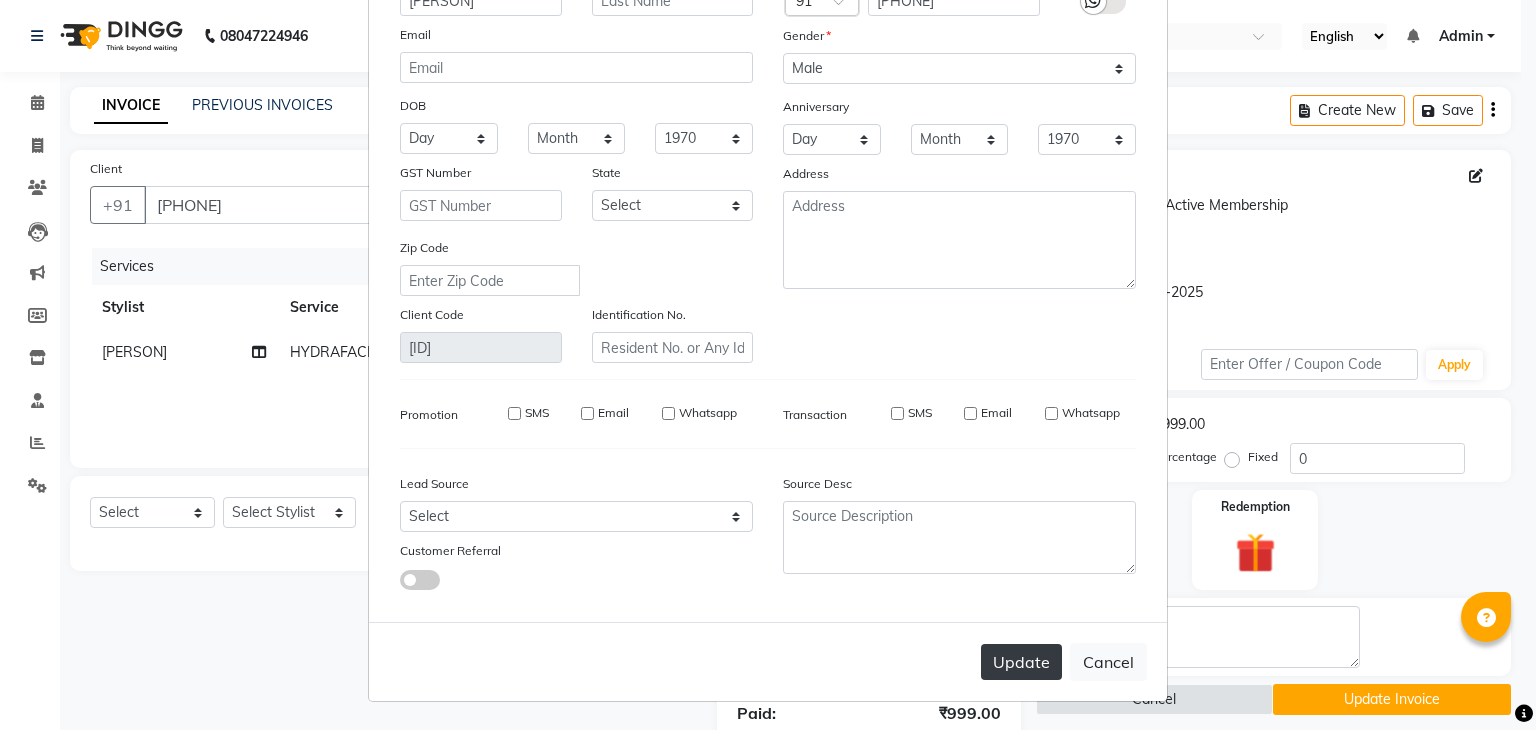 type 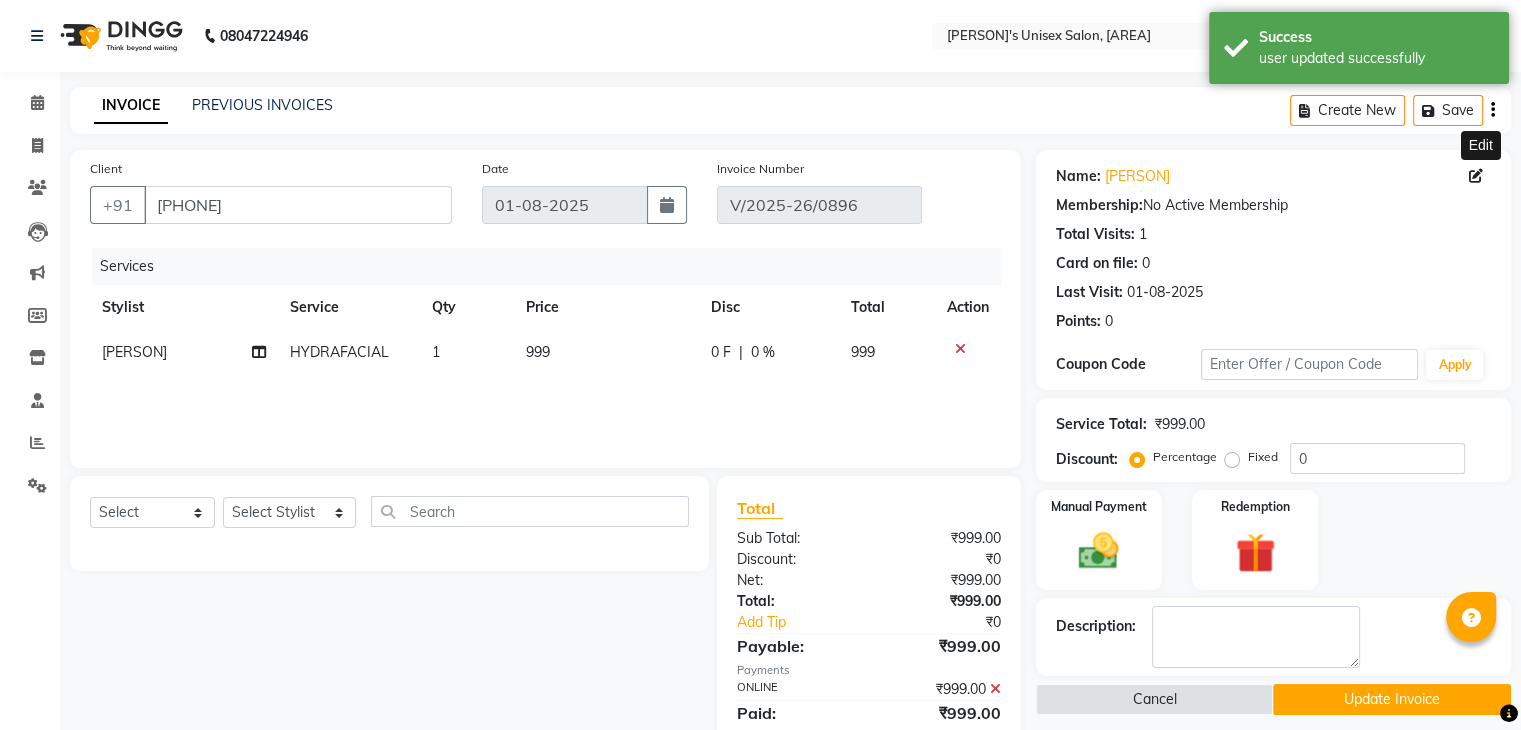 click on "Update Invoice" 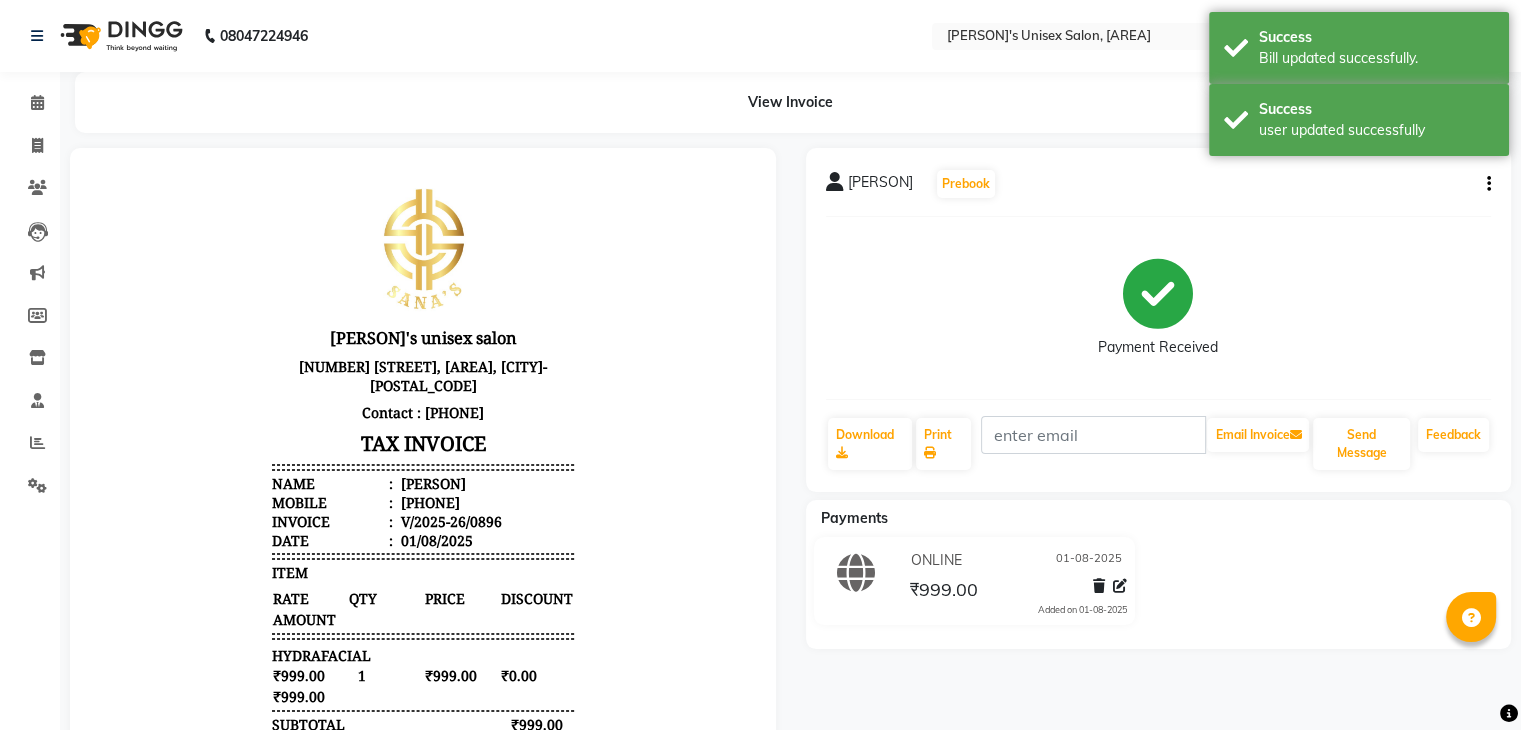 scroll, scrollTop: 0, scrollLeft: 0, axis: both 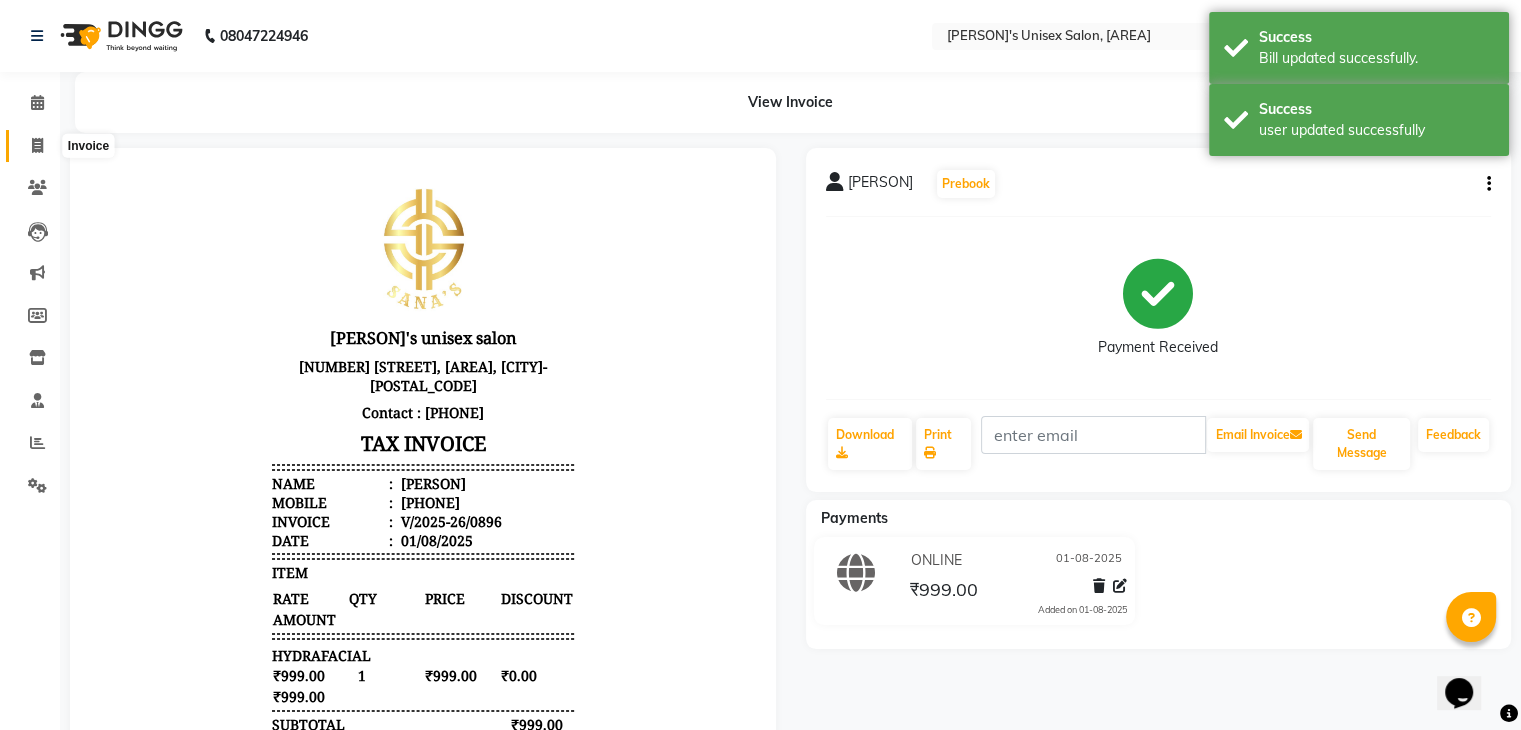 click 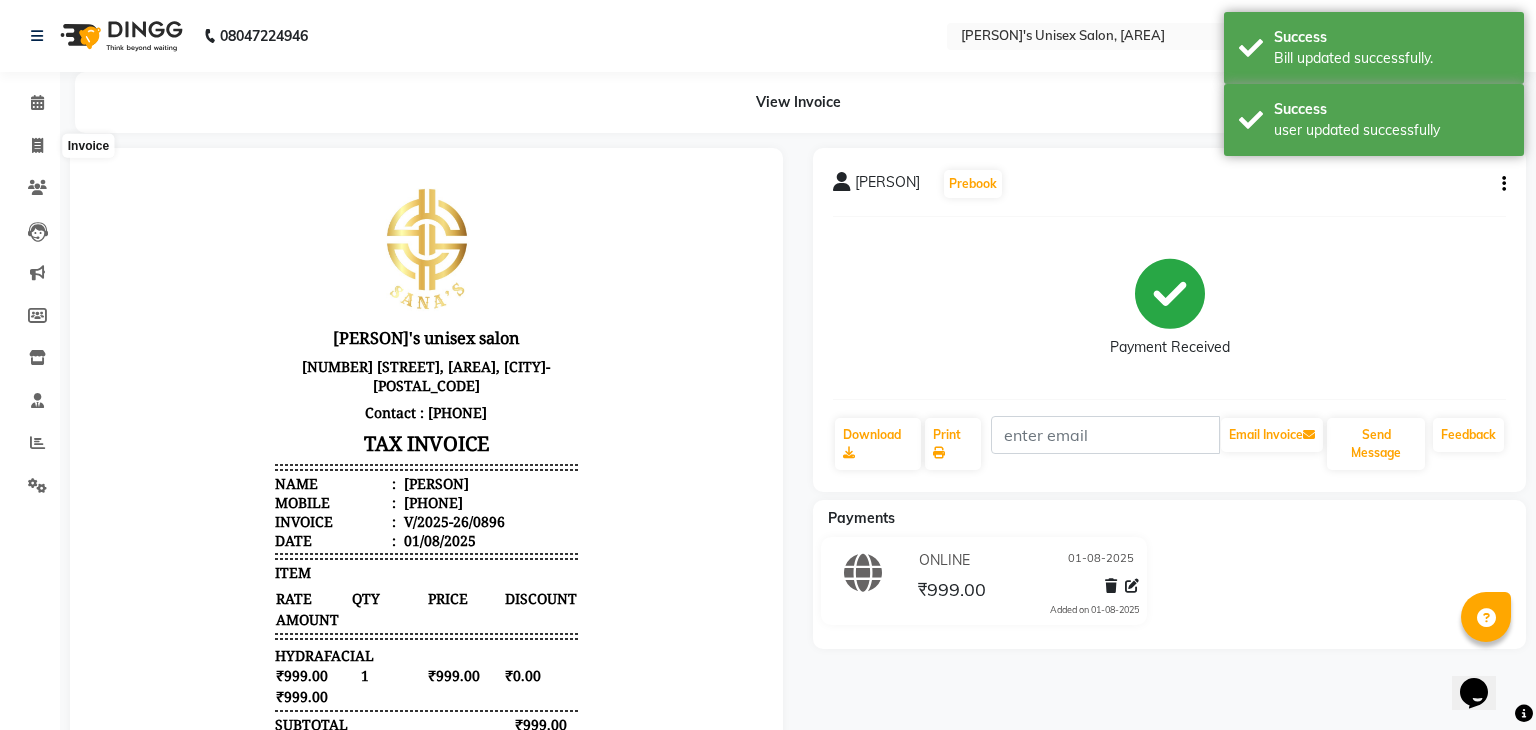 select on "[NUMBER]" 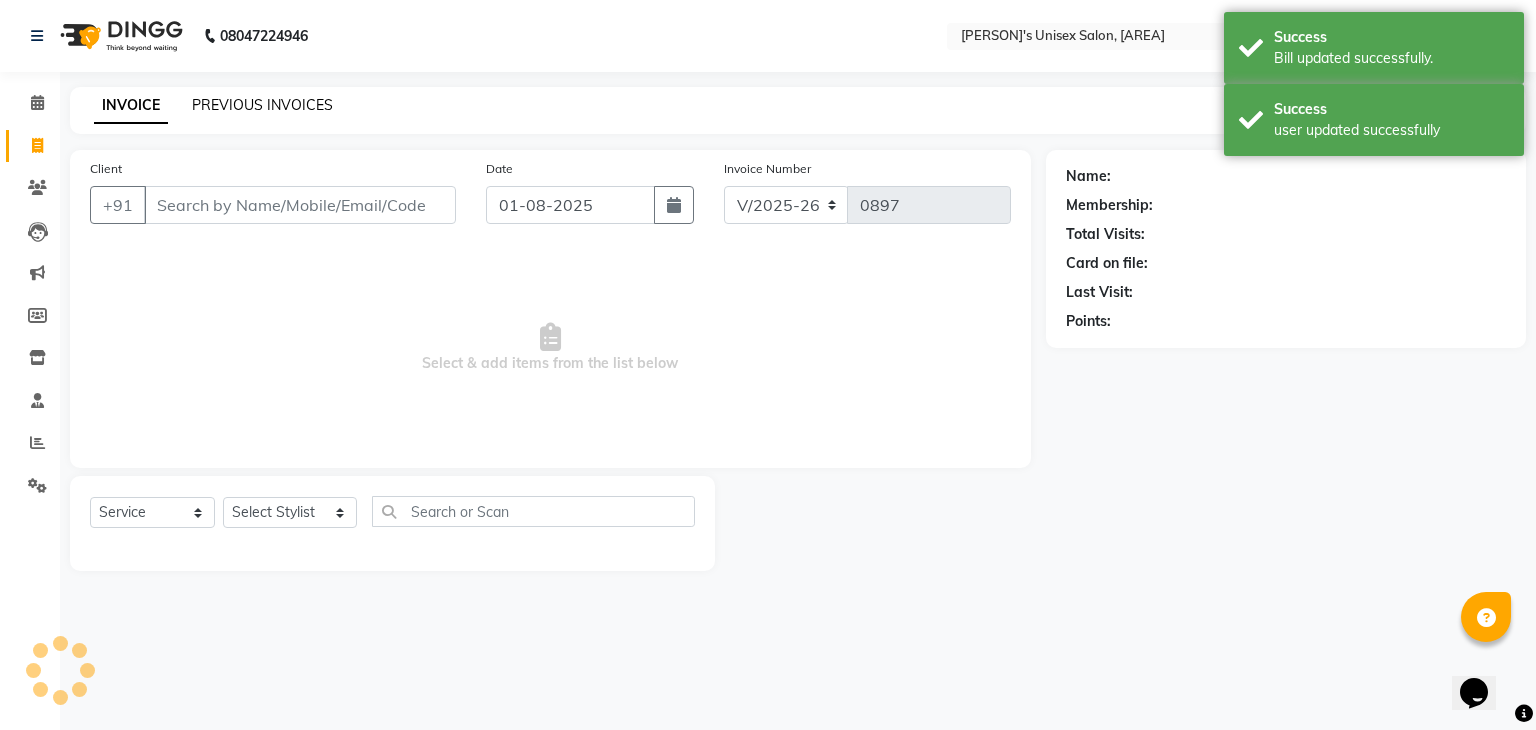click on "PREVIOUS INVOICES" 